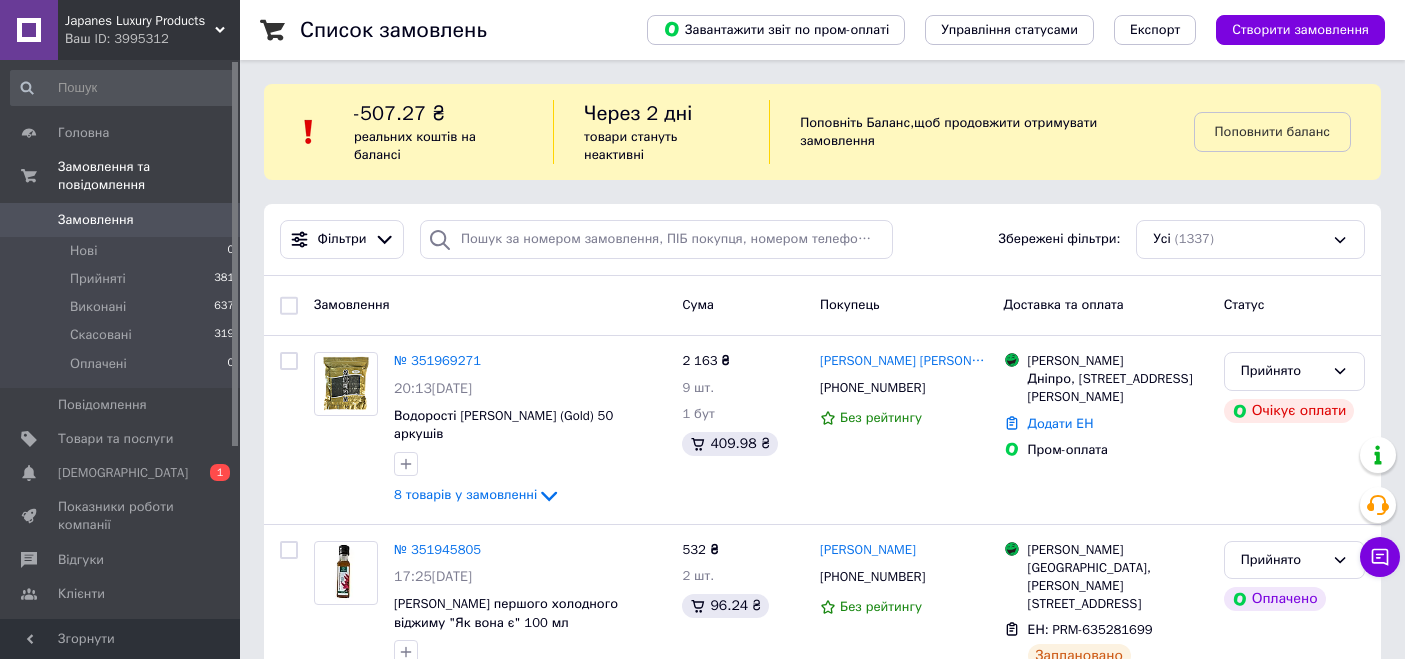 scroll, scrollTop: 0, scrollLeft: 0, axis: both 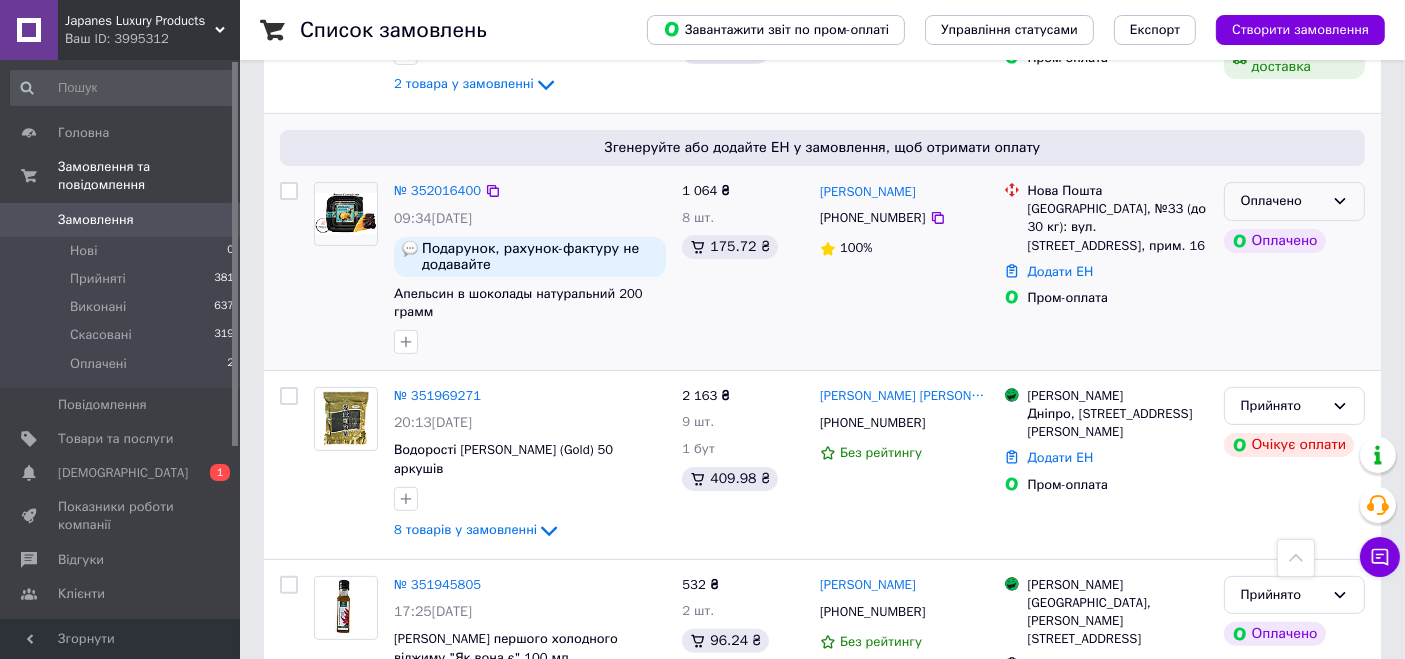 click on "Оплачено" at bounding box center (1282, 201) 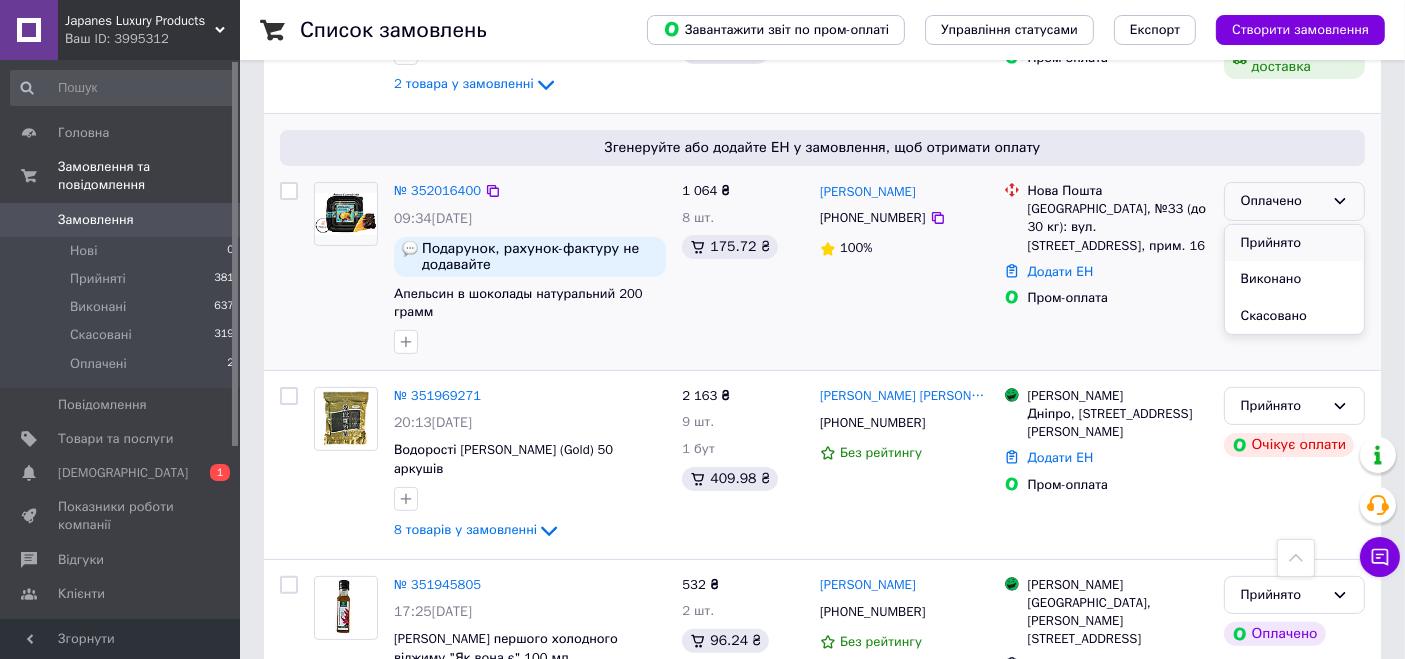 click on "Прийнято" at bounding box center (1294, 243) 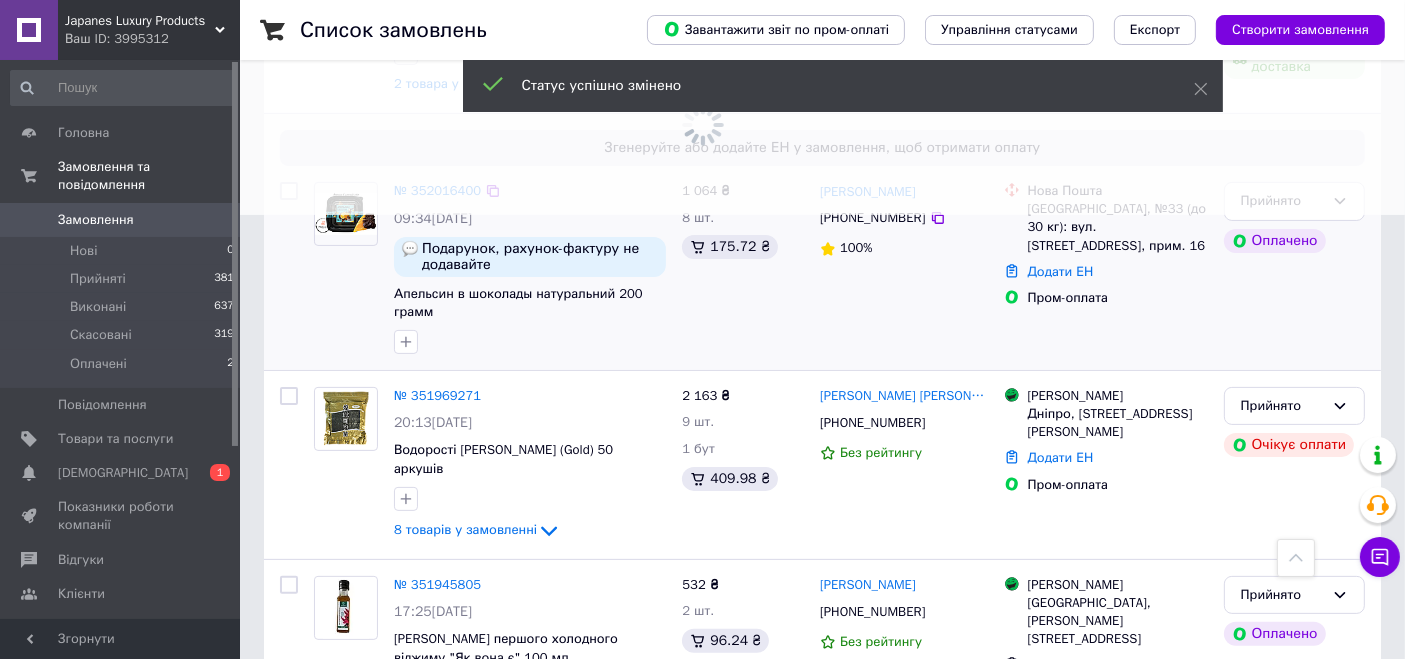 click at bounding box center (702, -115) 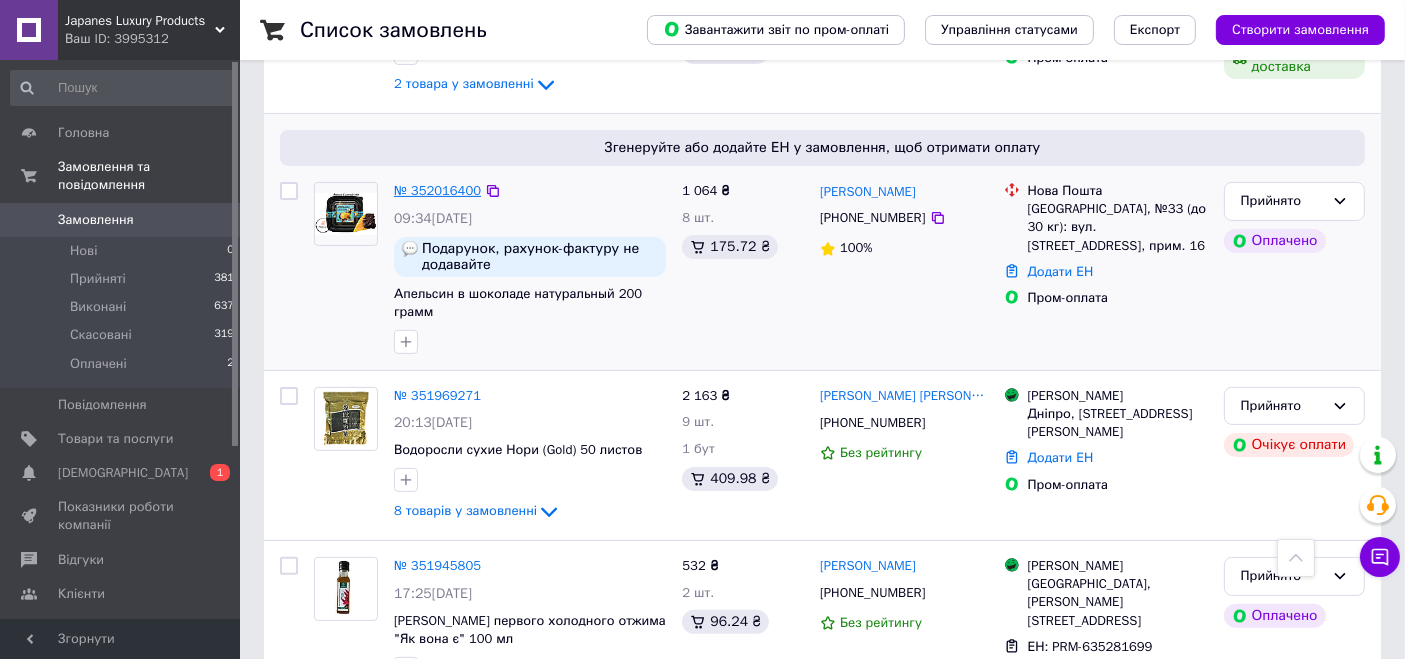 click on "№ 352016400" at bounding box center (437, 190) 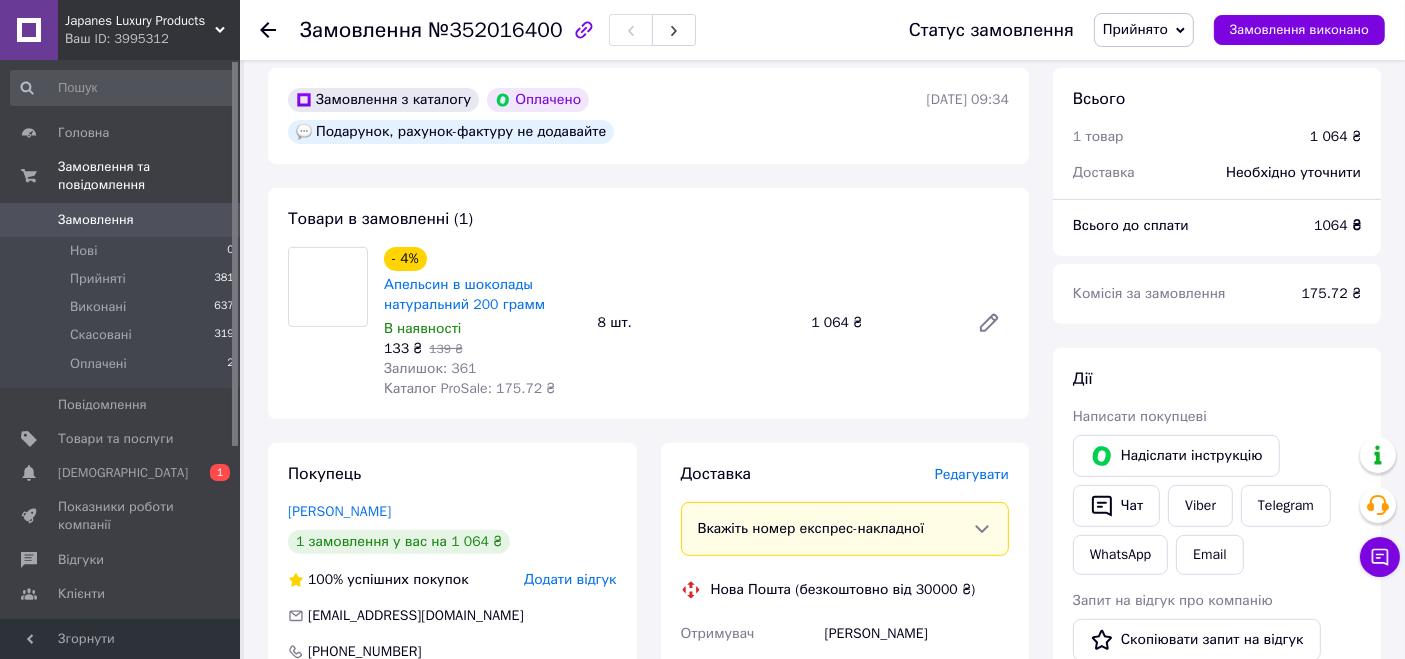 scroll, scrollTop: 877, scrollLeft: 0, axis: vertical 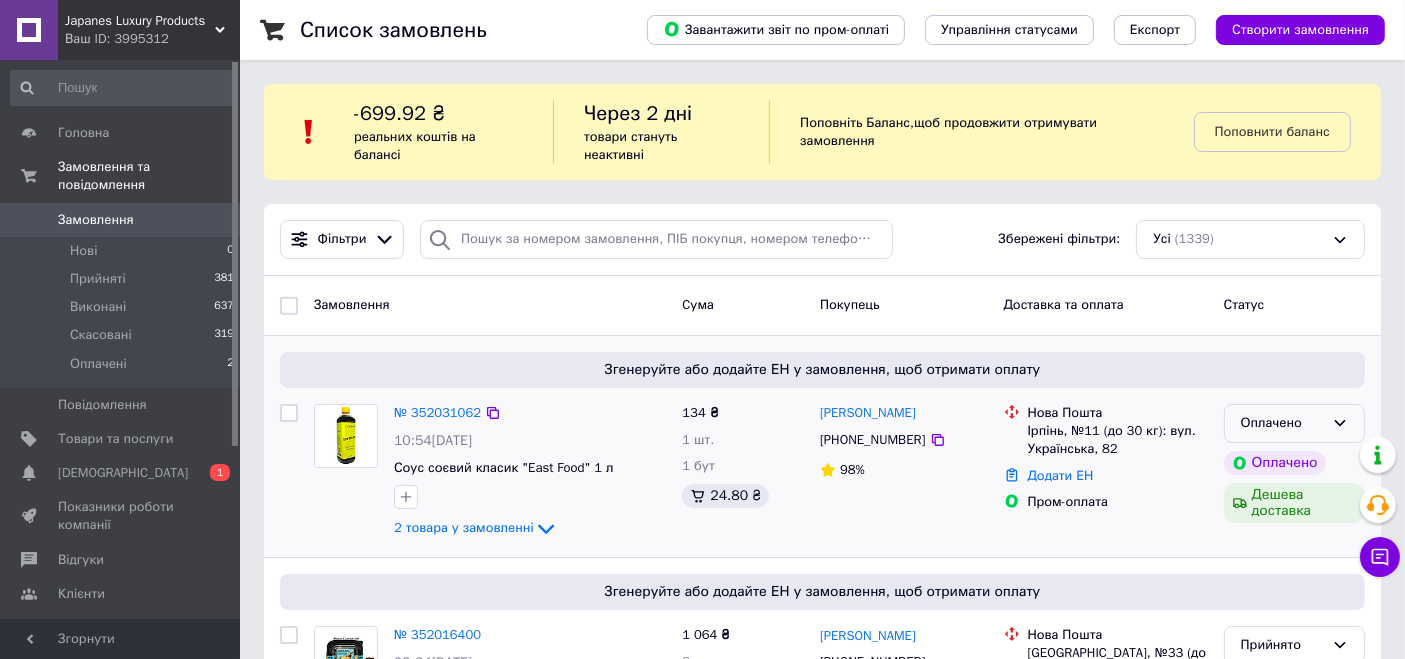 click on "Оплачено" at bounding box center (1294, 423) 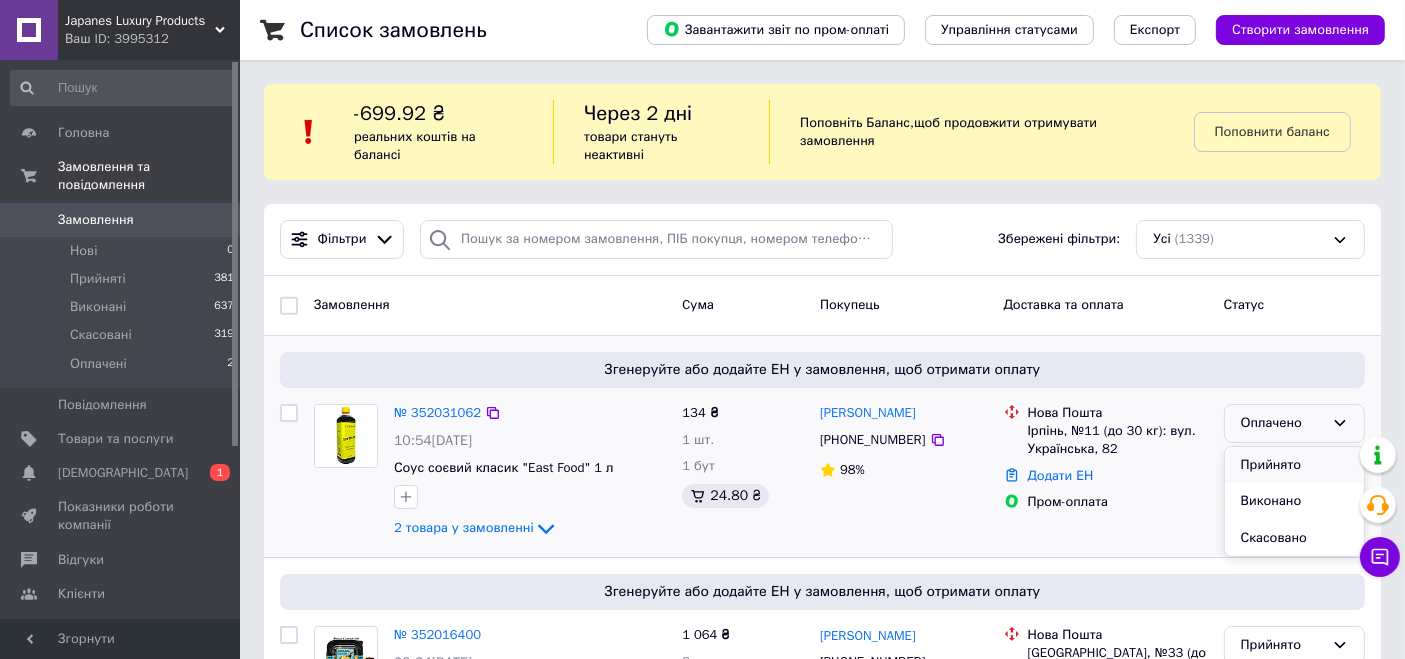 click on "Прийнято" at bounding box center (1294, 465) 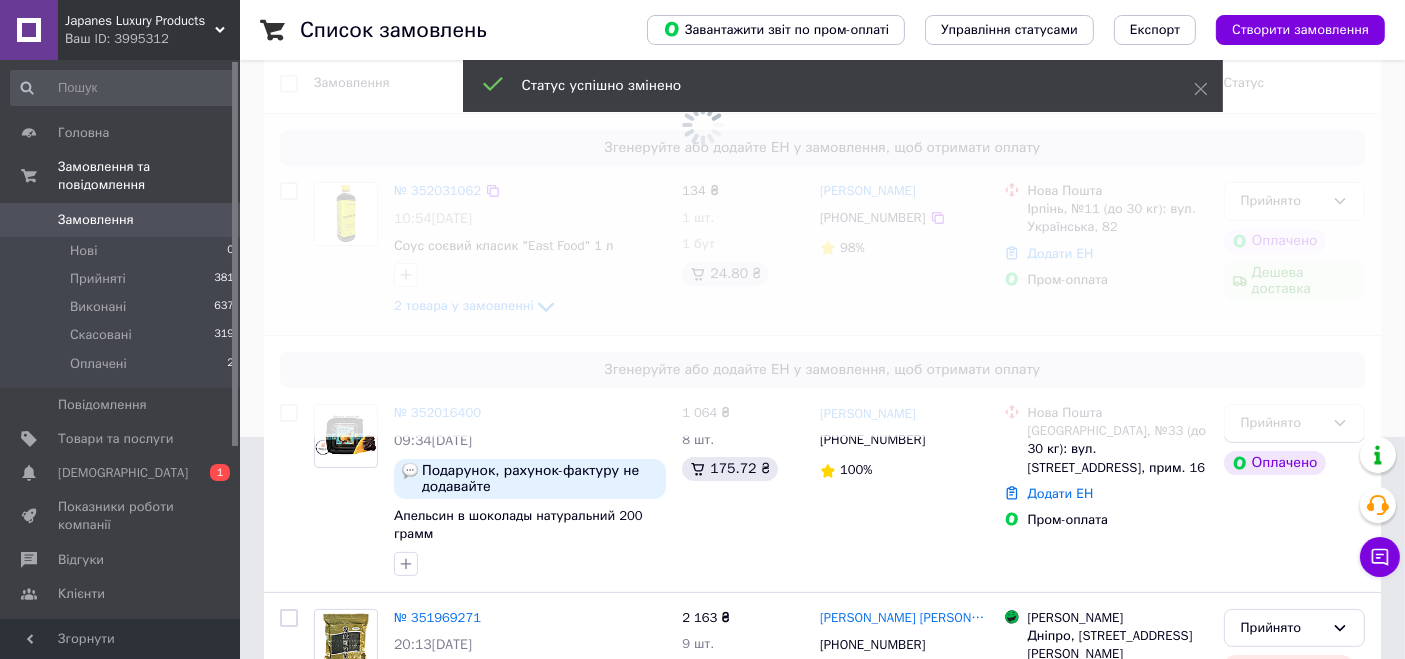 scroll, scrollTop: 444, scrollLeft: 0, axis: vertical 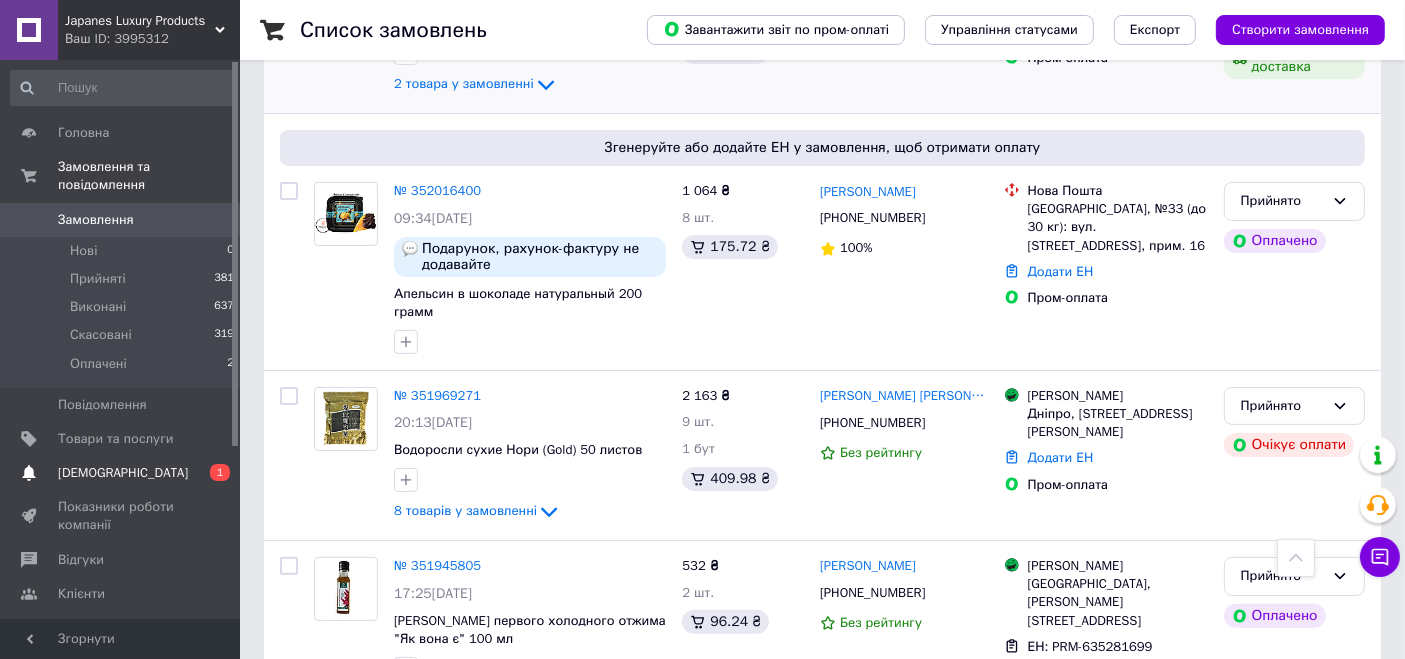 click on "[DEMOGRAPHIC_DATA]" at bounding box center [123, 473] 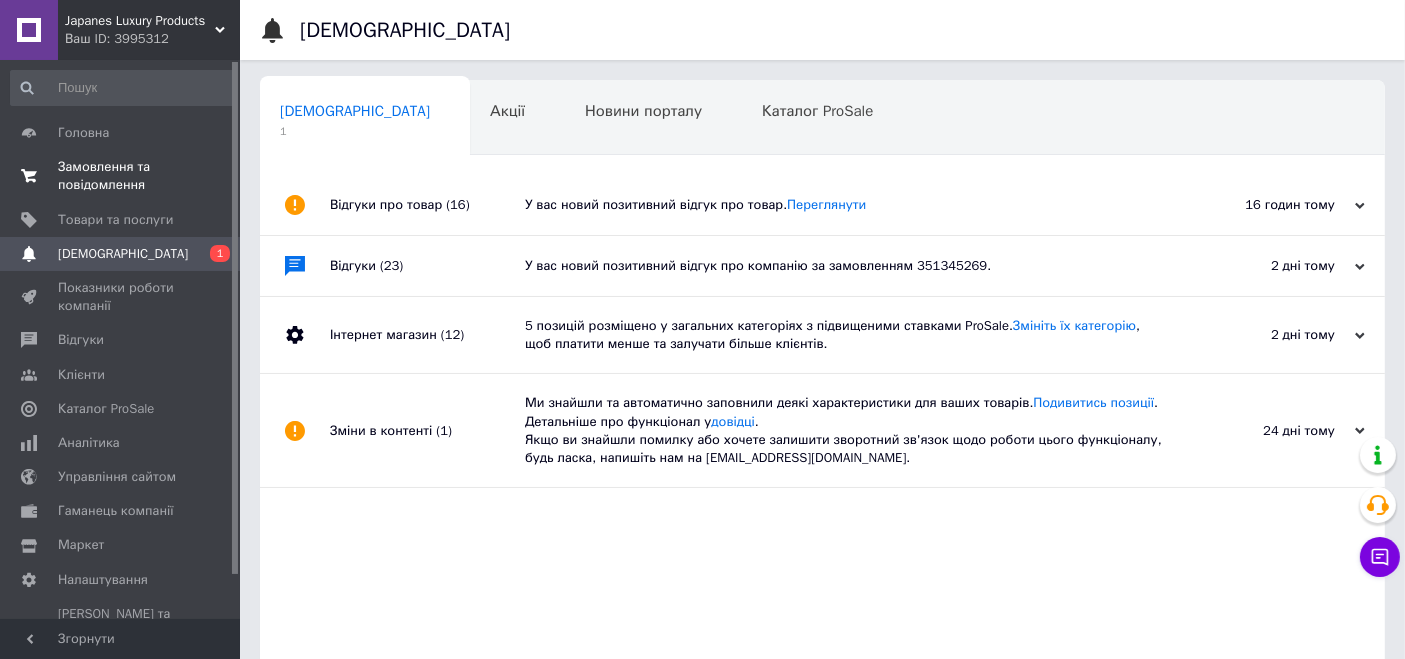click on "Замовлення та повідомлення" at bounding box center [121, 176] 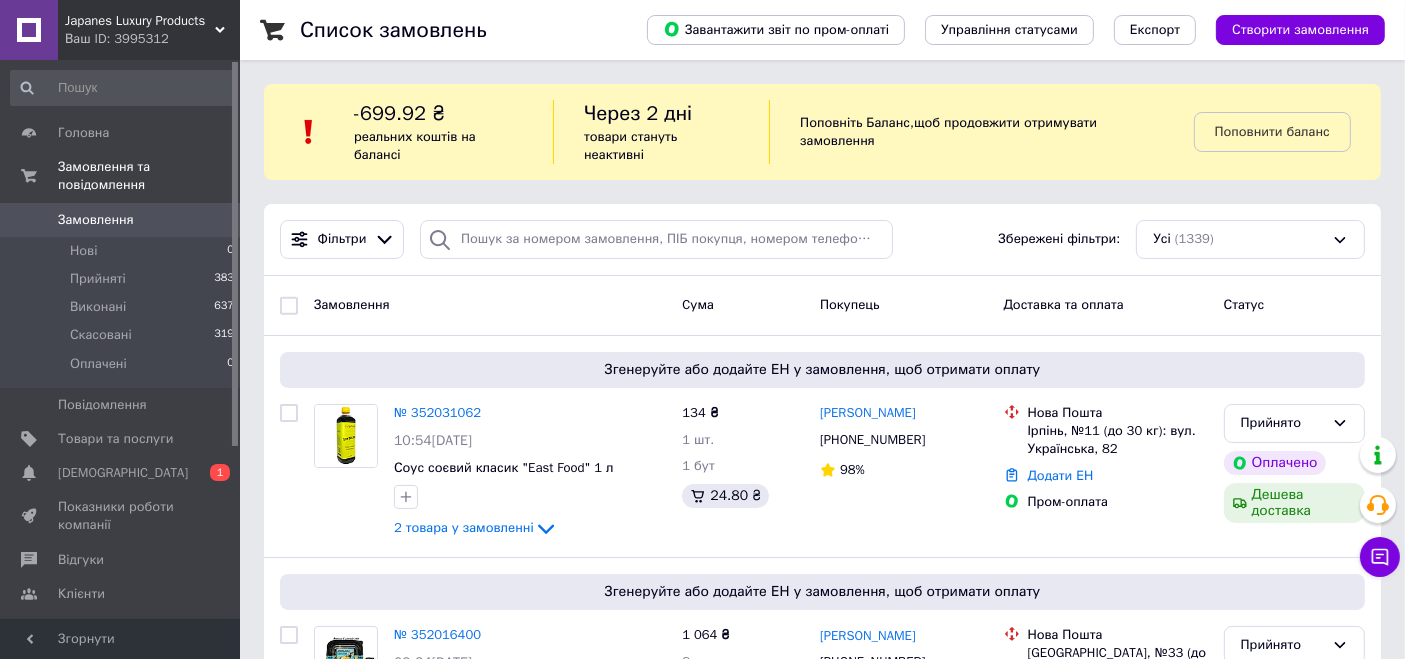 drag, startPoint x: 159, startPoint y: 35, endPoint x: 174, endPoint y: 104, distance: 70.61161 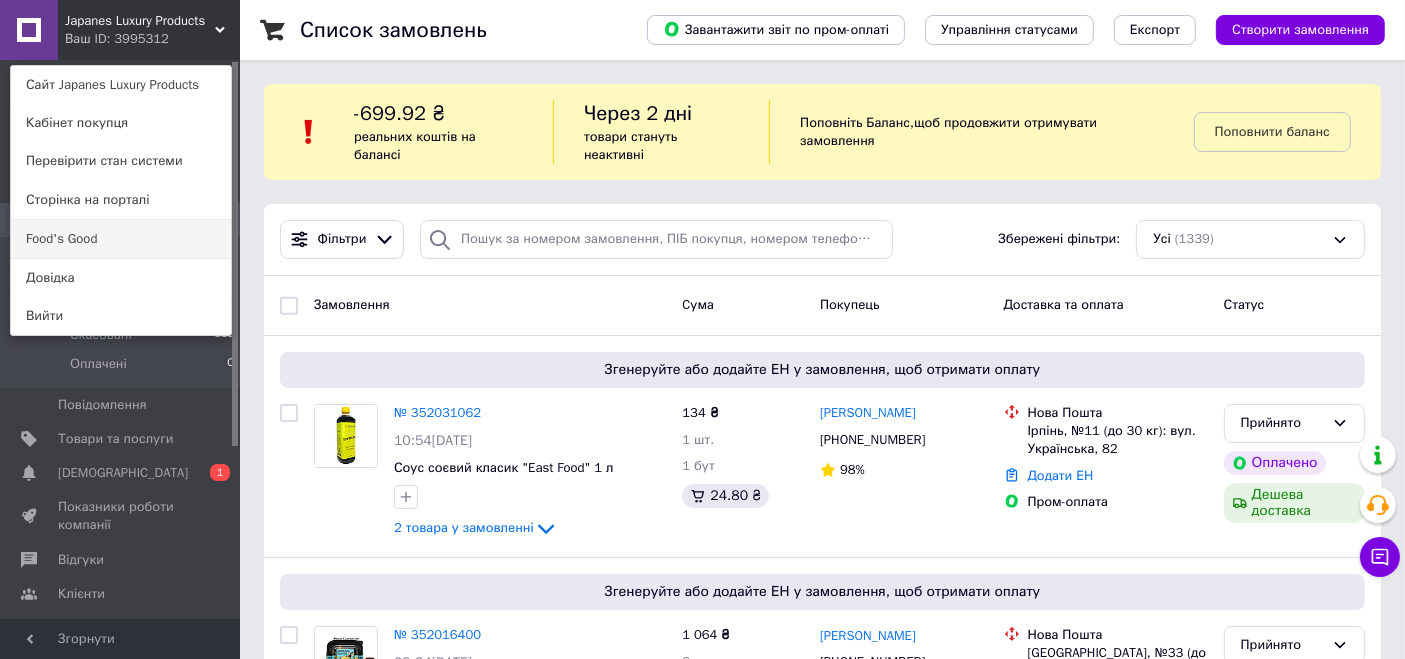 click on "Food's Good" at bounding box center [121, 239] 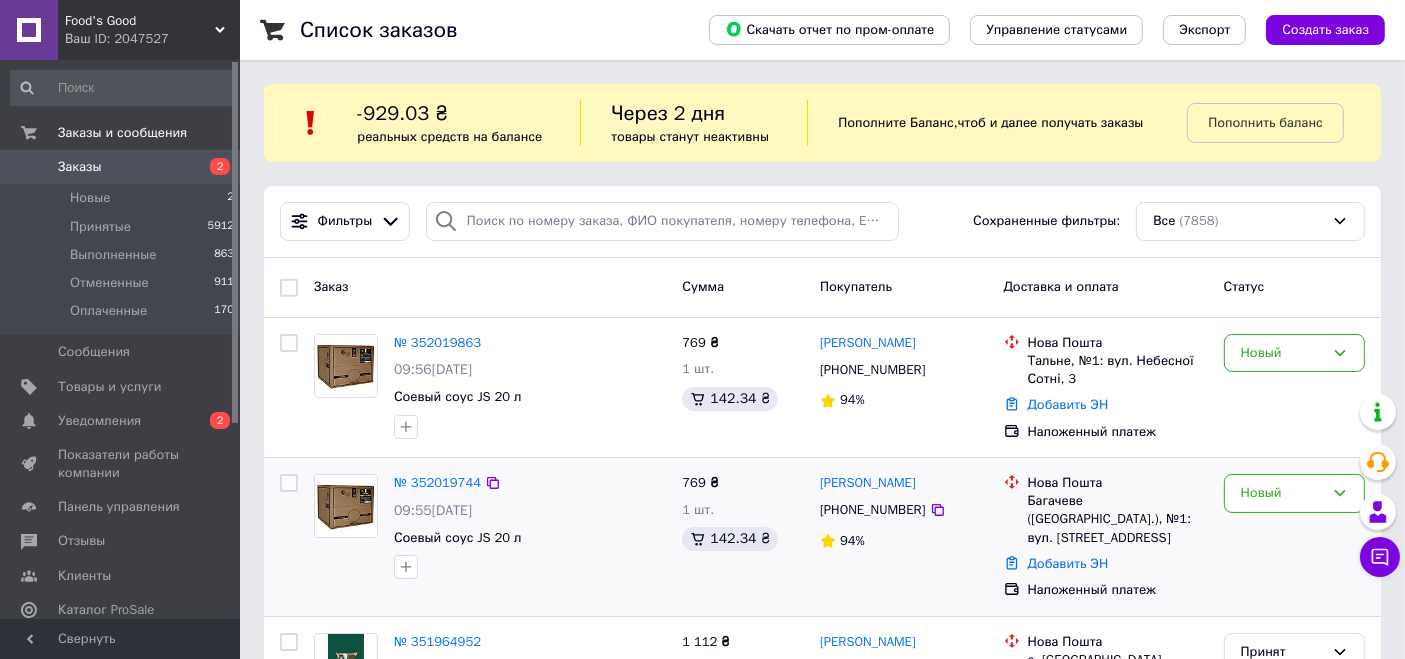 scroll, scrollTop: 111, scrollLeft: 0, axis: vertical 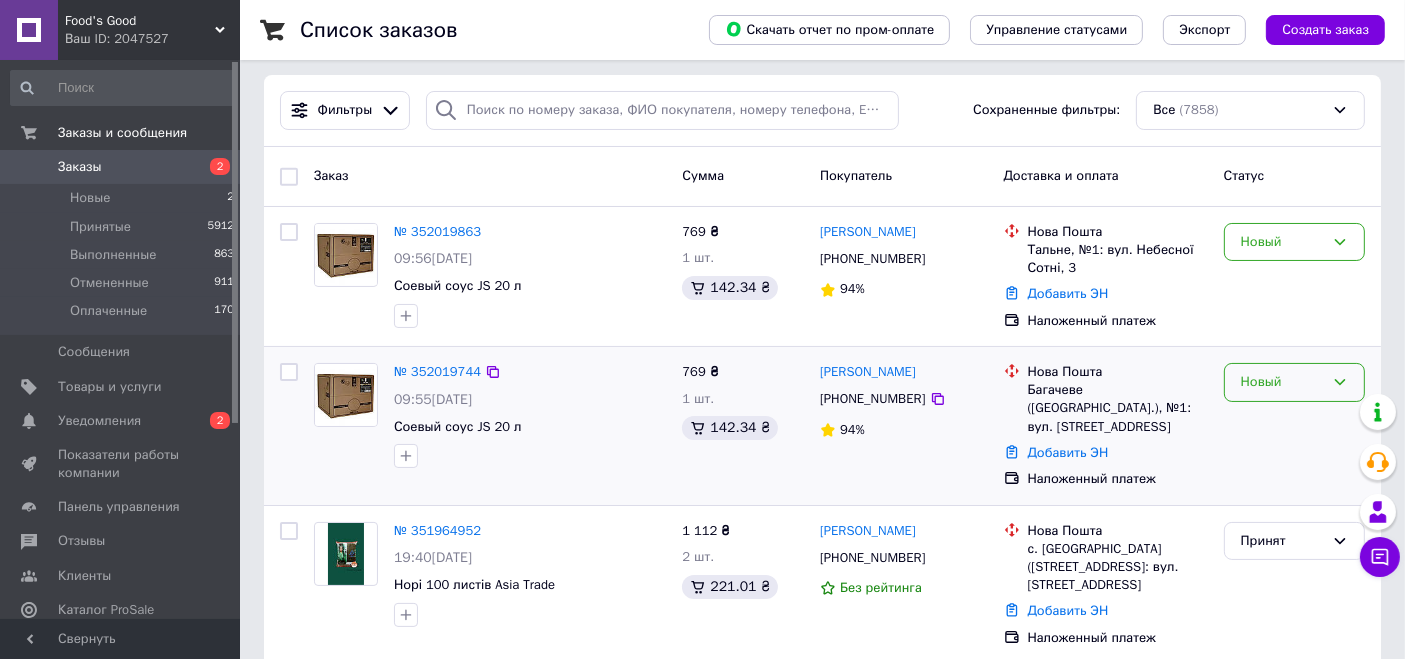 click on "Новый" at bounding box center [1282, 382] 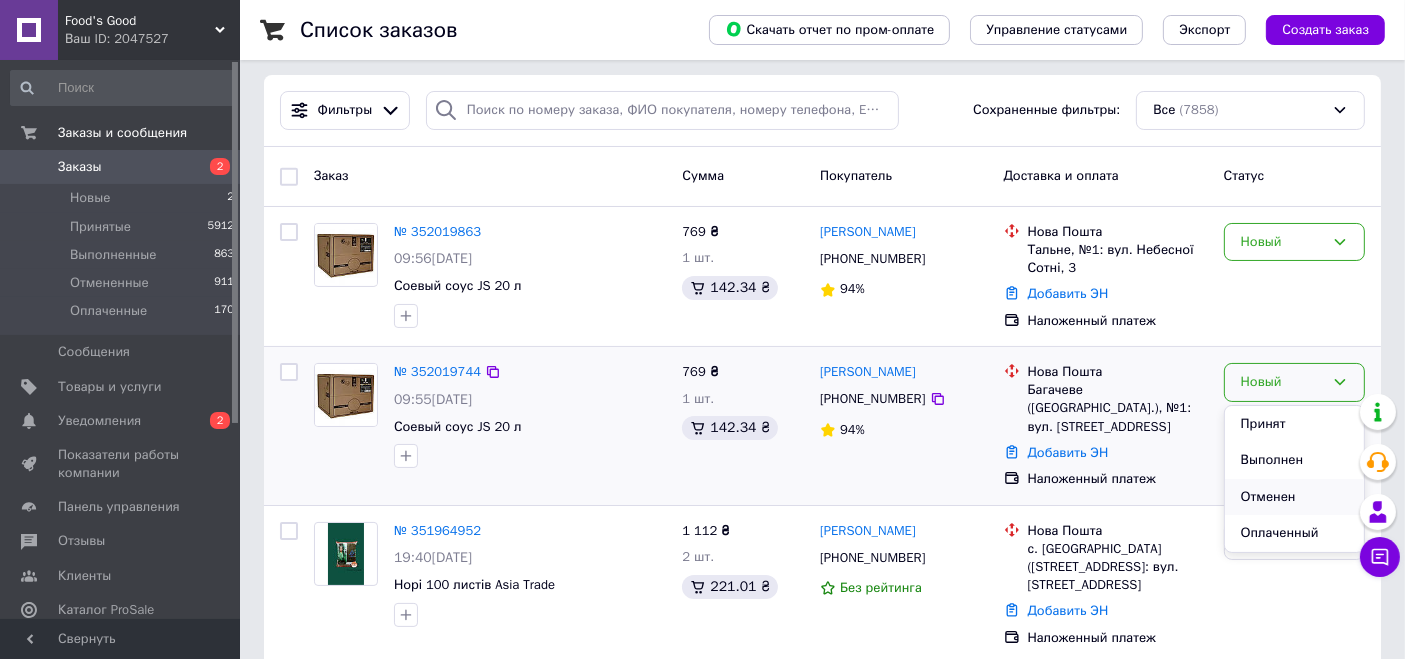 click on "Отменен" at bounding box center (1294, 497) 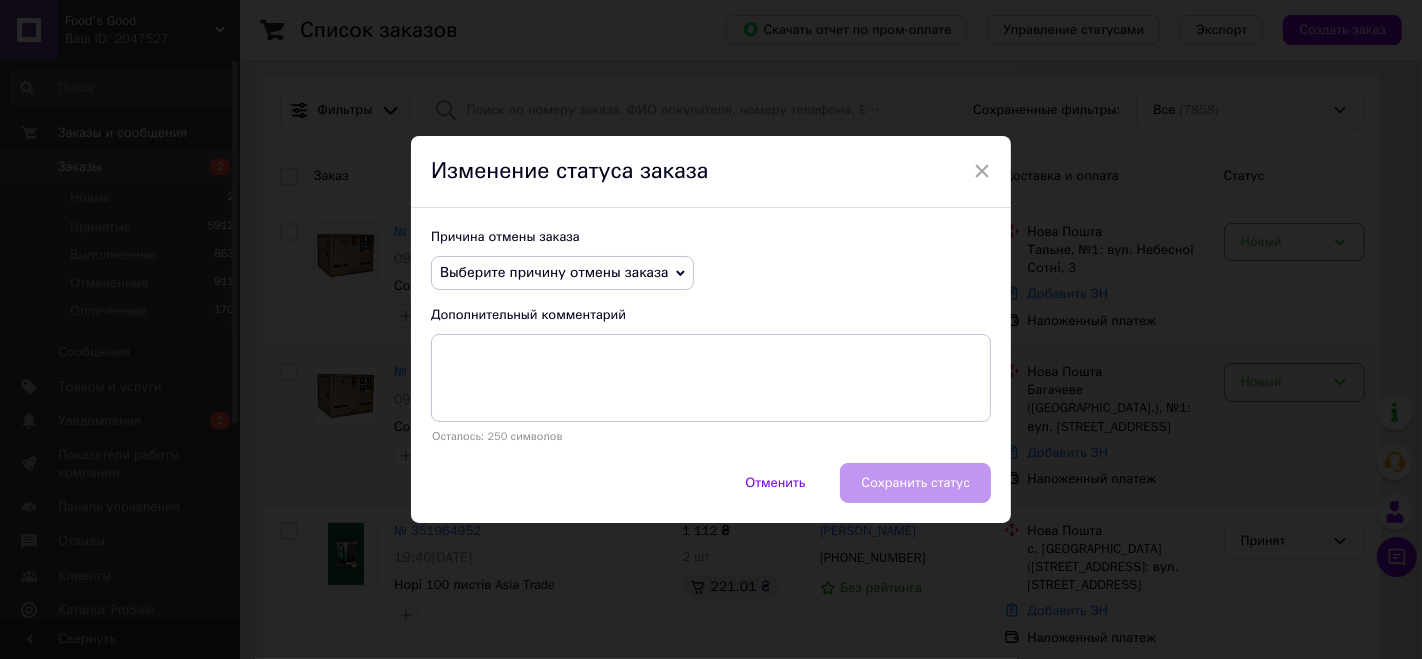 click on "Выберите причину отмены заказа" at bounding box center [562, 273] 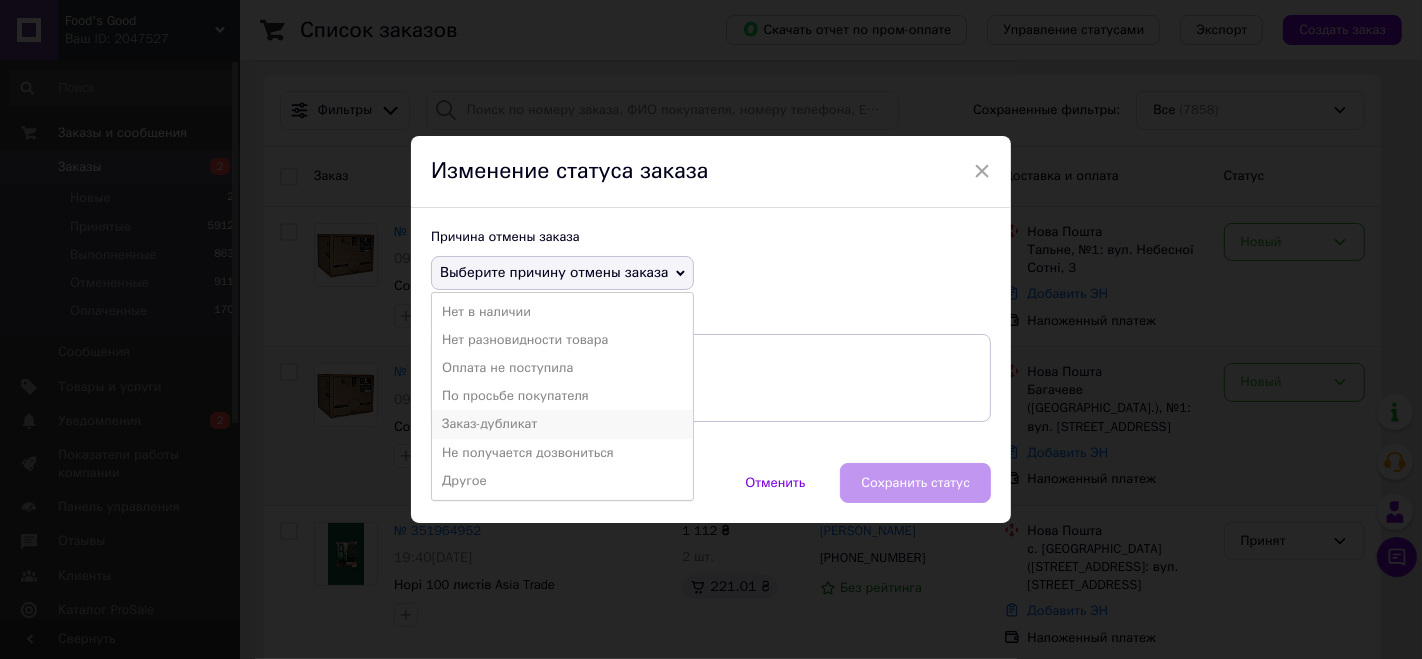 click on "Заказ-дубликат" at bounding box center (562, 424) 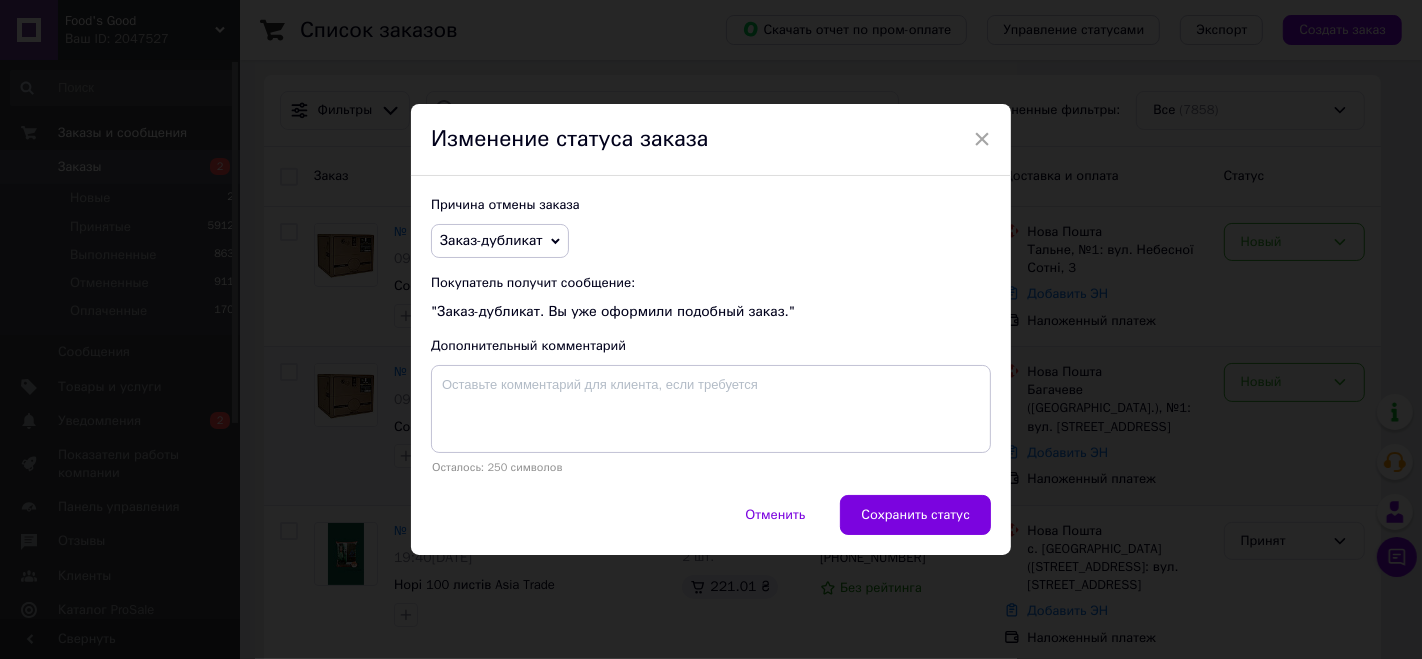 click on "Сохранить статус" at bounding box center [915, 515] 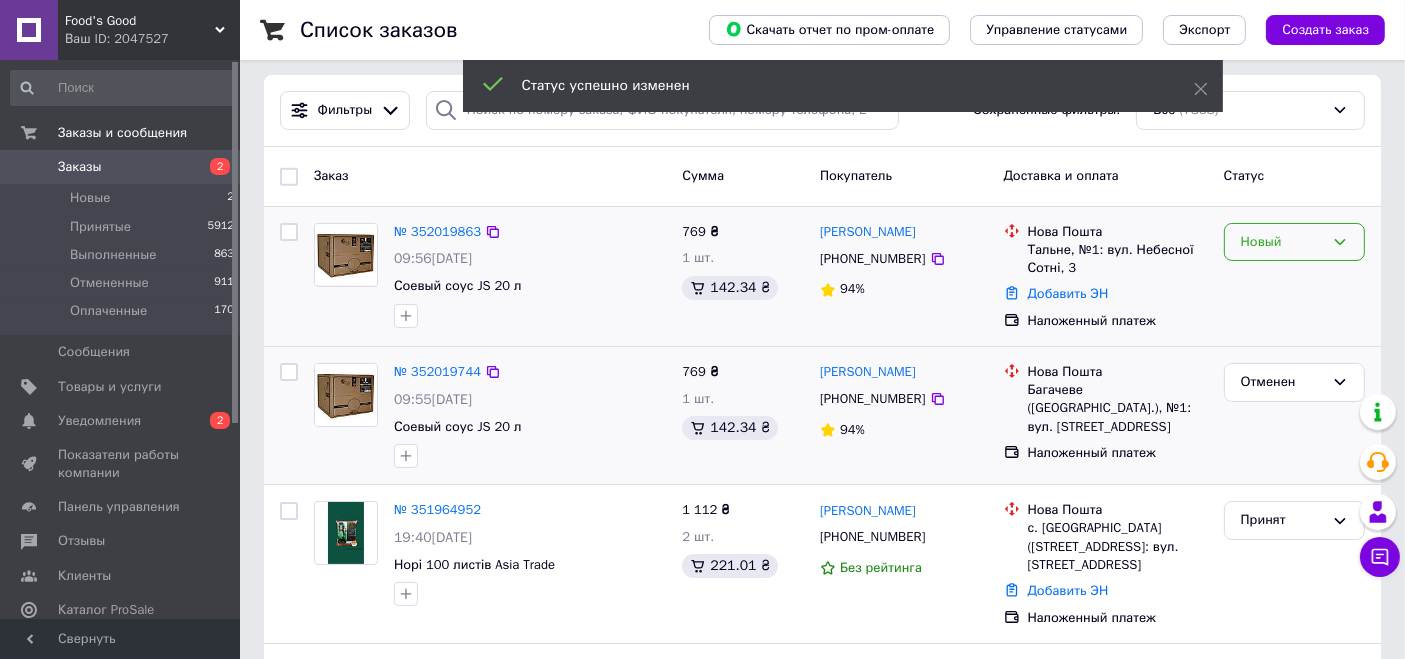 click on "Новый" at bounding box center [1282, 242] 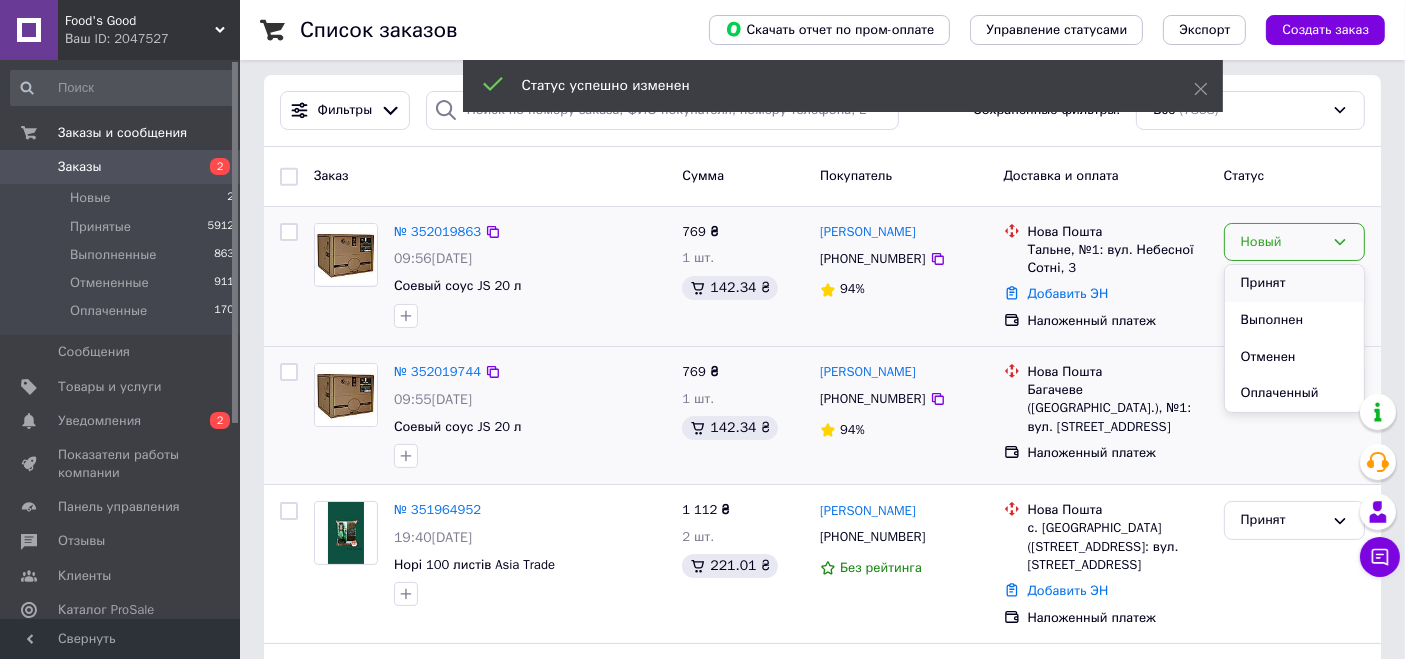 click on "Принят" at bounding box center [1294, 283] 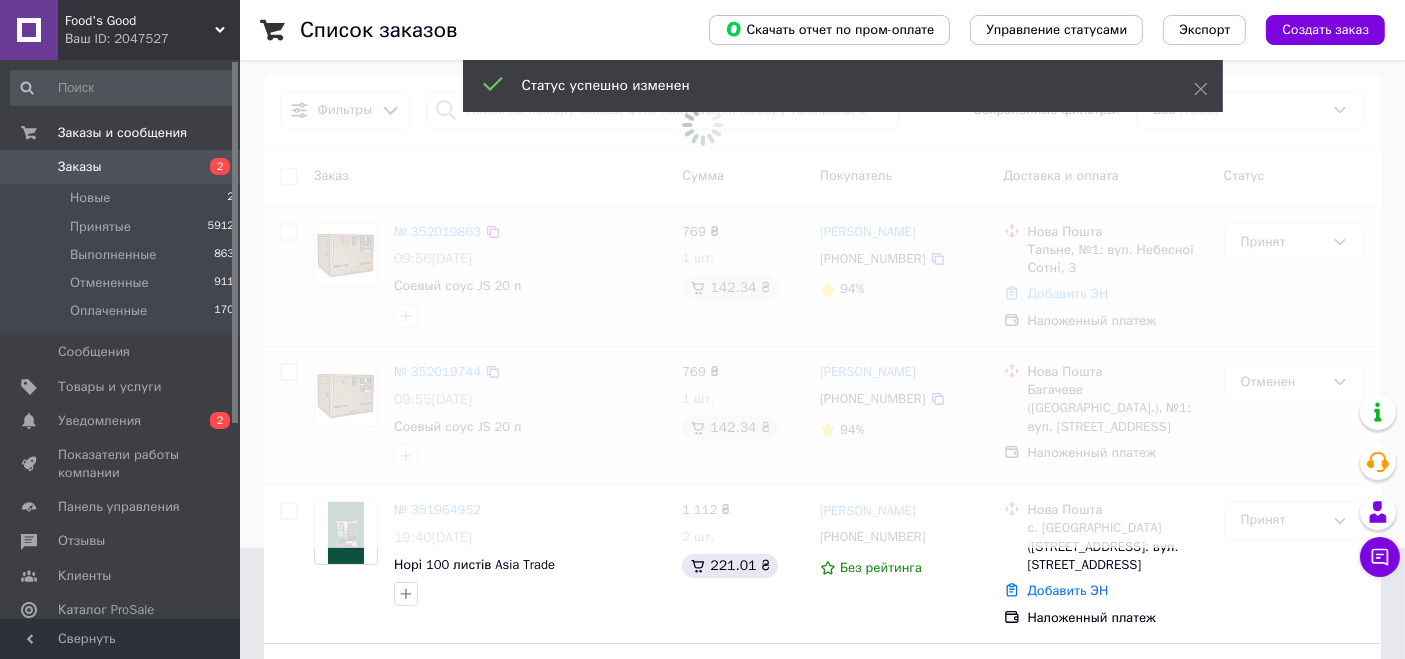 click on "Уведомления" at bounding box center (121, 421) 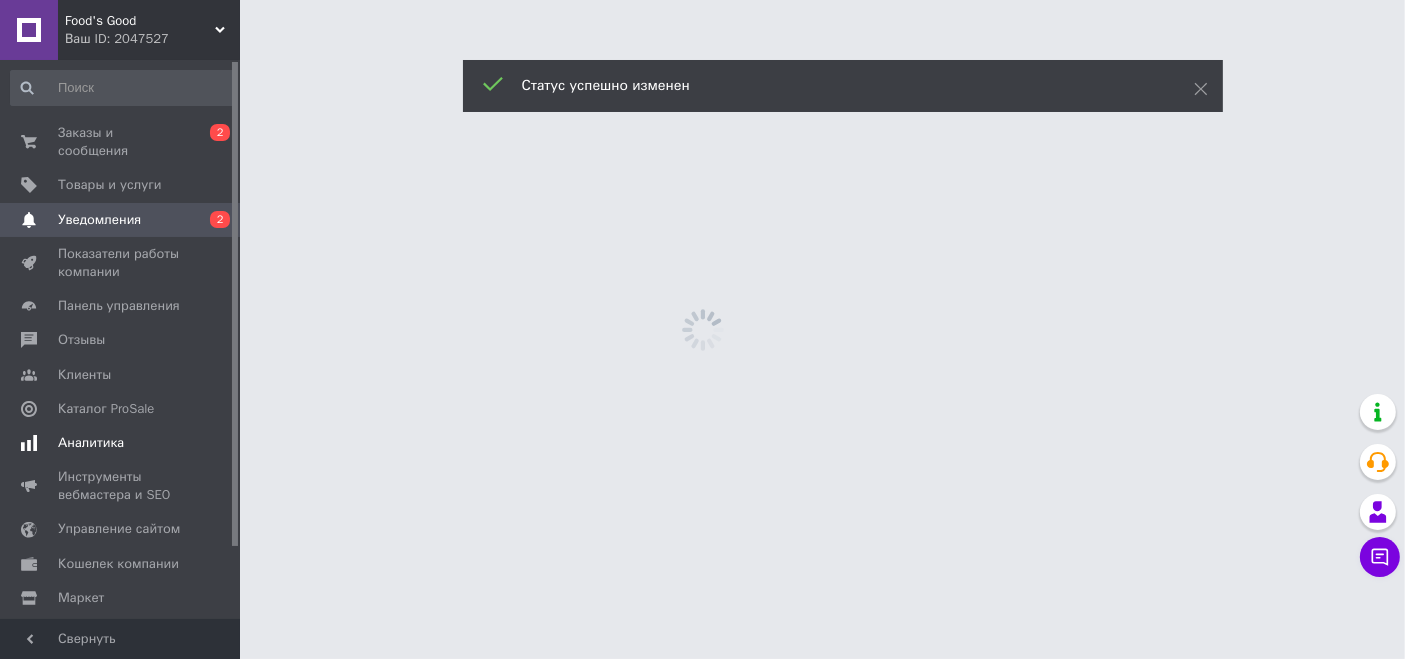 scroll, scrollTop: 0, scrollLeft: 0, axis: both 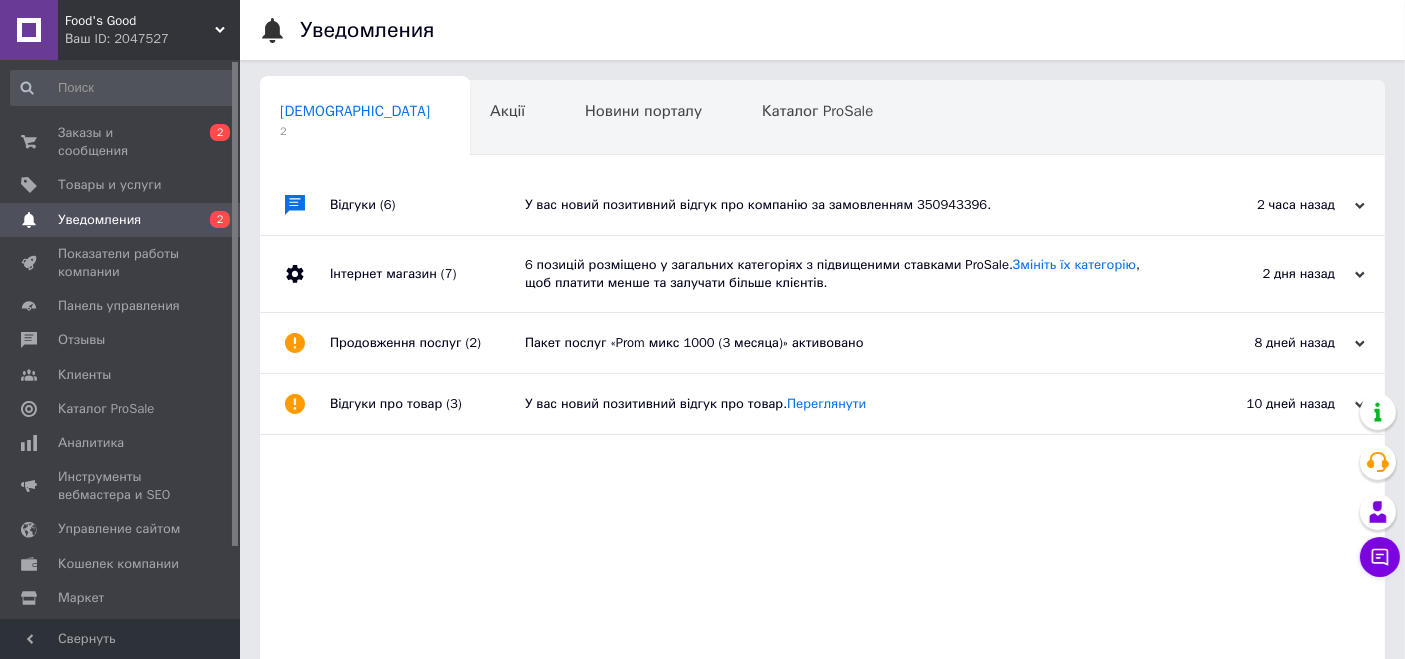 click on "У вас новий позитивний відгук про компанію за замовленням 350943396." at bounding box center [845, 205] 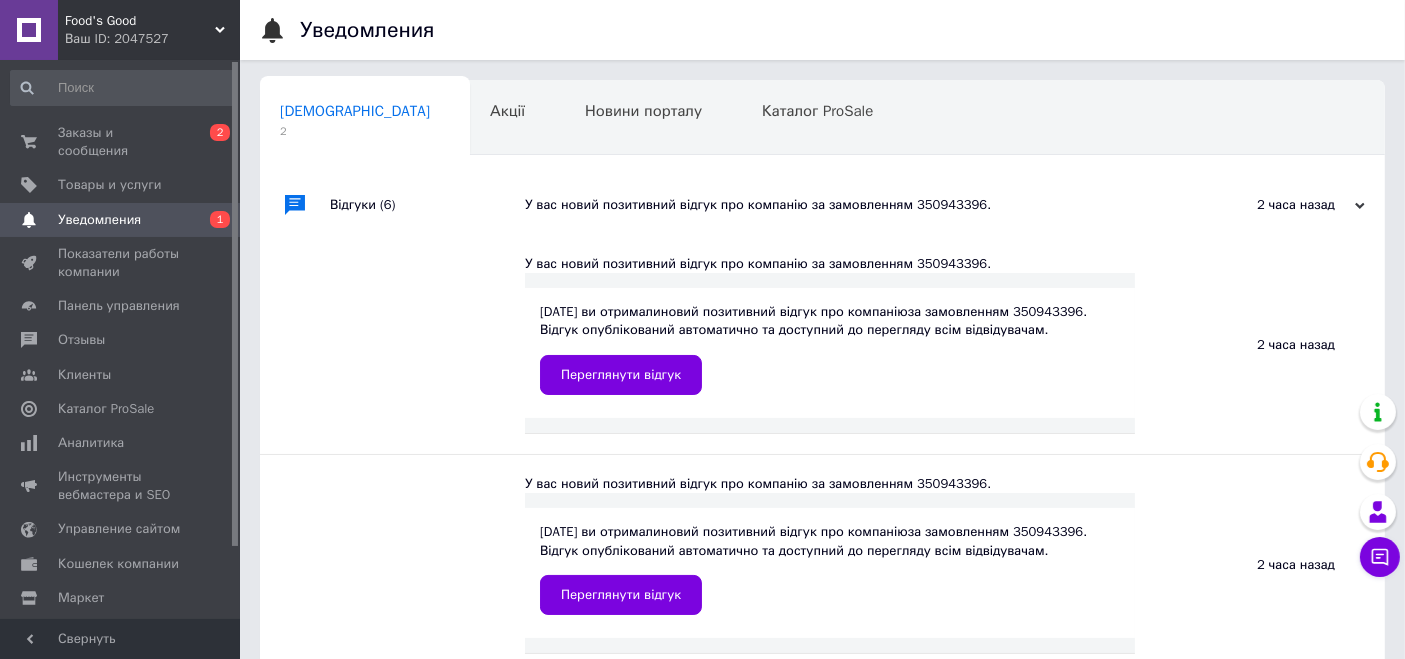 click on "10.07.2025 ви отримали  новий позитивний відгук про компанію  за замовленням 350943396. Відгук опублікований автоматично та доступний до перегляду всім відвідувачам. Переглянути відгук" at bounding box center [830, 353] 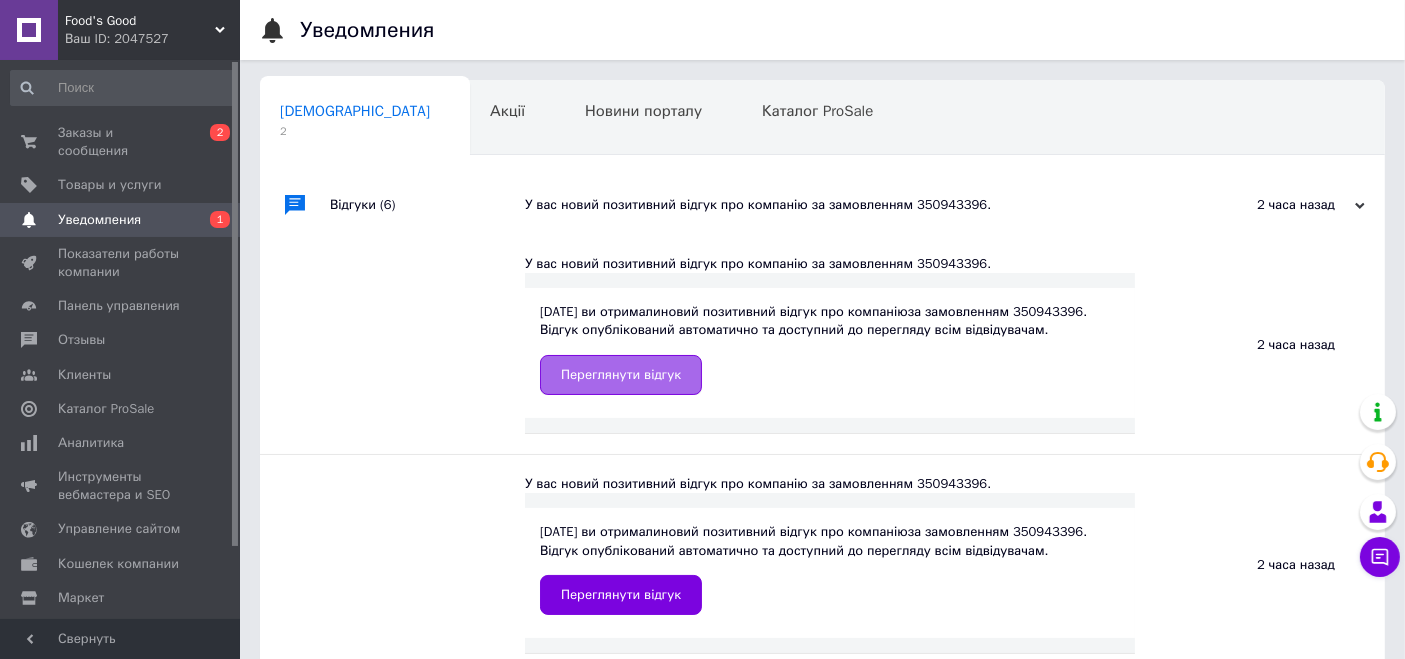 click on "Переглянути відгук" at bounding box center [621, 375] 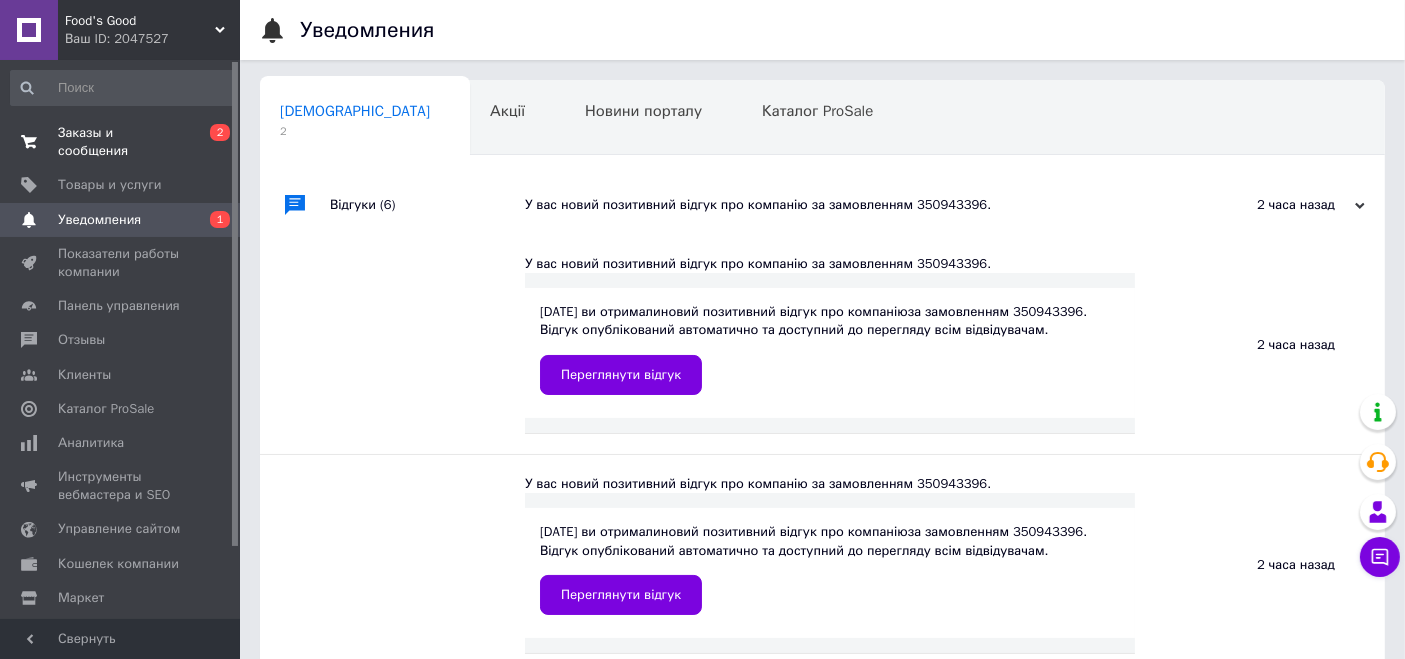 click on "Заказы и сообщения" at bounding box center [121, 142] 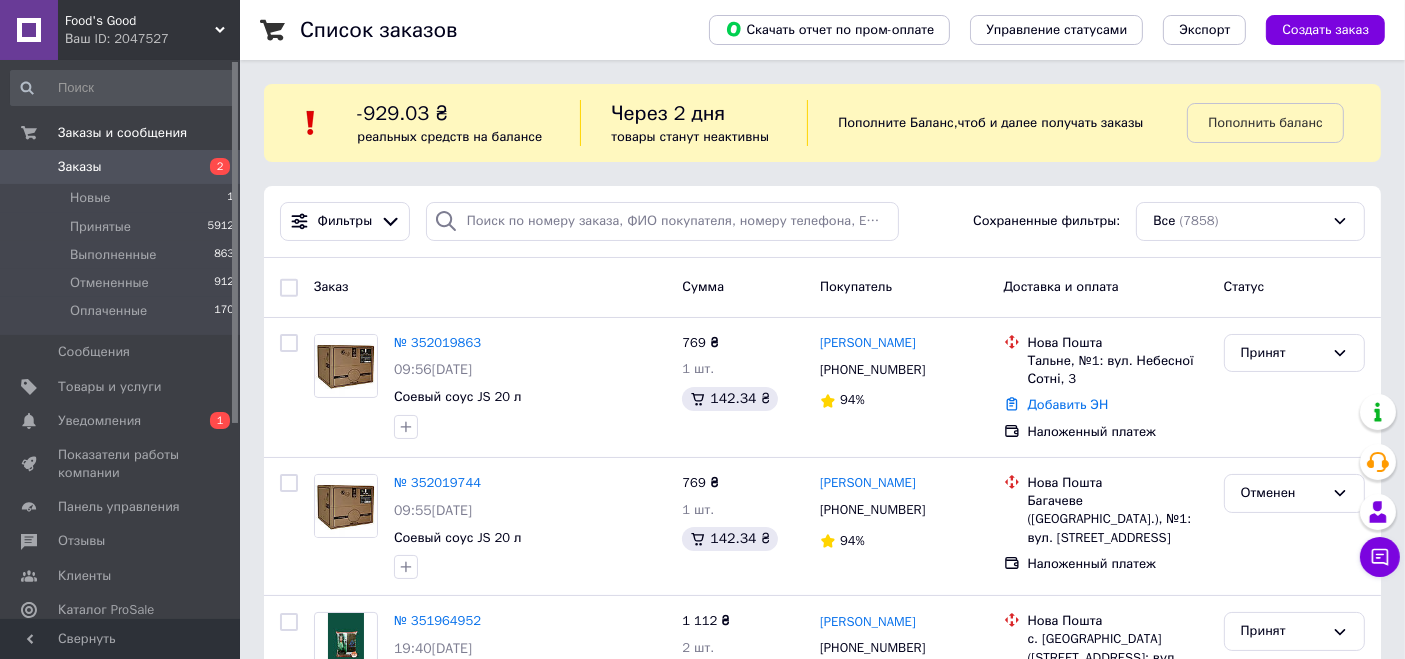 click on "Ваш ID: 2047527" at bounding box center (152, 39) 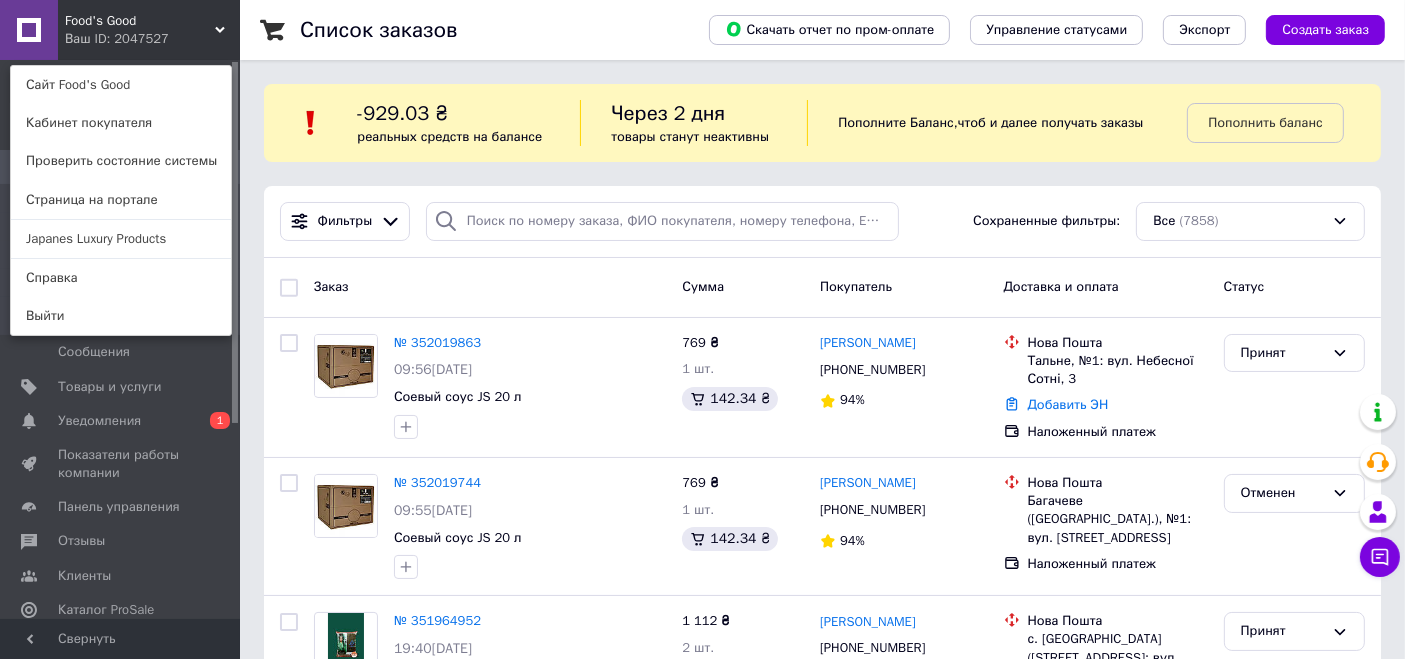 click on "Japanes Luxury Products" at bounding box center [121, 239] 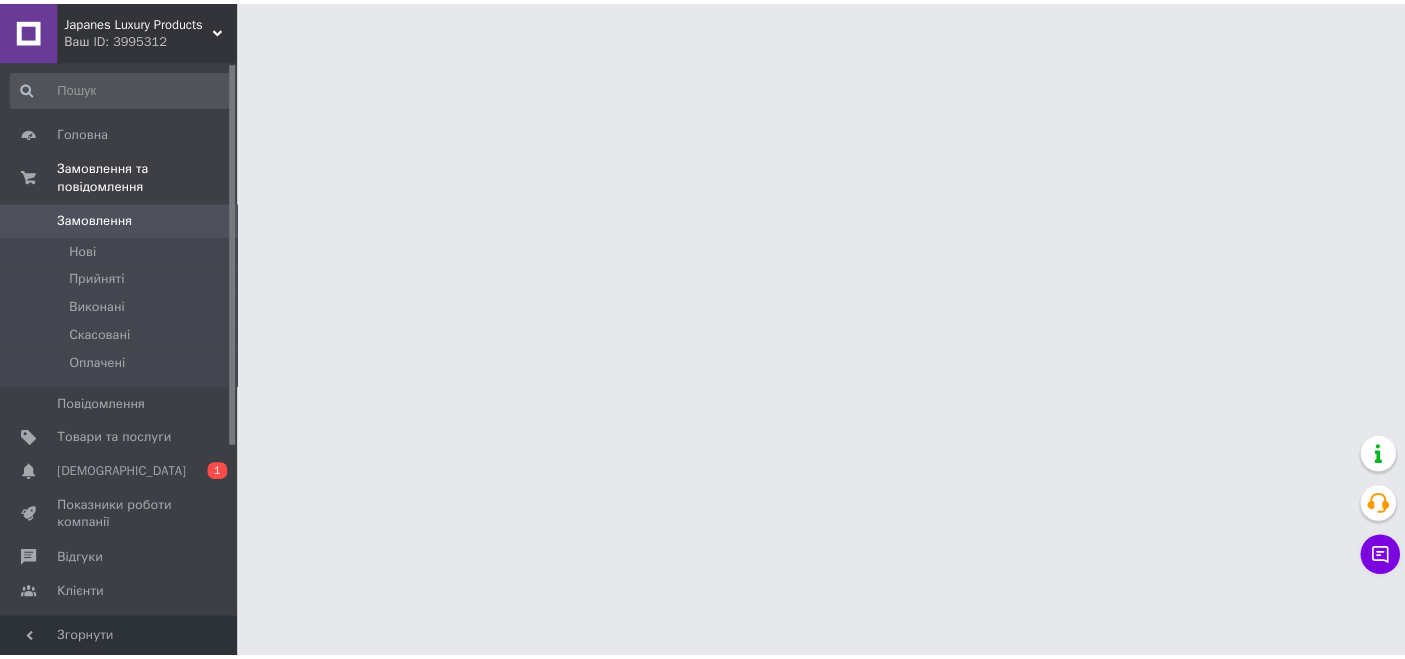 scroll, scrollTop: 0, scrollLeft: 0, axis: both 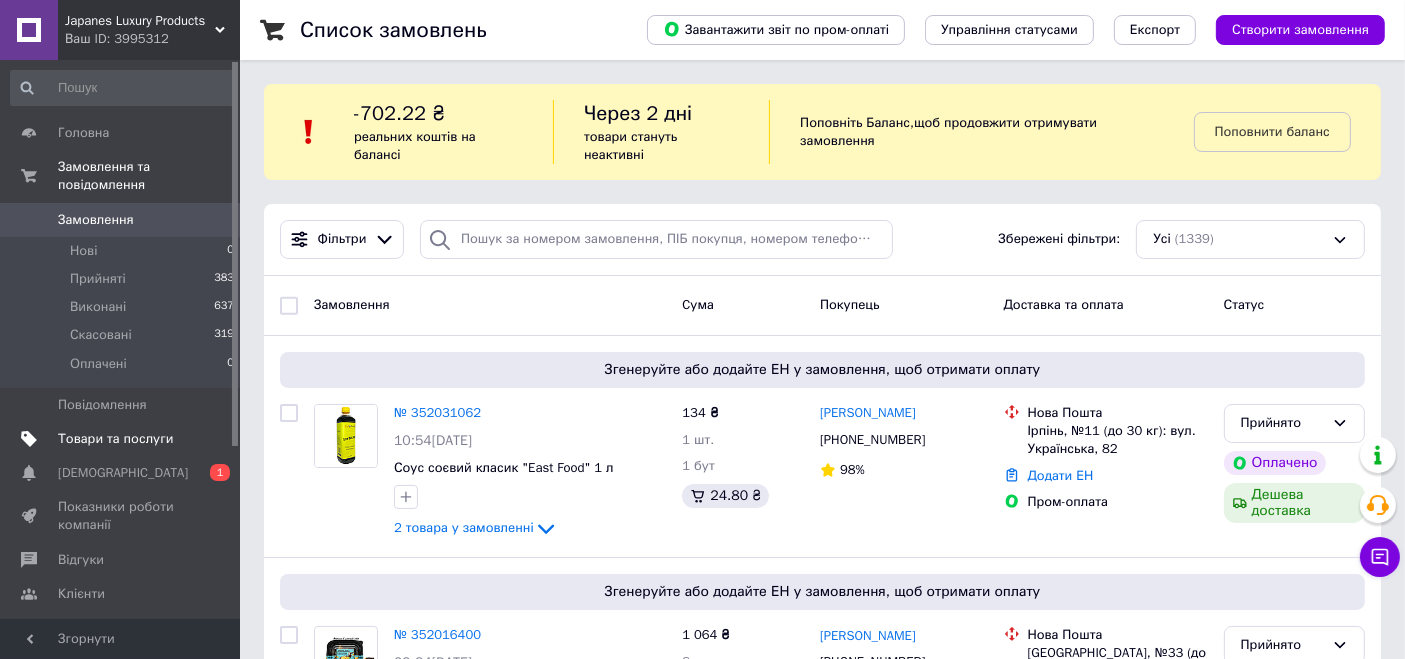 click on "Товари та послуги" at bounding box center (123, 439) 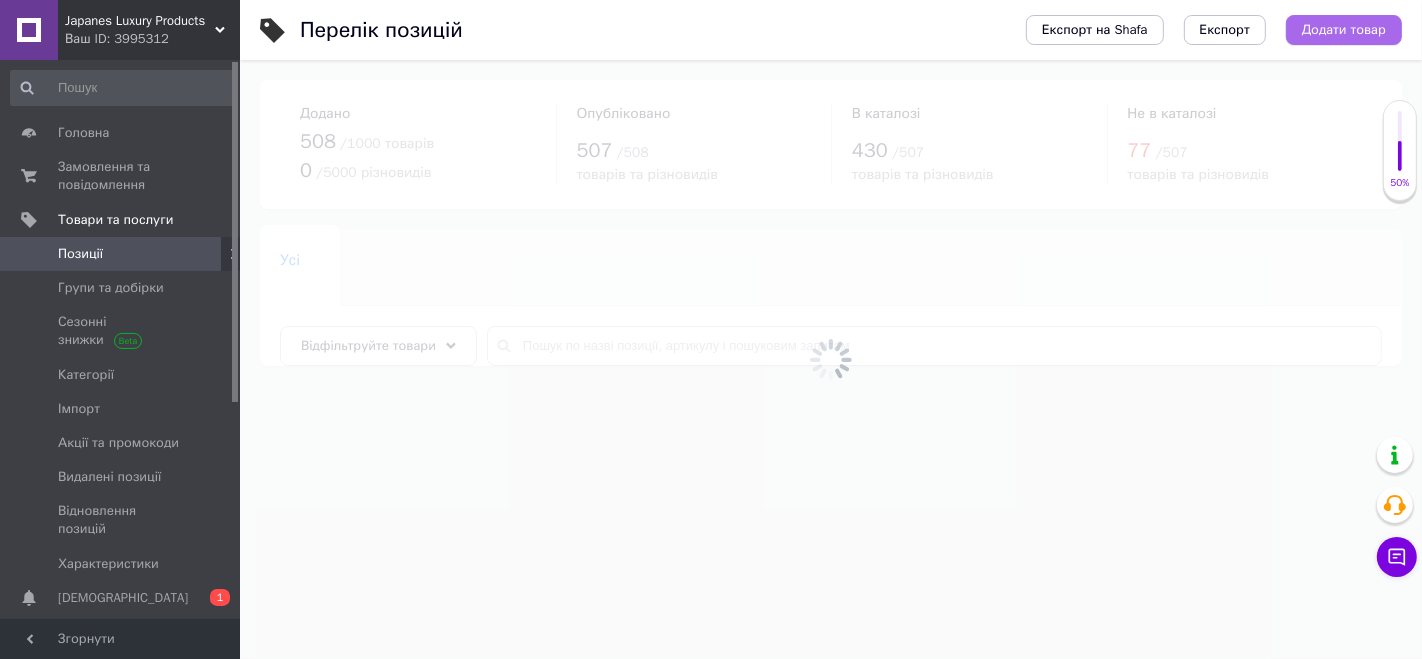 click on "Додати товар" at bounding box center (1344, 30) 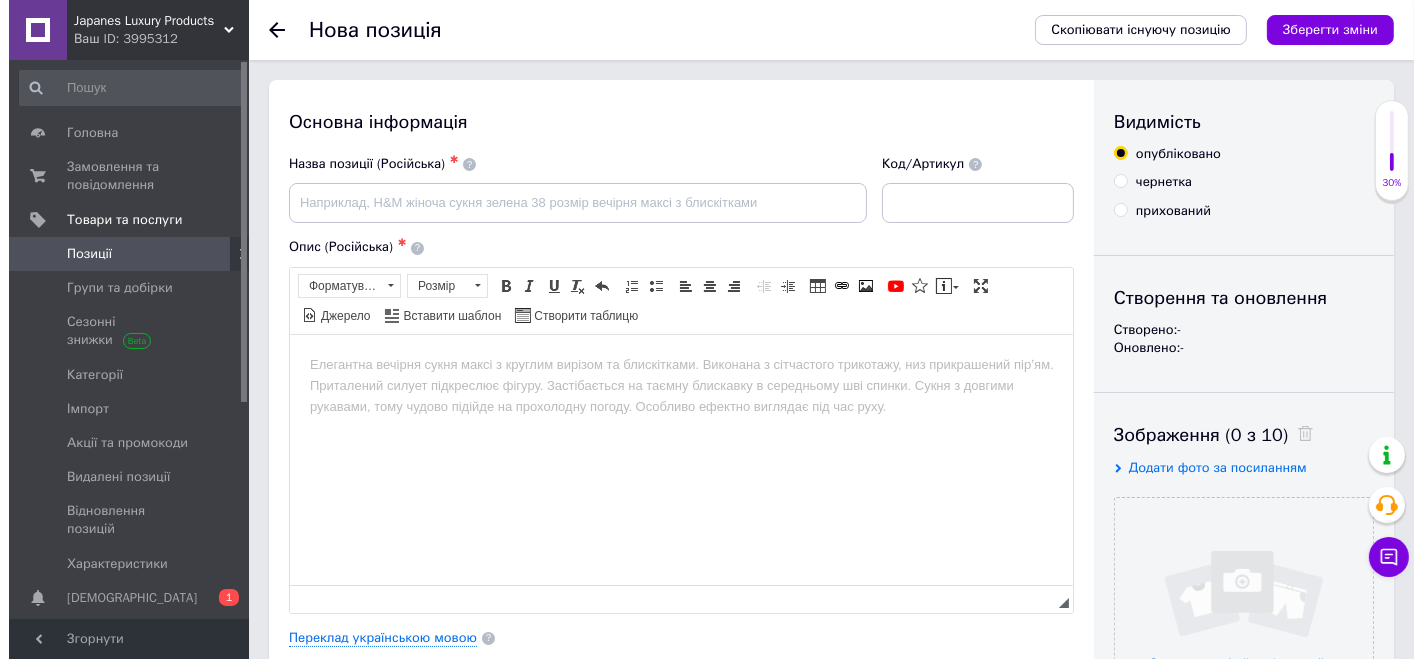 scroll, scrollTop: 222, scrollLeft: 0, axis: vertical 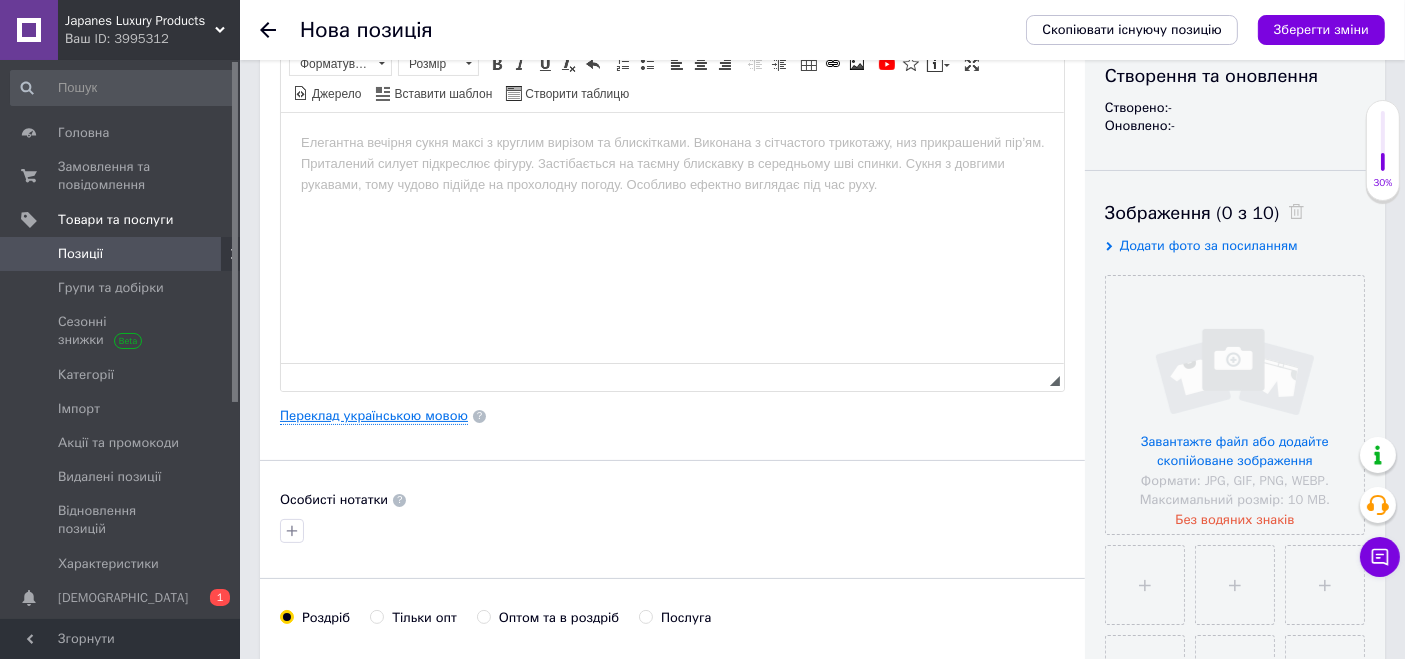 click on "Переклад українською мовою" at bounding box center [374, 416] 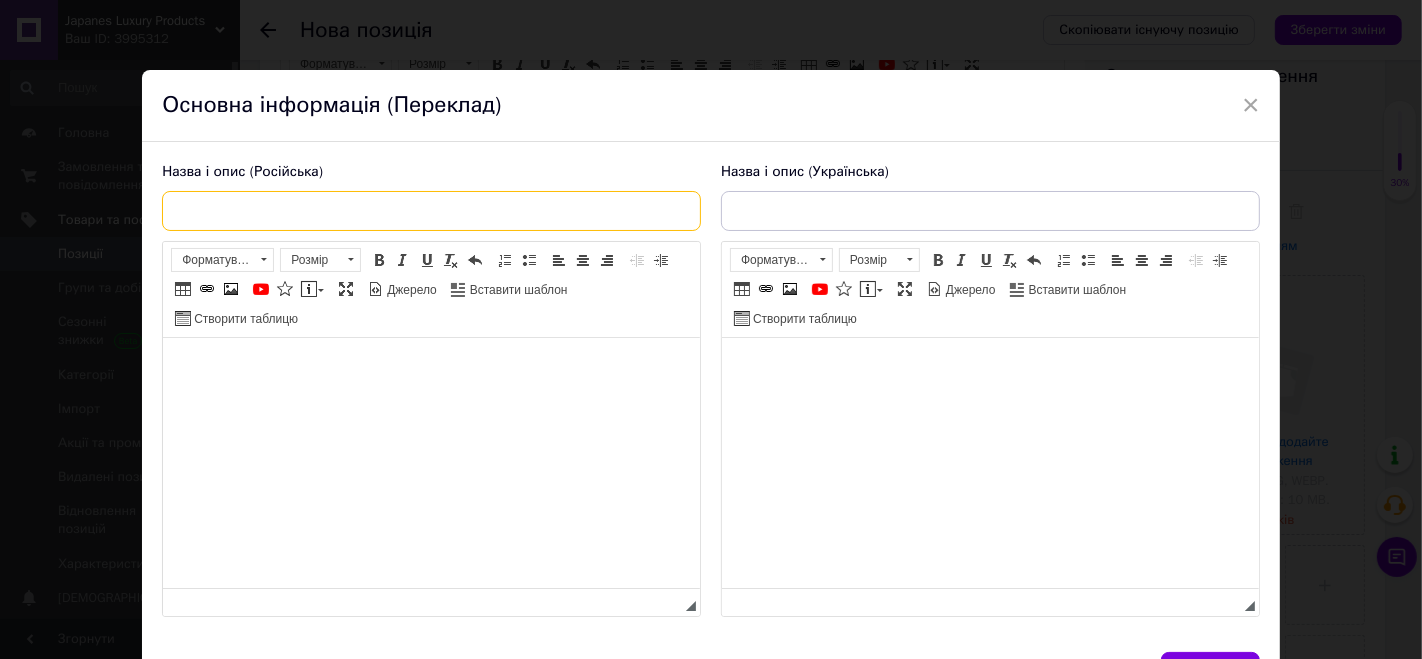 drag, startPoint x: 400, startPoint y: 212, endPoint x: 537, endPoint y: 203, distance: 137.2953 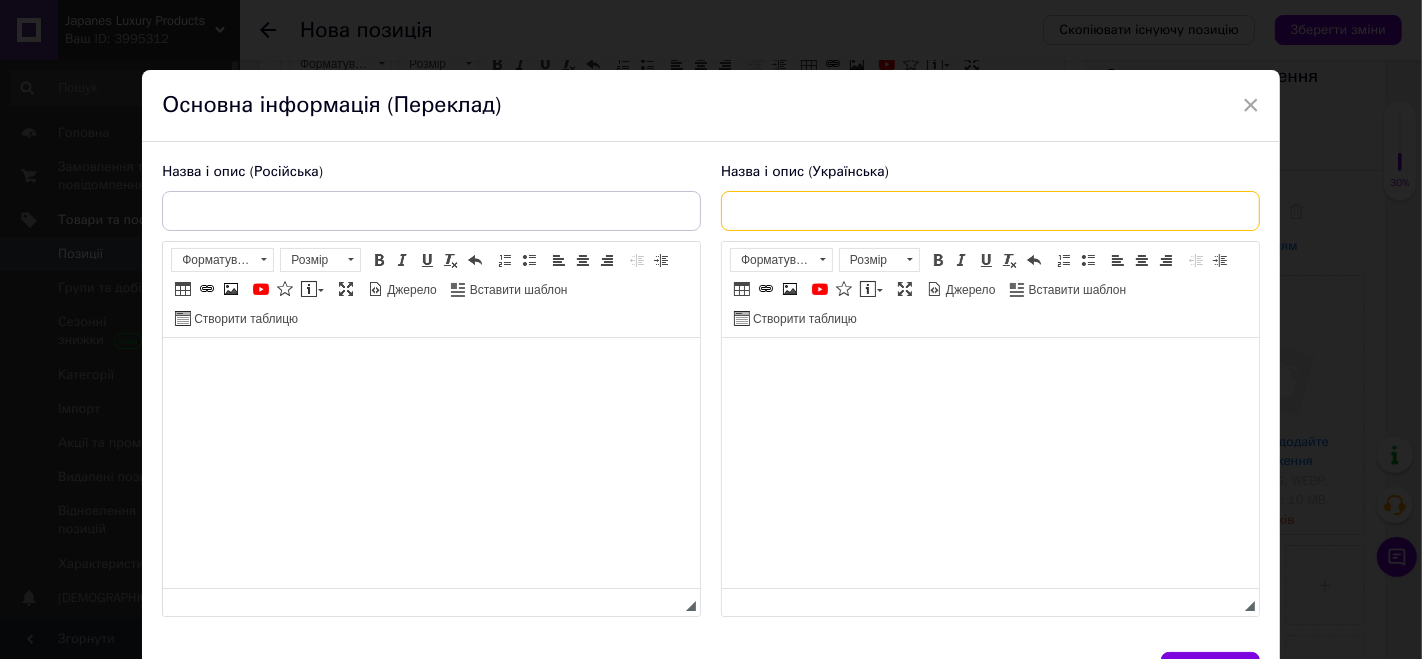 click at bounding box center [990, 211] 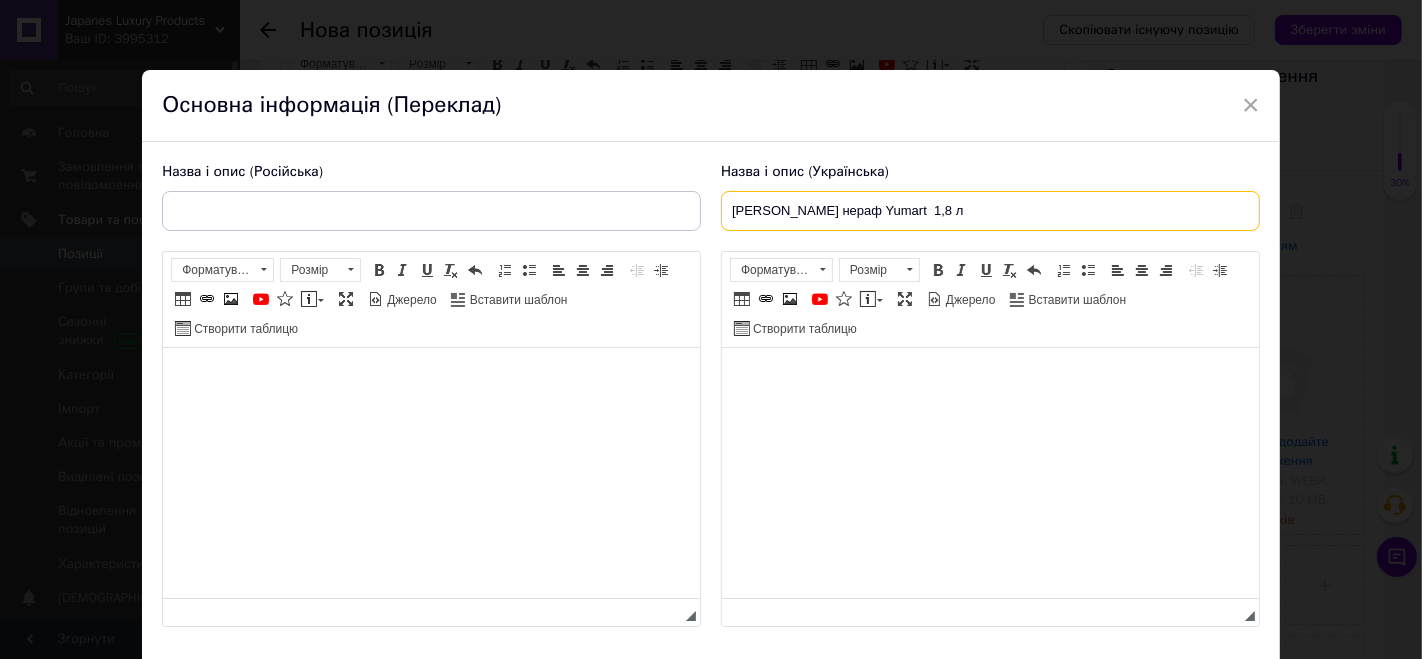type on "Олія кунжутна нераф Yumart  1,8 л" 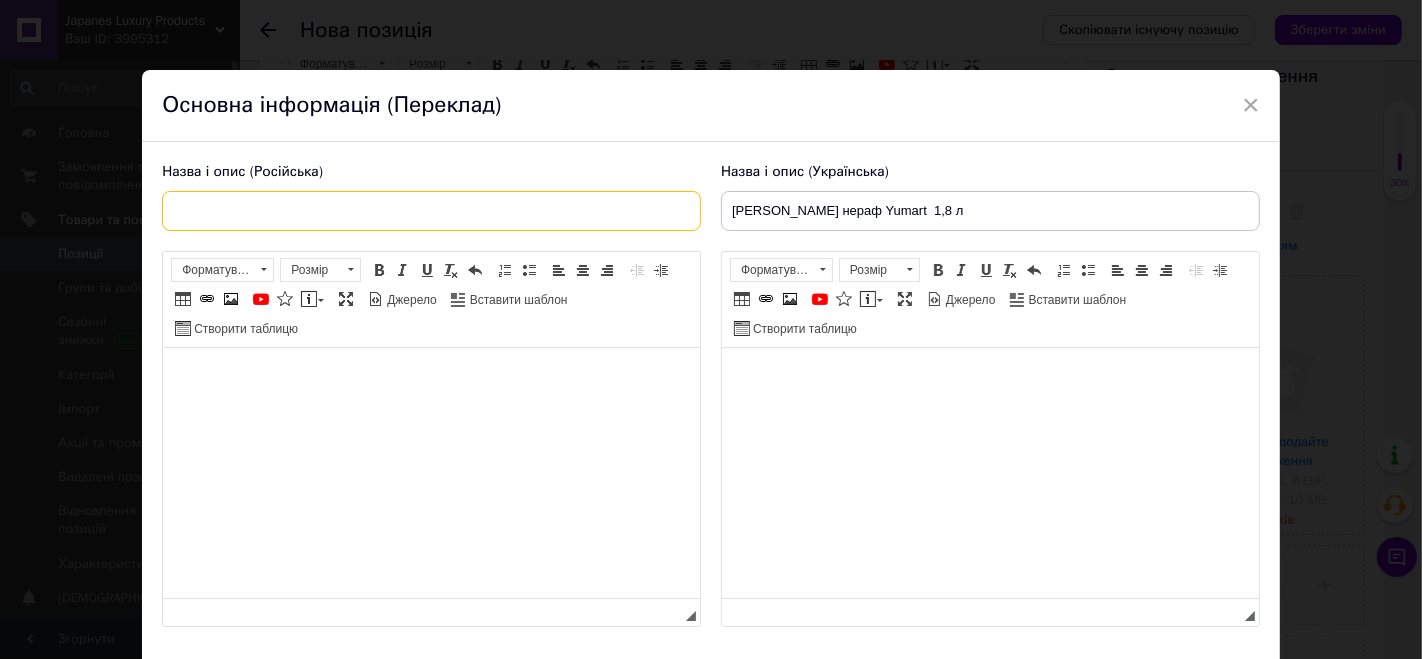 click at bounding box center (431, 211) 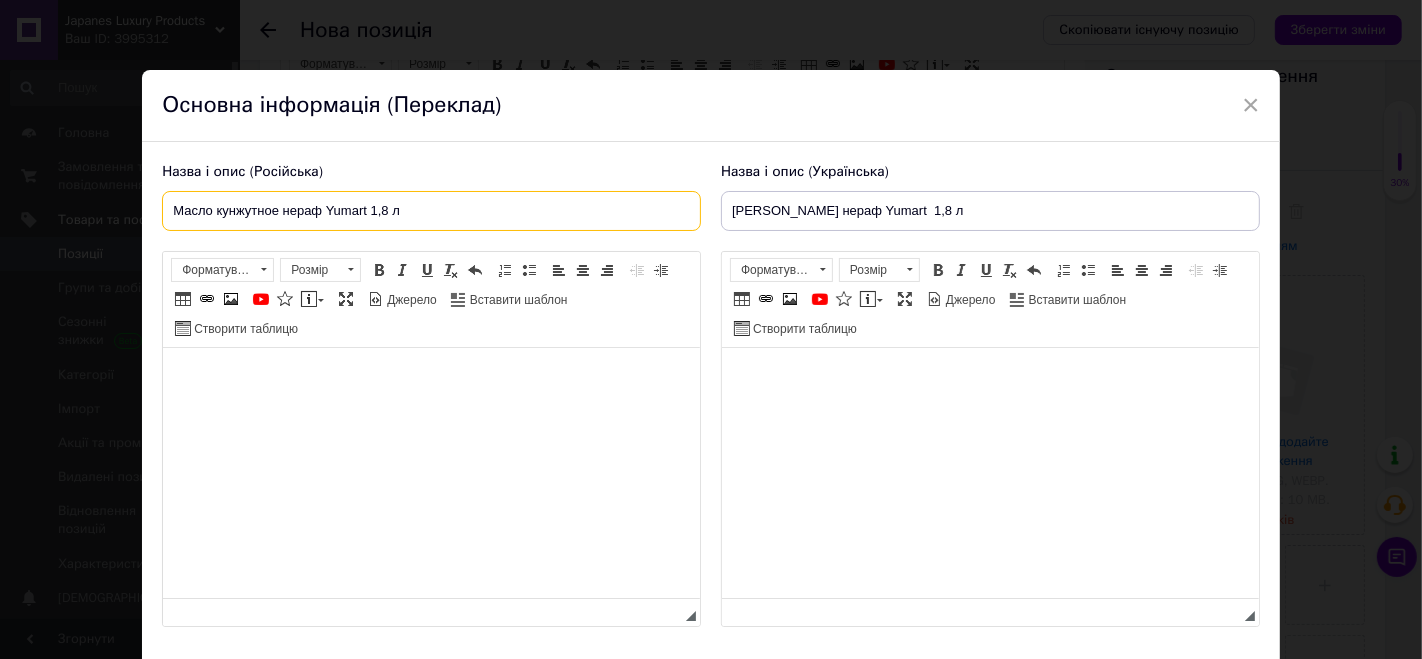type on "Масло кунжутное нераф Yumart 1,8 л" 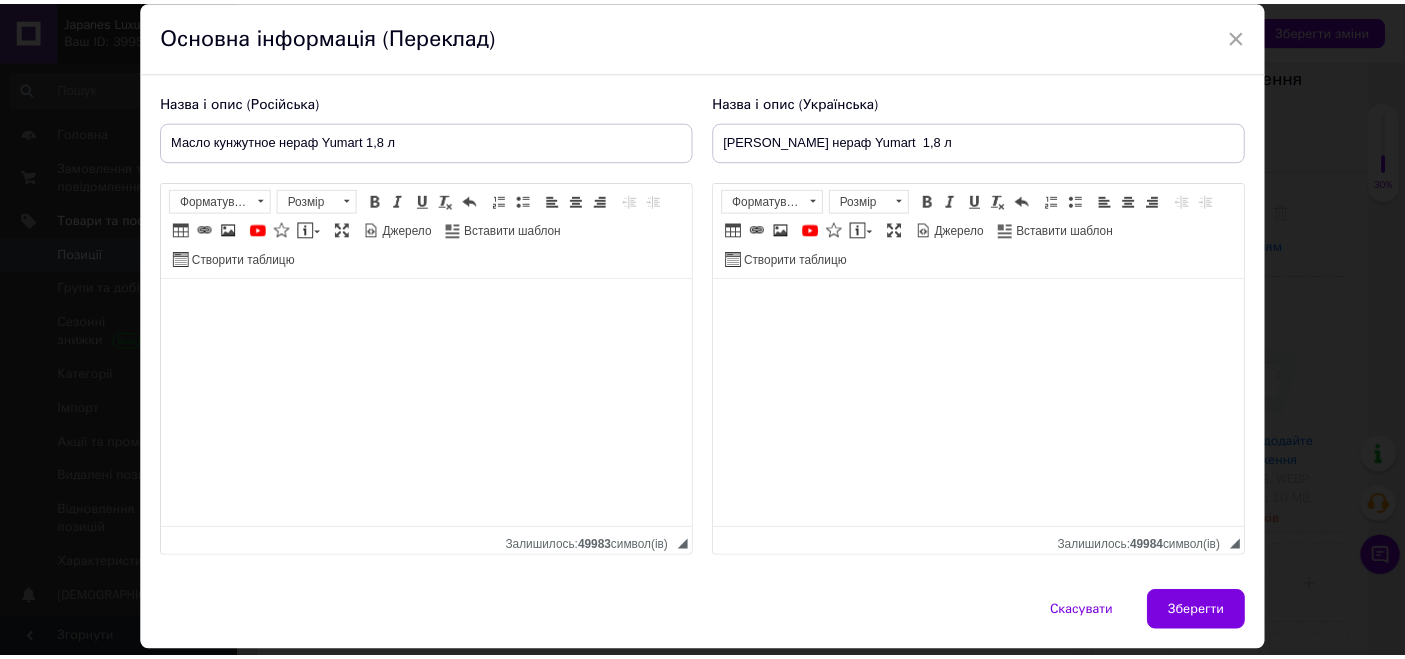 scroll, scrollTop: 129, scrollLeft: 0, axis: vertical 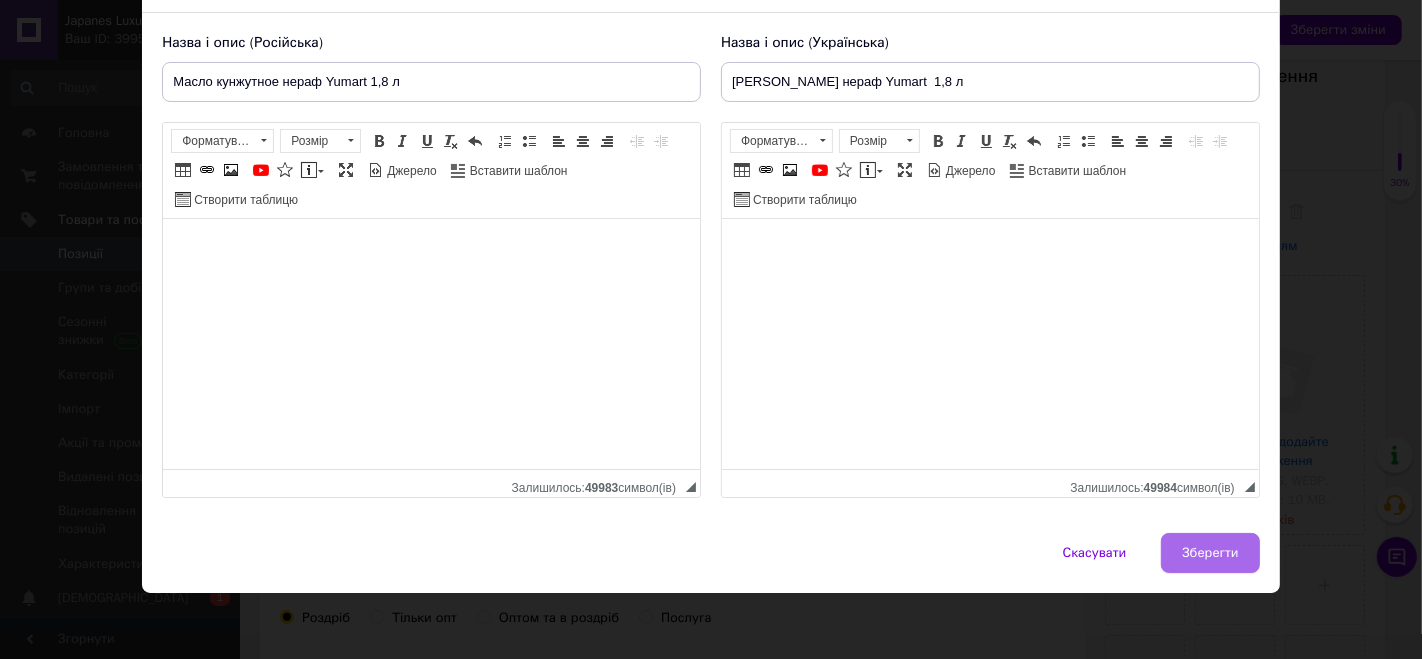 click on "Зберегти" at bounding box center (1210, 553) 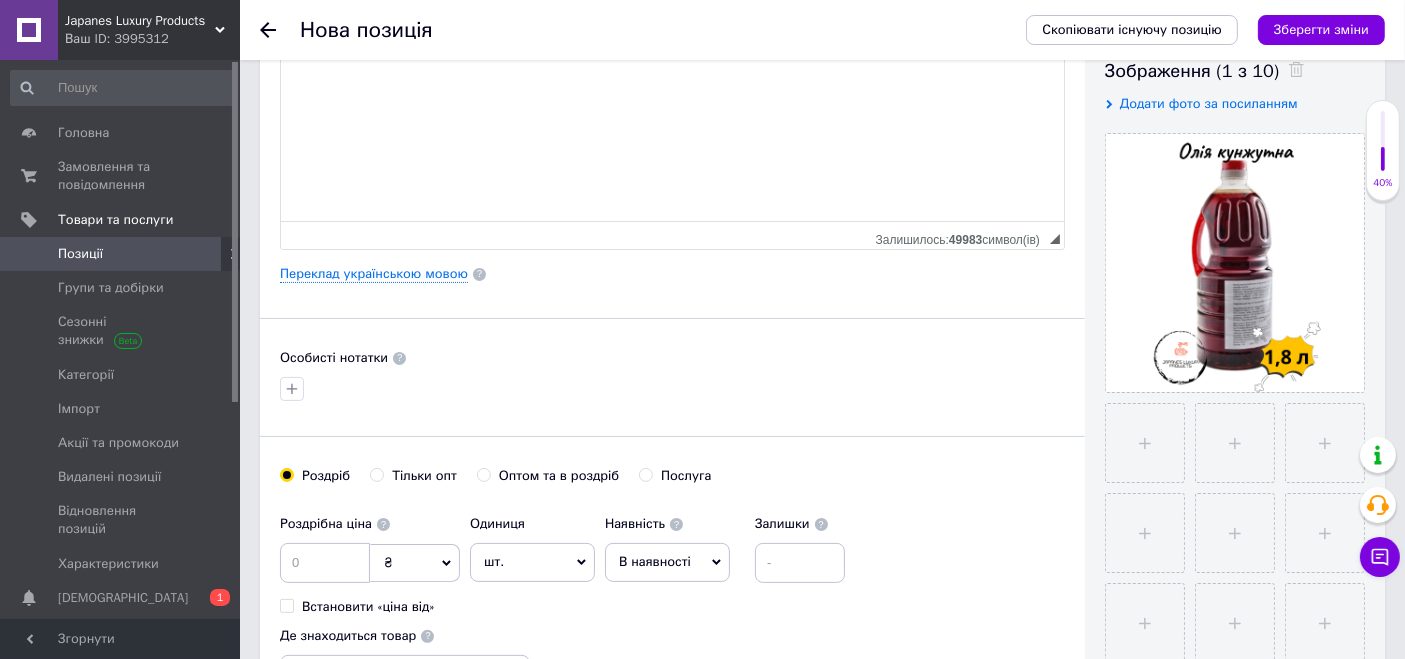 scroll, scrollTop: 444, scrollLeft: 0, axis: vertical 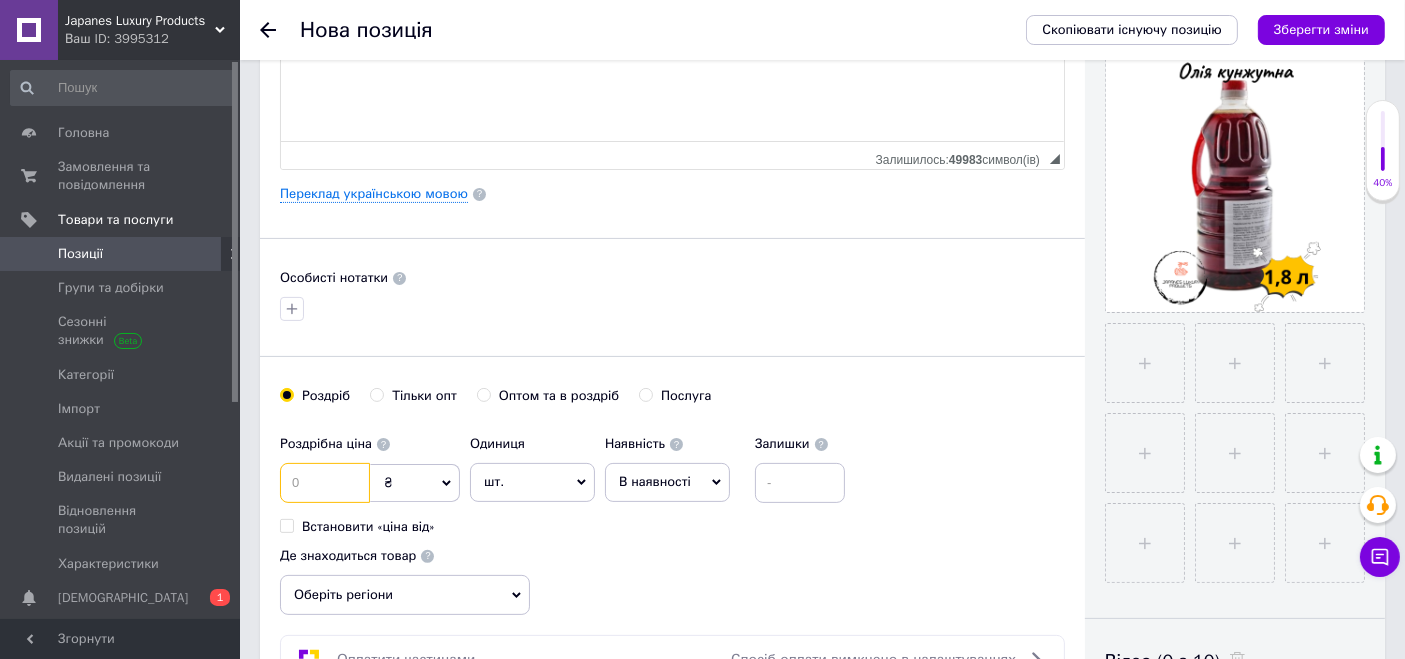 click at bounding box center [325, 483] 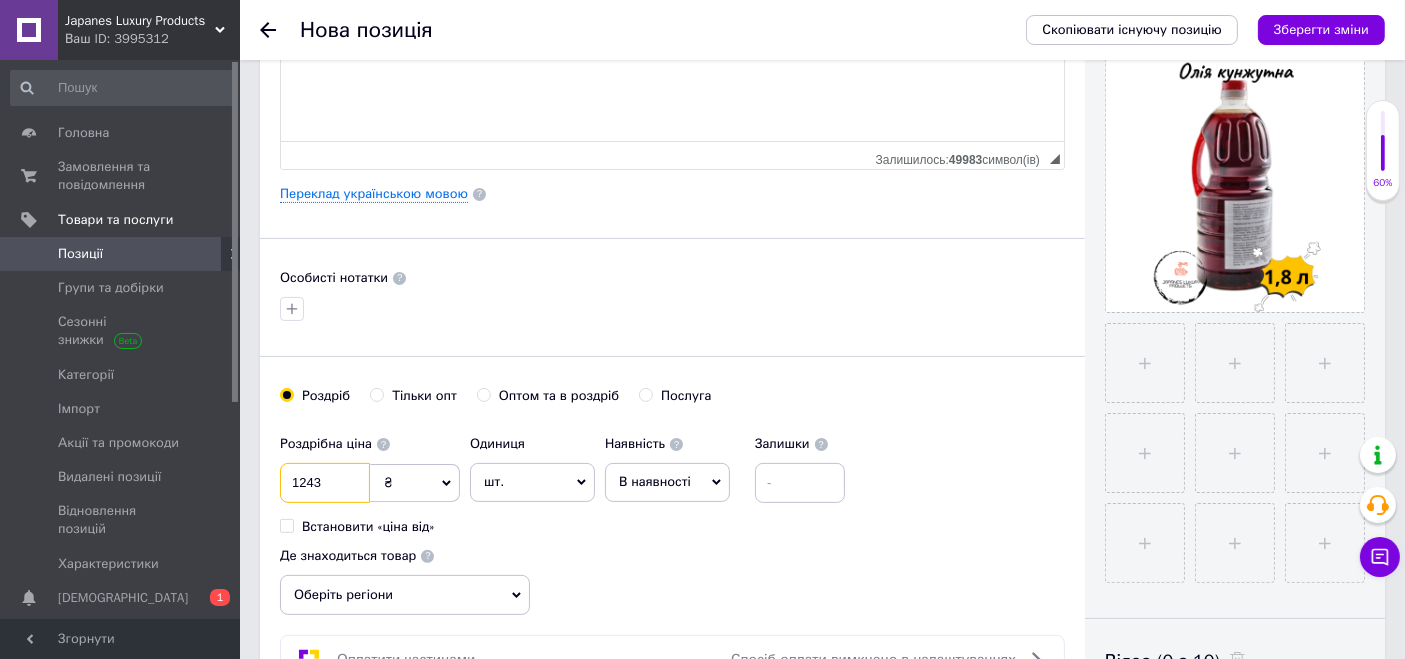 type on "1243" 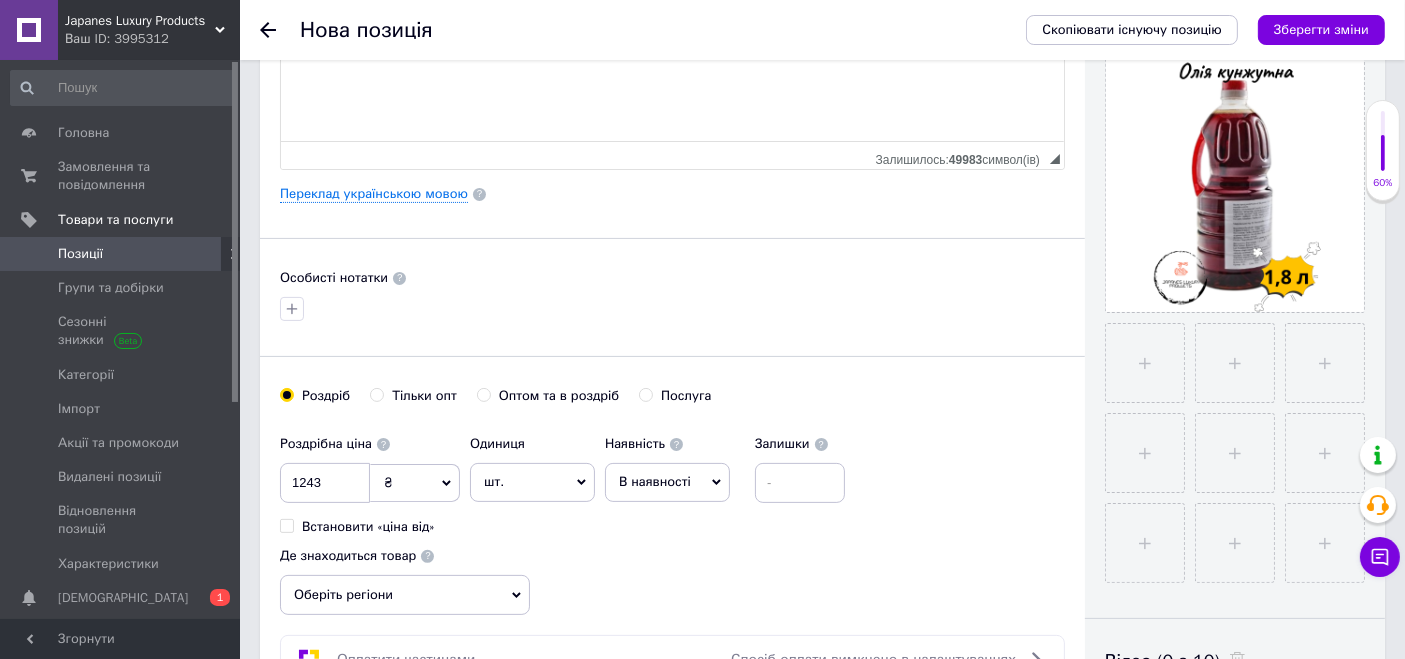 click on "шт." at bounding box center [532, 482] 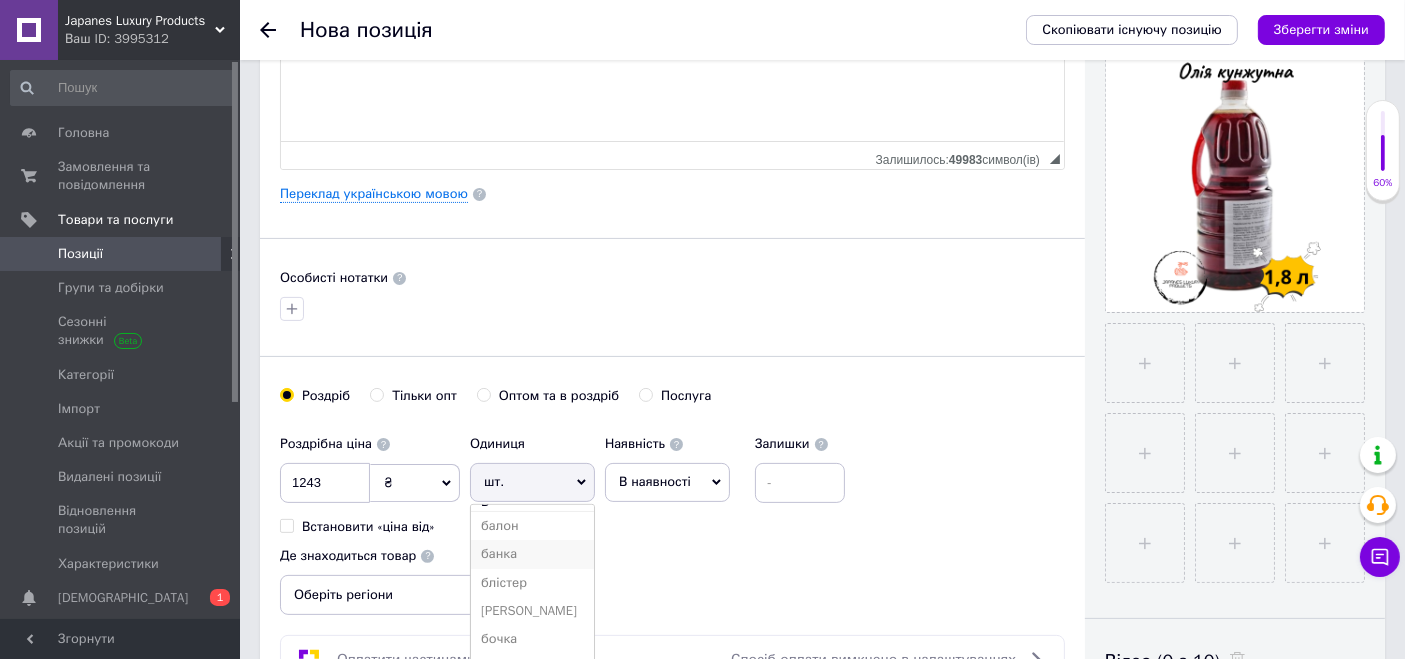 scroll, scrollTop: 555, scrollLeft: 0, axis: vertical 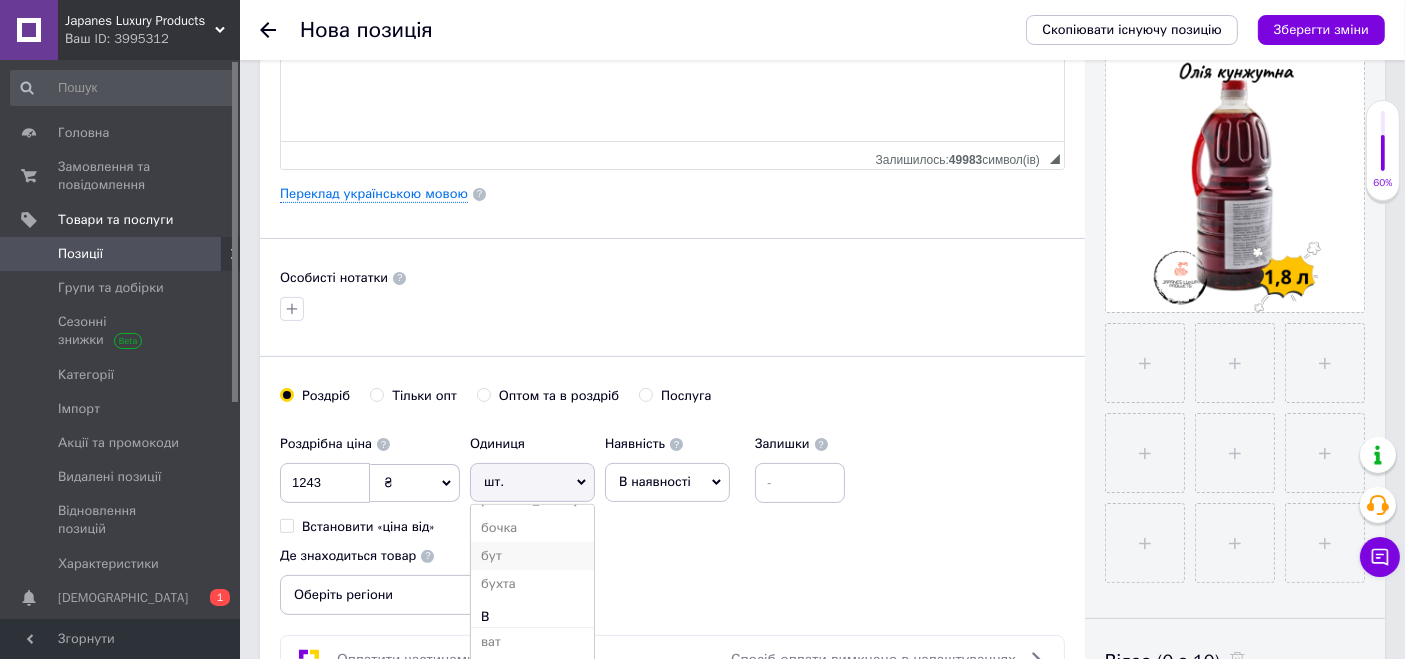 click on "бут" at bounding box center [532, 556] 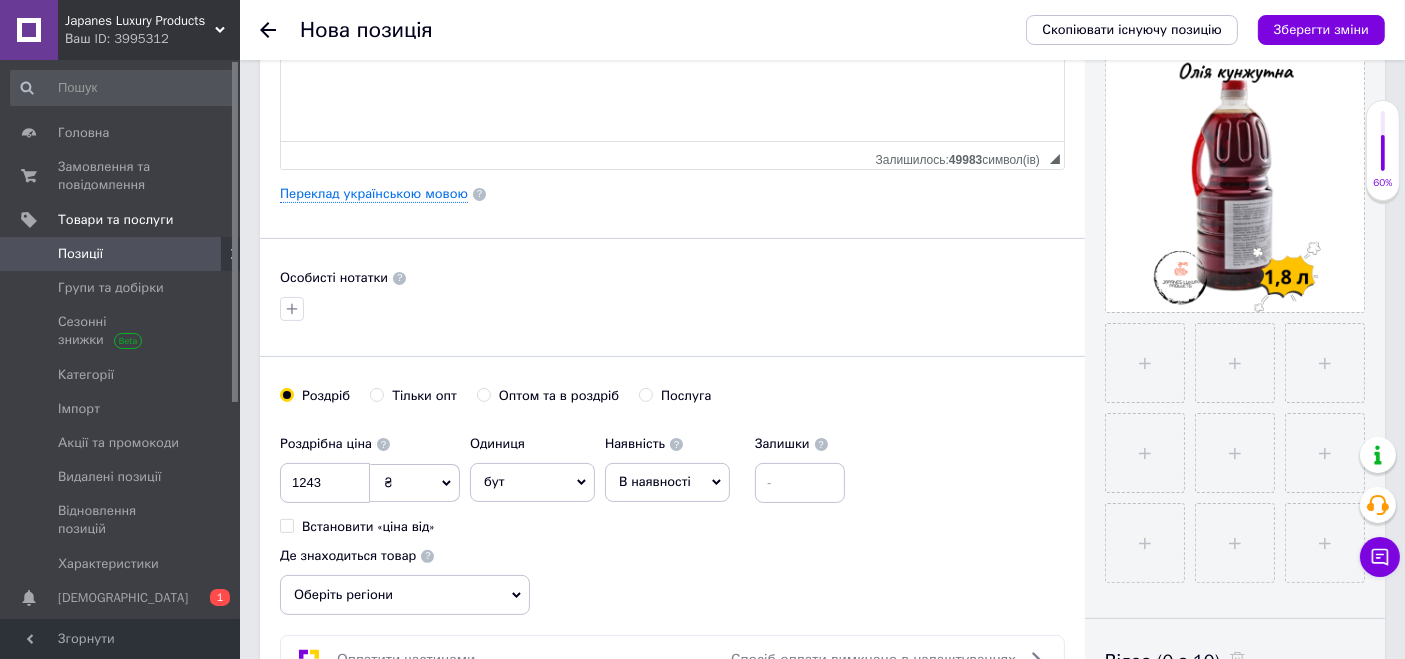 click on "В наявності" at bounding box center [667, 482] 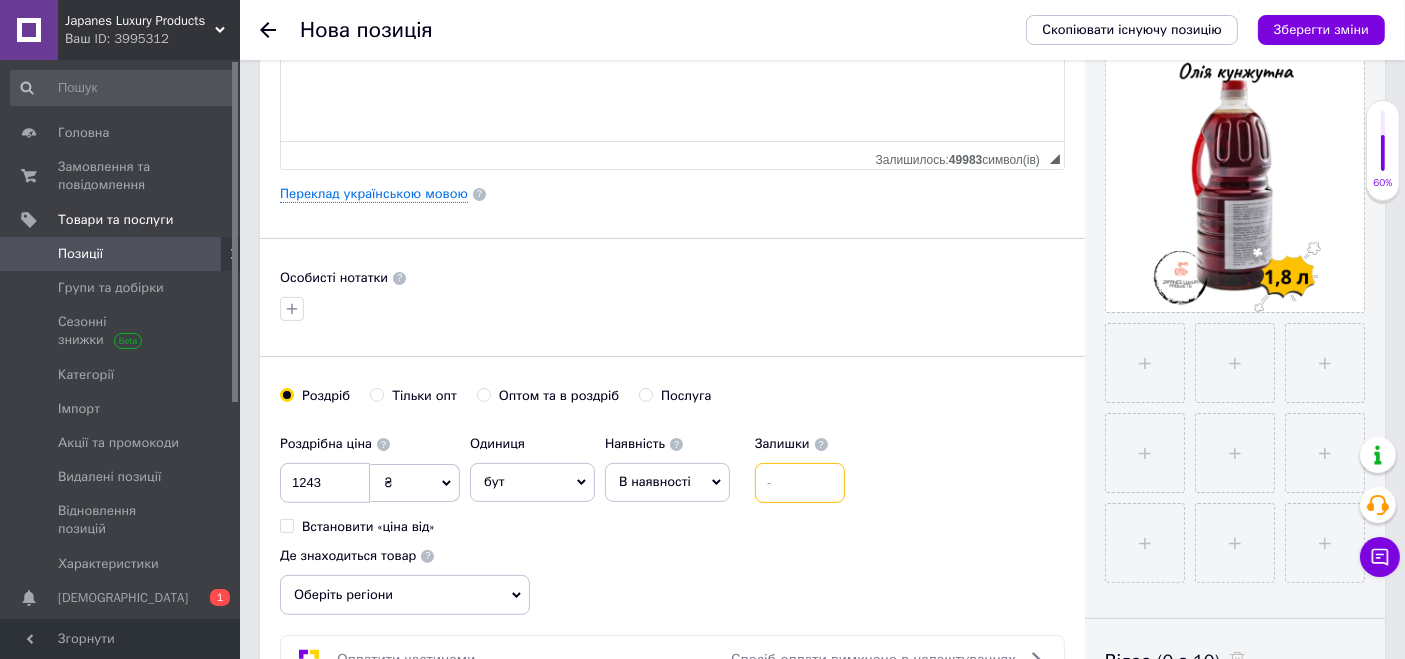 click at bounding box center (800, 483) 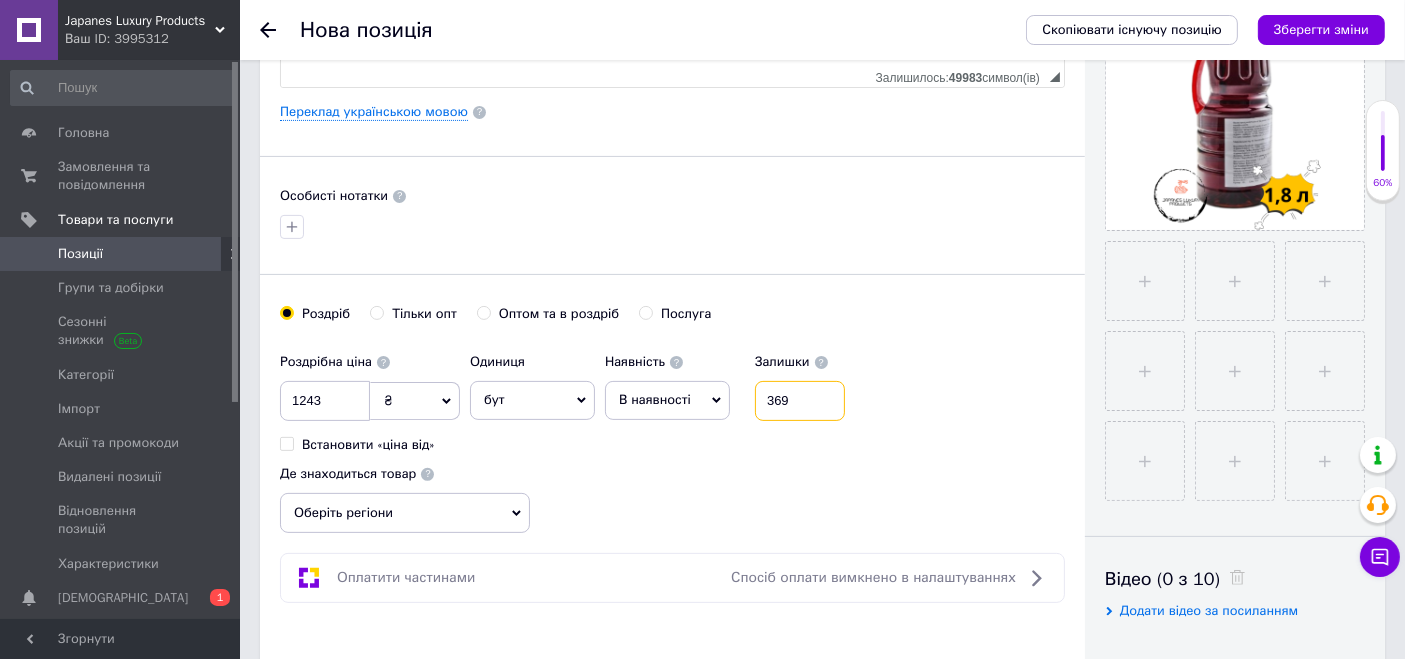 scroll, scrollTop: 555, scrollLeft: 0, axis: vertical 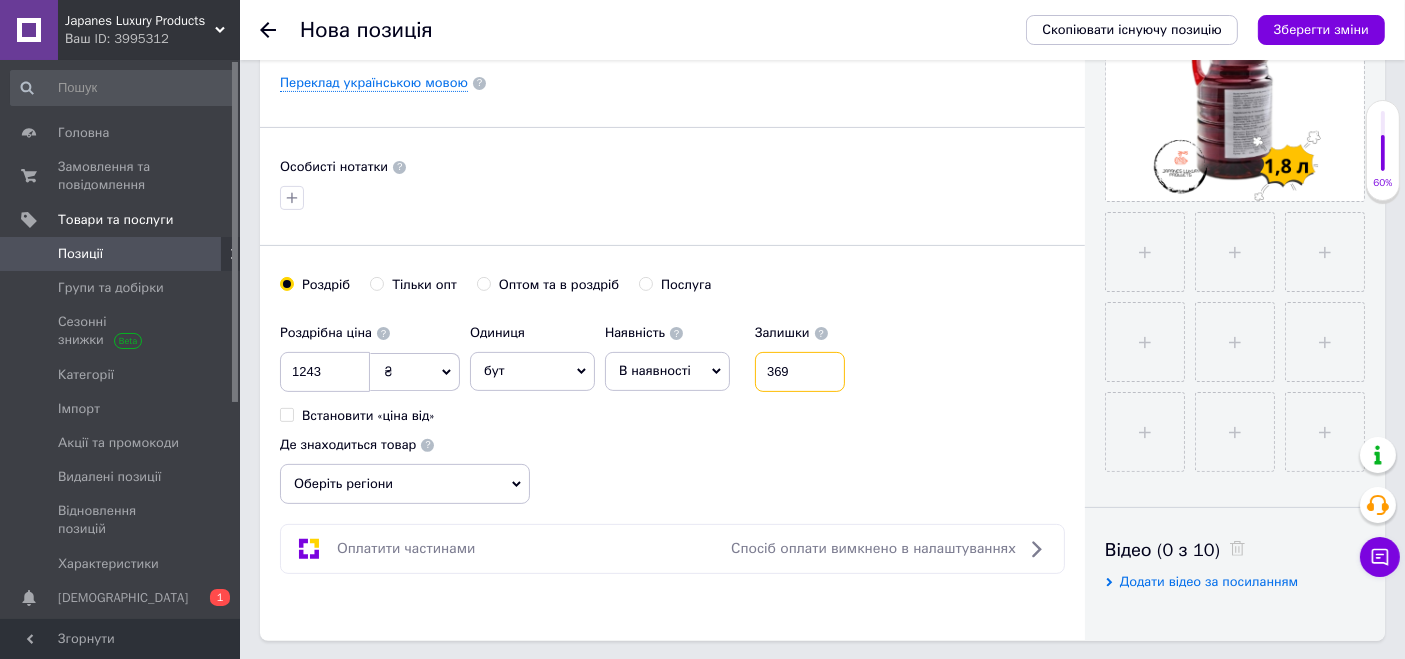 type on "369" 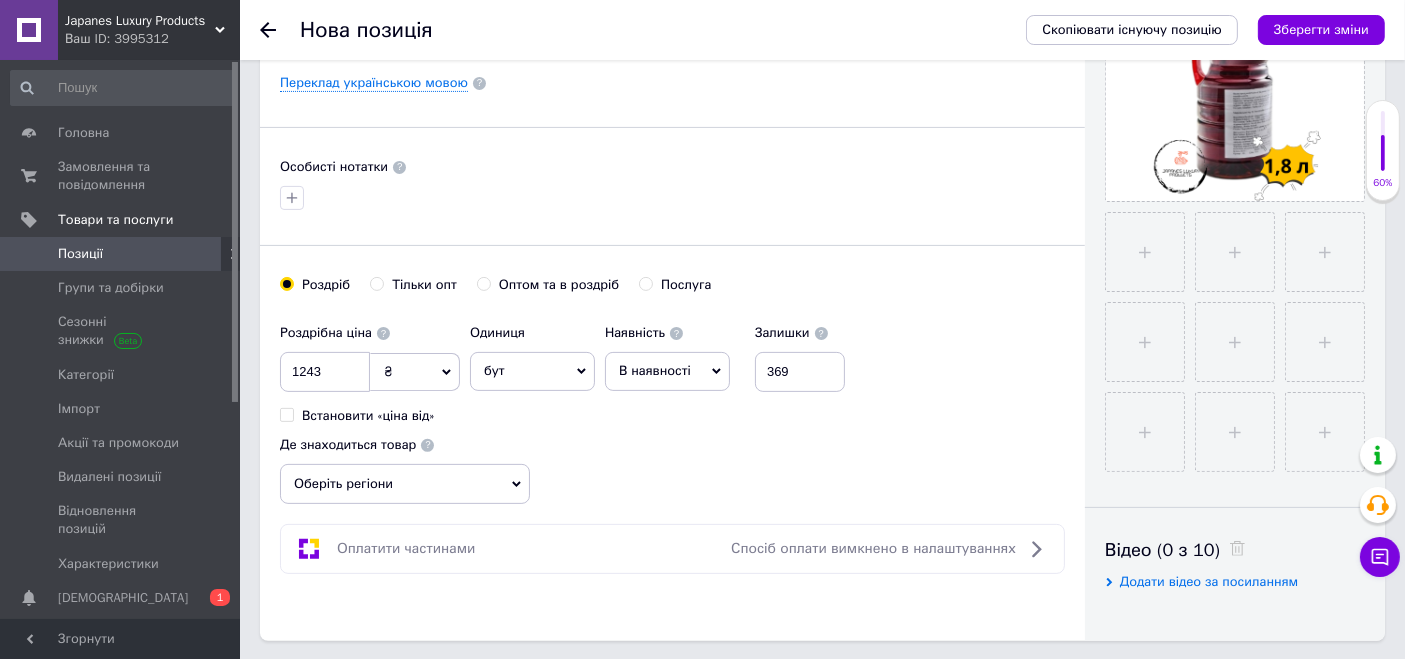drag, startPoint x: 411, startPoint y: 514, endPoint x: 392, endPoint y: 491, distance: 29.832869 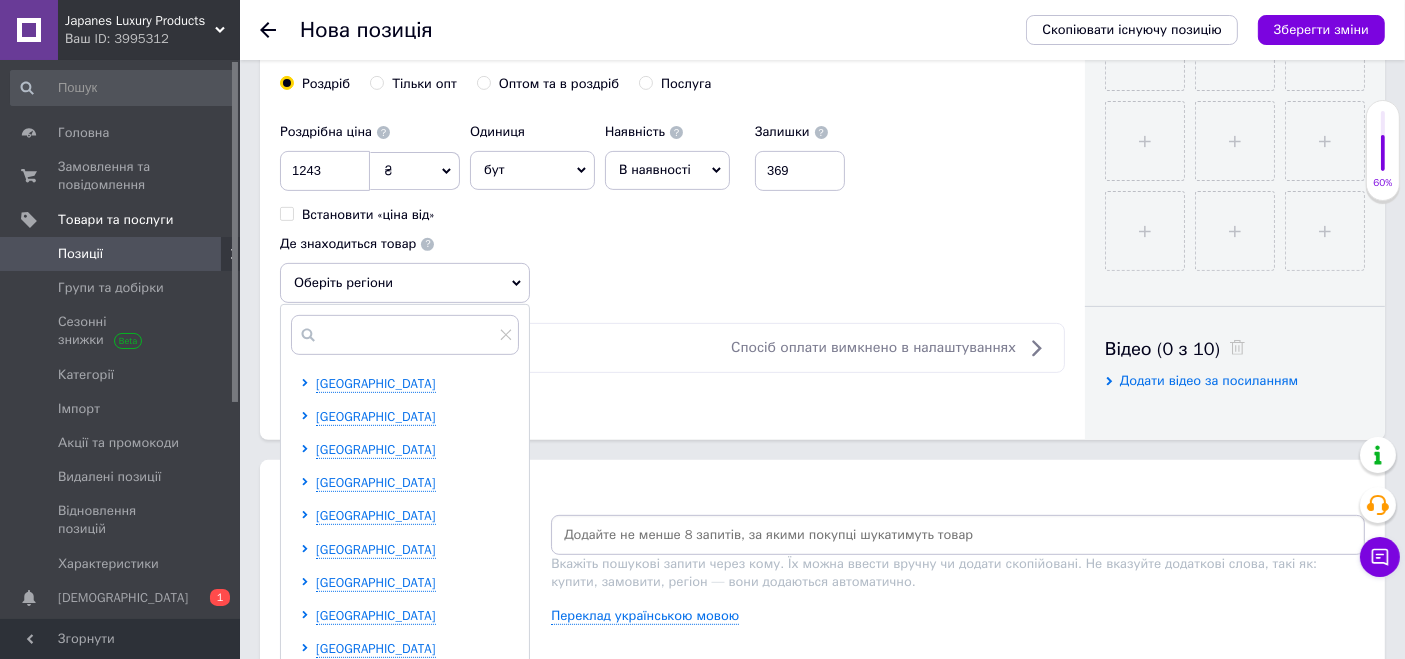 scroll, scrollTop: 777, scrollLeft: 0, axis: vertical 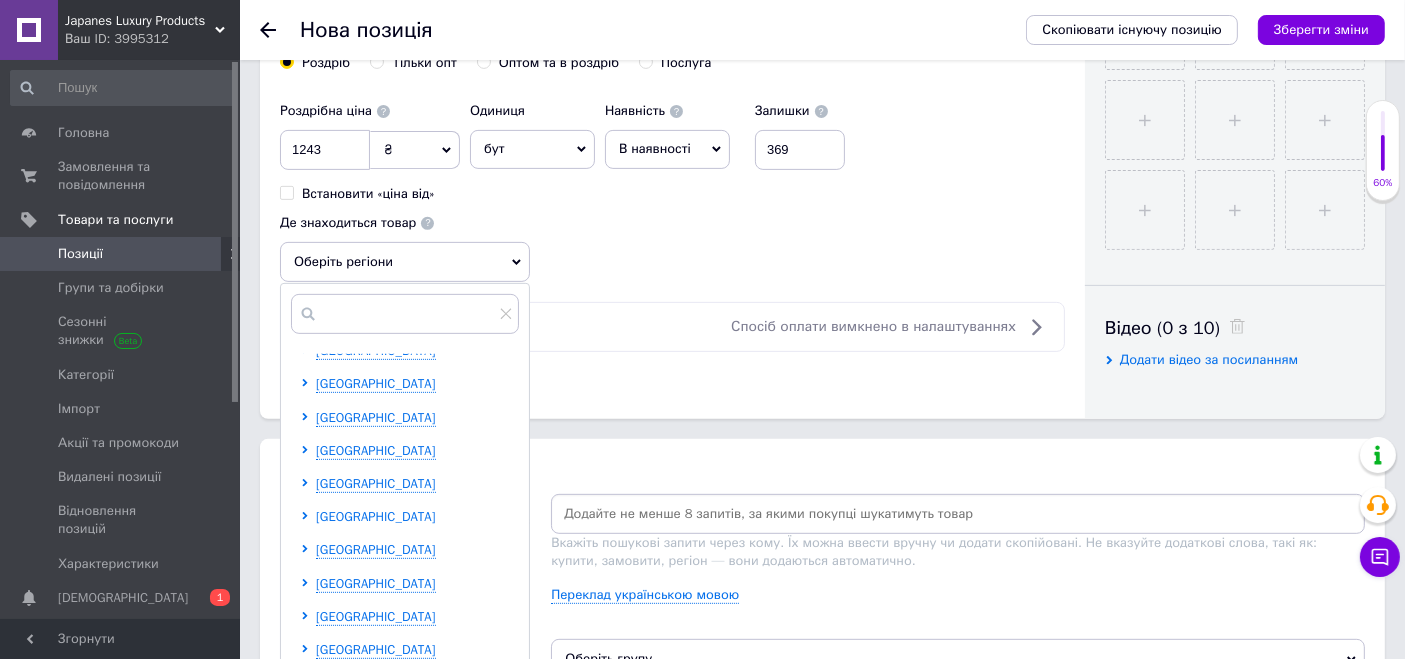click on "Київська область" at bounding box center (376, 516) 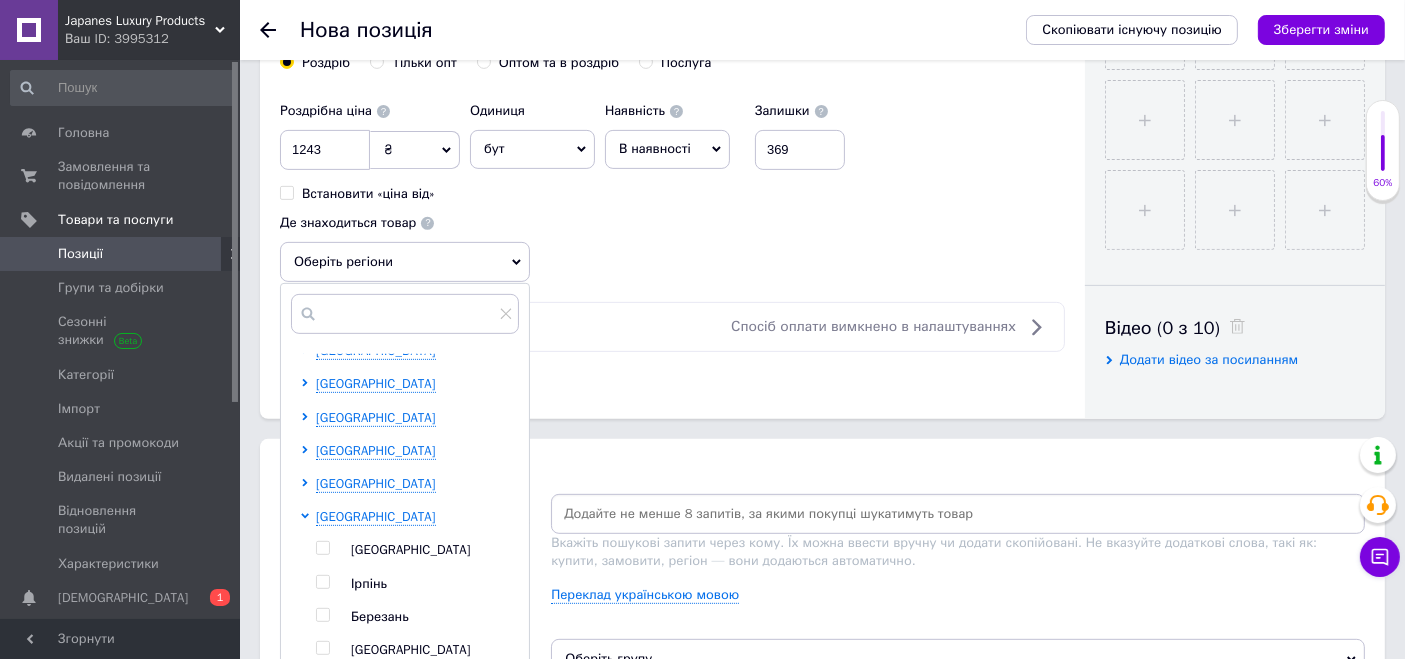 click on "Київ" at bounding box center (411, 549) 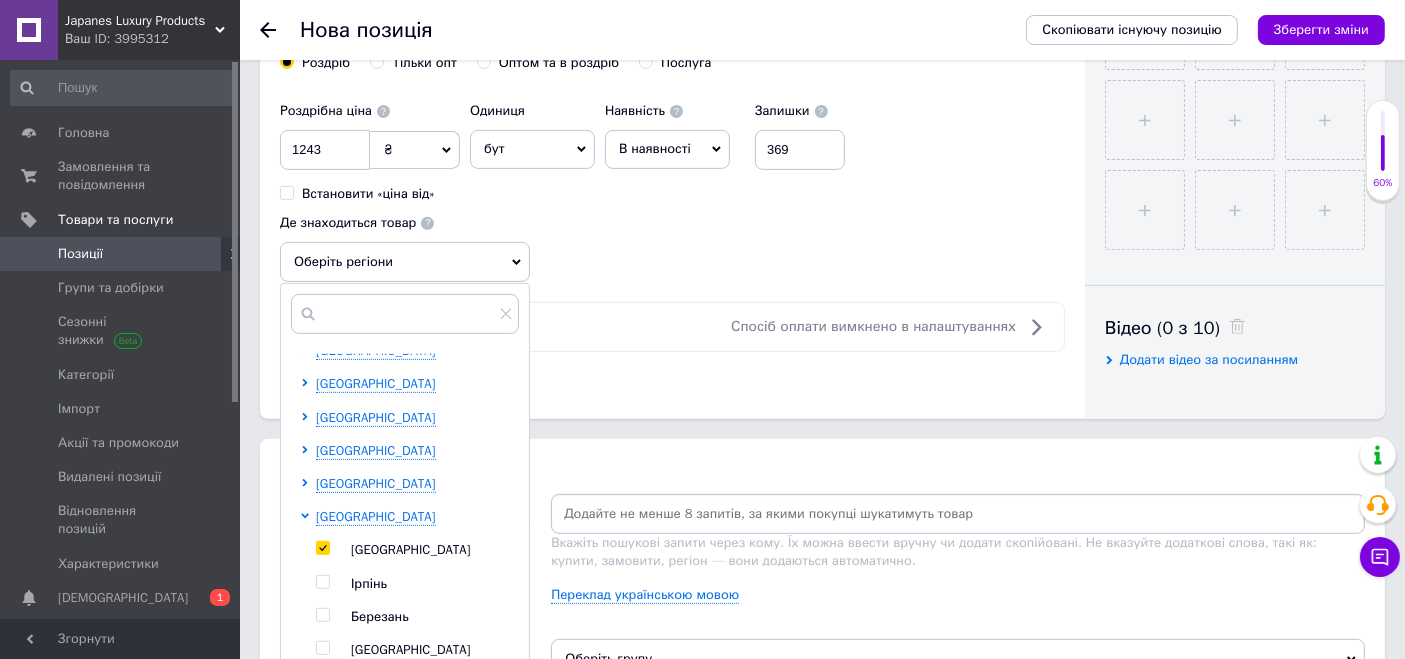 checkbox on "true" 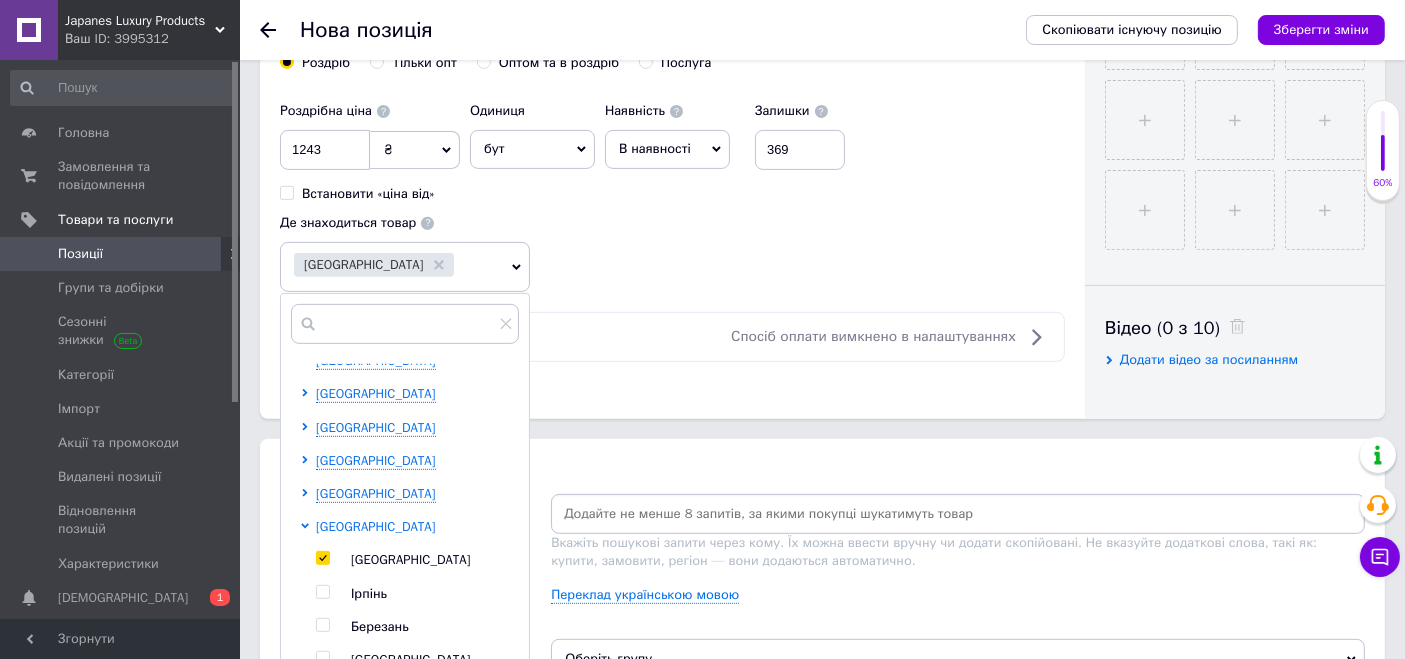 click on "Київська область" at bounding box center [376, 526] 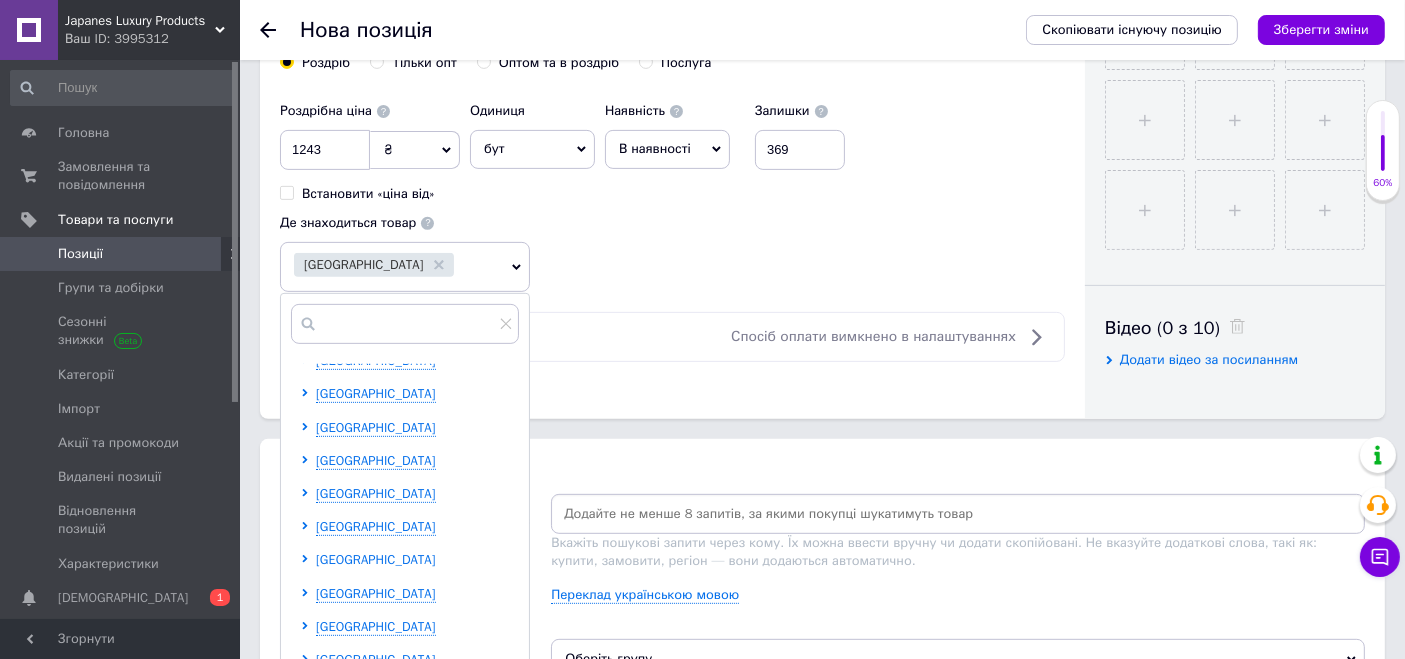 scroll, scrollTop: 333, scrollLeft: 0, axis: vertical 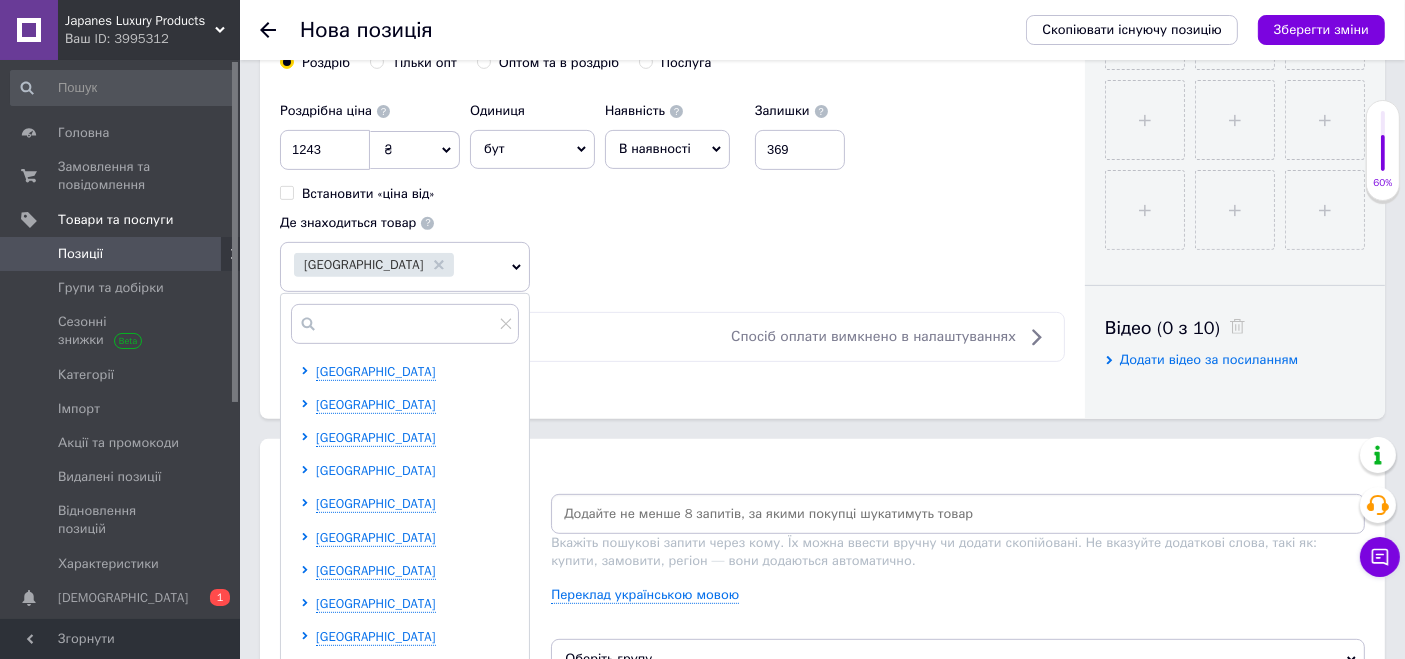 click on "Одеська область" at bounding box center (376, 471) 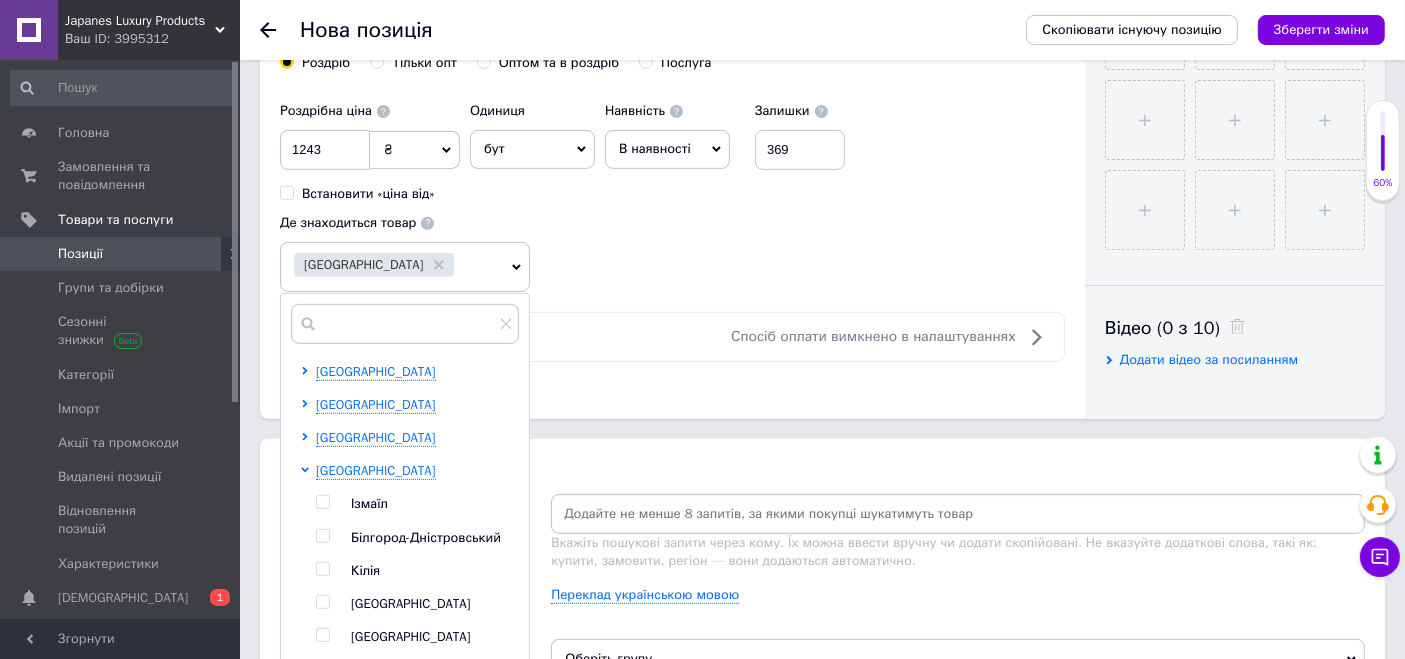 click on "Одеса" at bounding box center [434, 604] 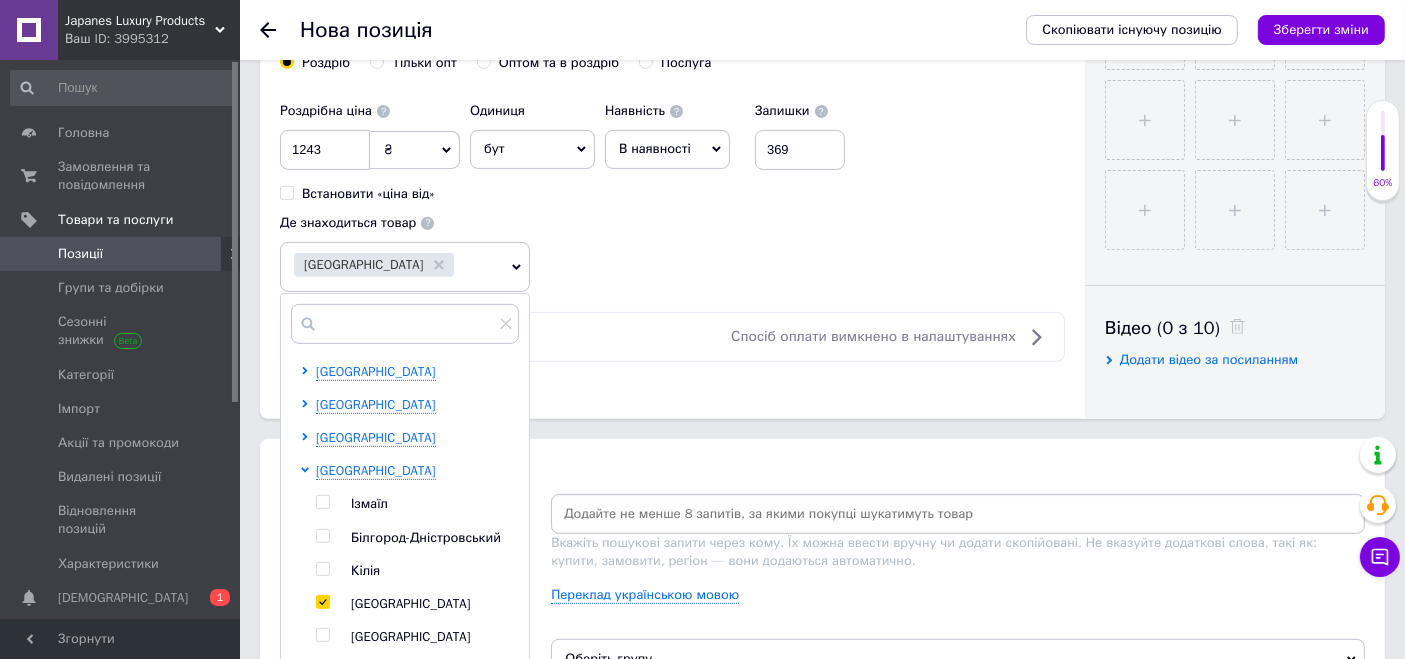 checkbox on "true" 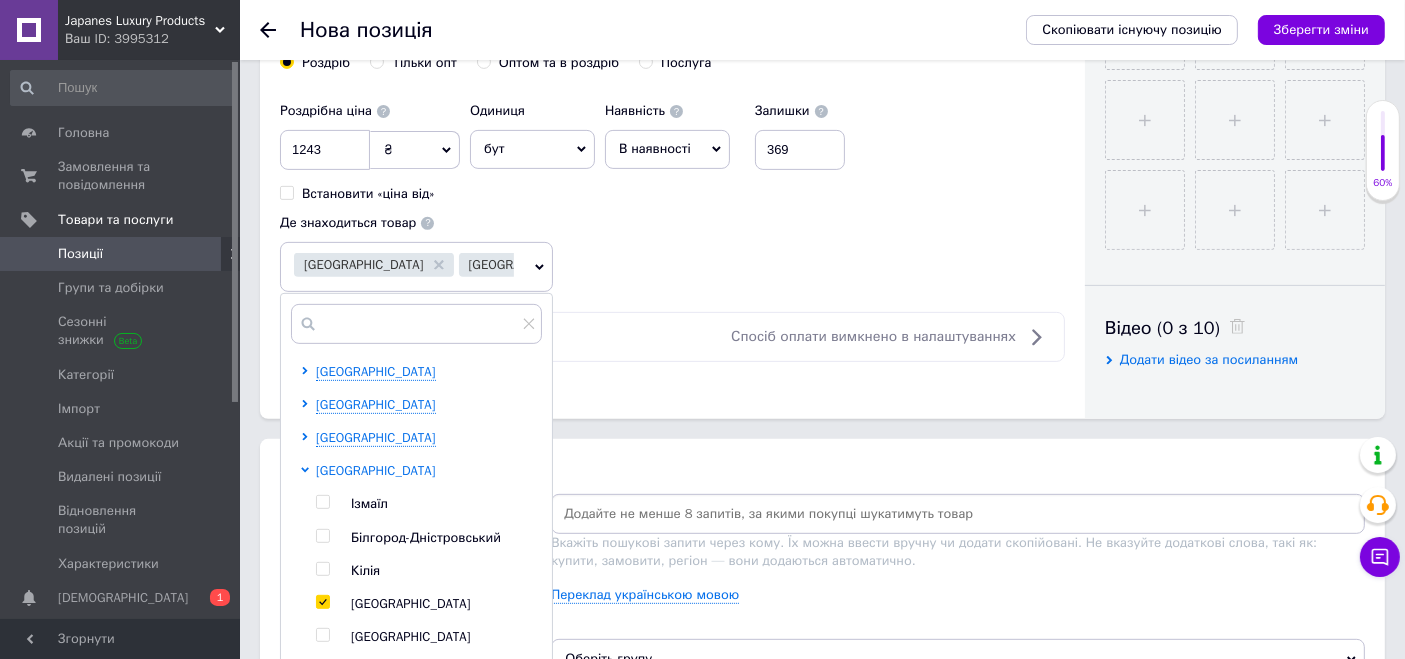click on "Одеська область" at bounding box center (376, 470) 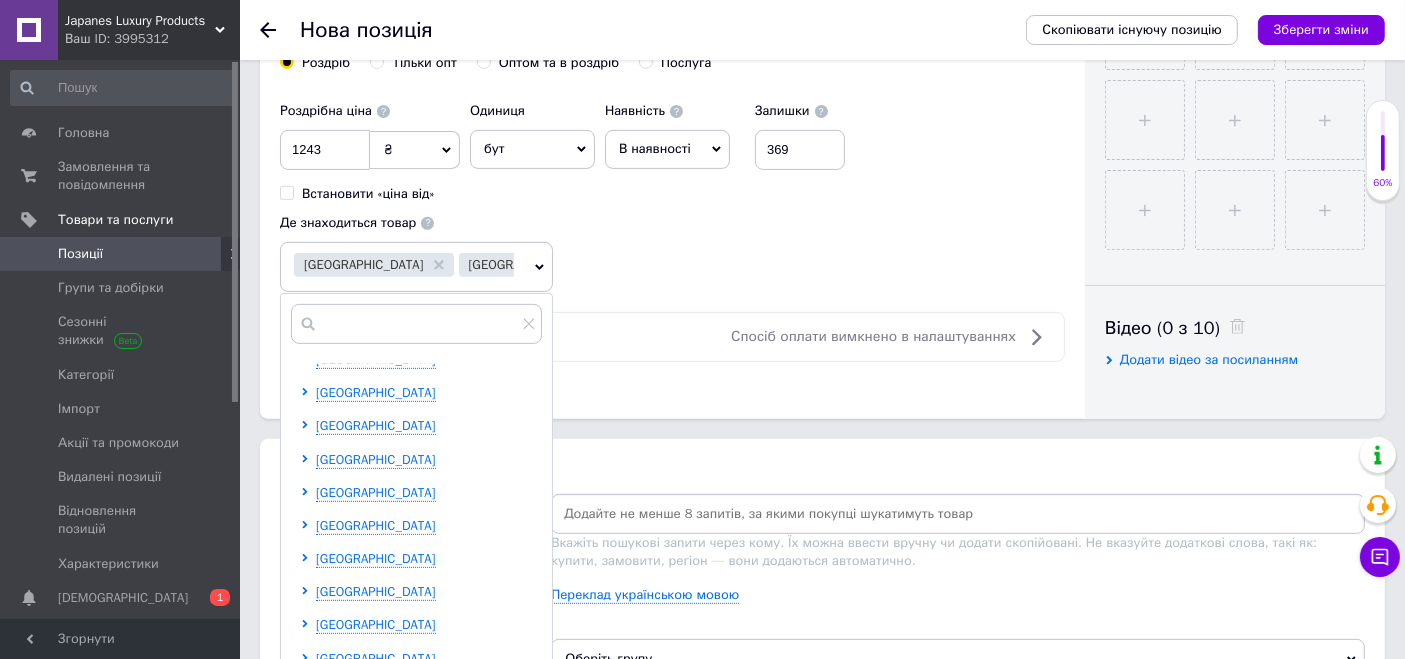 scroll, scrollTop: 411, scrollLeft: 0, axis: vertical 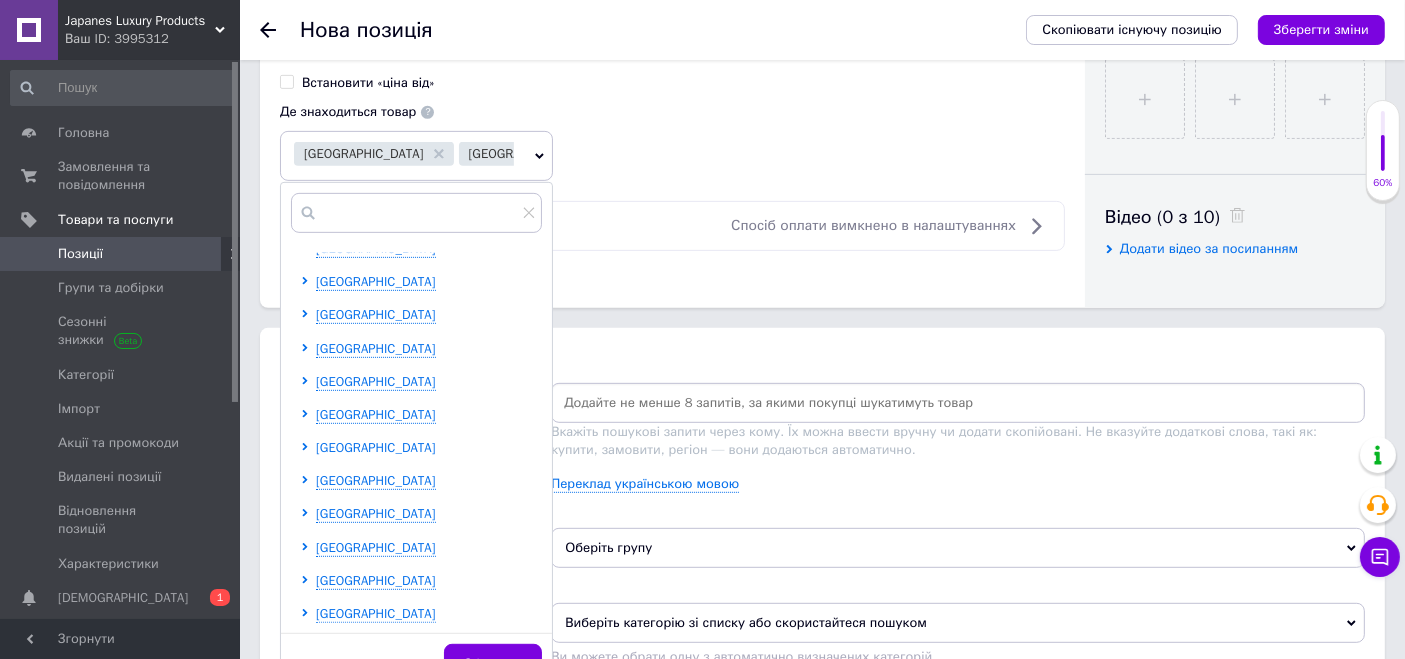 click on "Харківська область" at bounding box center [376, 447] 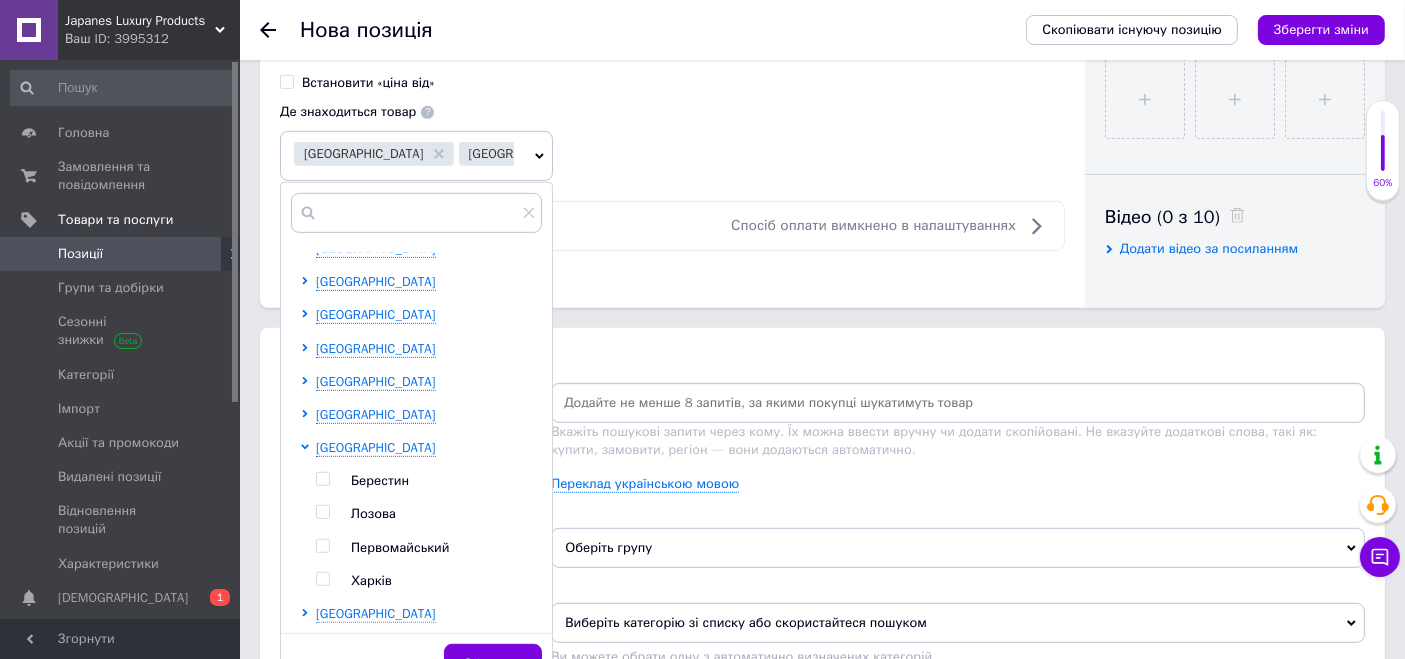 drag, startPoint x: 398, startPoint y: 438, endPoint x: 358, endPoint y: 581, distance: 148.48906 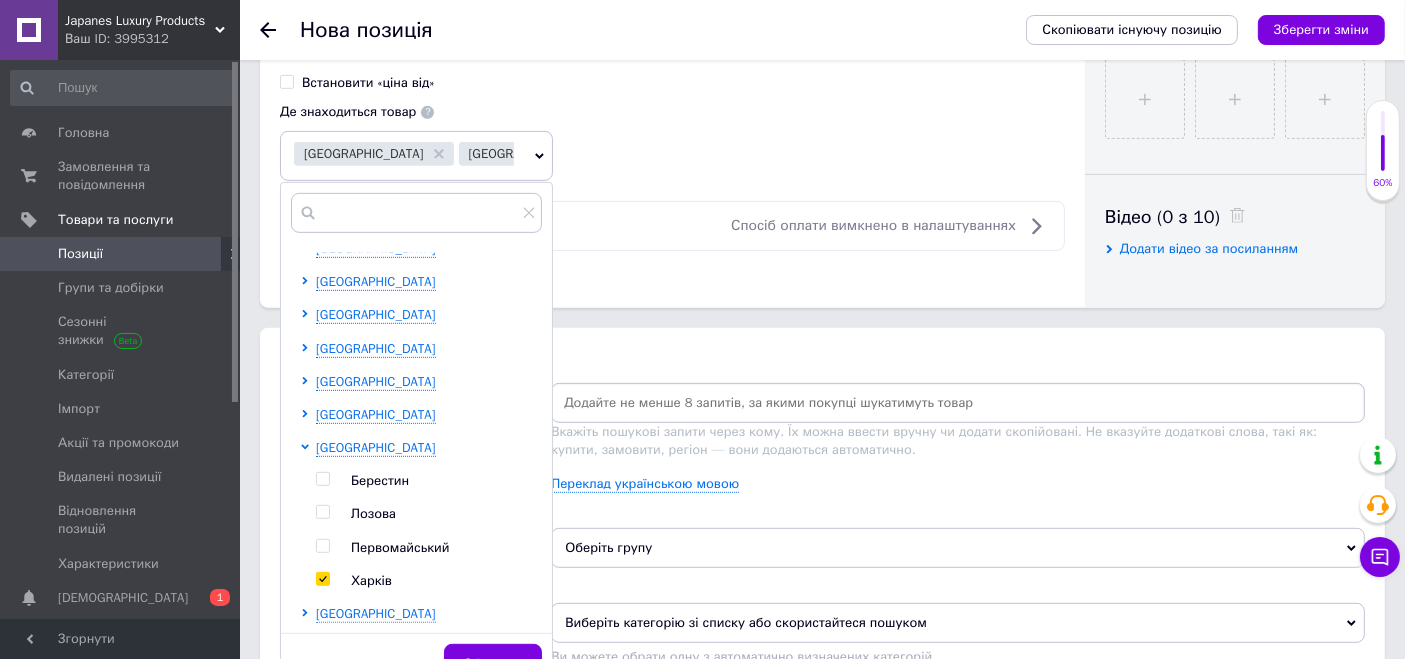 checkbox on "true" 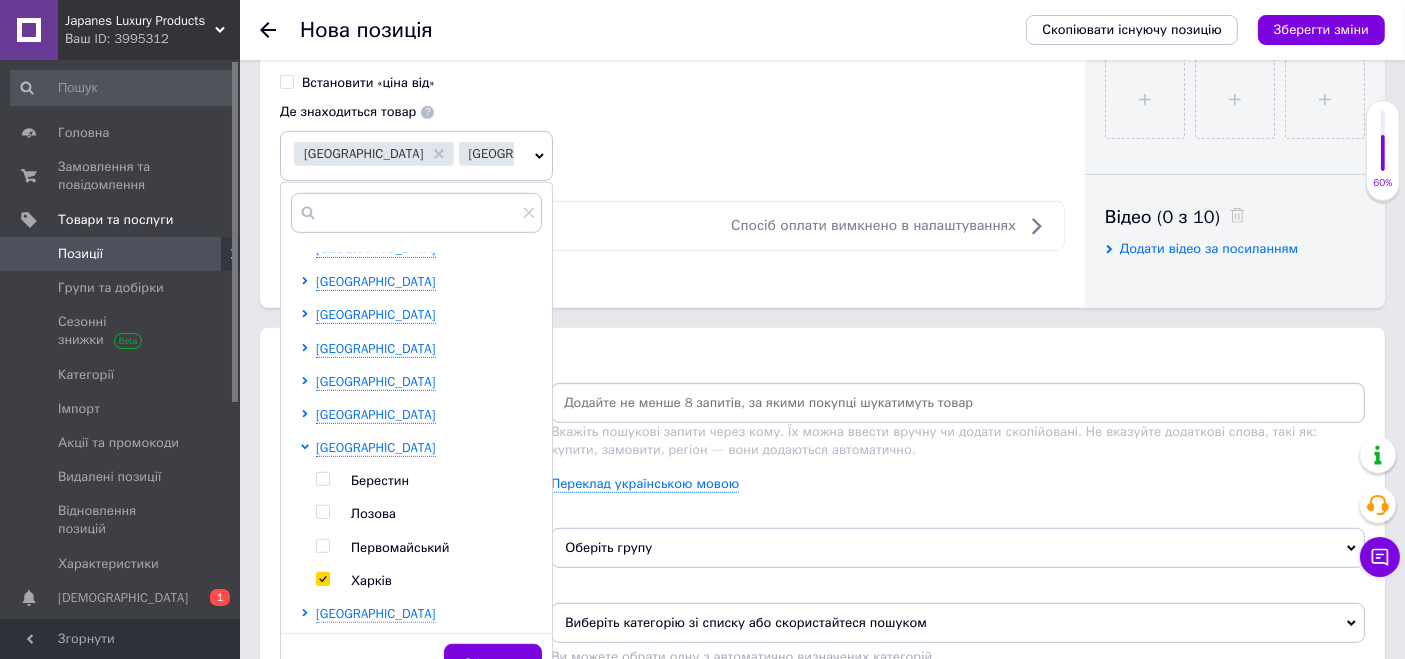 click on "Розміщення" at bounding box center [822, 360] 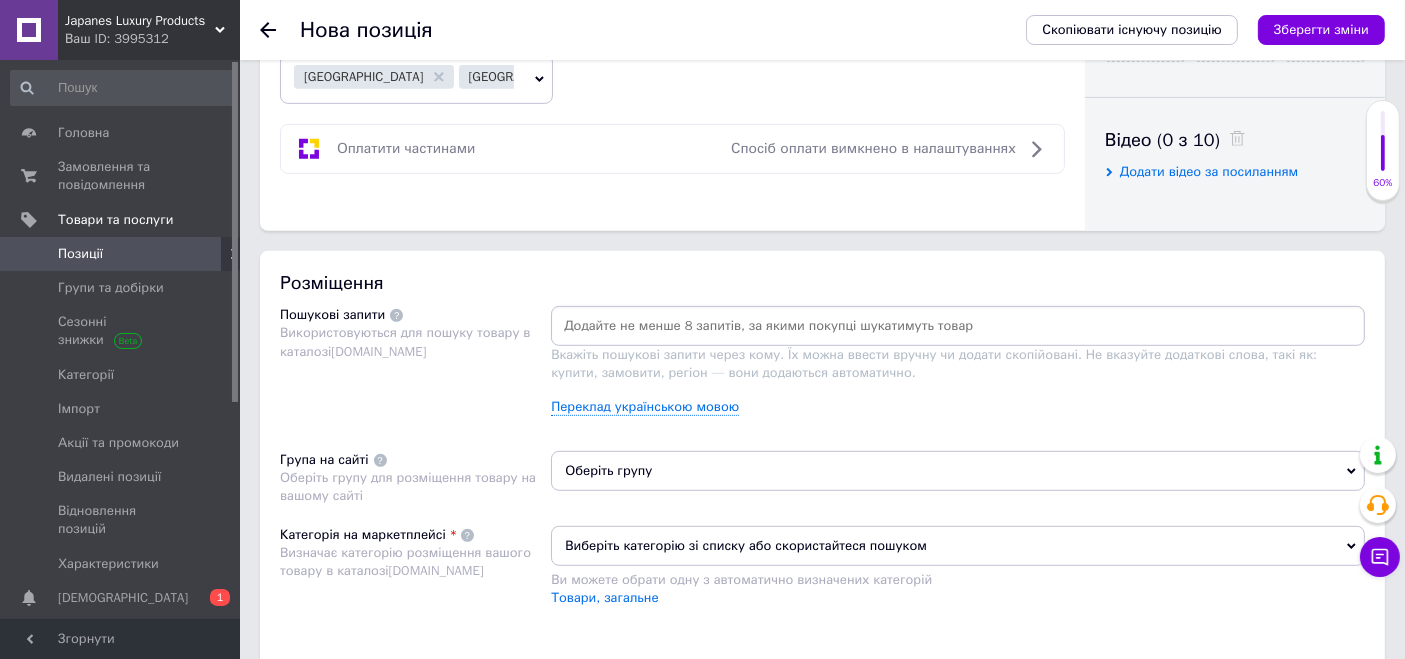 scroll, scrollTop: 1000, scrollLeft: 0, axis: vertical 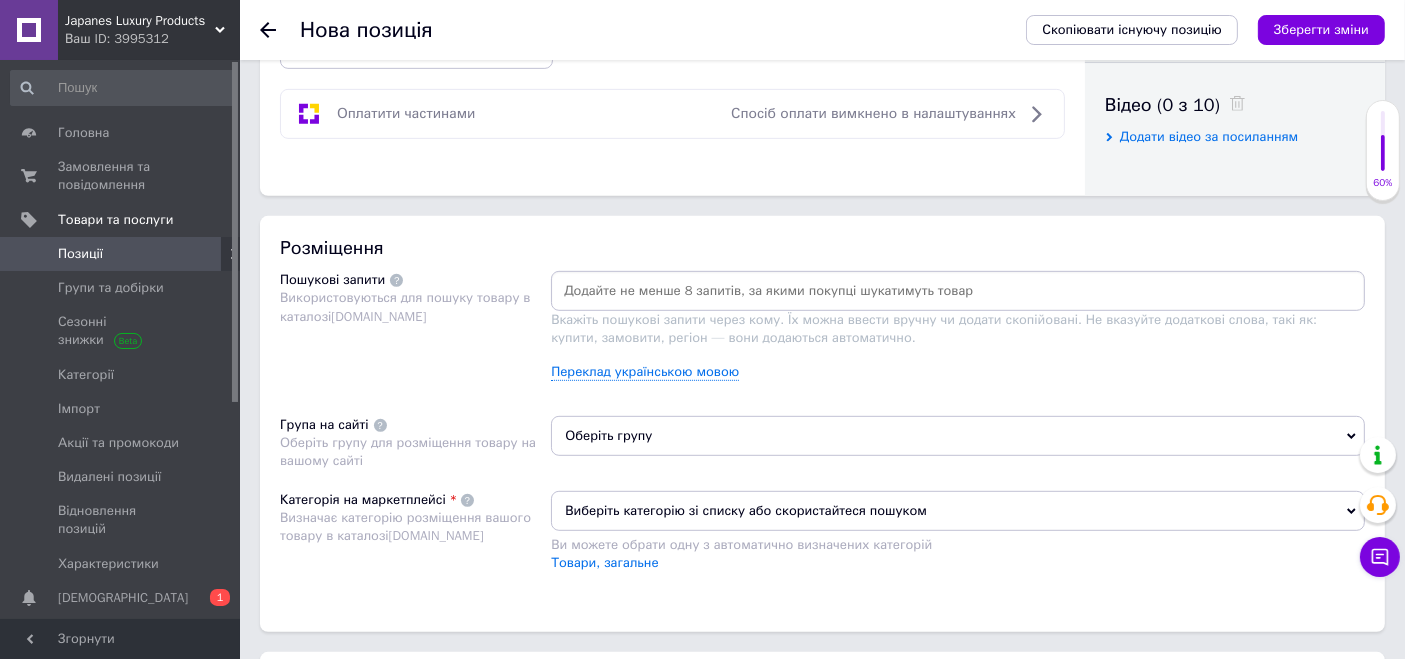 click on "Оберіть групу" at bounding box center [958, 436] 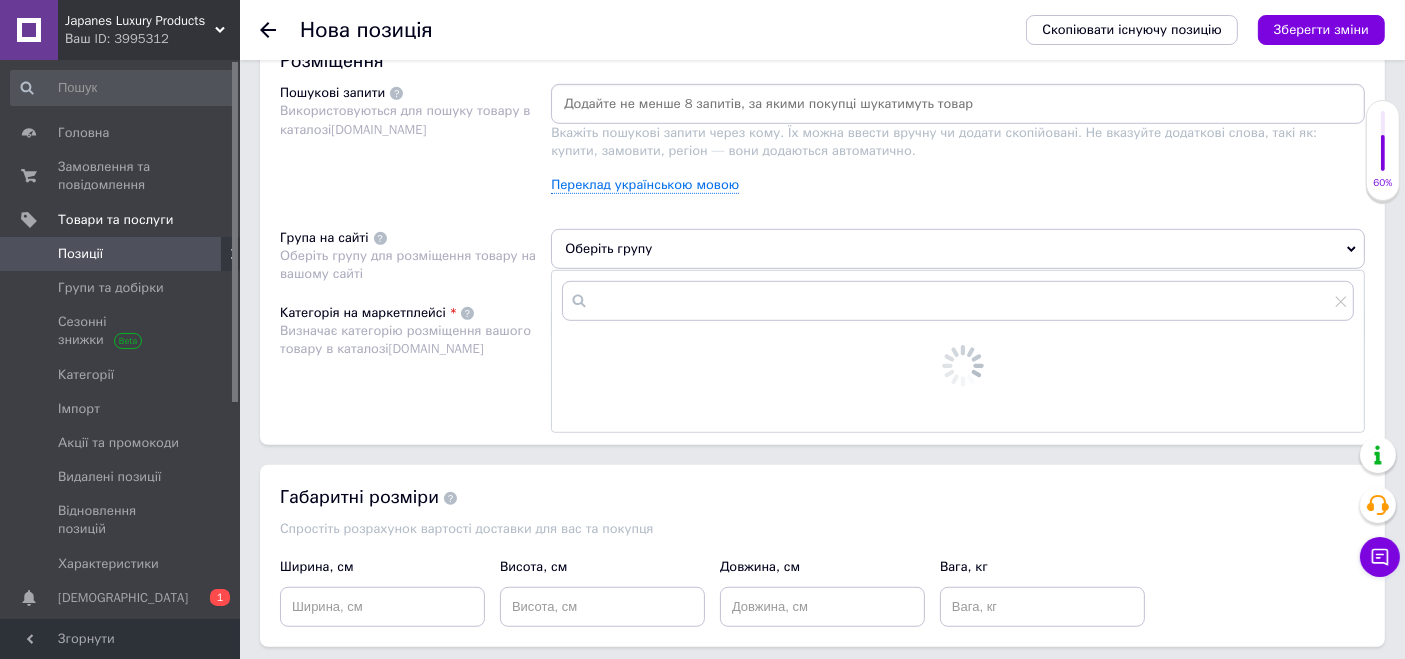 scroll, scrollTop: 1222, scrollLeft: 0, axis: vertical 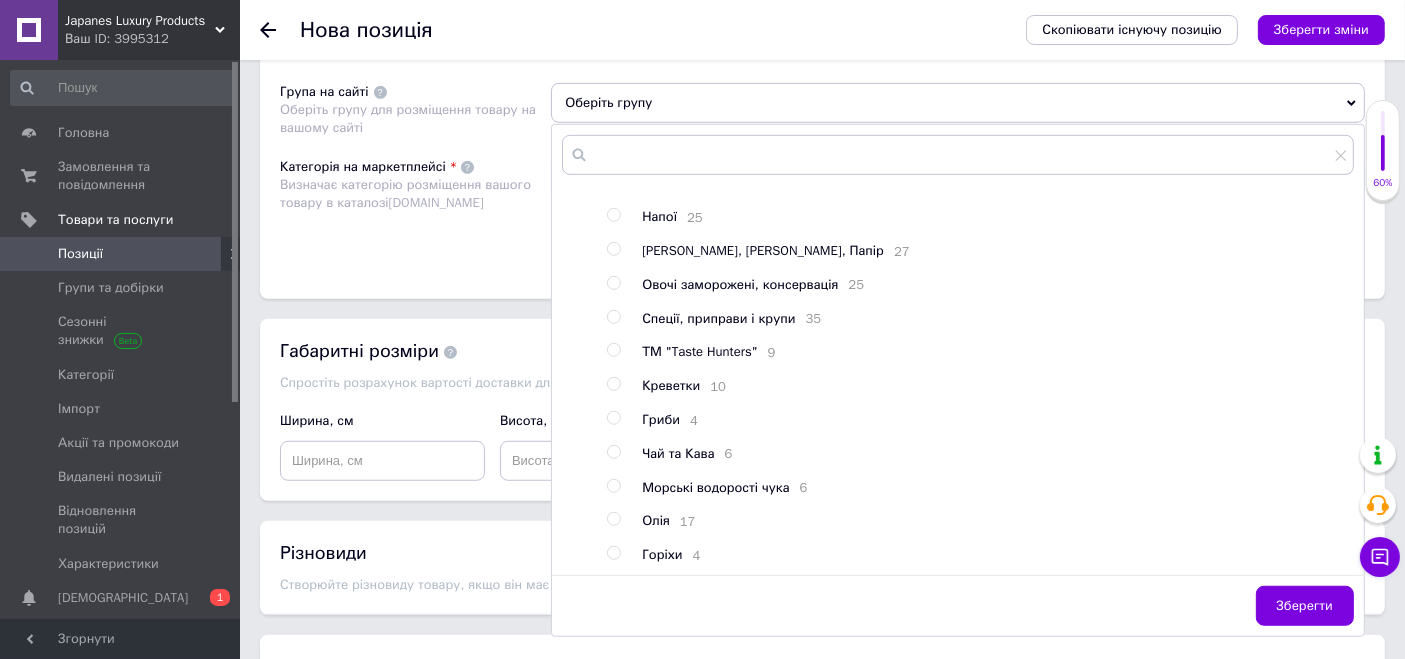 click at bounding box center (613, 519) 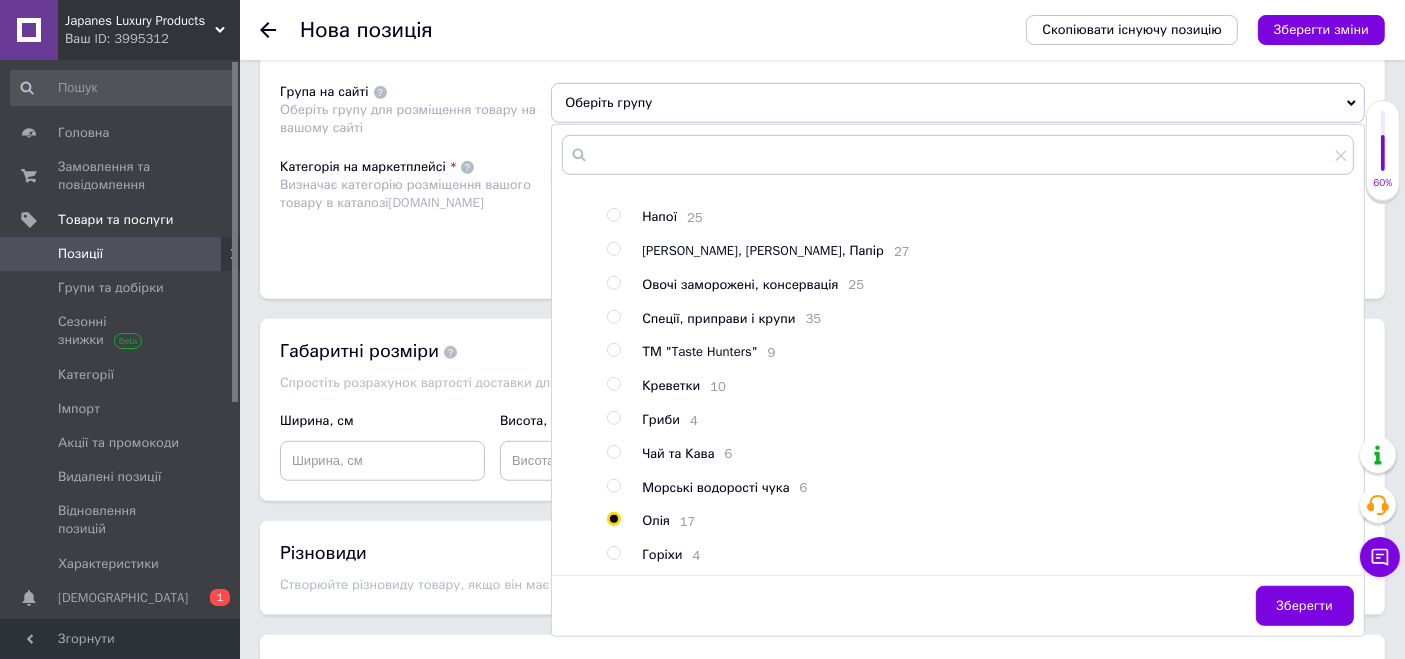 radio on "true" 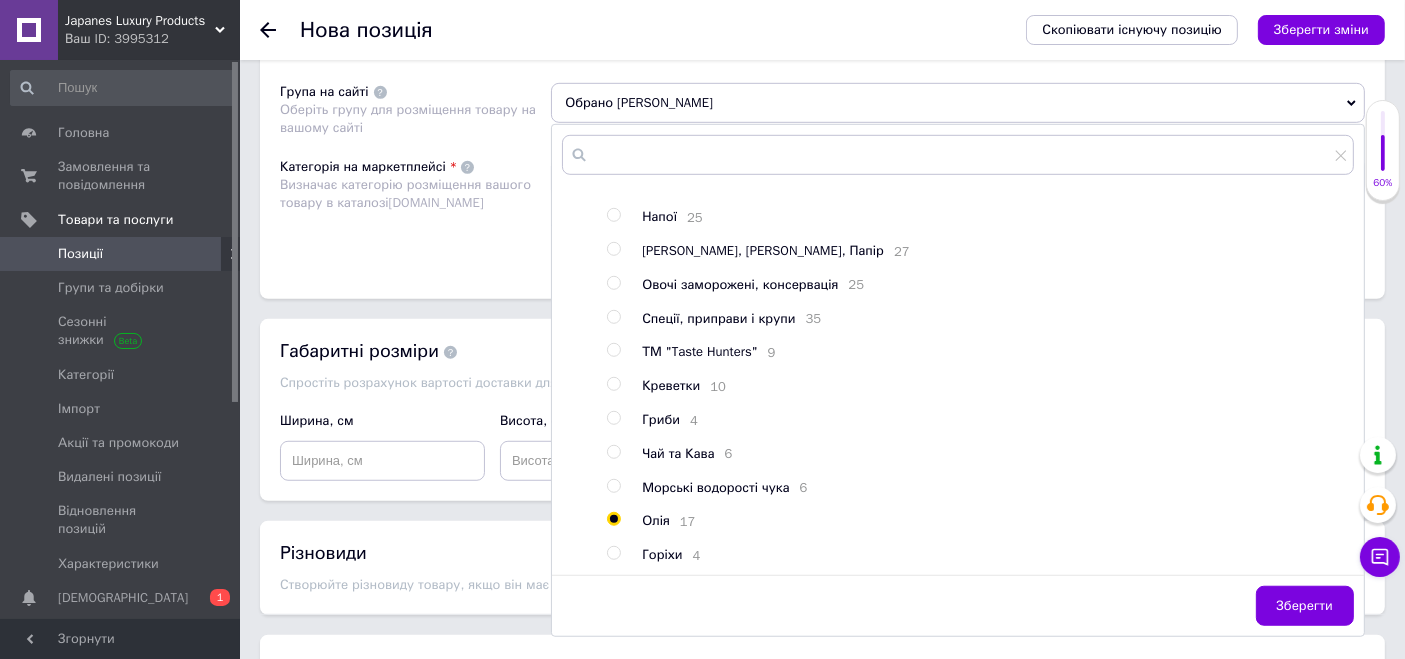 click on "Розміщення Пошукові запити Використовуються для пошуку товару в каталозі  Prom.ua Вкажіть пошукові запити через кому. Їх можна ввести вручну чи додати скопійовані. Не вказуйте додаткові слова, такі як: купити, замовити, регіон — вони додаються автоматично. Переклад українською мовою Група на сайті Оберіть групу для розміщення товару на вашому сайті Обрано Олія Коренева група 1 Соуси 112 Сухі водорості НОРІ 22 Васабі, Імбир 24 Рис для суші 16 Локшина, вермішель 34 Набори продуктів для зручного приготування, зроби подарунок собі та близьким 10 Ікра Тобіко і Масаго 16" at bounding box center [822, 91] 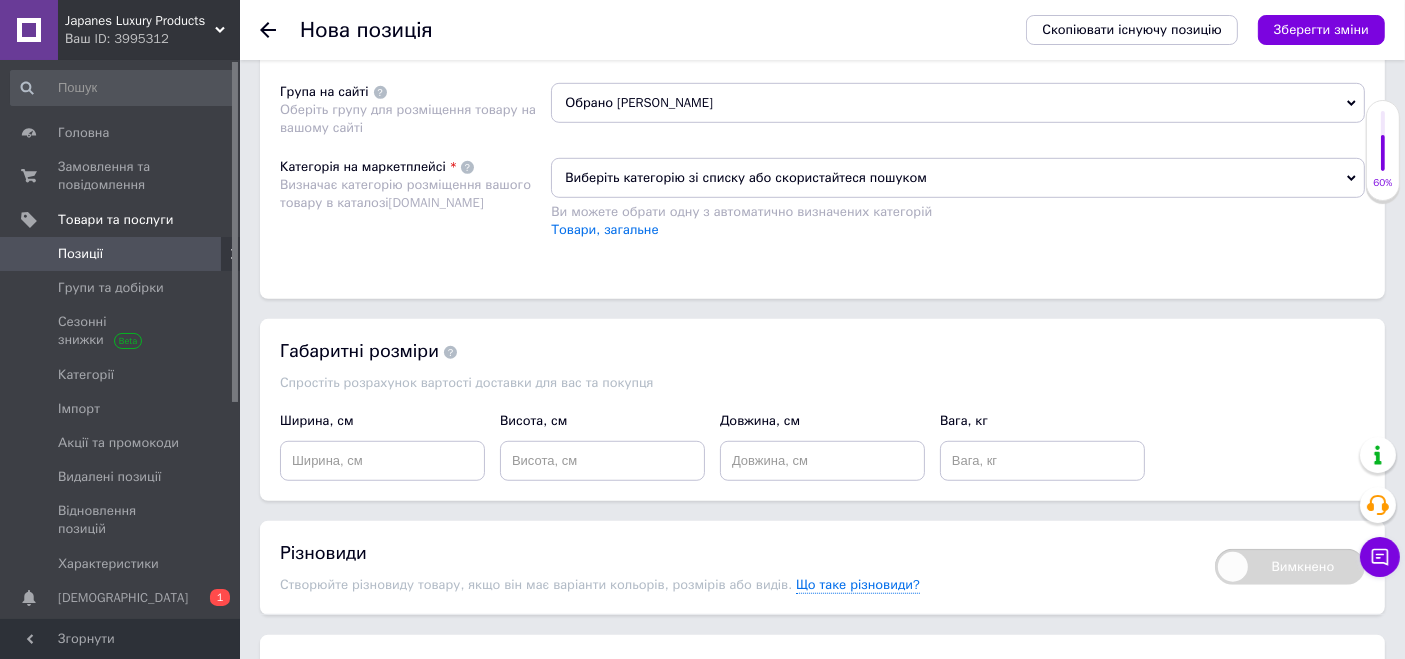click on "Виберіть категорію зі списку або скористайтеся пошуком" at bounding box center [958, 178] 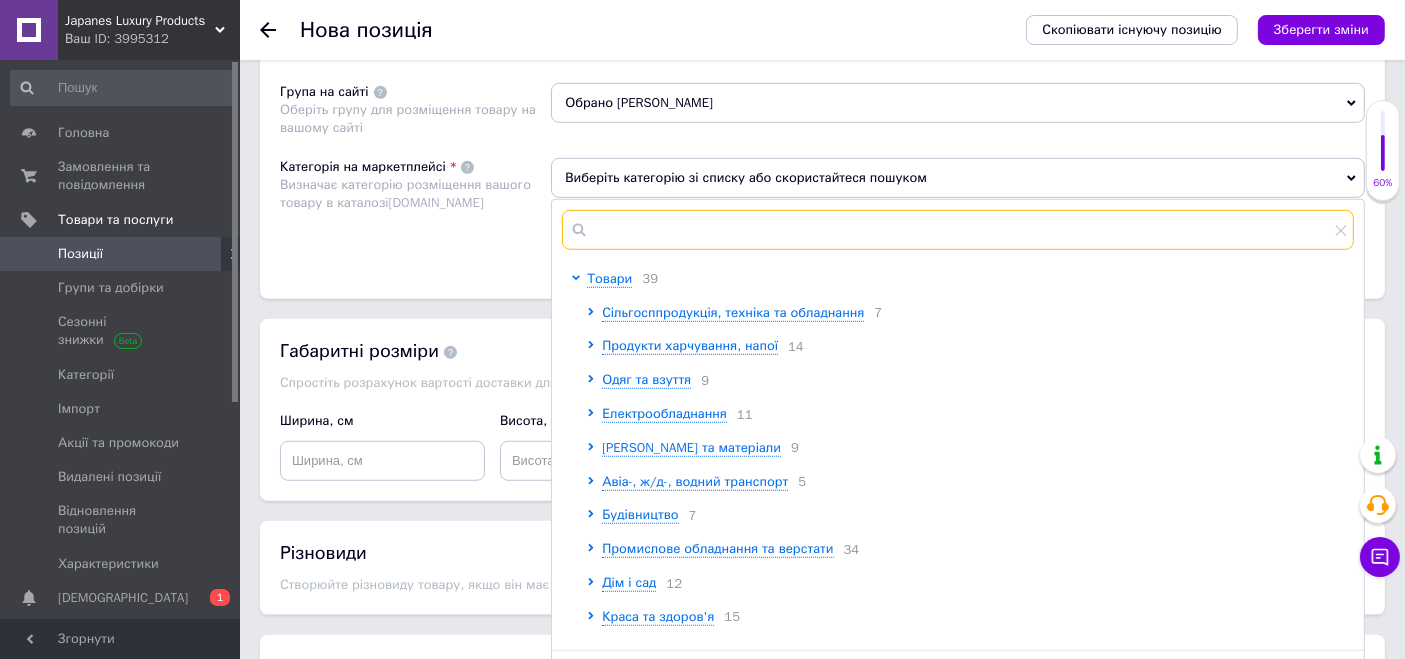 click at bounding box center [958, 230] 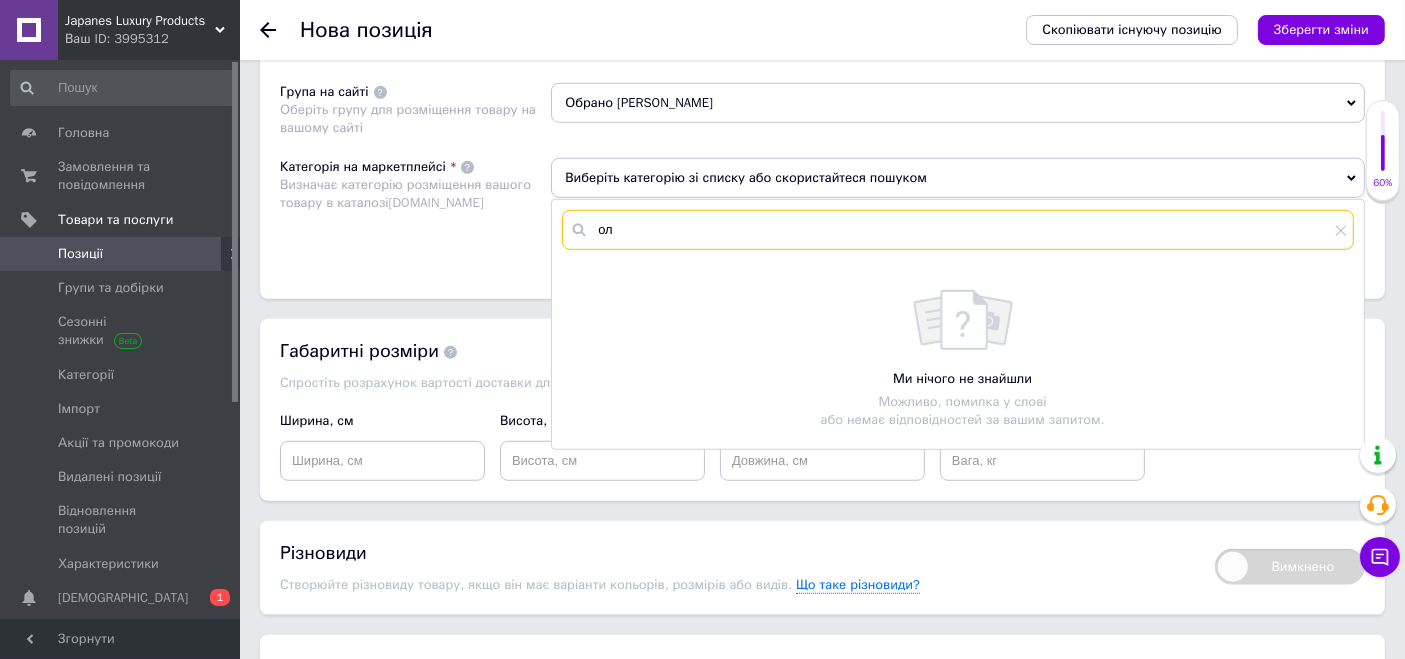 type on "о" 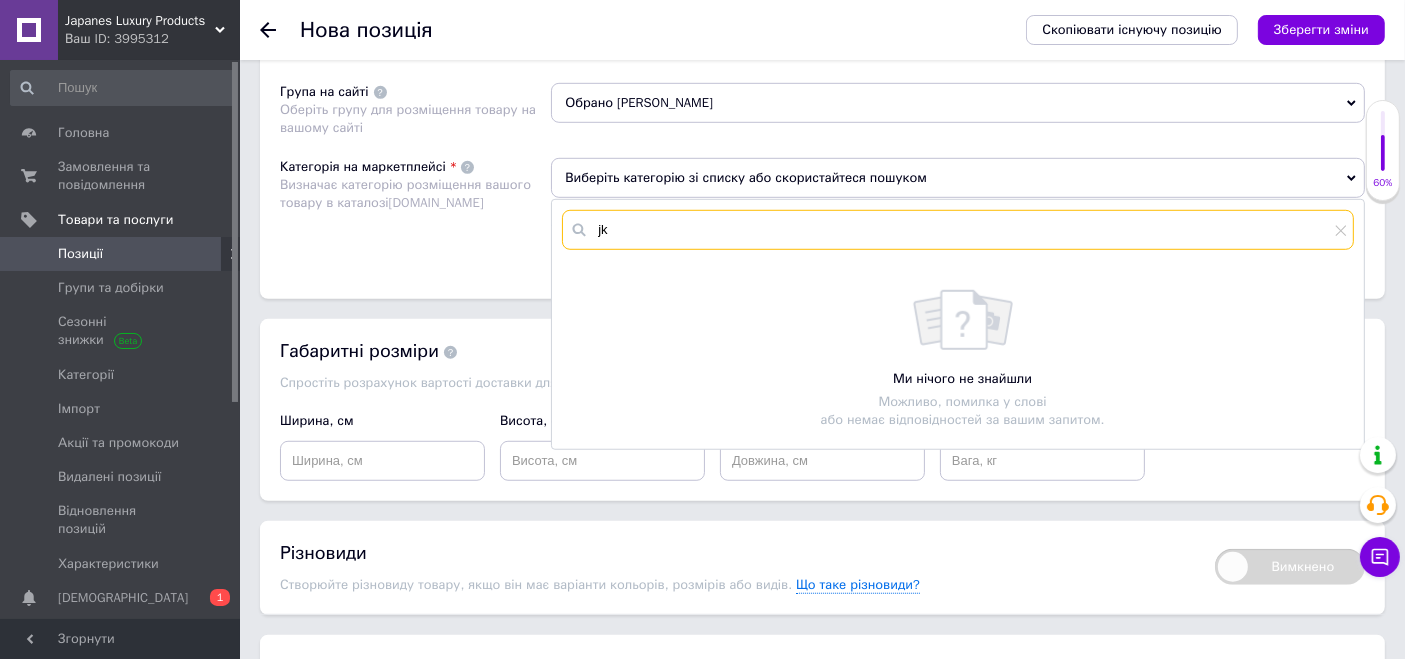type on "j" 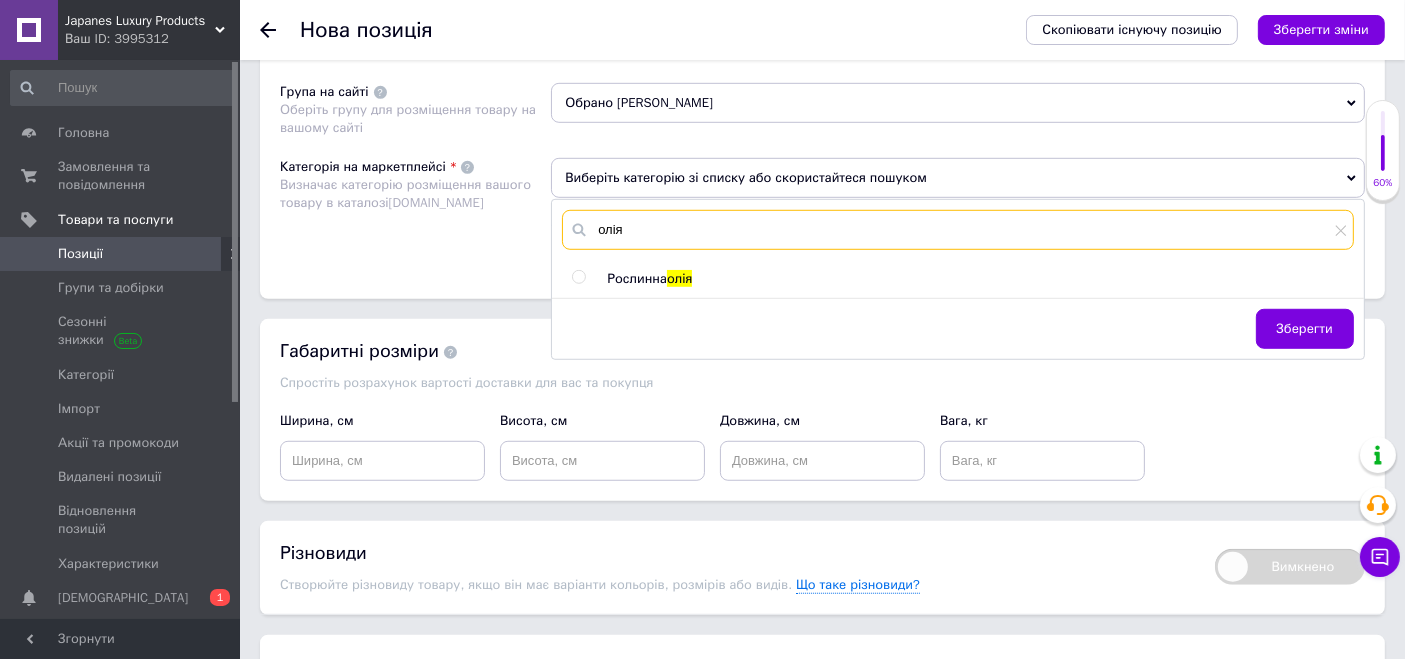 type on "олія" 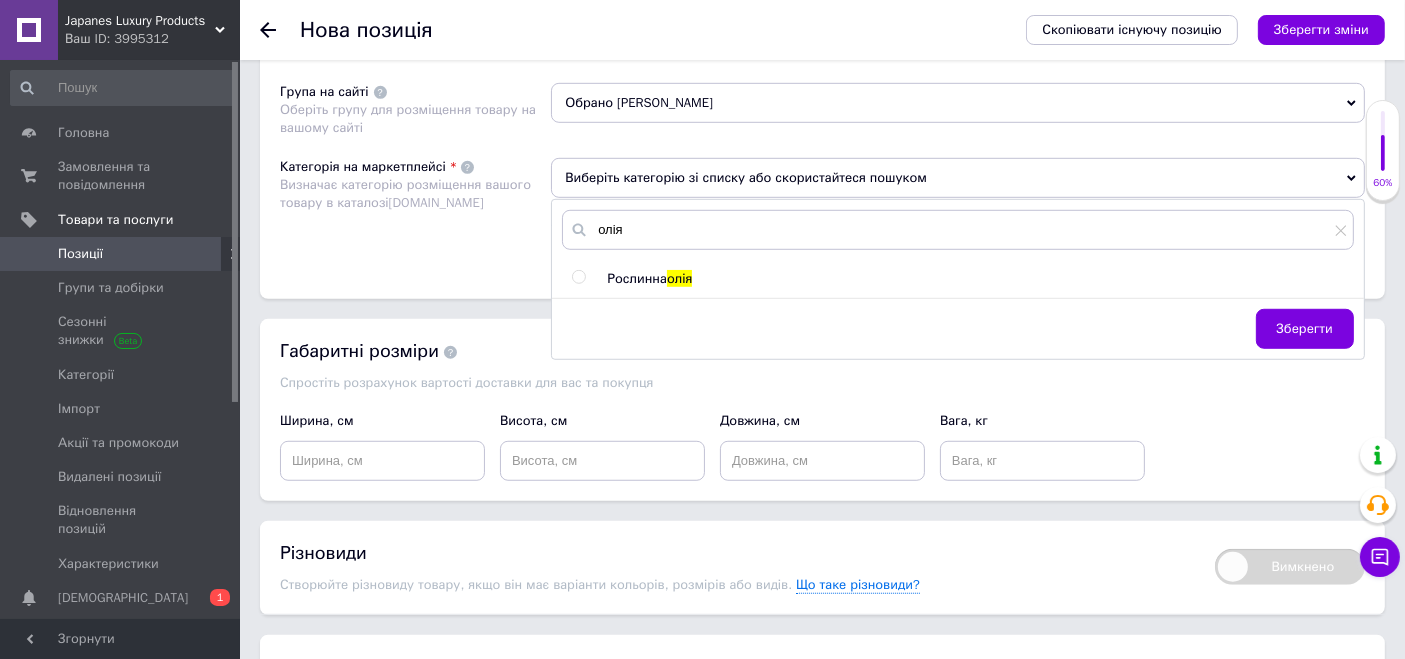 click on "олія" at bounding box center (679, 278) 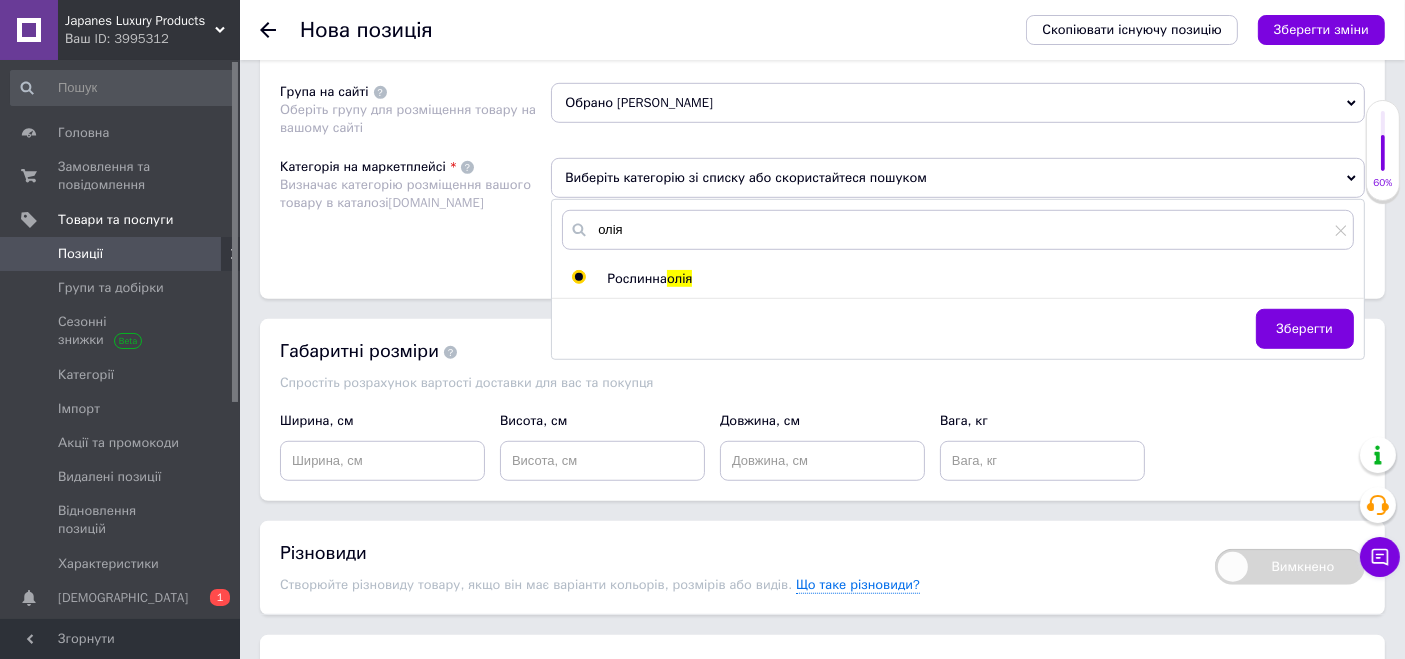 radio on "true" 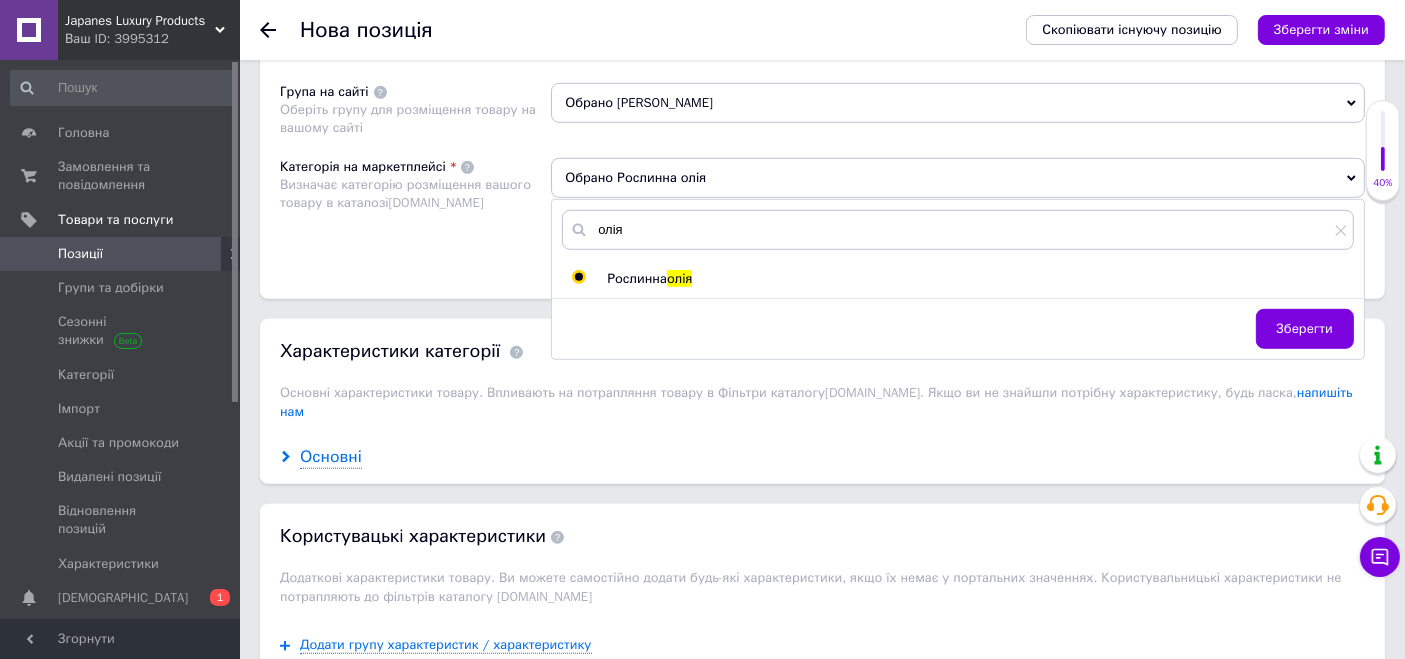 click on "Основні" at bounding box center [331, 457] 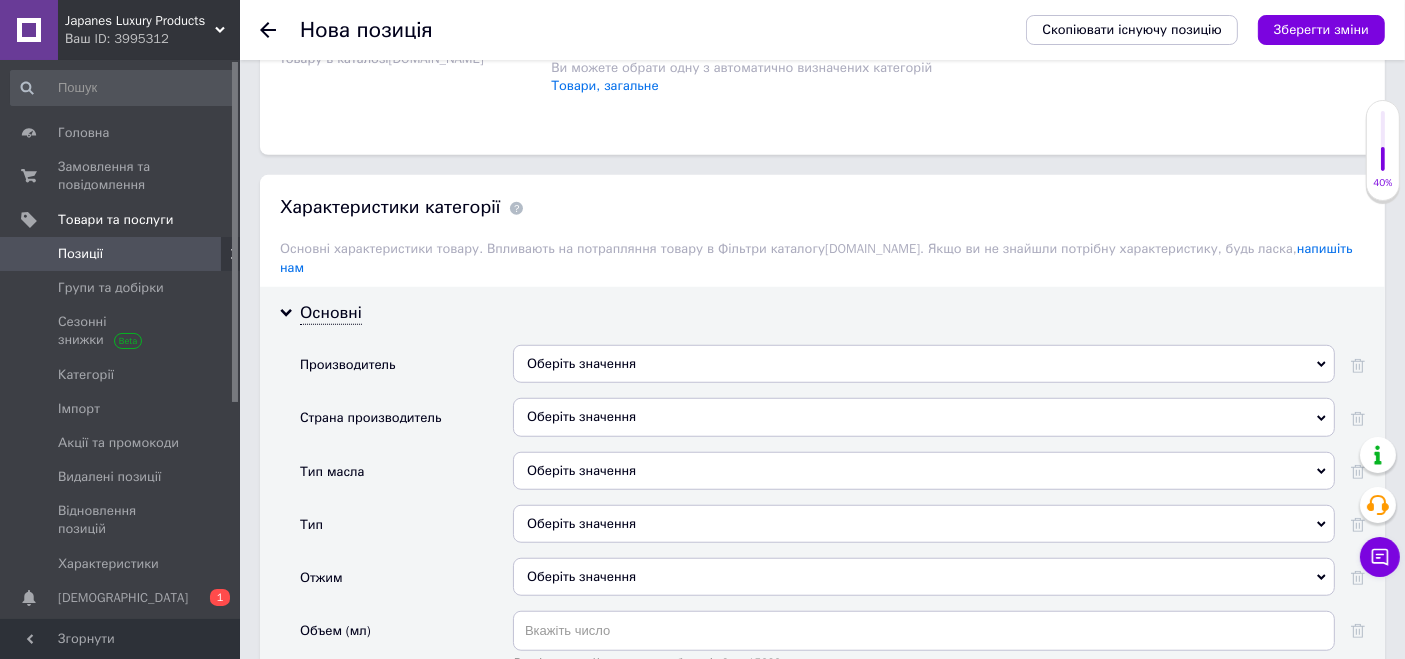 scroll, scrollTop: 1555, scrollLeft: 0, axis: vertical 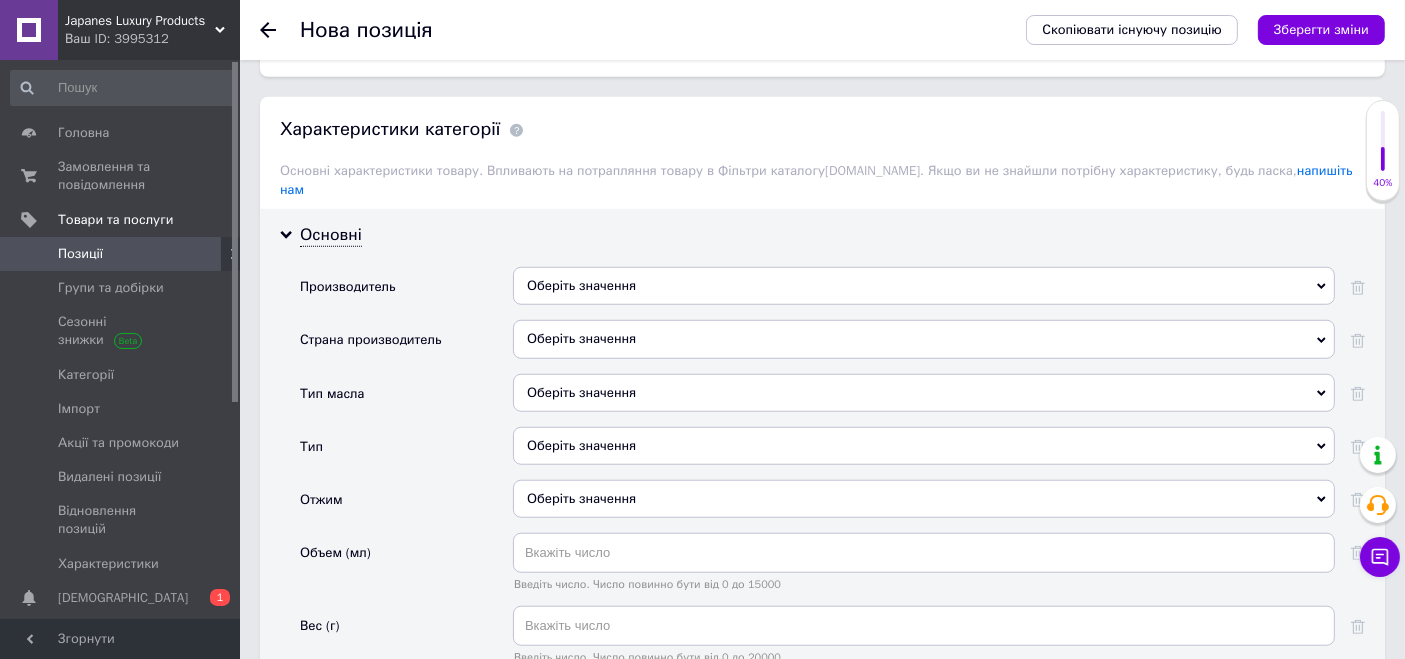 click on "Оберіть значення" at bounding box center (924, 286) 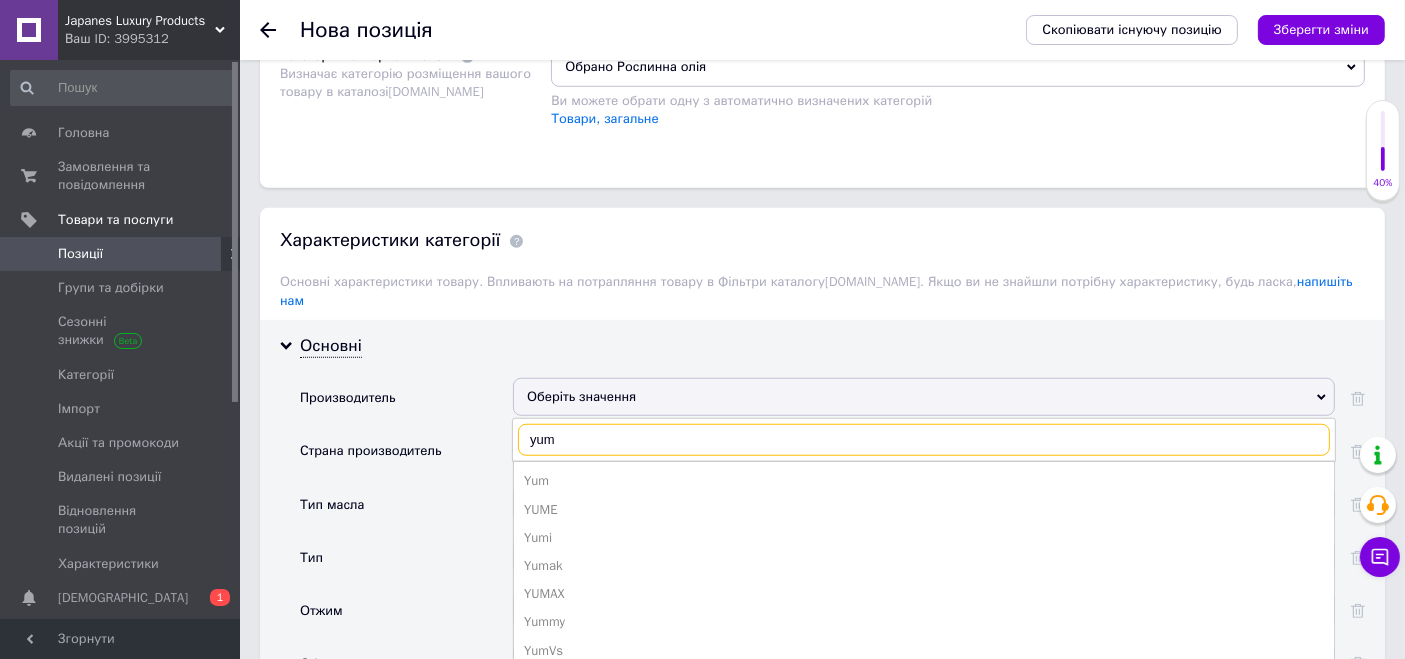 scroll, scrollTop: 1555, scrollLeft: 0, axis: vertical 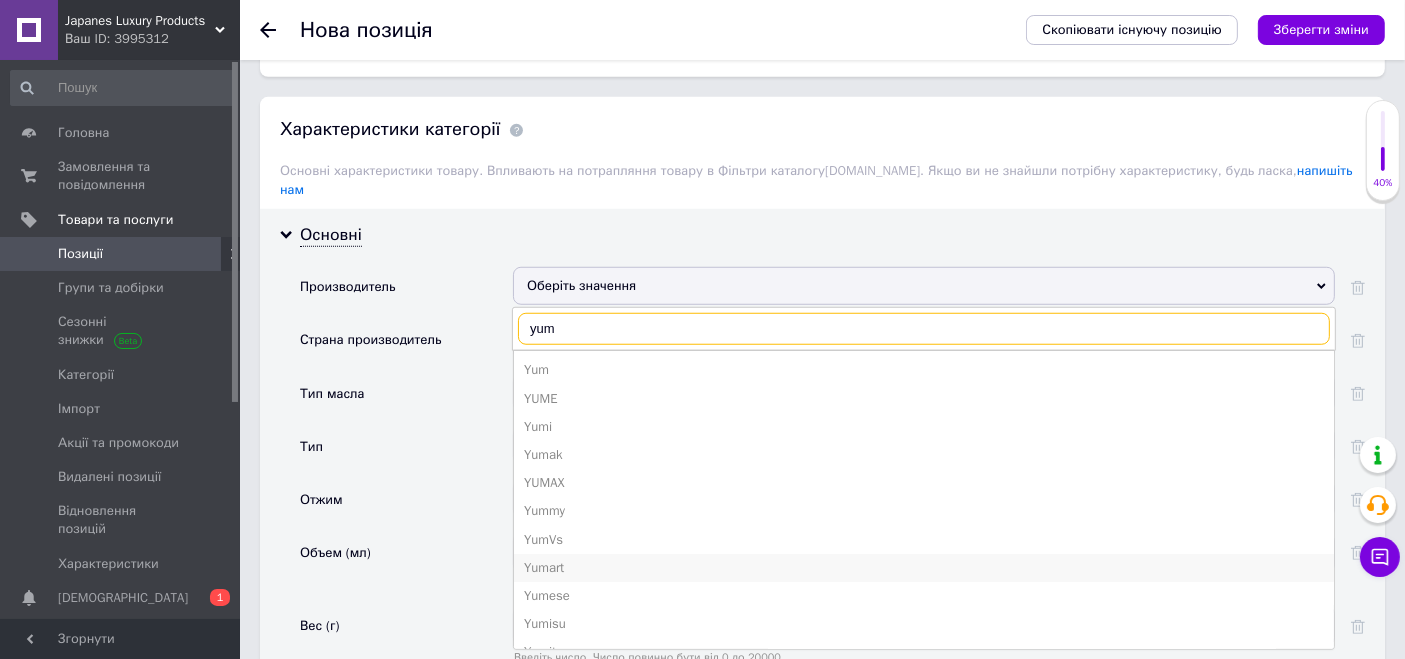 type on "yum" 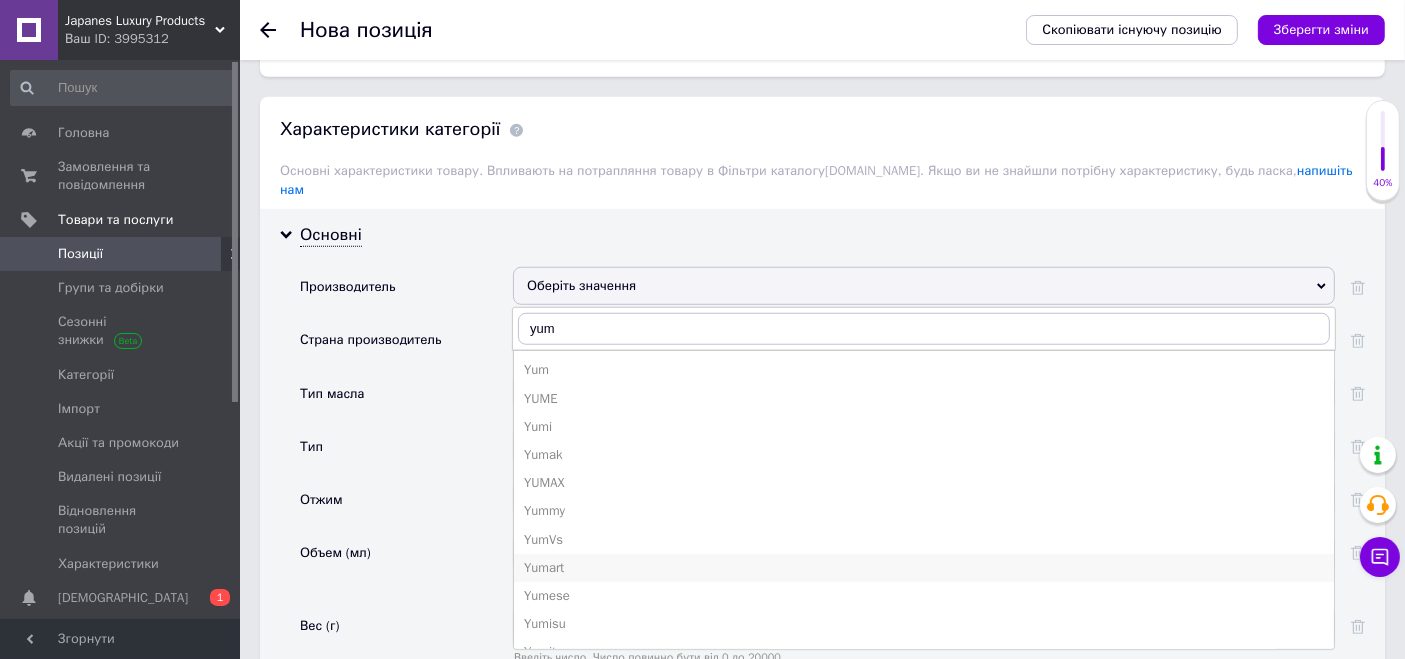 click on "Yumart" at bounding box center (924, 568) 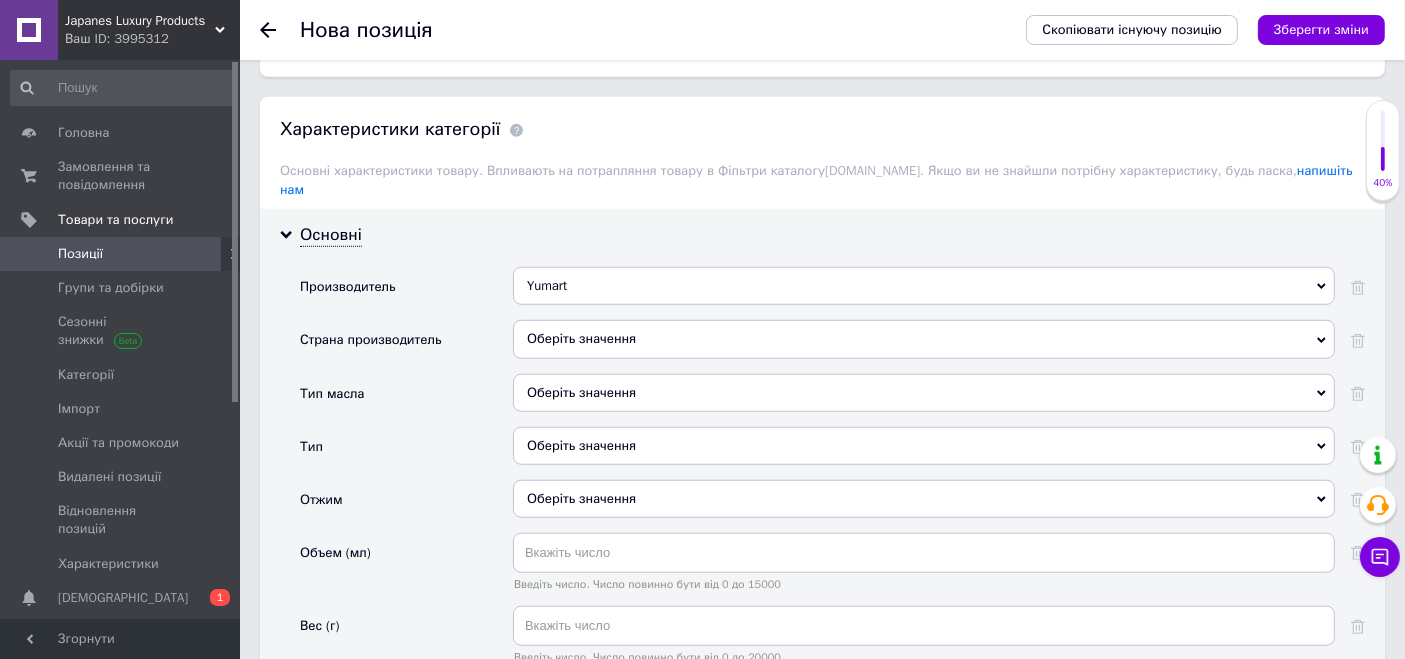 click on "Оберіть значення" at bounding box center (924, 339) 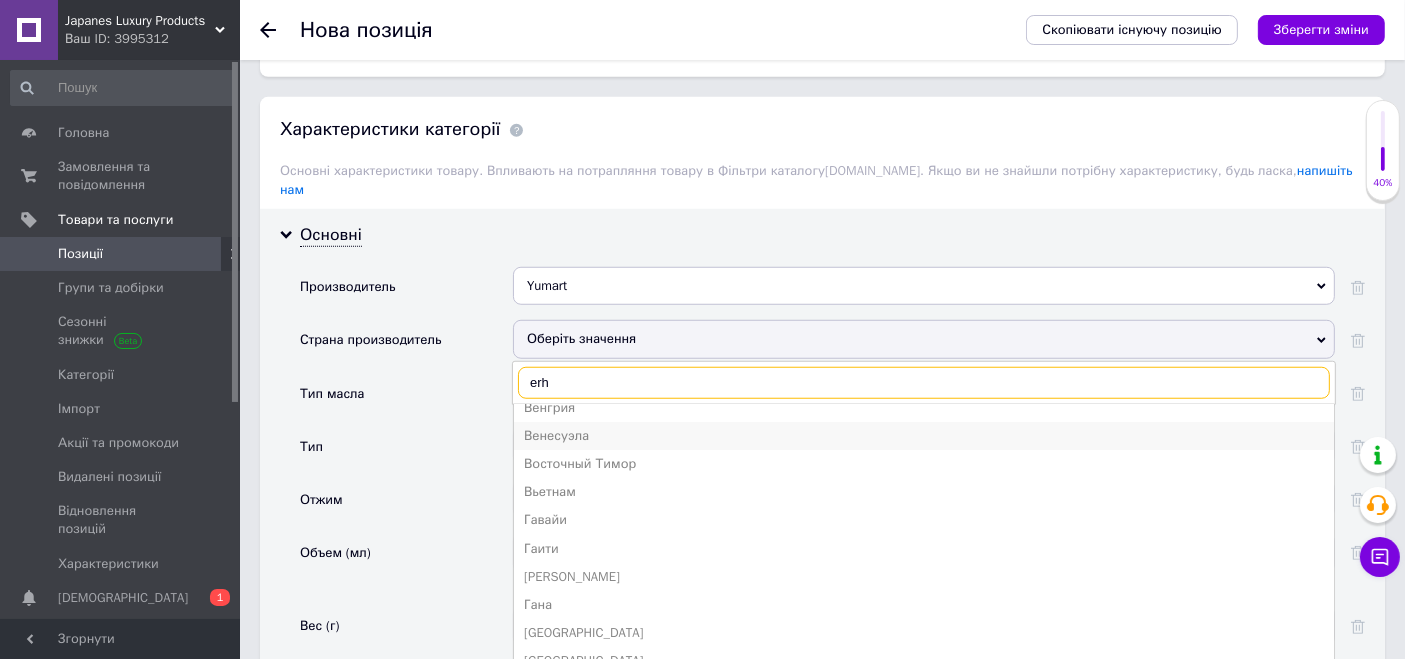 scroll, scrollTop: 0, scrollLeft: 0, axis: both 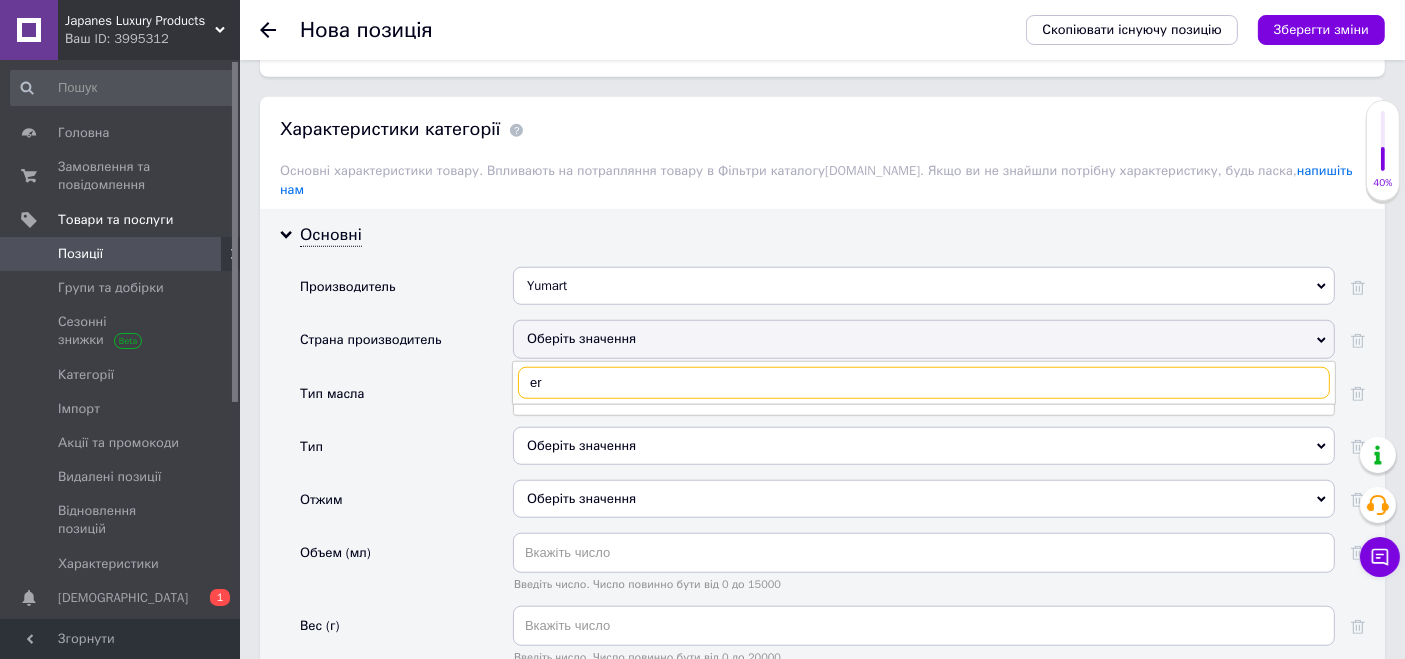 type on "e" 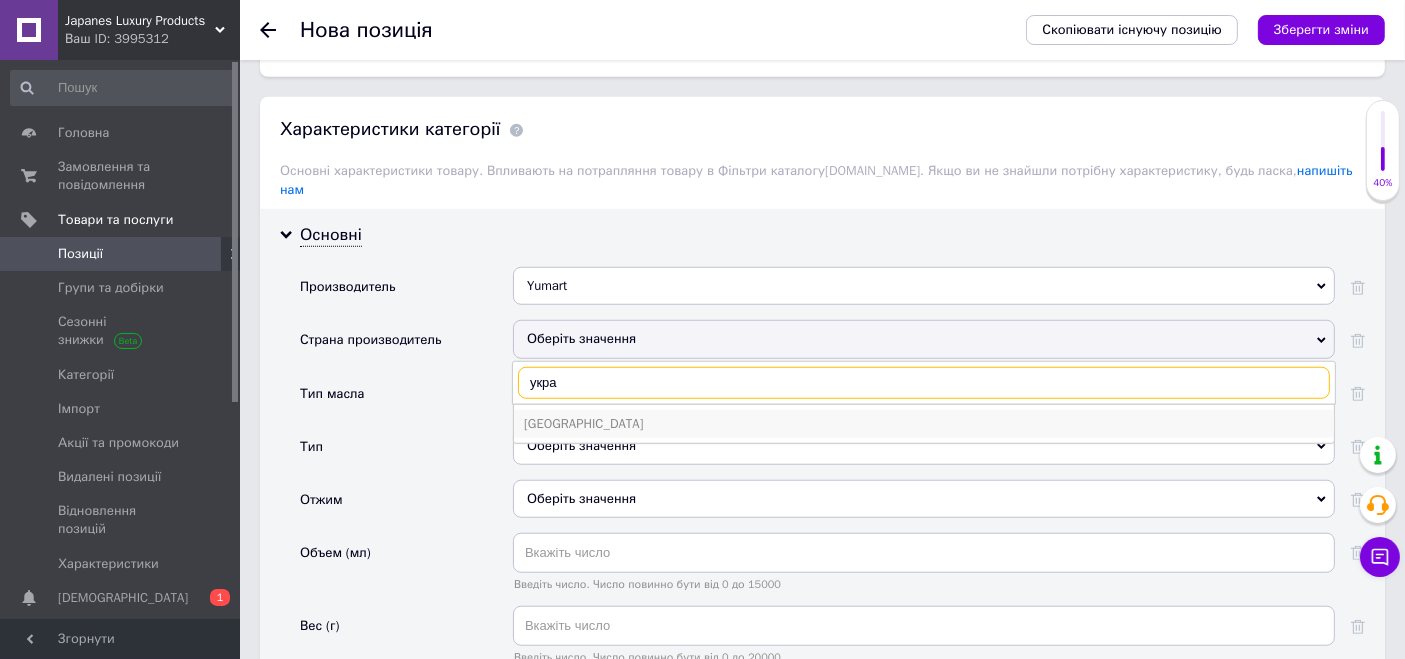 type on "укра" 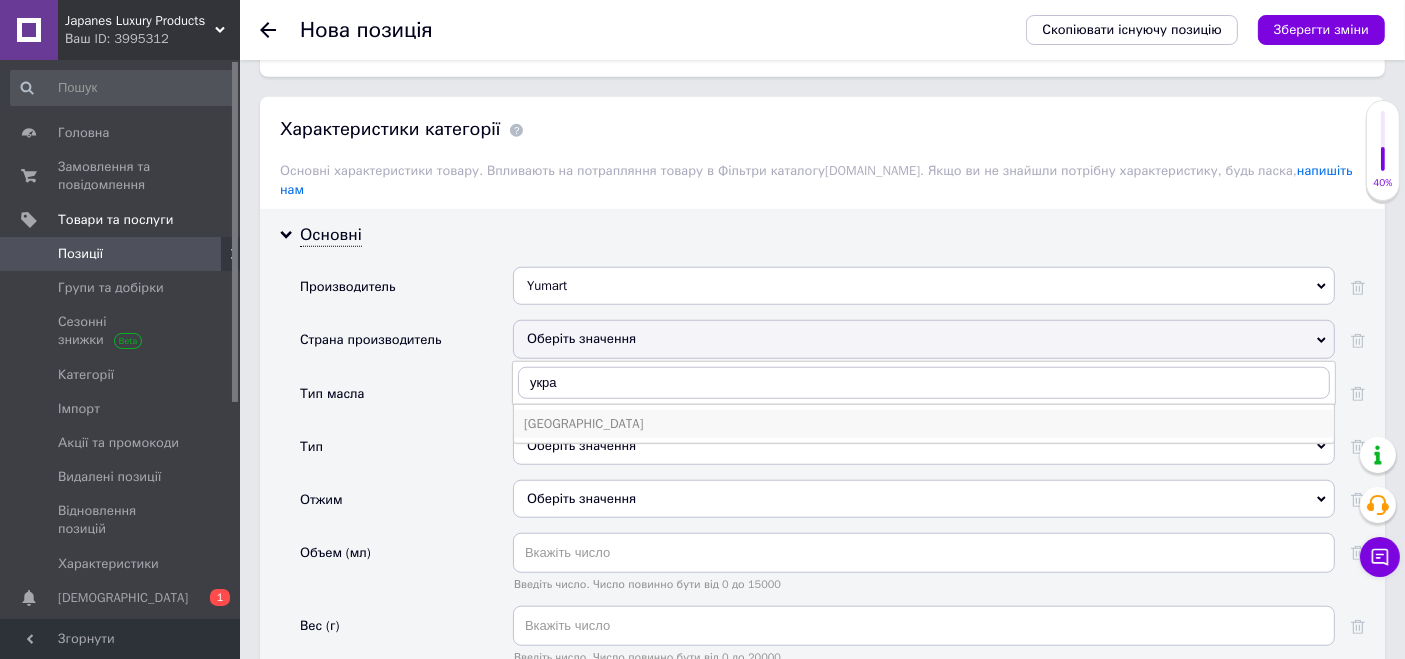 click on "Украина" at bounding box center [924, 424] 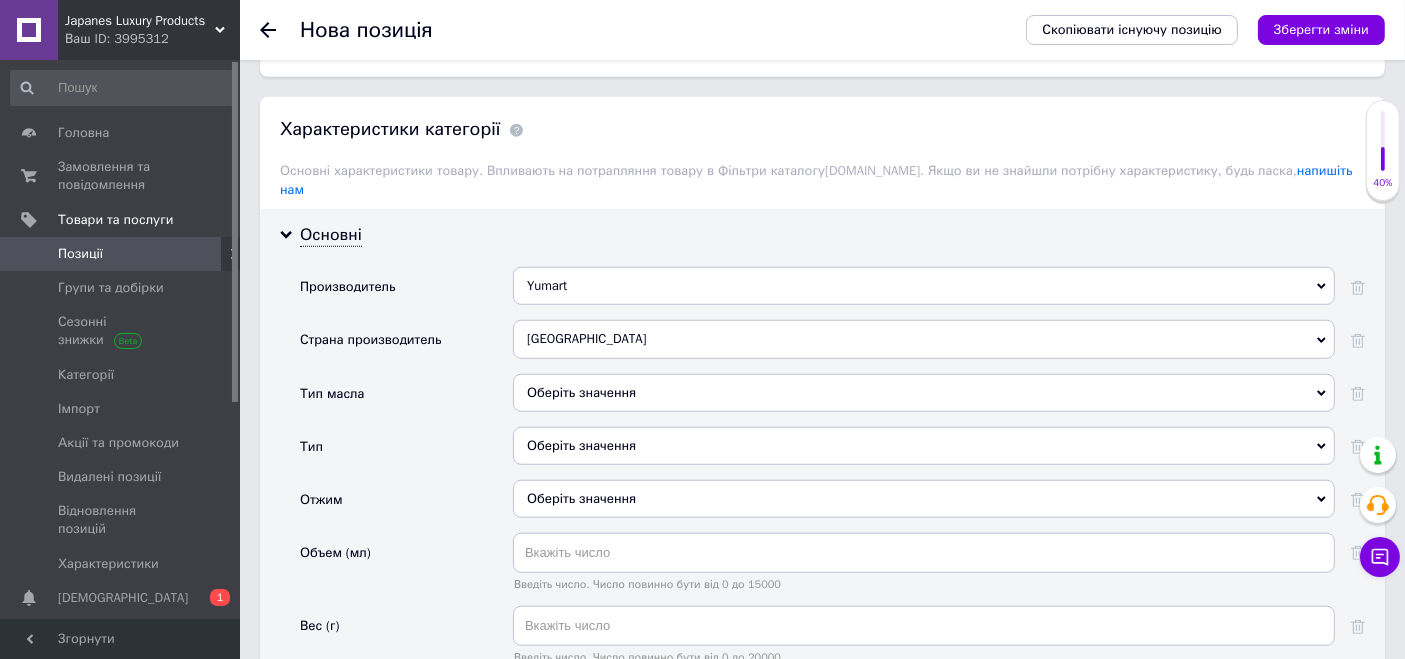 click on "Оберіть значення" at bounding box center (924, 393) 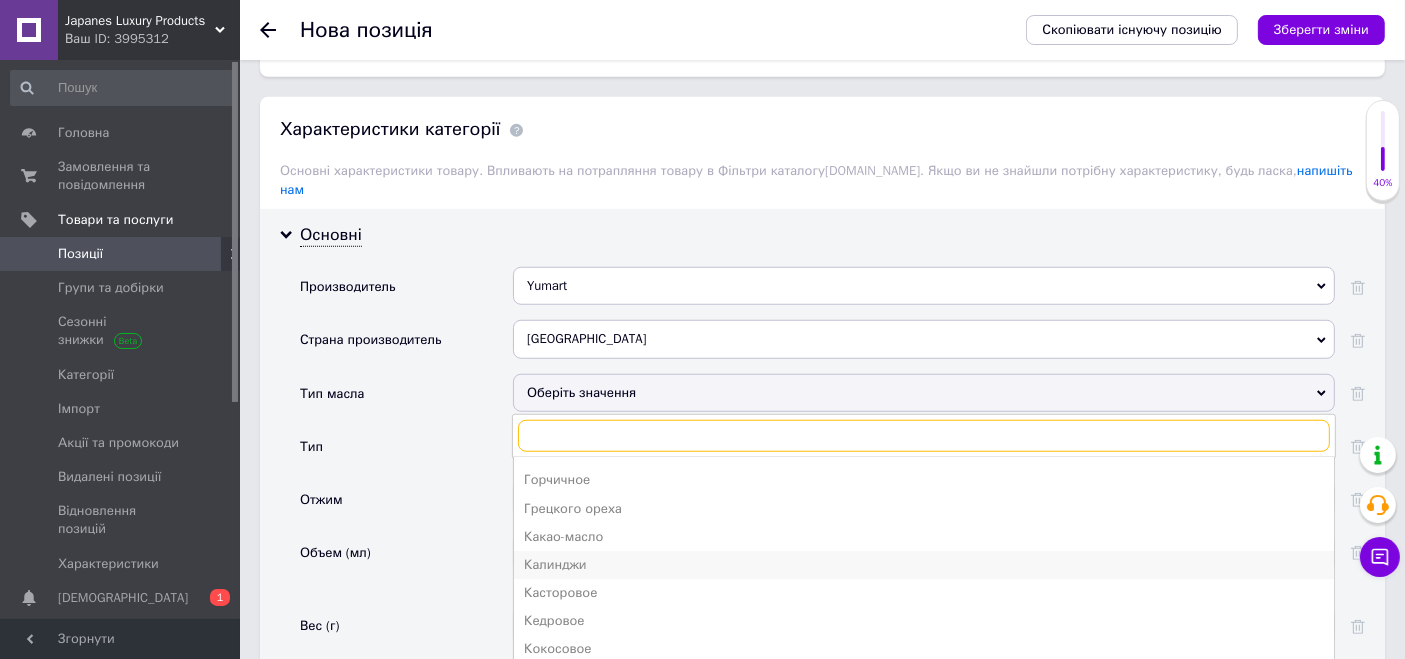 scroll, scrollTop: 333, scrollLeft: 0, axis: vertical 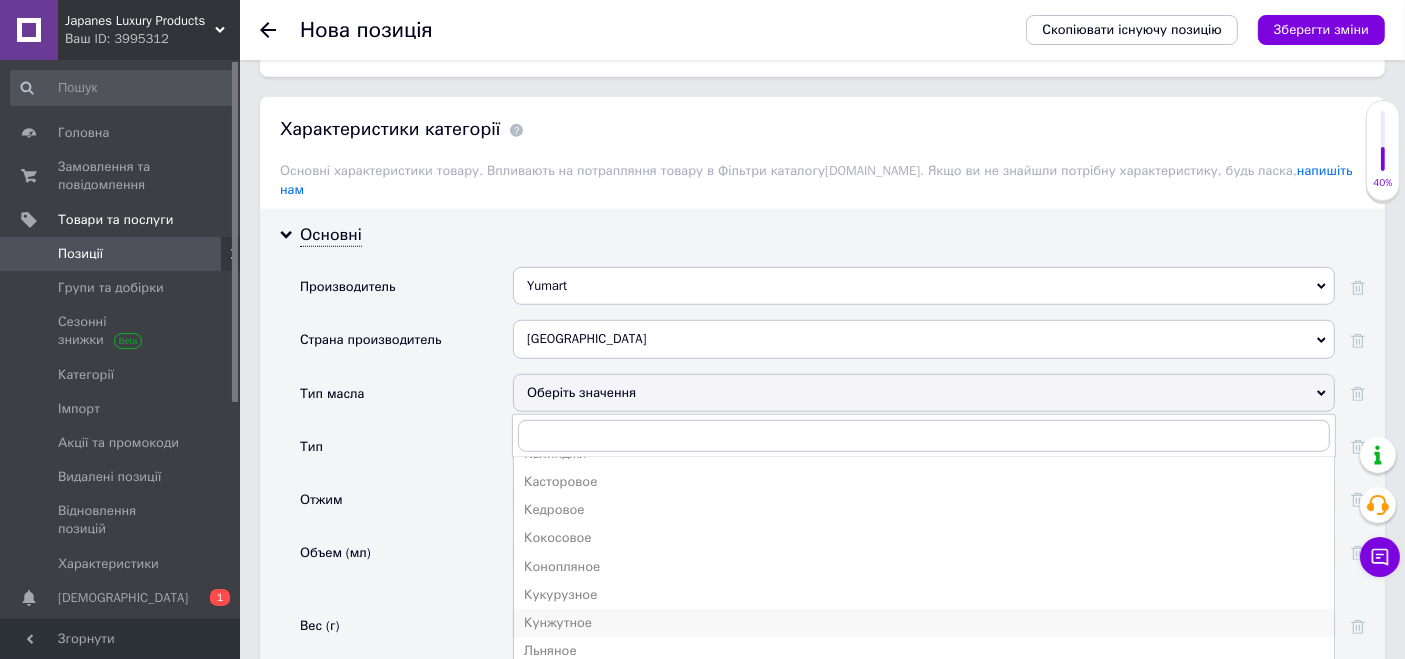 click on "Кунжутное" at bounding box center (924, 623) 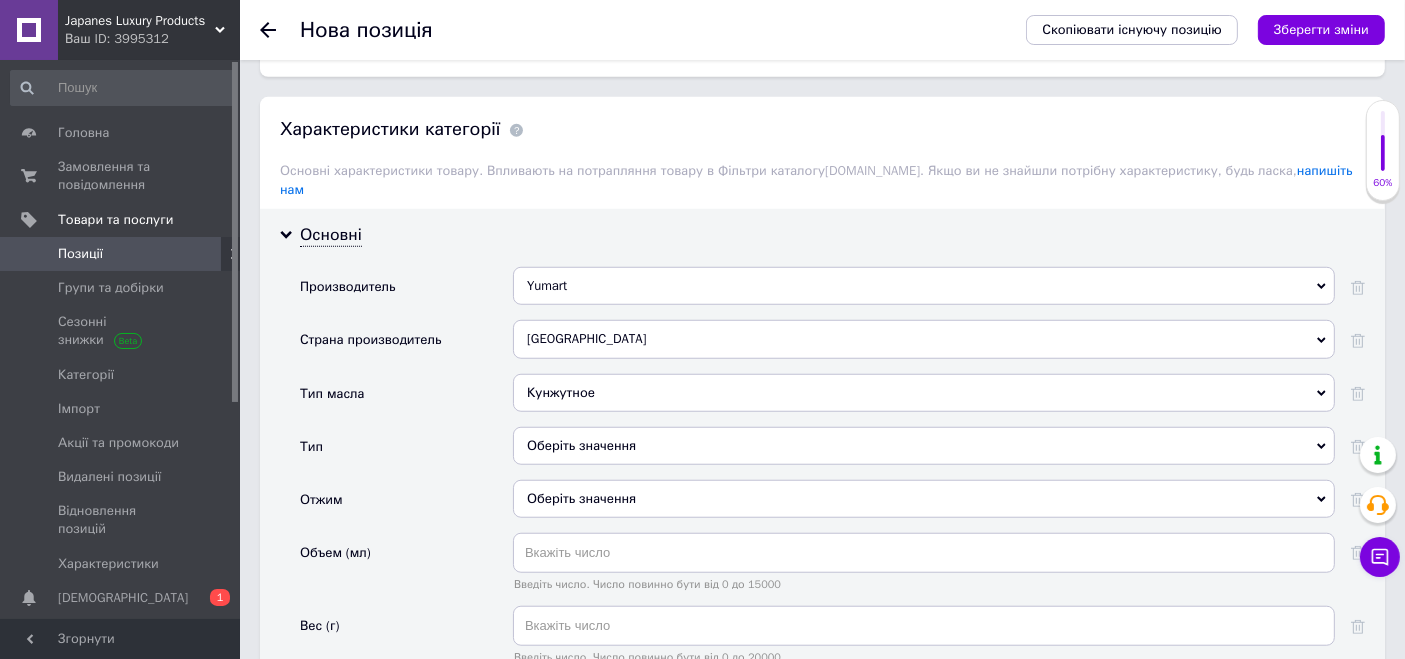 click on "Оберіть значення" at bounding box center (924, 446) 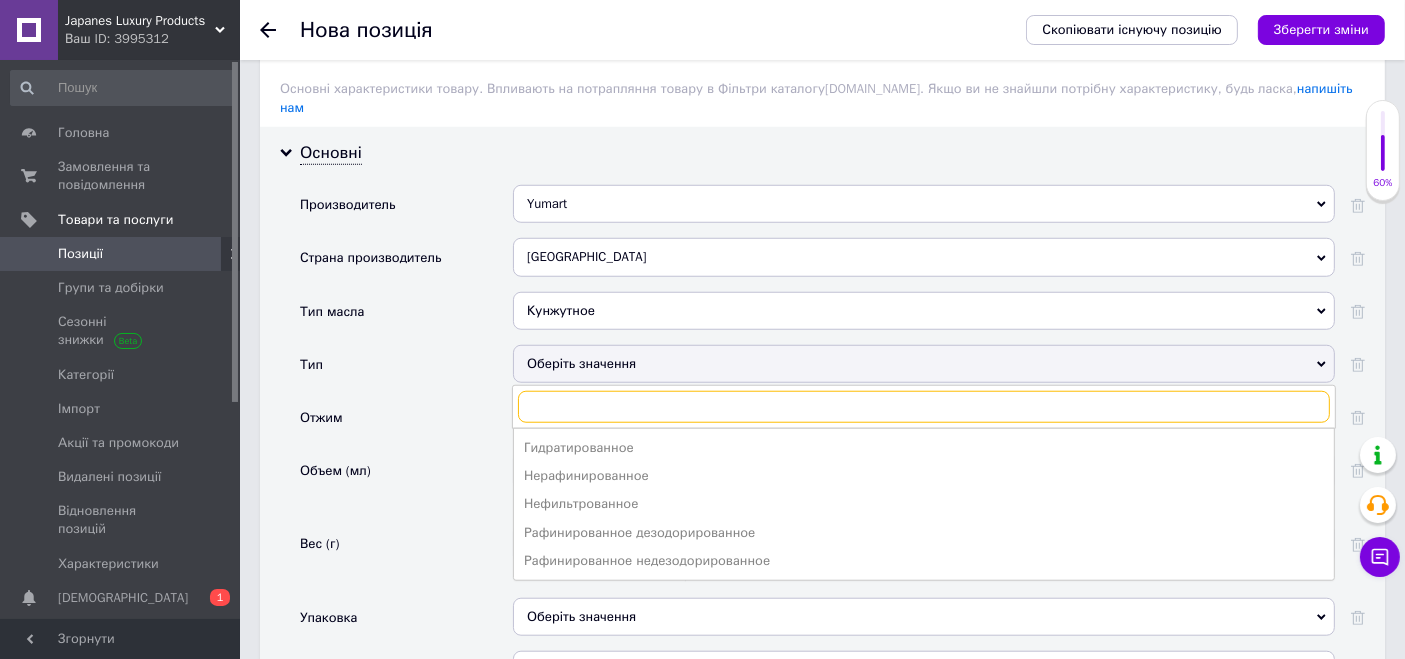 scroll, scrollTop: 1666, scrollLeft: 0, axis: vertical 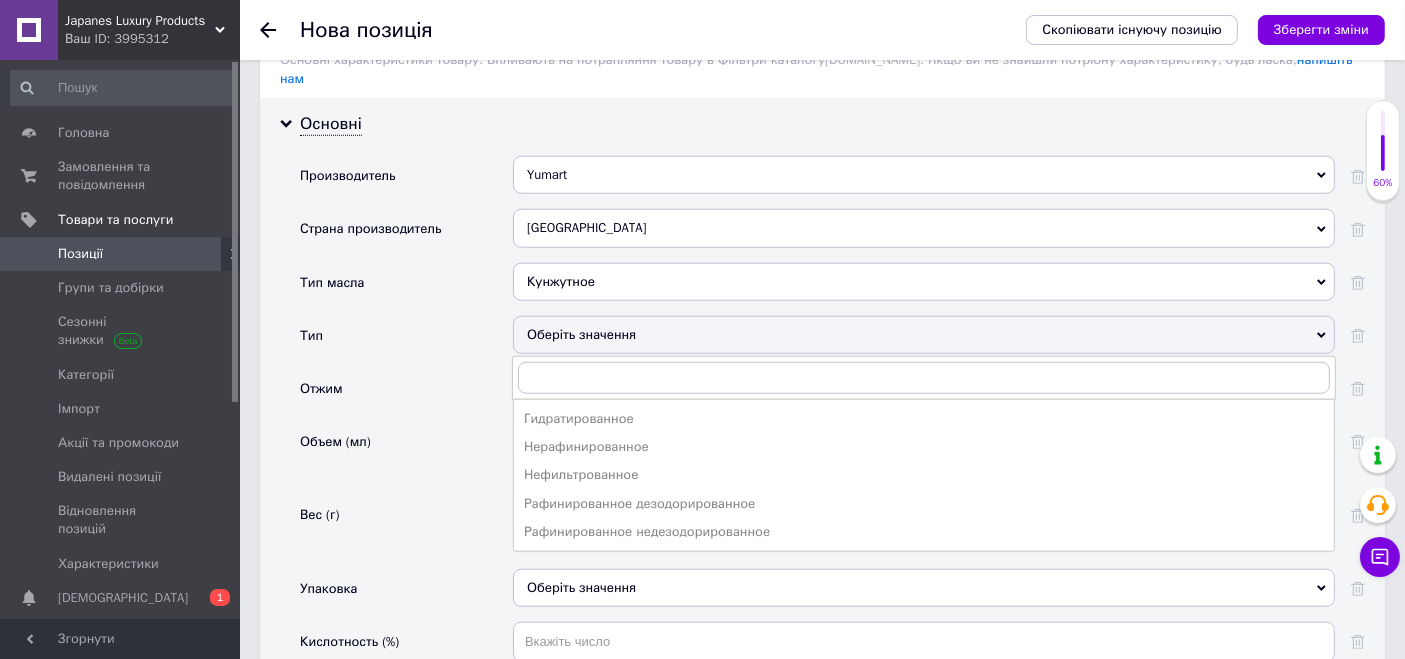 click on "Нерафинированное" at bounding box center (924, 447) 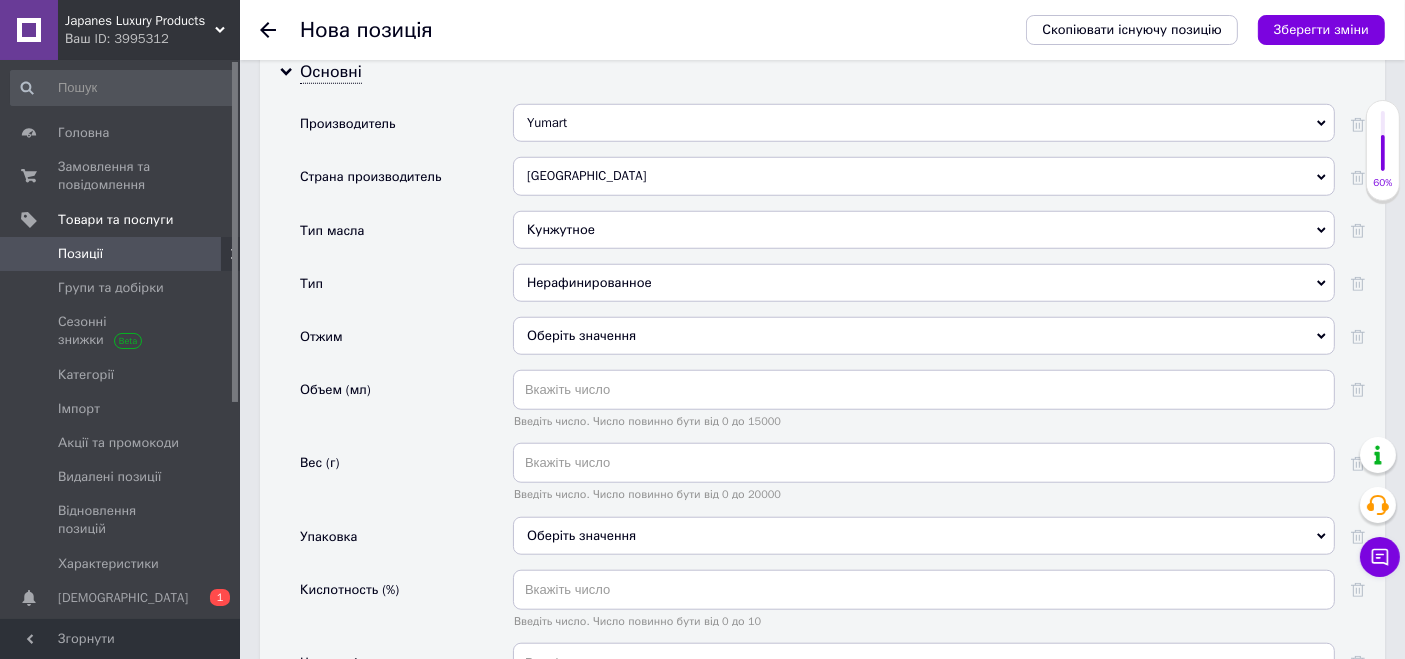 scroll, scrollTop: 1777, scrollLeft: 0, axis: vertical 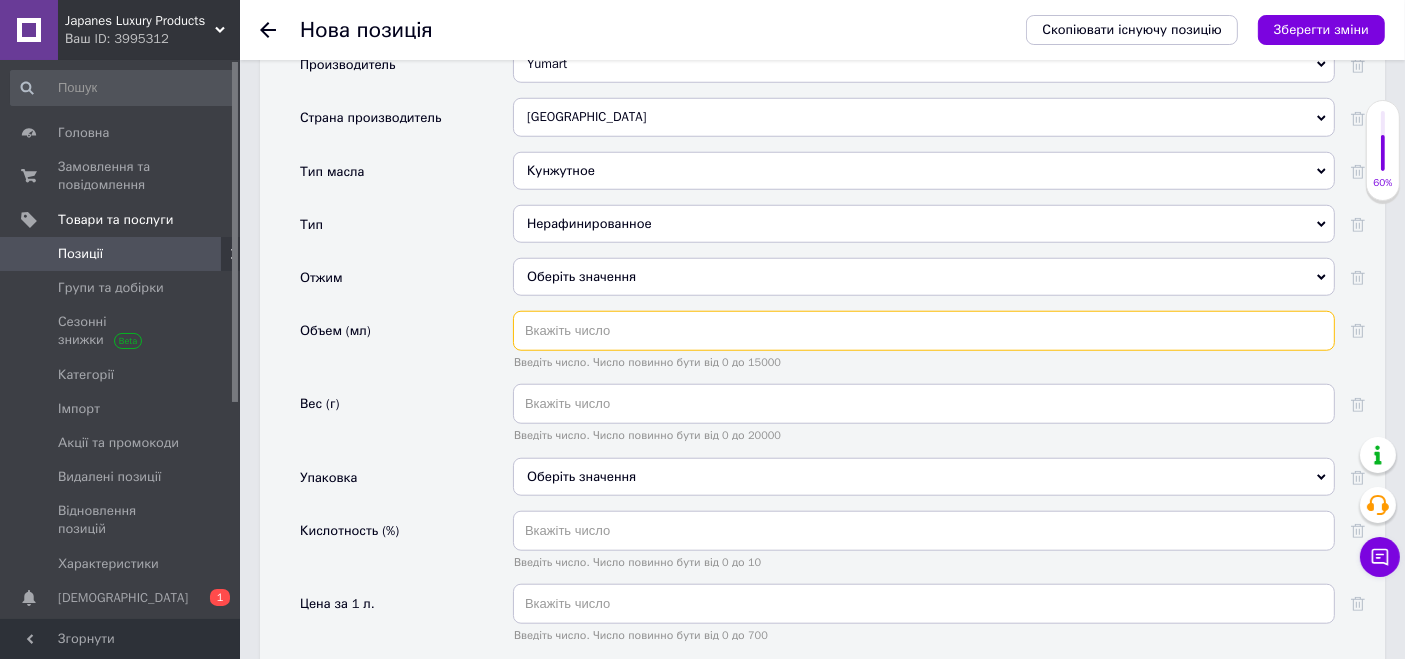 click at bounding box center (924, 331) 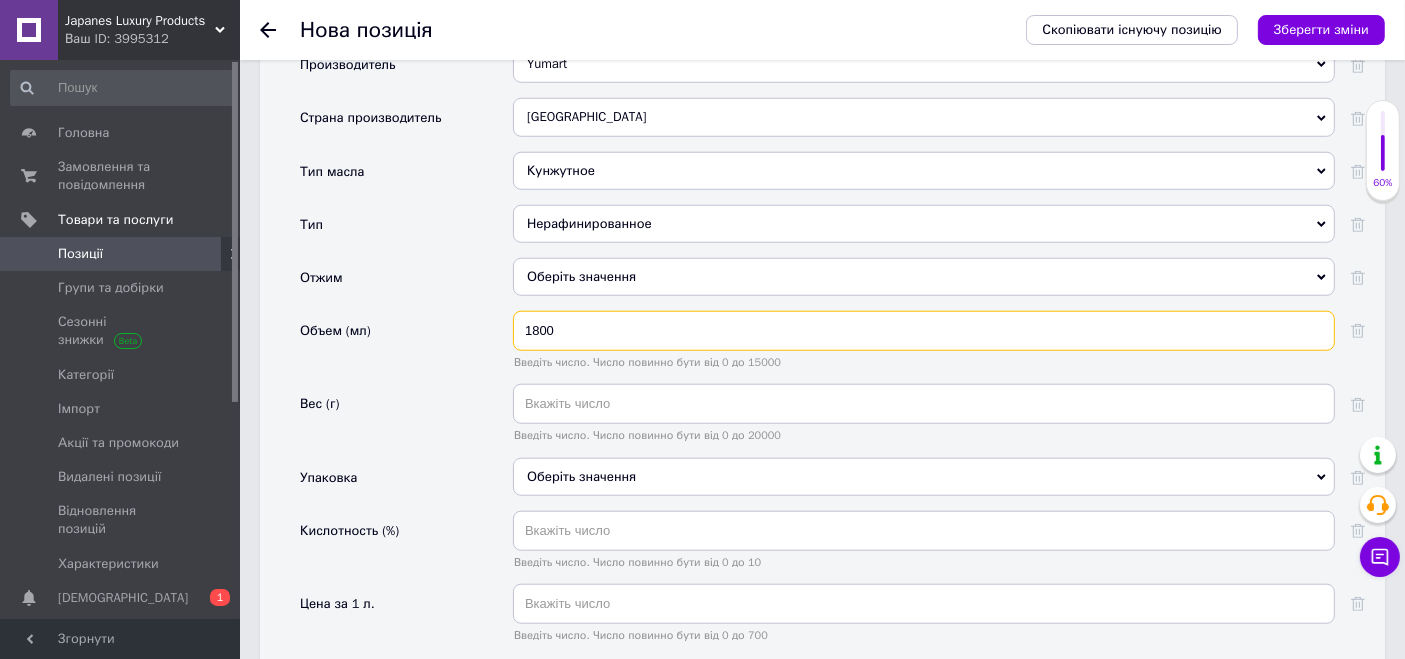 scroll, scrollTop: 1888, scrollLeft: 0, axis: vertical 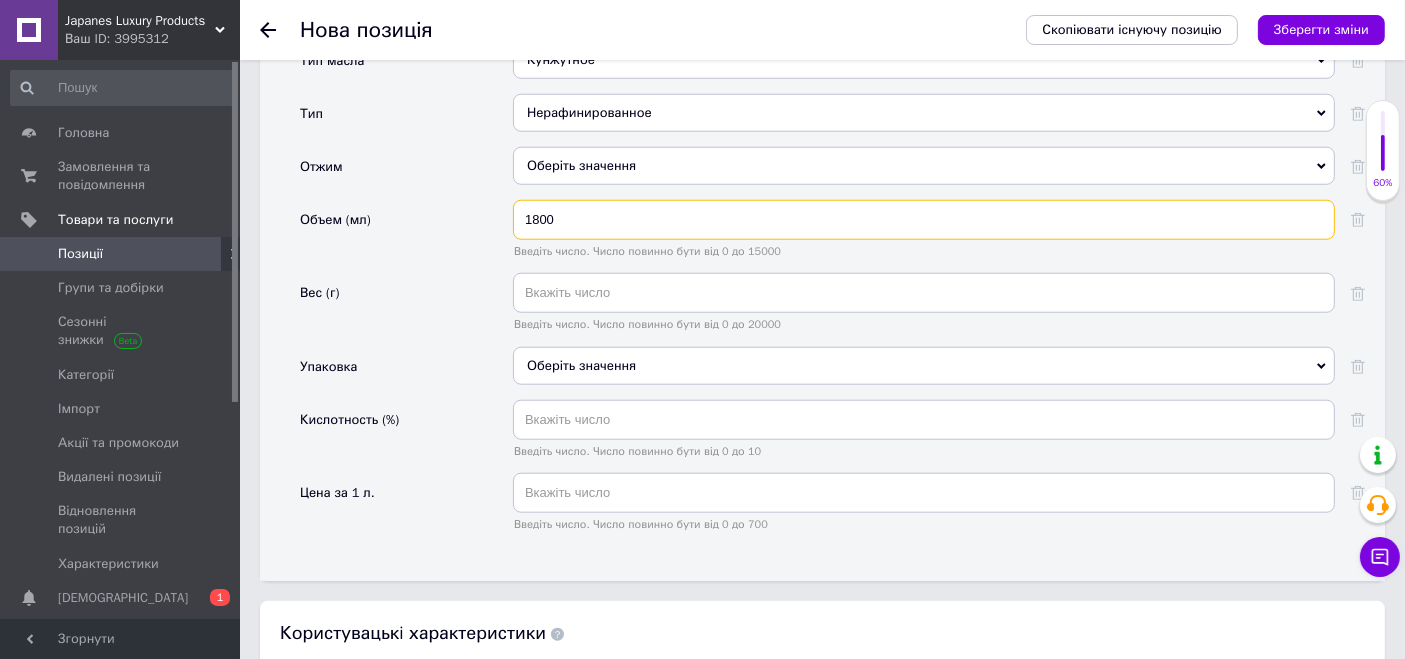 type on "1800" 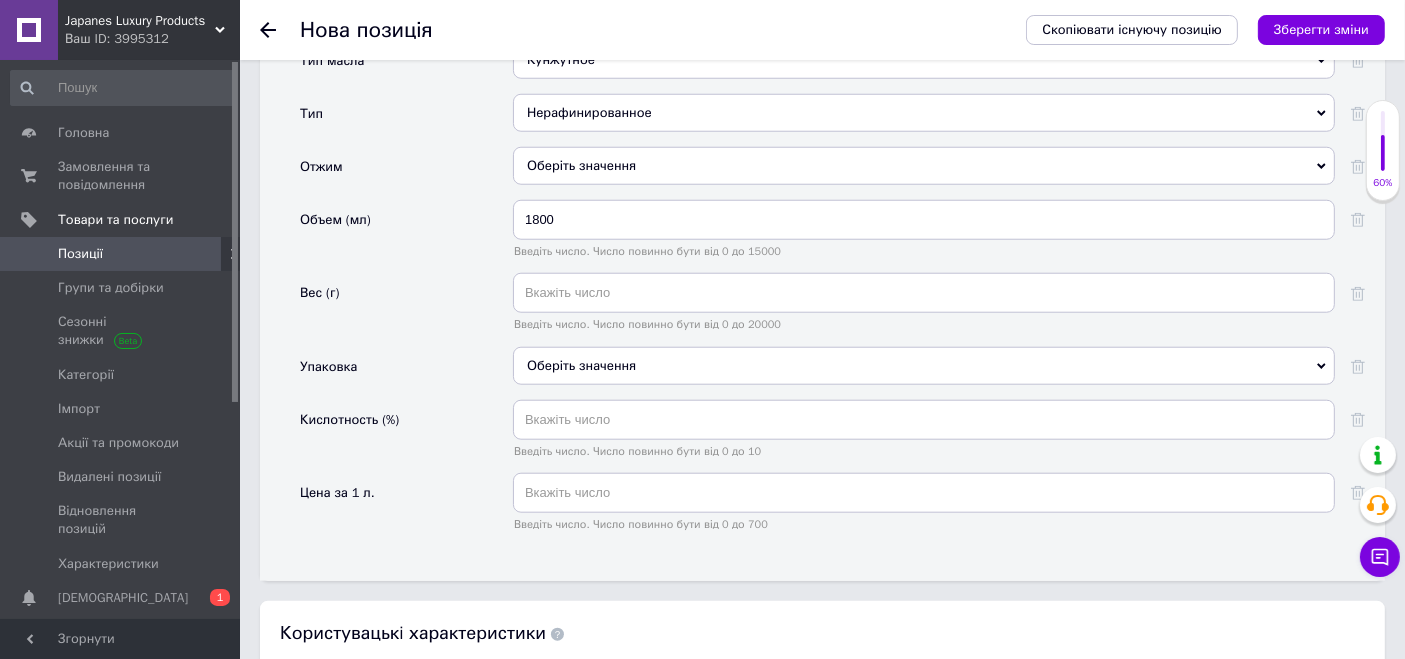 click on "Оберіть значення" at bounding box center (924, 366) 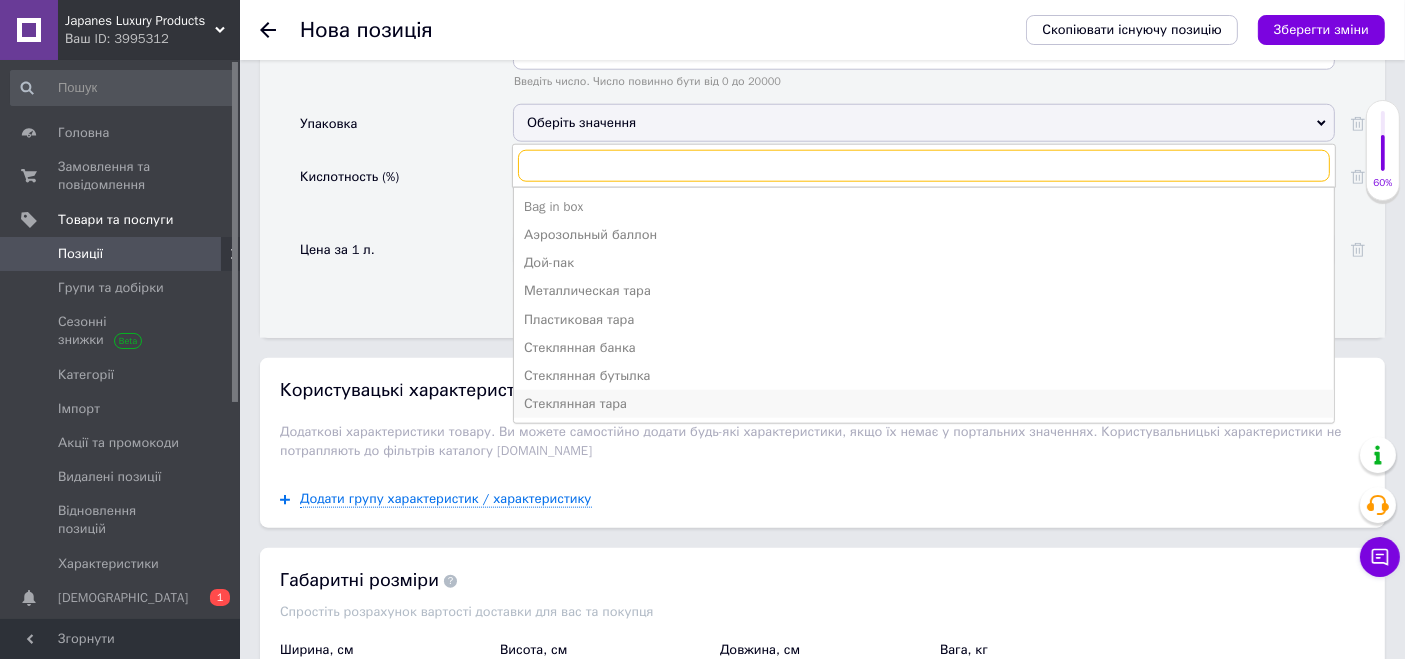 scroll, scrollTop: 2111, scrollLeft: 0, axis: vertical 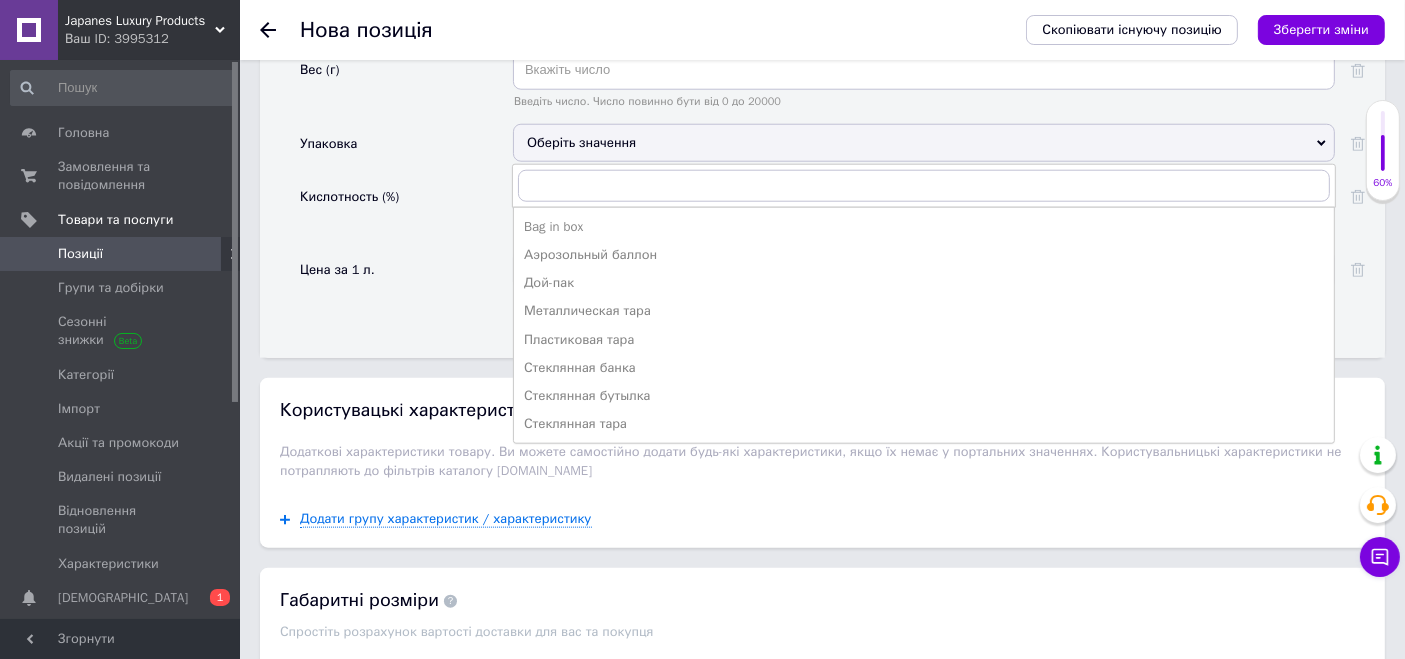 click on "Пластиковая тара" at bounding box center [924, 340] 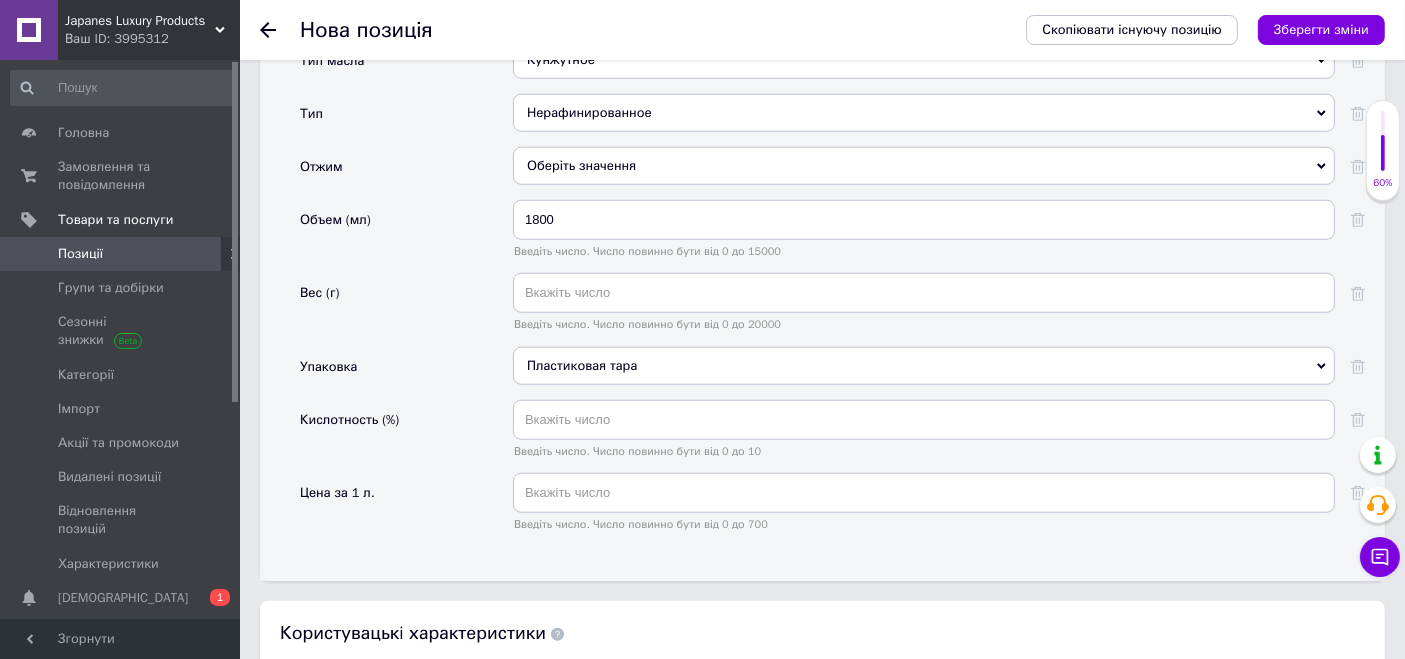 scroll, scrollTop: 1444, scrollLeft: 0, axis: vertical 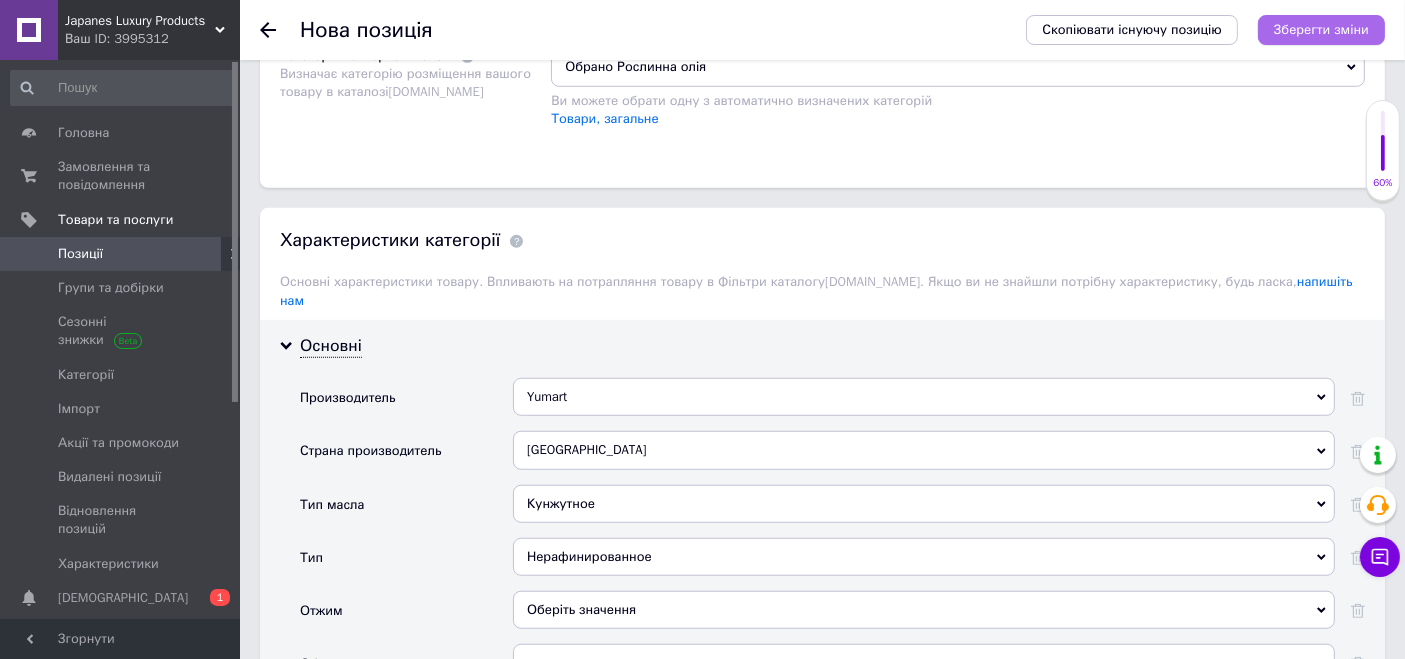 click on "Зберегти зміни" at bounding box center [1321, 29] 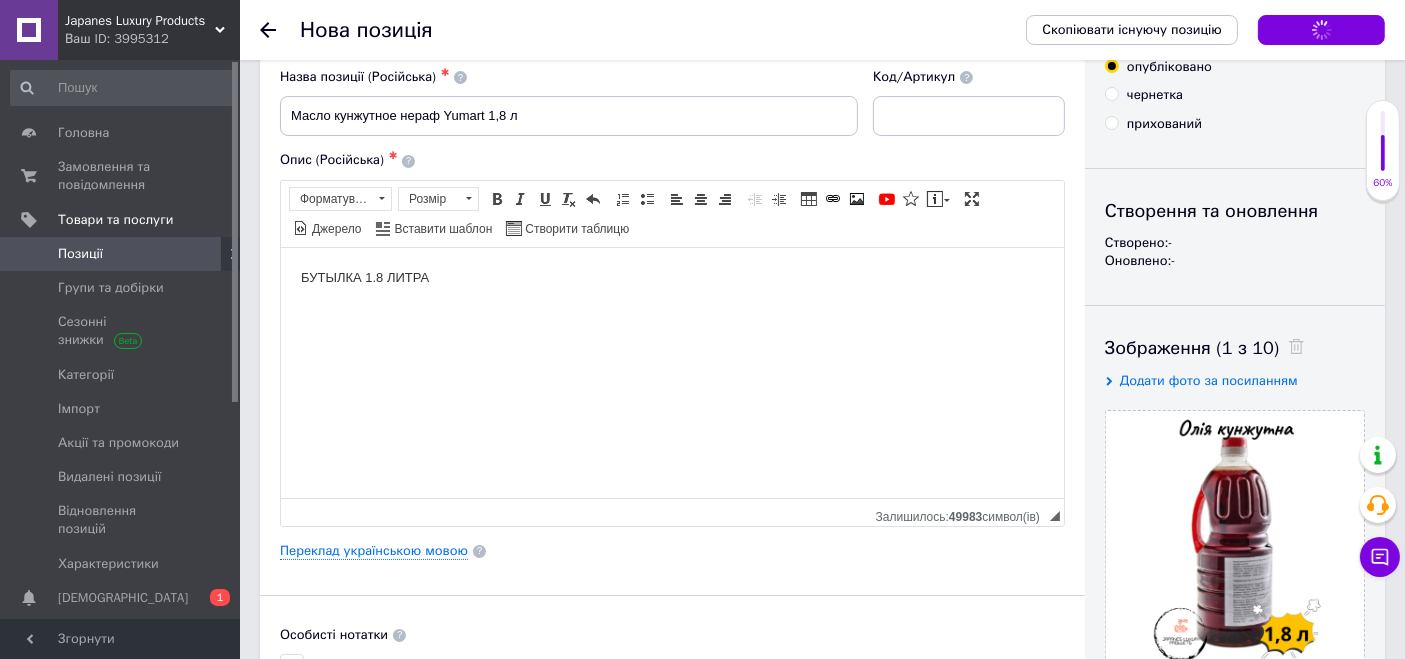 scroll, scrollTop: 0, scrollLeft: 0, axis: both 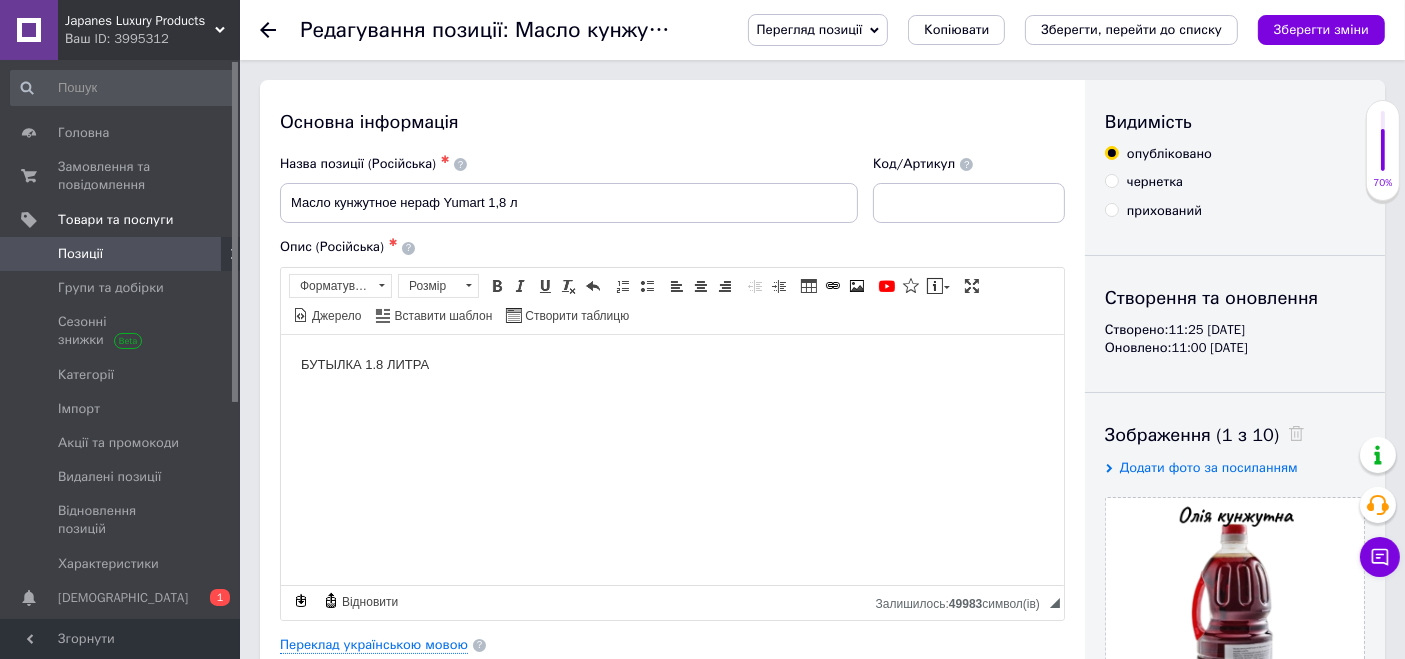 click on "Перегляд позиції" at bounding box center (810, 29) 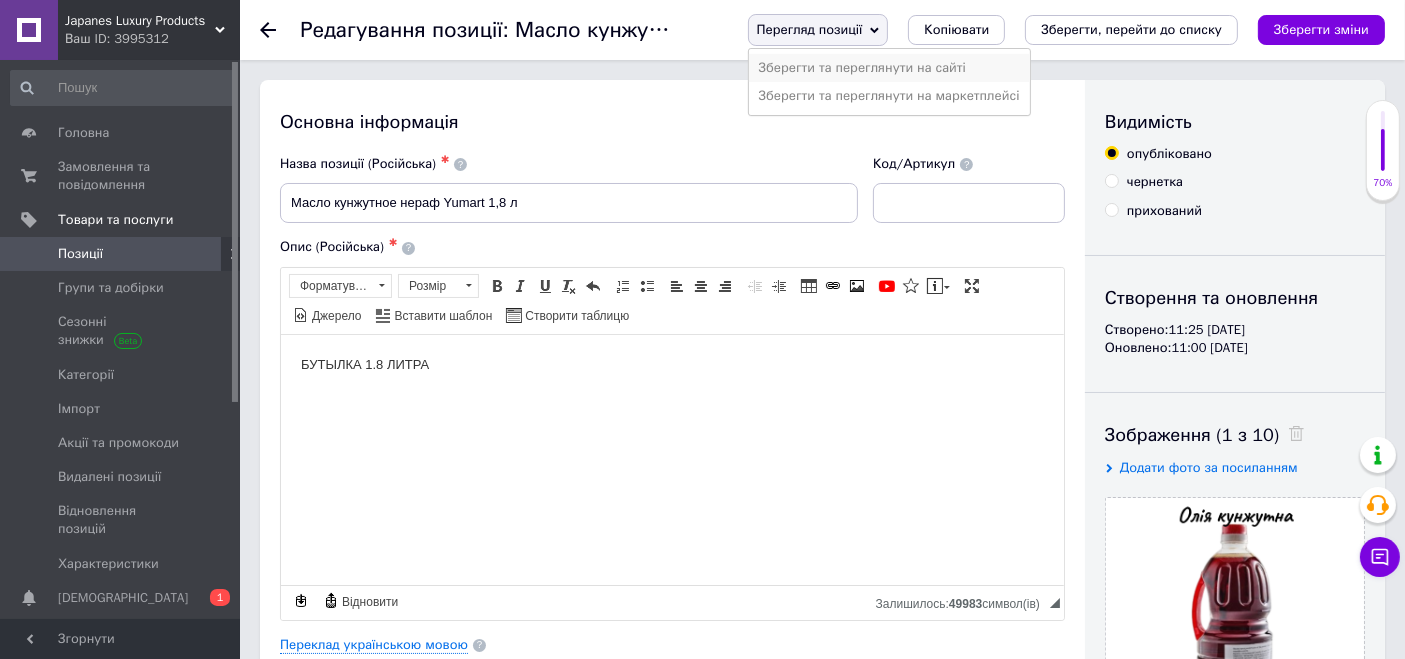 click on "Зберегти та переглянути на сайті" at bounding box center [889, 68] 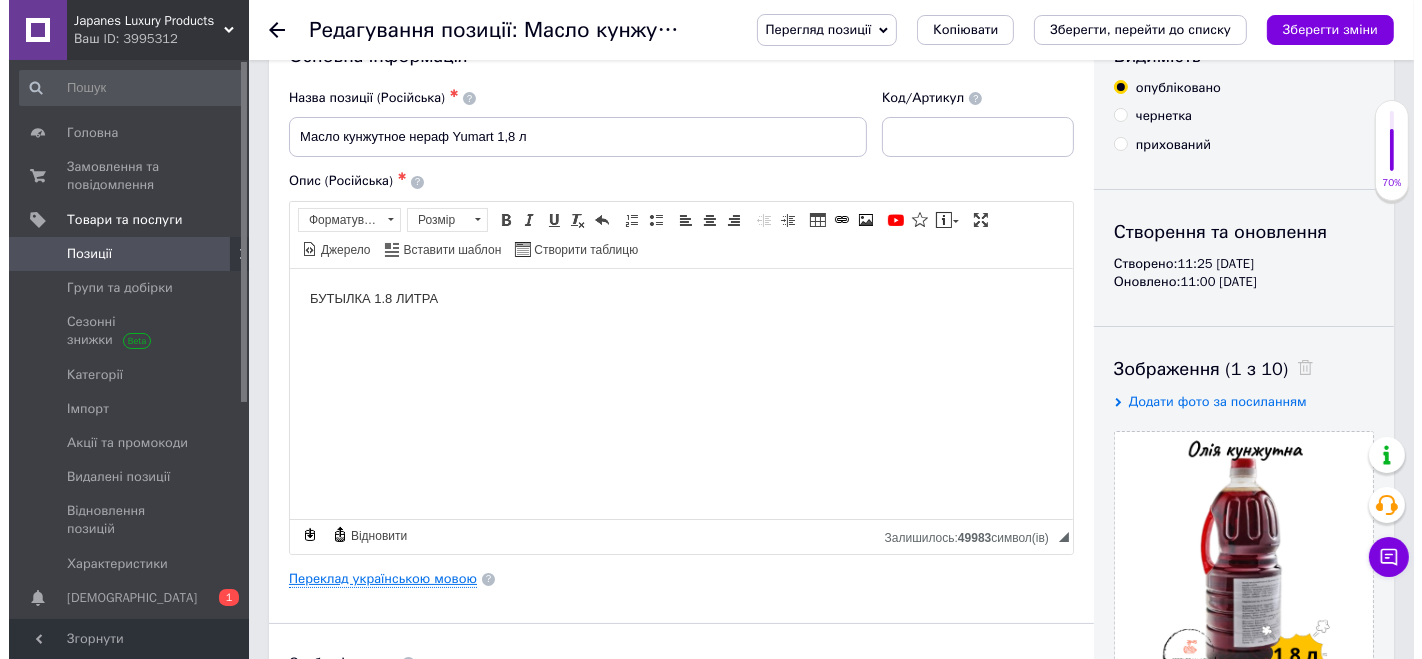 scroll, scrollTop: 111, scrollLeft: 0, axis: vertical 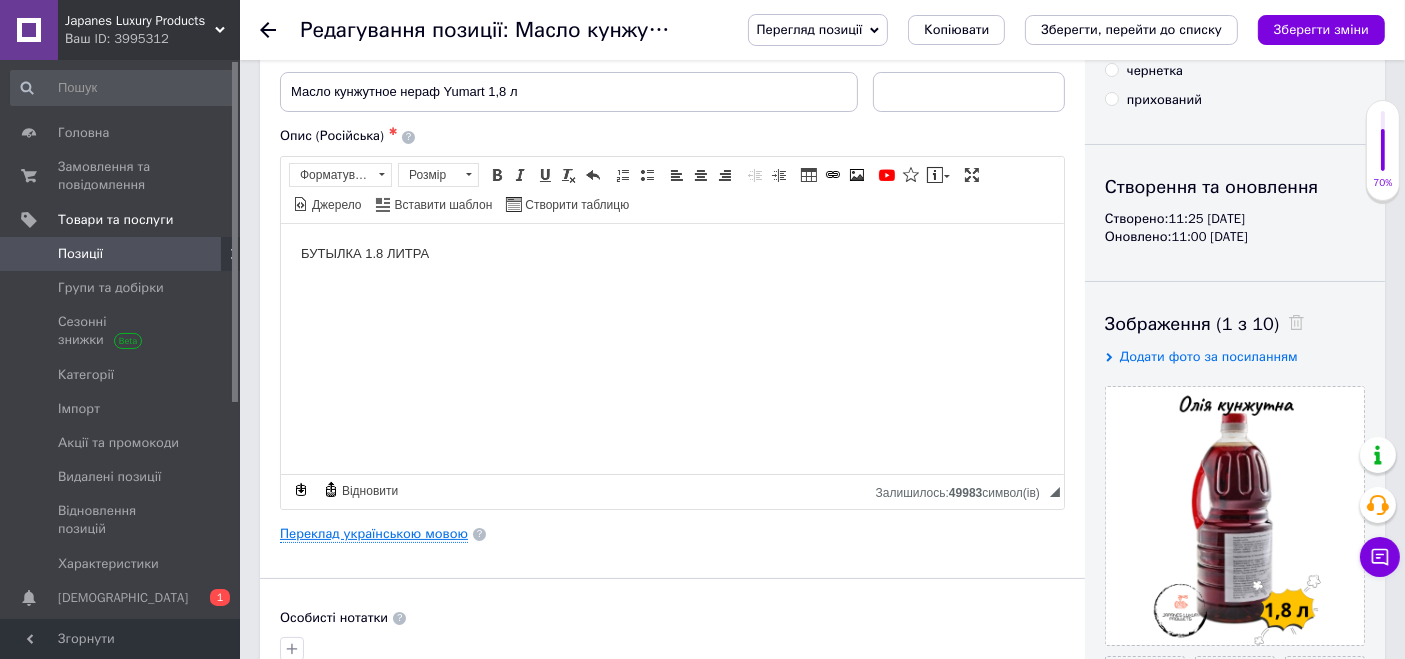 click on "Переклад українською мовою" at bounding box center (374, 534) 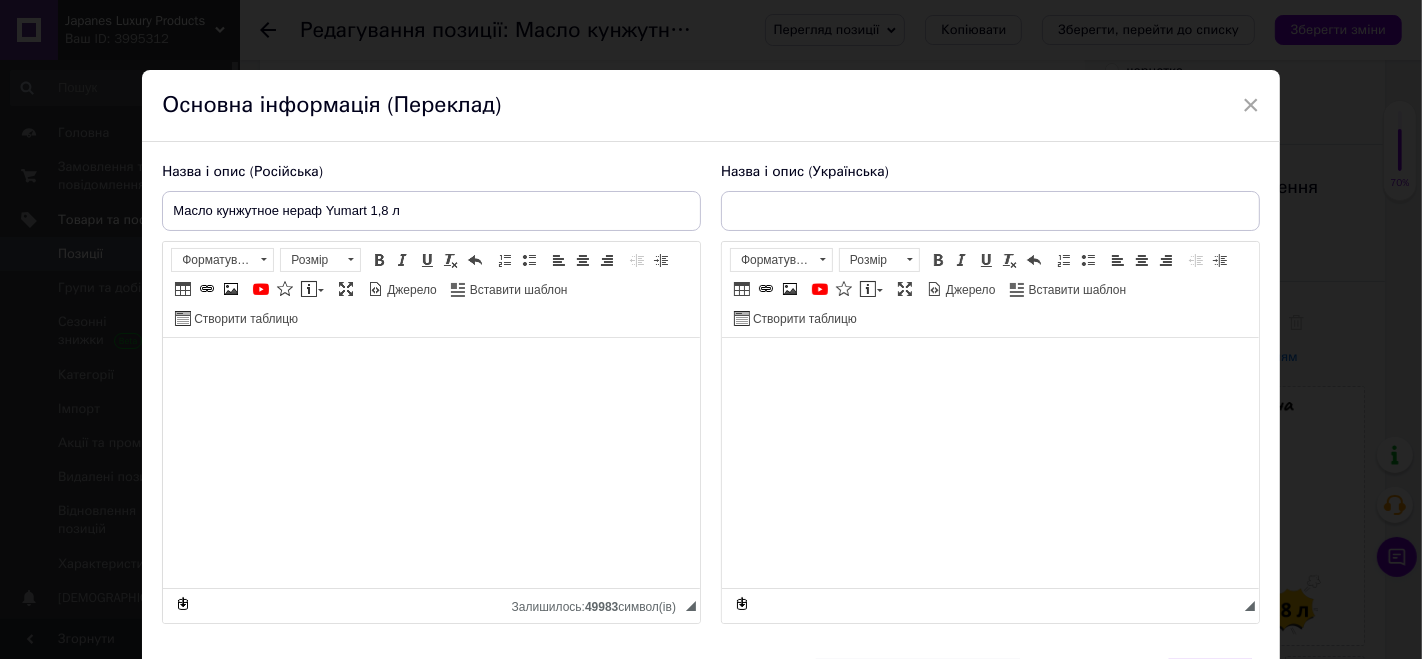 scroll, scrollTop: 0, scrollLeft: 0, axis: both 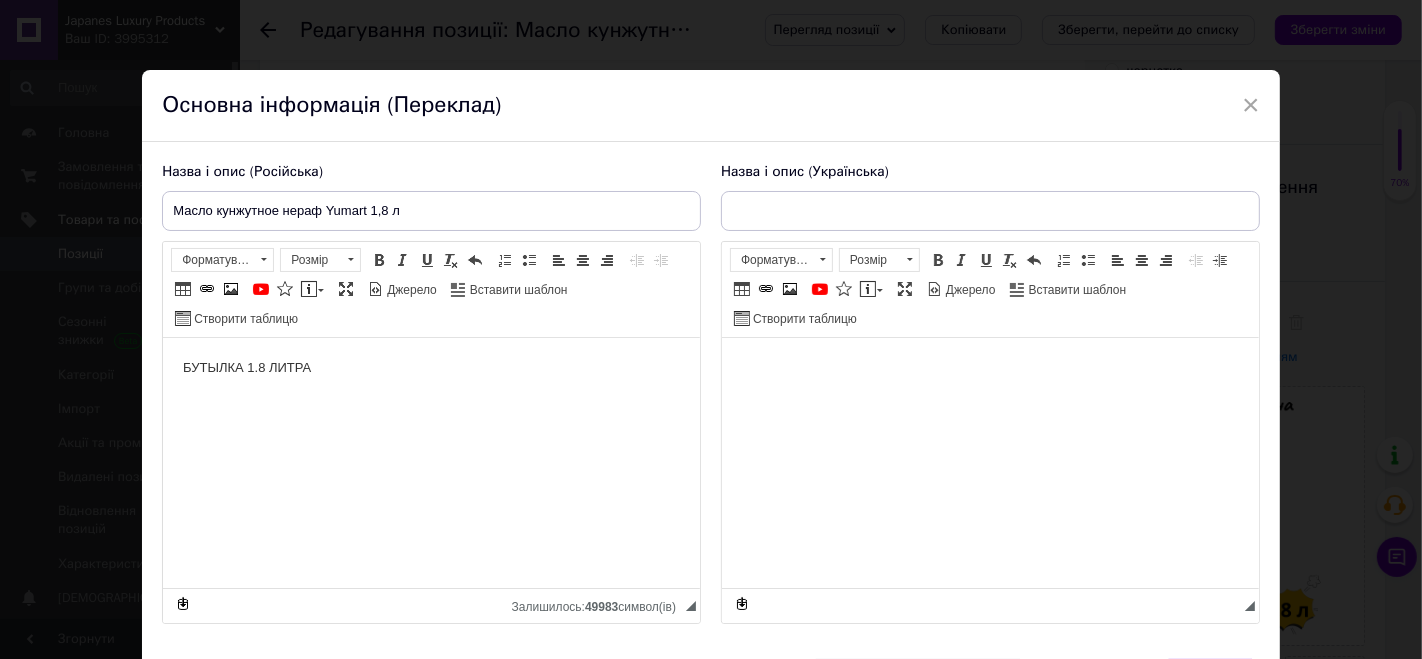 type on "Олія кунжутна нераф Yumart  1,8 л" 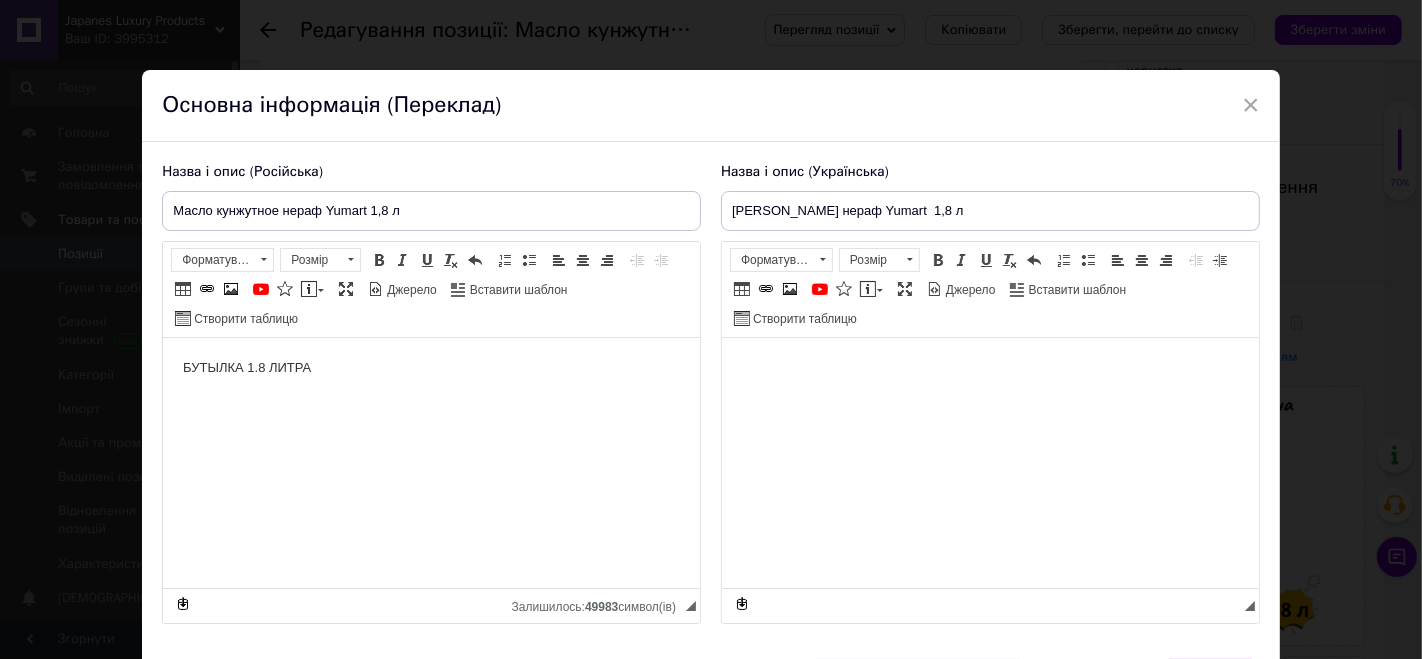 scroll, scrollTop: 0, scrollLeft: 0, axis: both 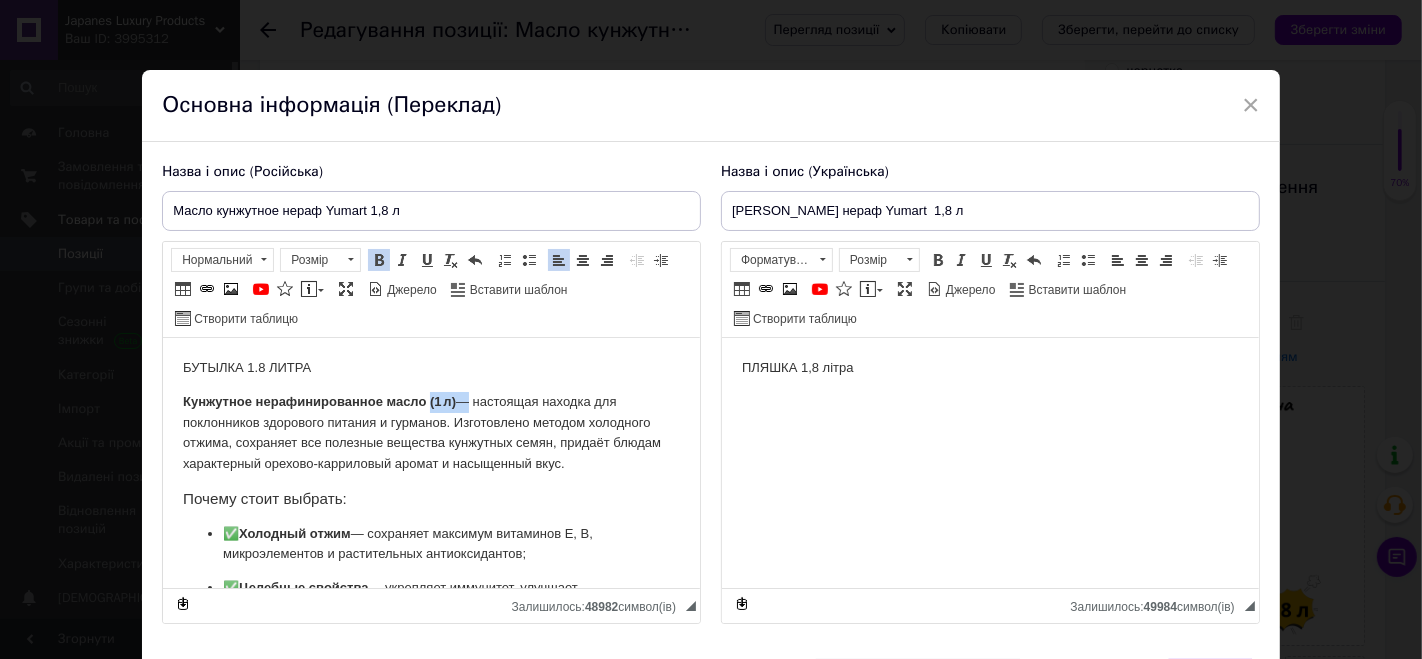 drag, startPoint x: 429, startPoint y: 406, endPoint x: 459, endPoint y: 400, distance: 30.594116 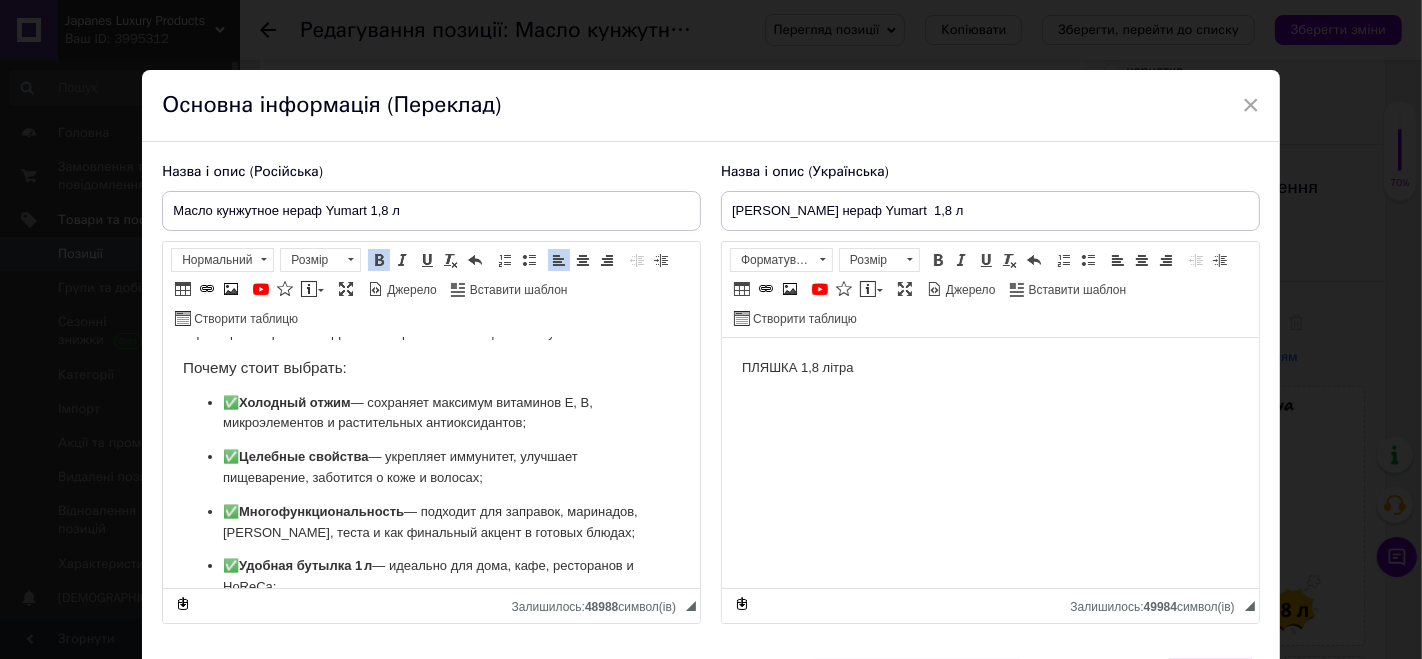scroll, scrollTop: 222, scrollLeft: 0, axis: vertical 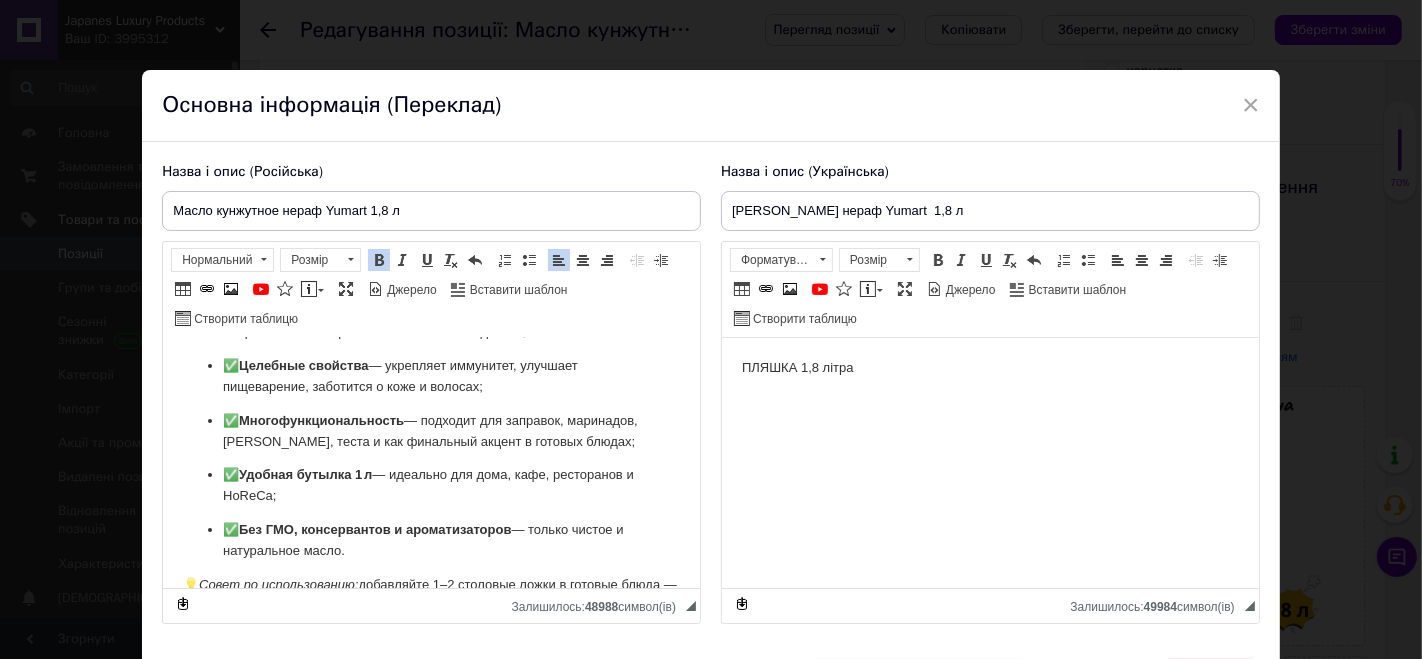 click on "Удобная бутылка 1 л" at bounding box center [305, 474] 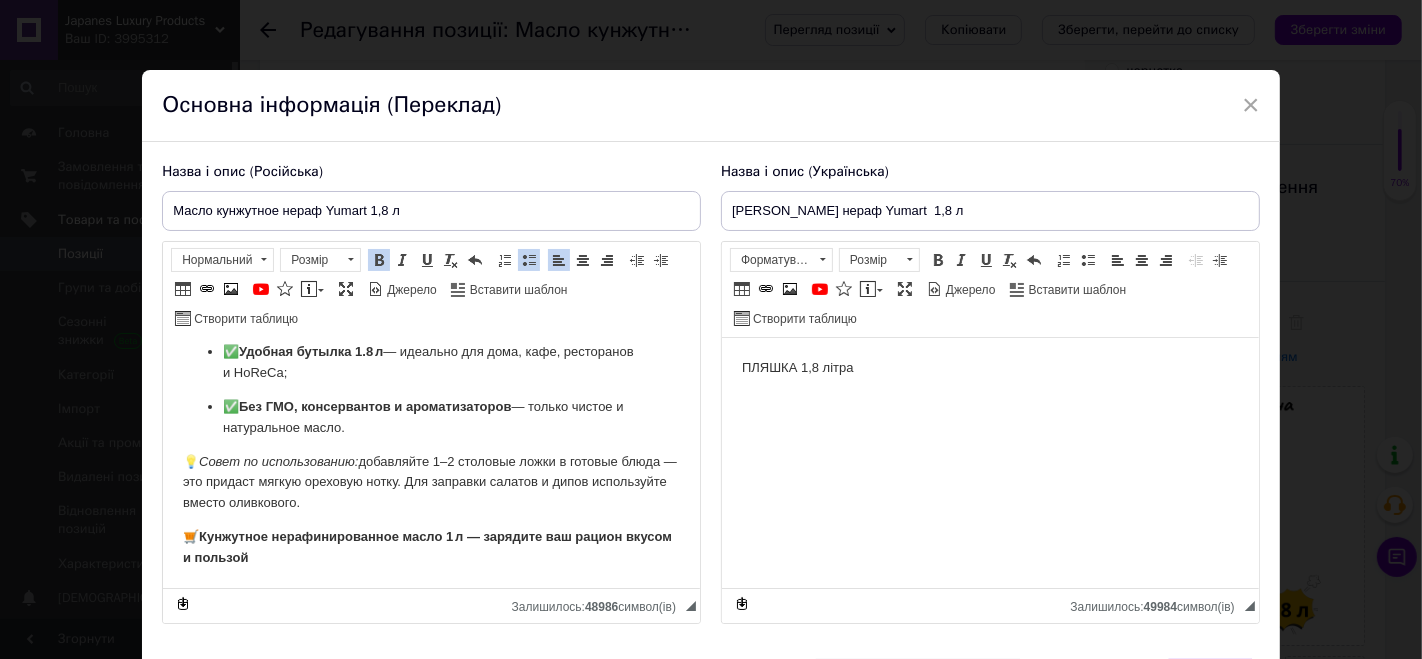scroll, scrollTop: 366, scrollLeft: 0, axis: vertical 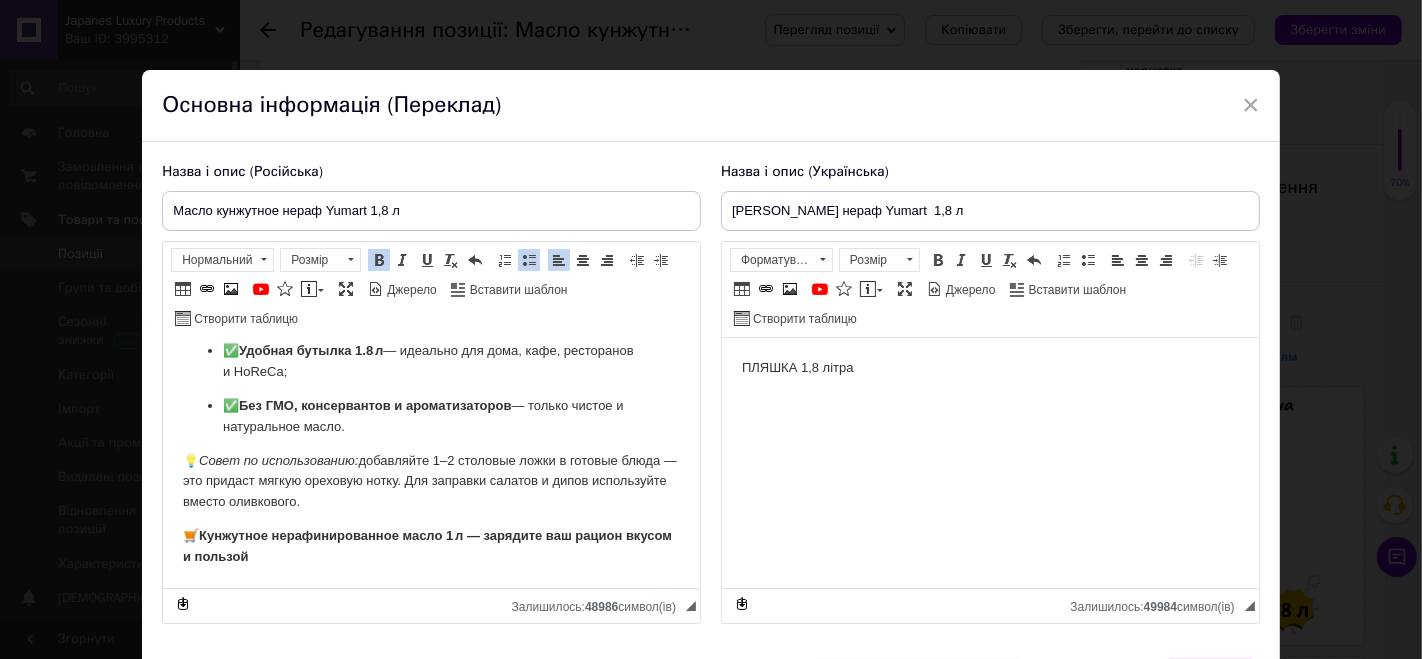 click on "Кунжутное нерафинированное масло 1 л — зарядите ваш рацион вкусом и пользой" at bounding box center (427, 546) 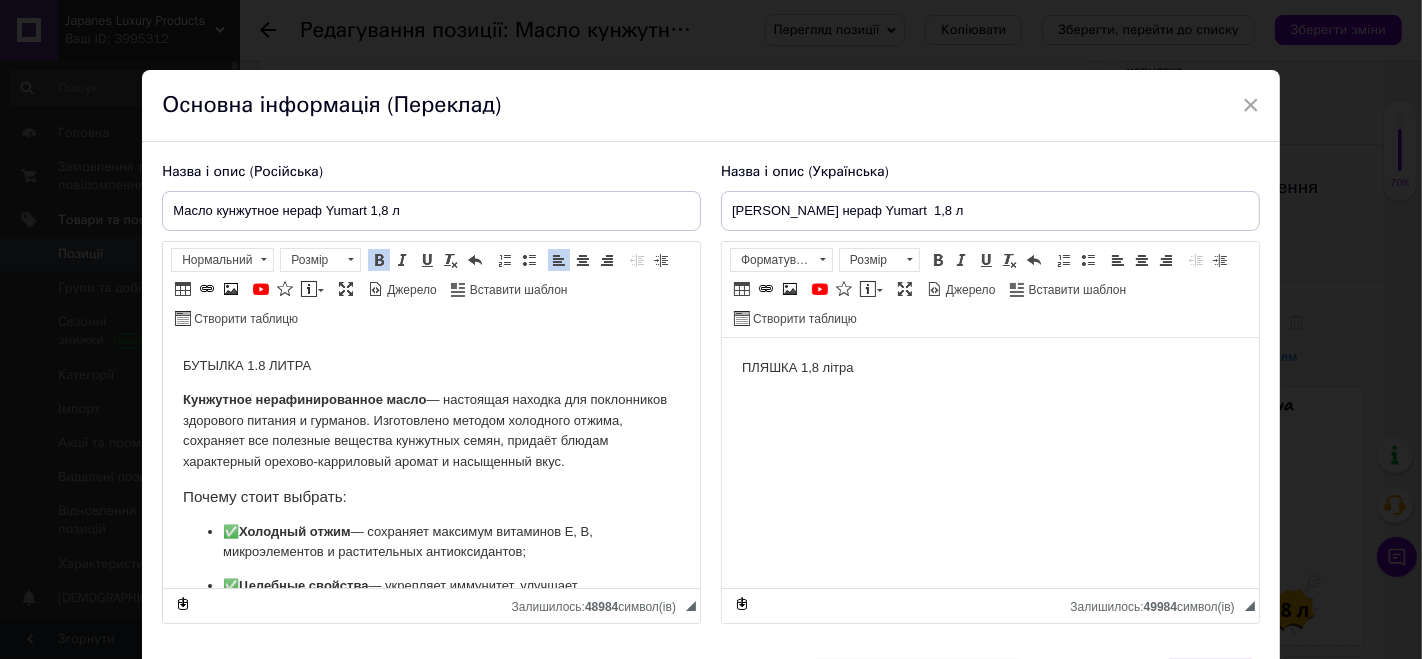 scroll, scrollTop: 0, scrollLeft: 0, axis: both 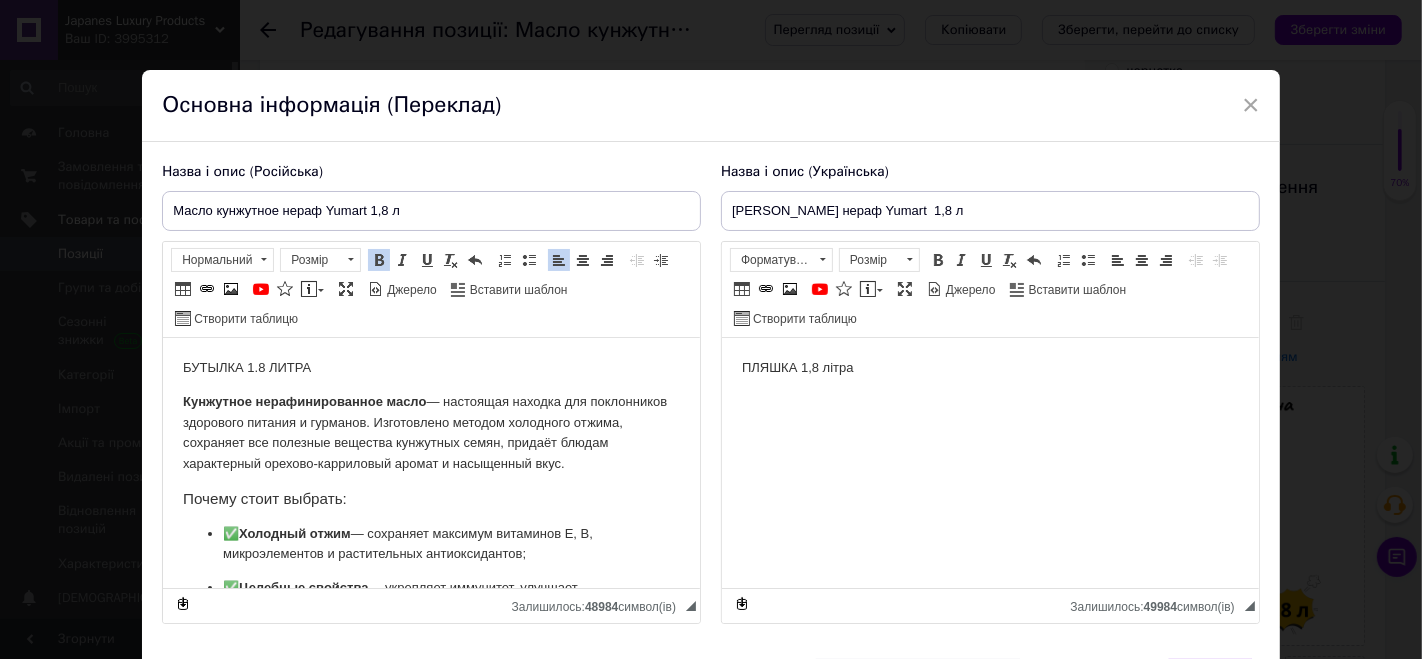 click on "ПЛЯШКА 1,8 літра" at bounding box center (989, 368) 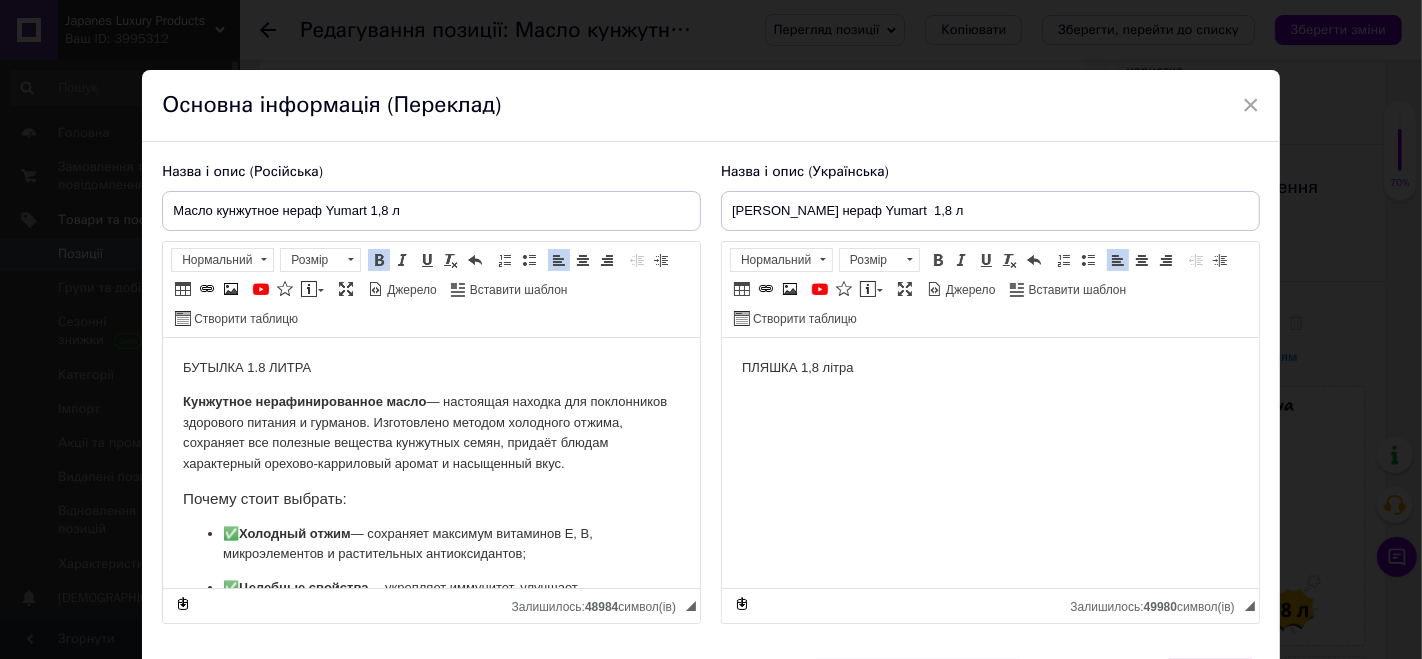 scroll, scrollTop: 281, scrollLeft: 0, axis: vertical 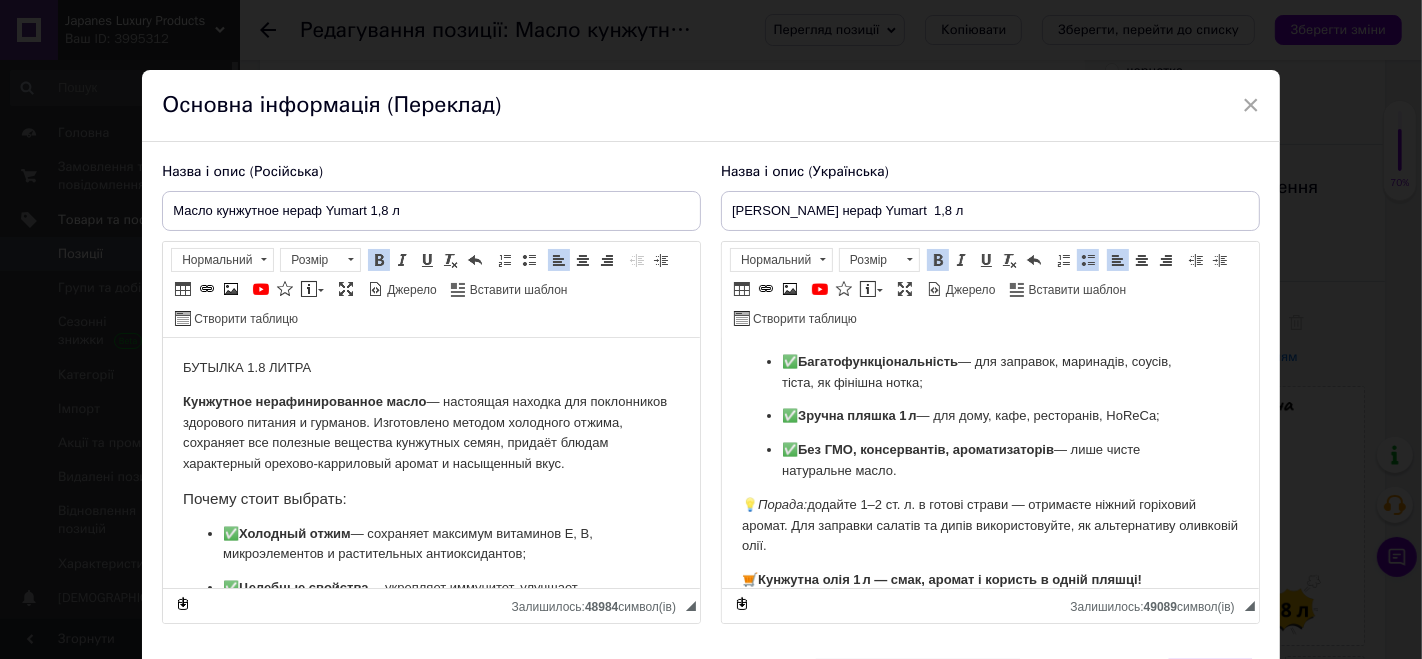 click on "✅  Зручна пляшка 1 л  — для дому, кафе, ресторанiв, HoReCa;" at bounding box center (989, 416) 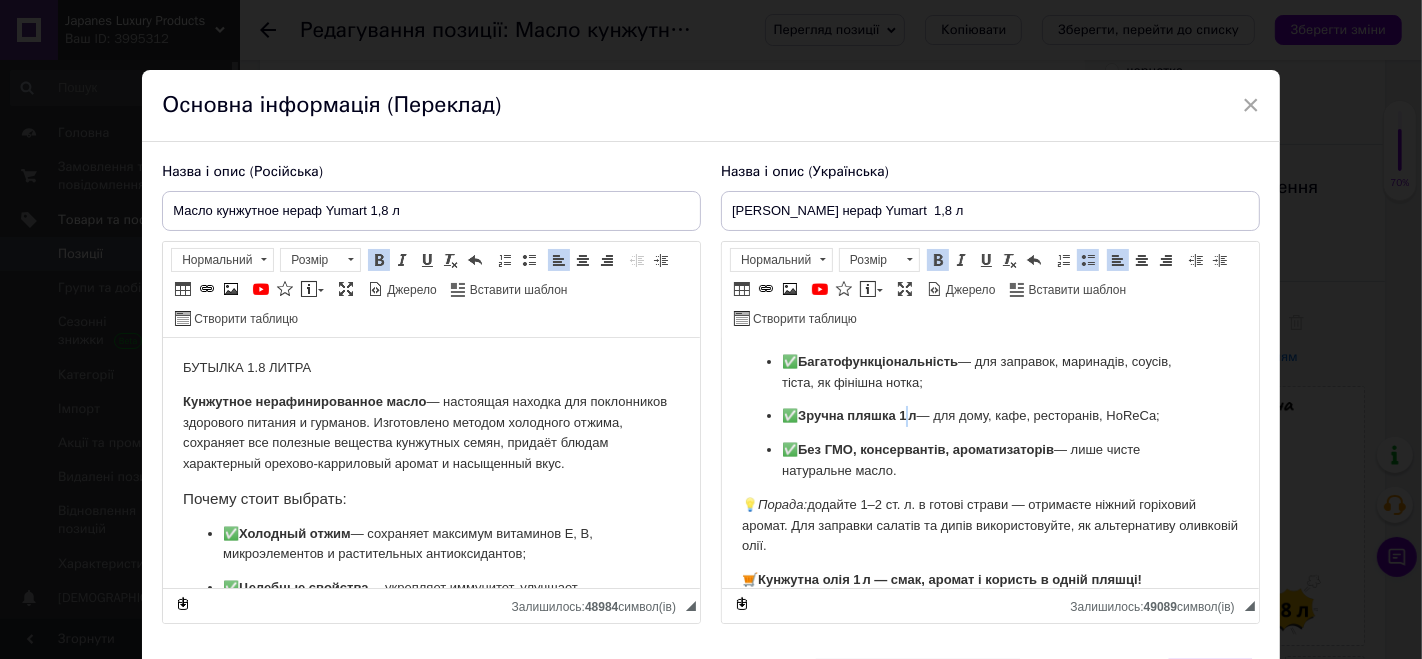 click on "Зручна пляшка 1 л" at bounding box center (856, 415) 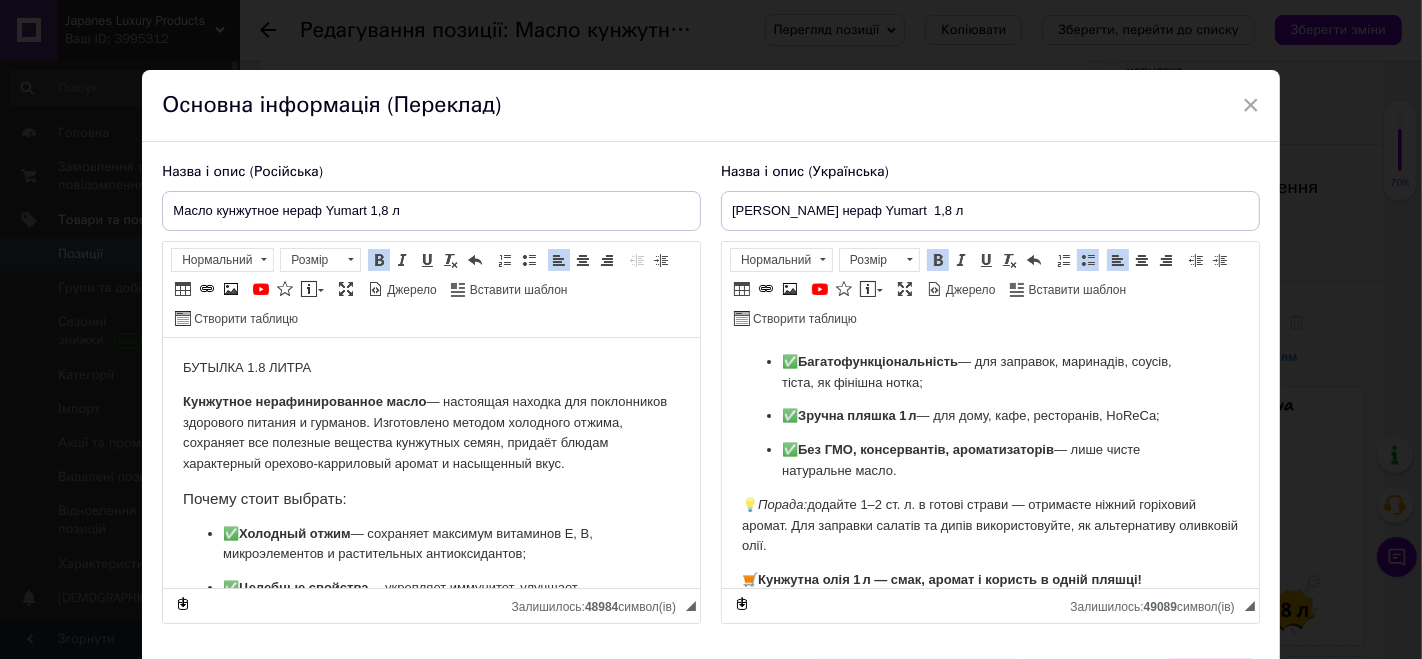 click on "Зручна пляшка 1 л" at bounding box center [856, 415] 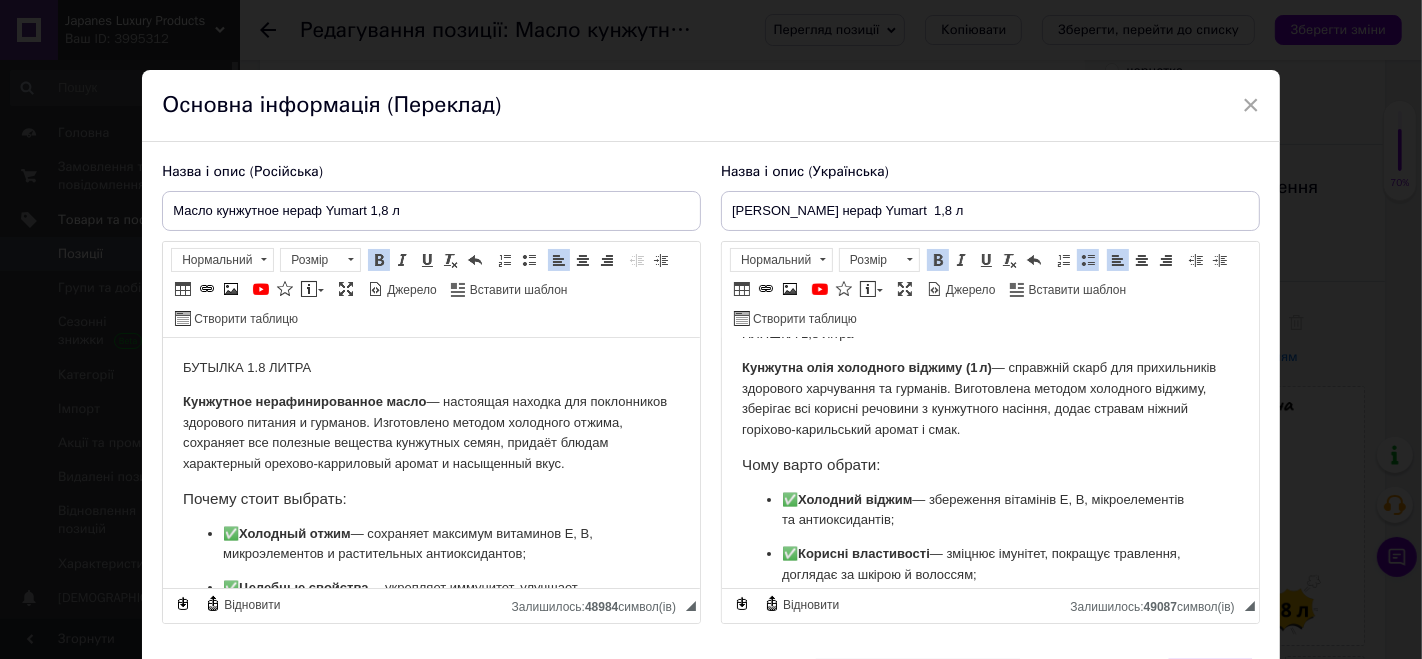 scroll, scrollTop: 0, scrollLeft: 0, axis: both 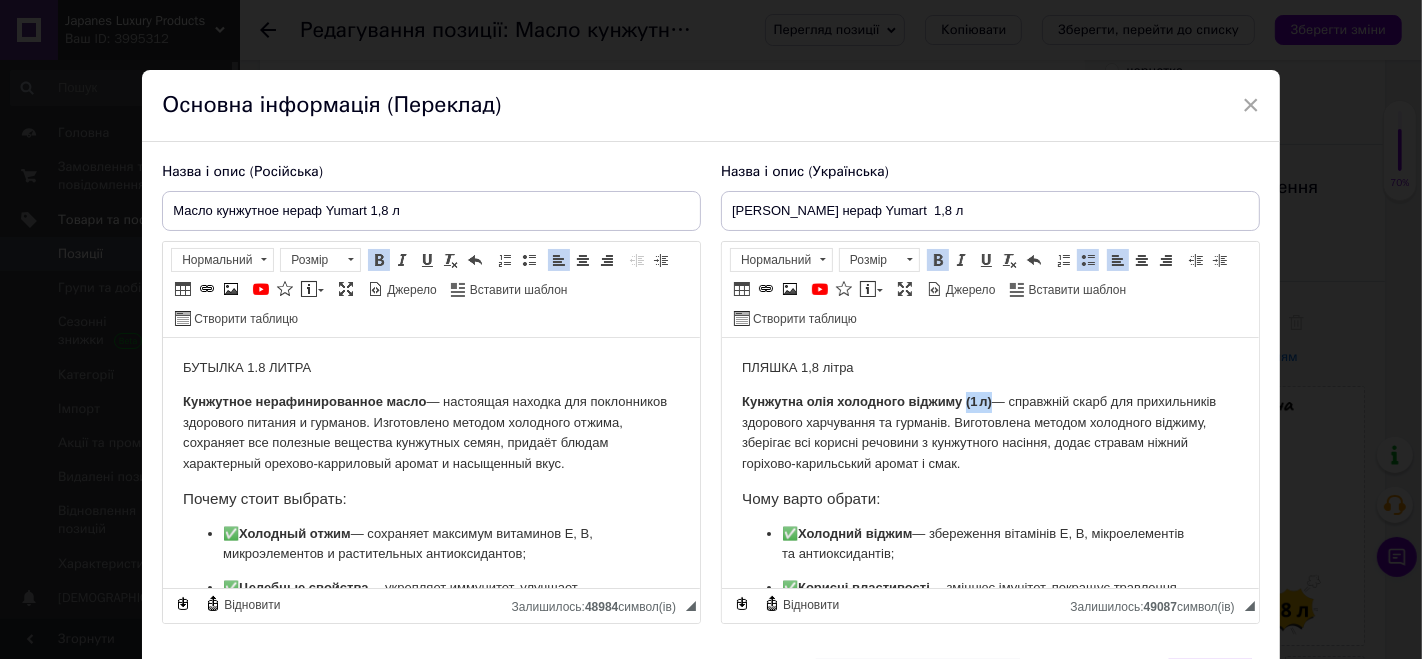 drag, startPoint x: 967, startPoint y: 394, endPoint x: 991, endPoint y: 395, distance: 24.020824 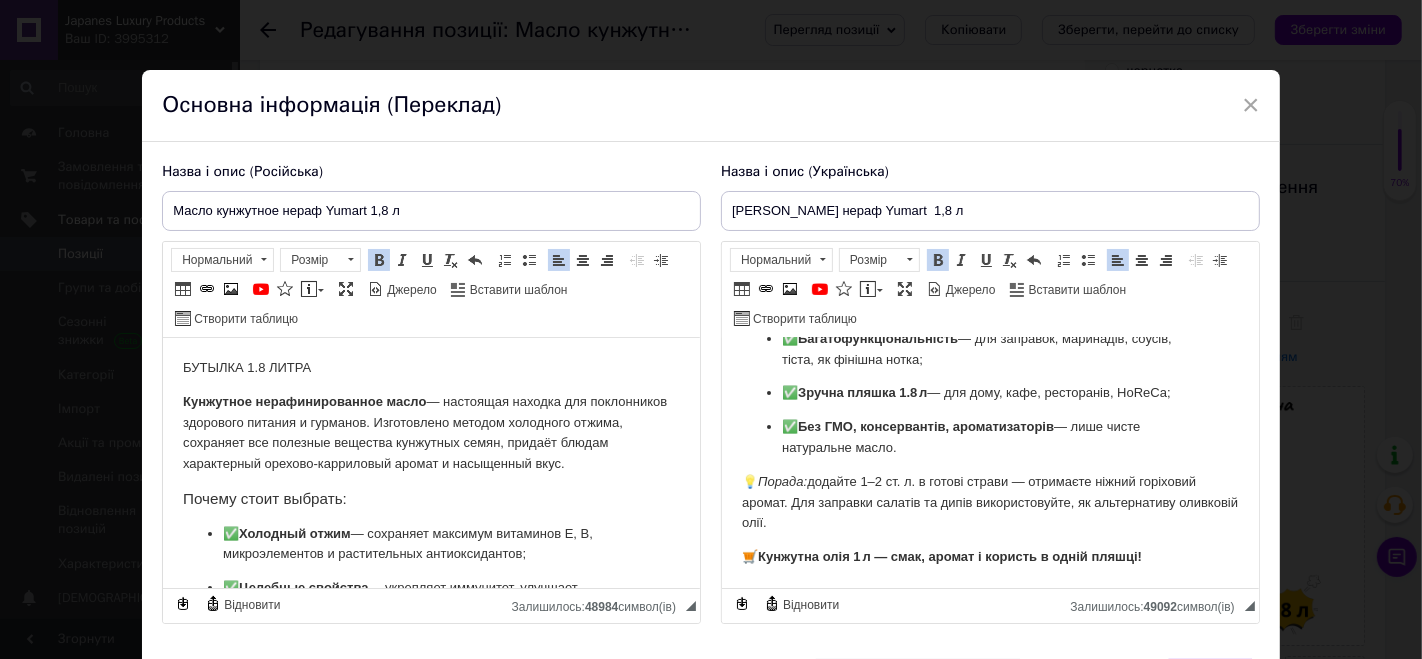 scroll, scrollTop: 325, scrollLeft: 0, axis: vertical 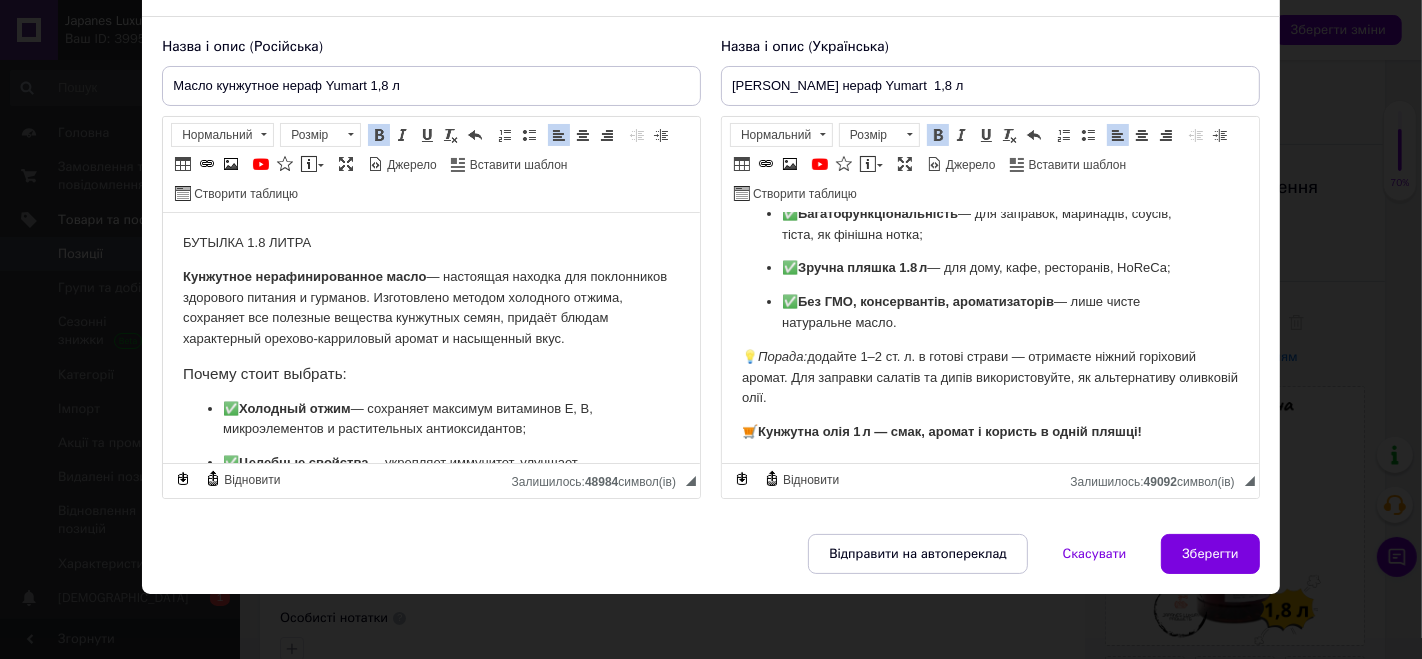 click on "Кунжутна олія 1 л — смак, аромат і користь в одній пляшці!" at bounding box center [949, 431] 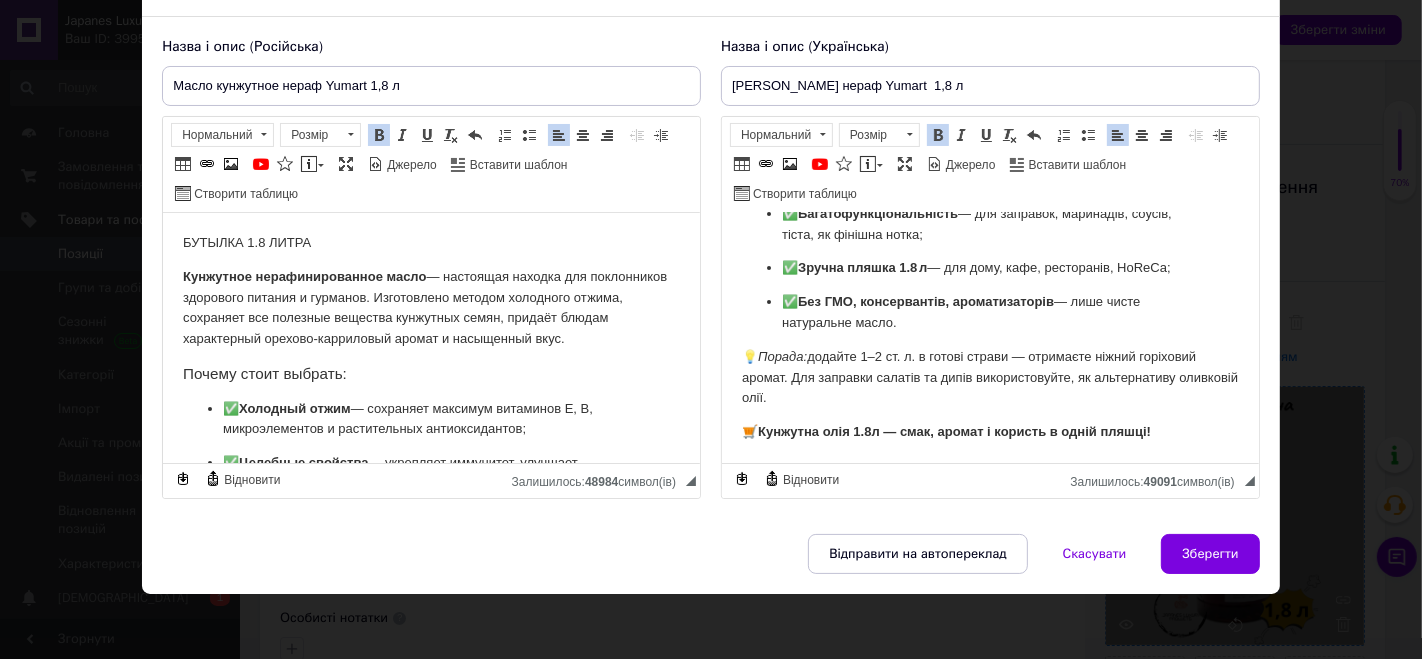 click on "Зберегти" at bounding box center [1210, 554] 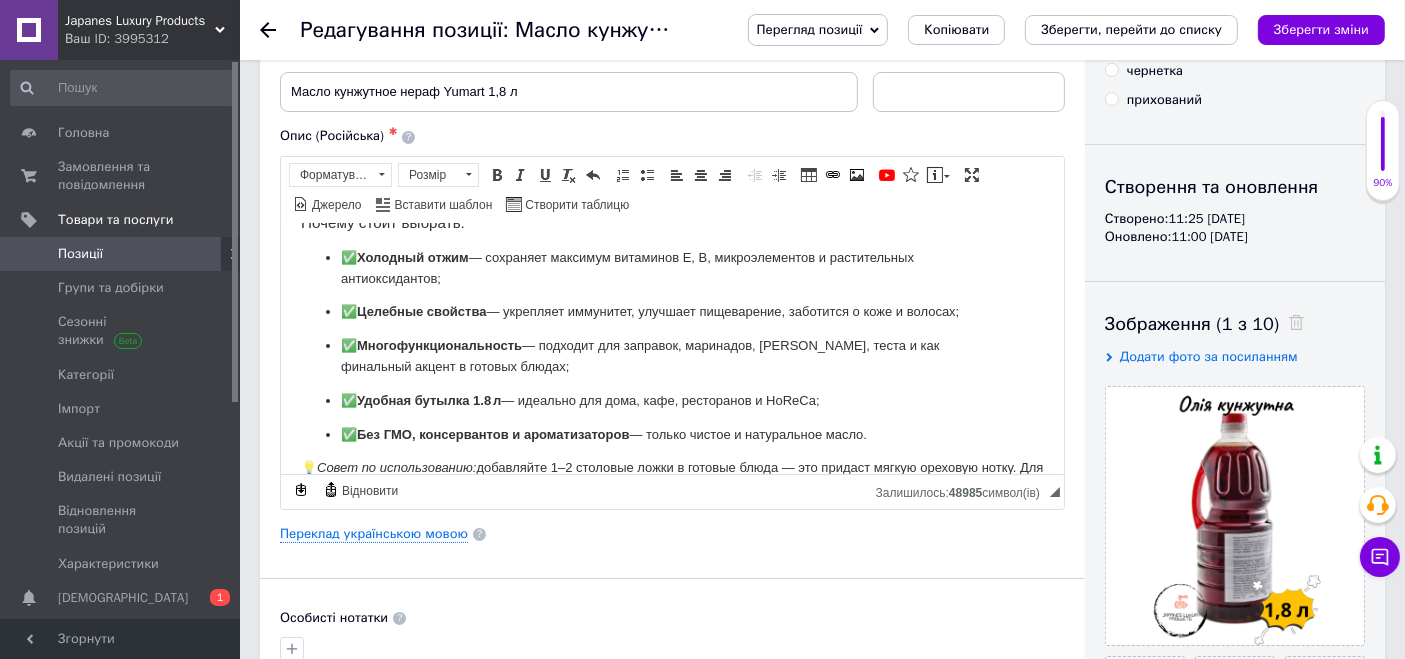 scroll, scrollTop: 221, scrollLeft: 0, axis: vertical 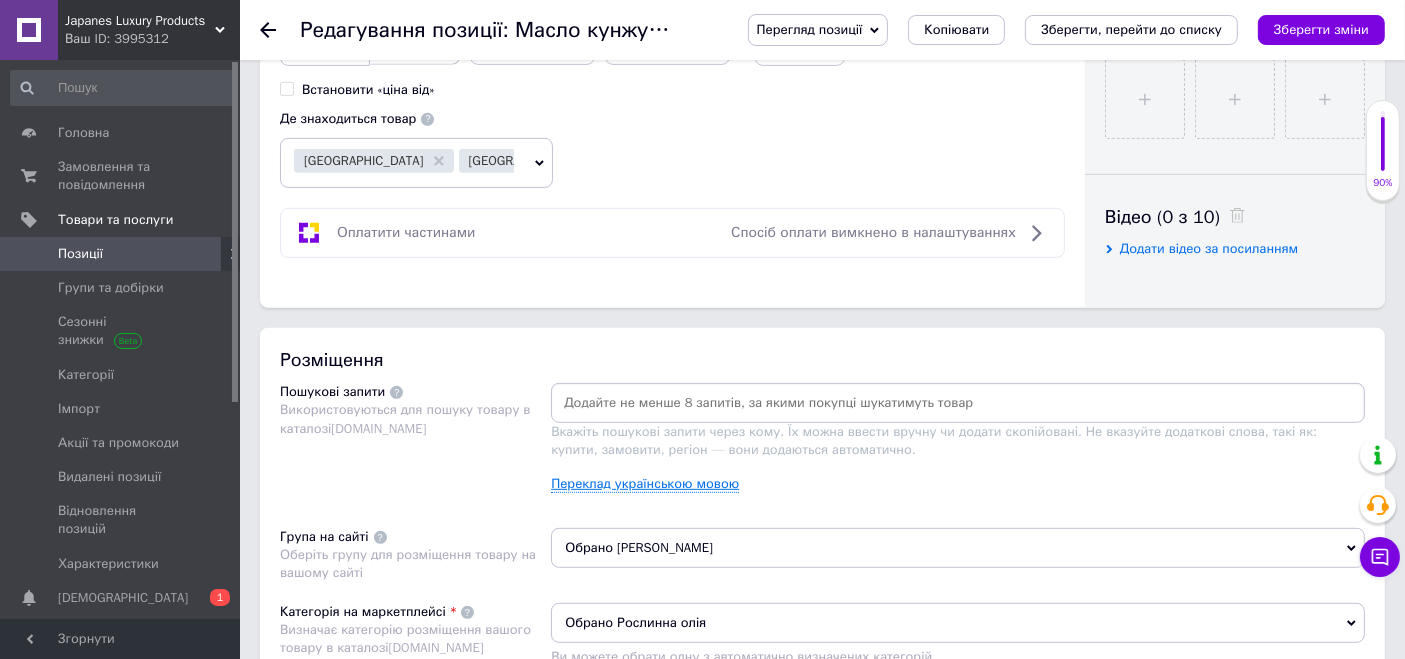 click on "Переклад українською мовою" at bounding box center (645, 484) 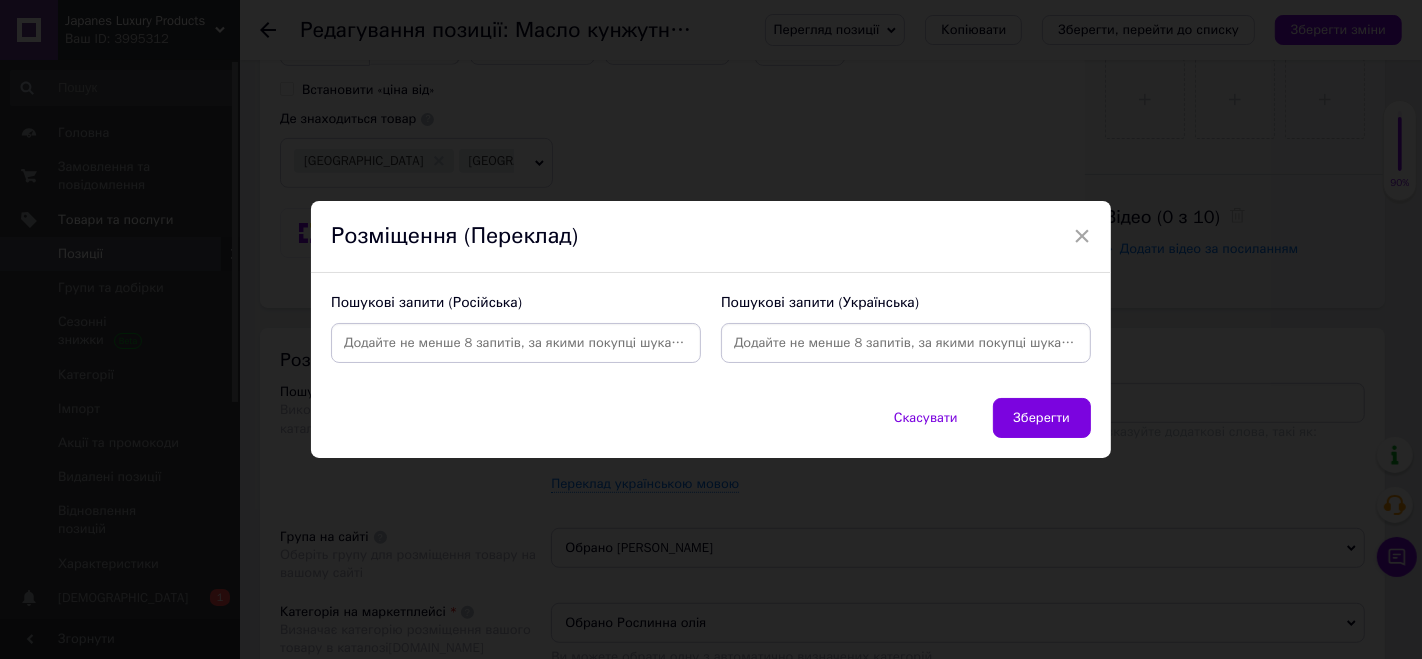 click at bounding box center (516, 343) 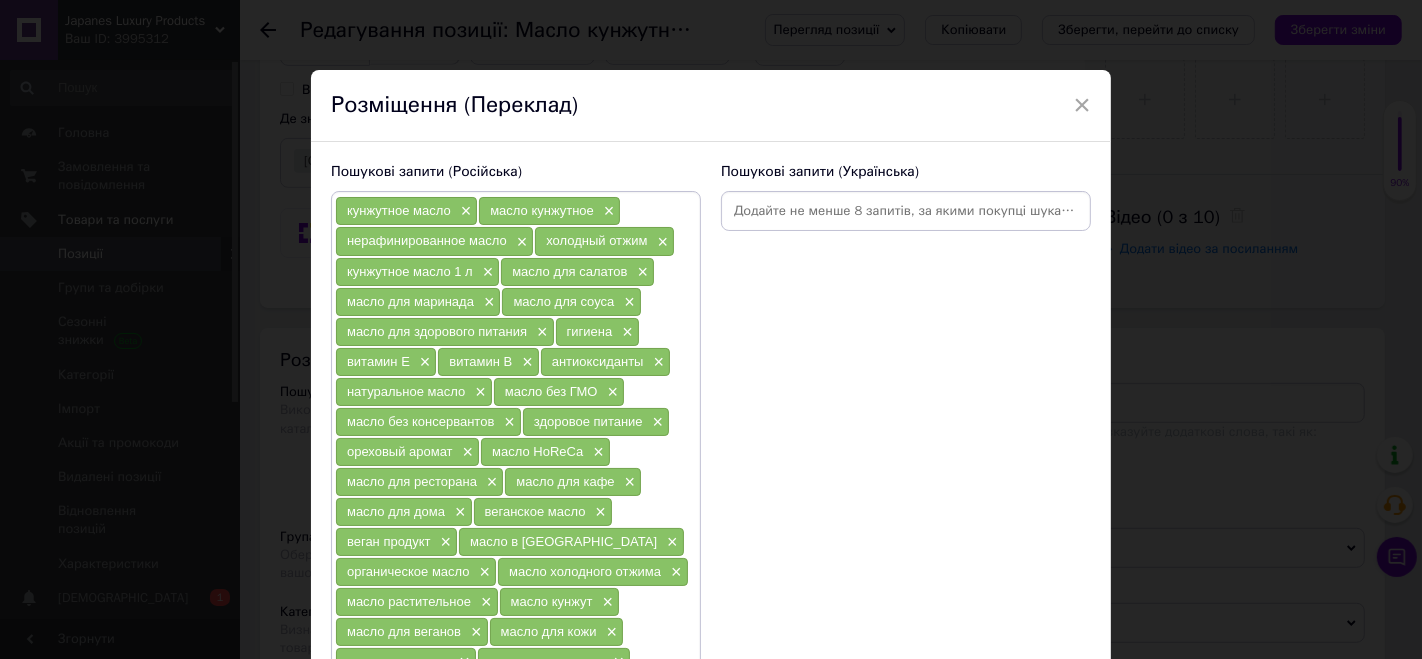 click at bounding box center [906, 211] 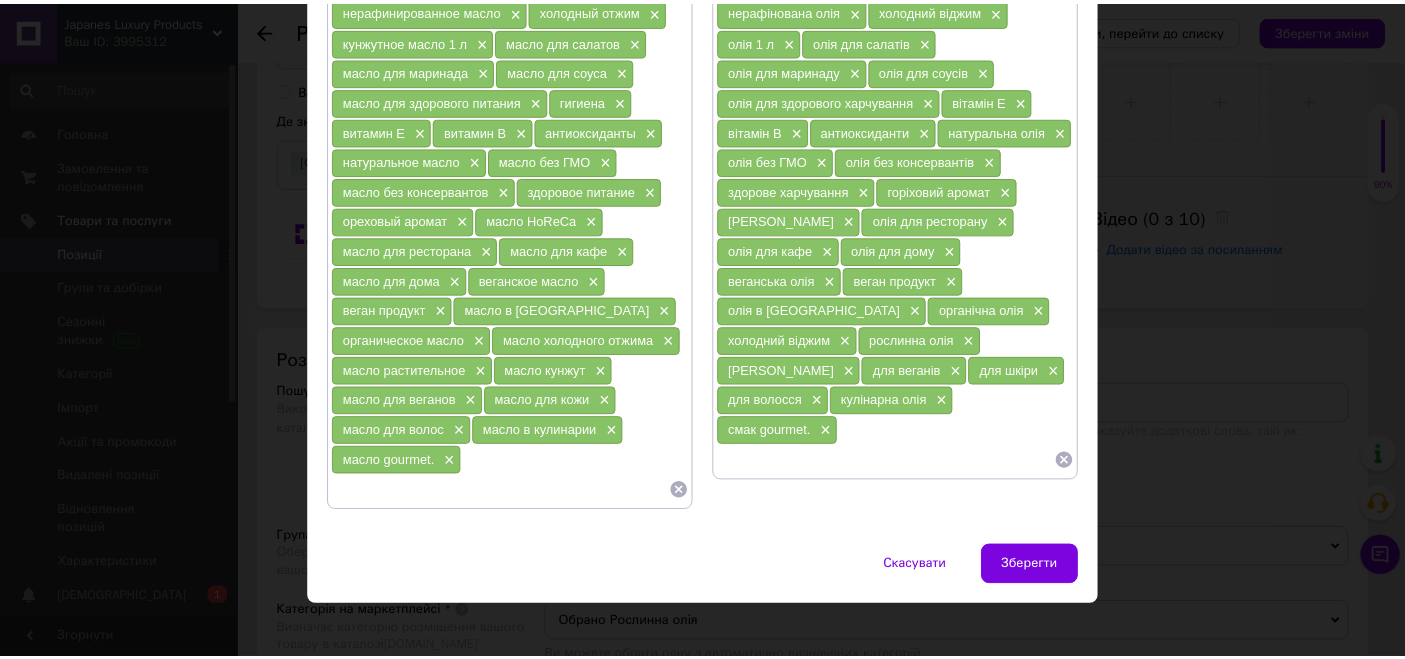 scroll, scrollTop: 232, scrollLeft: 0, axis: vertical 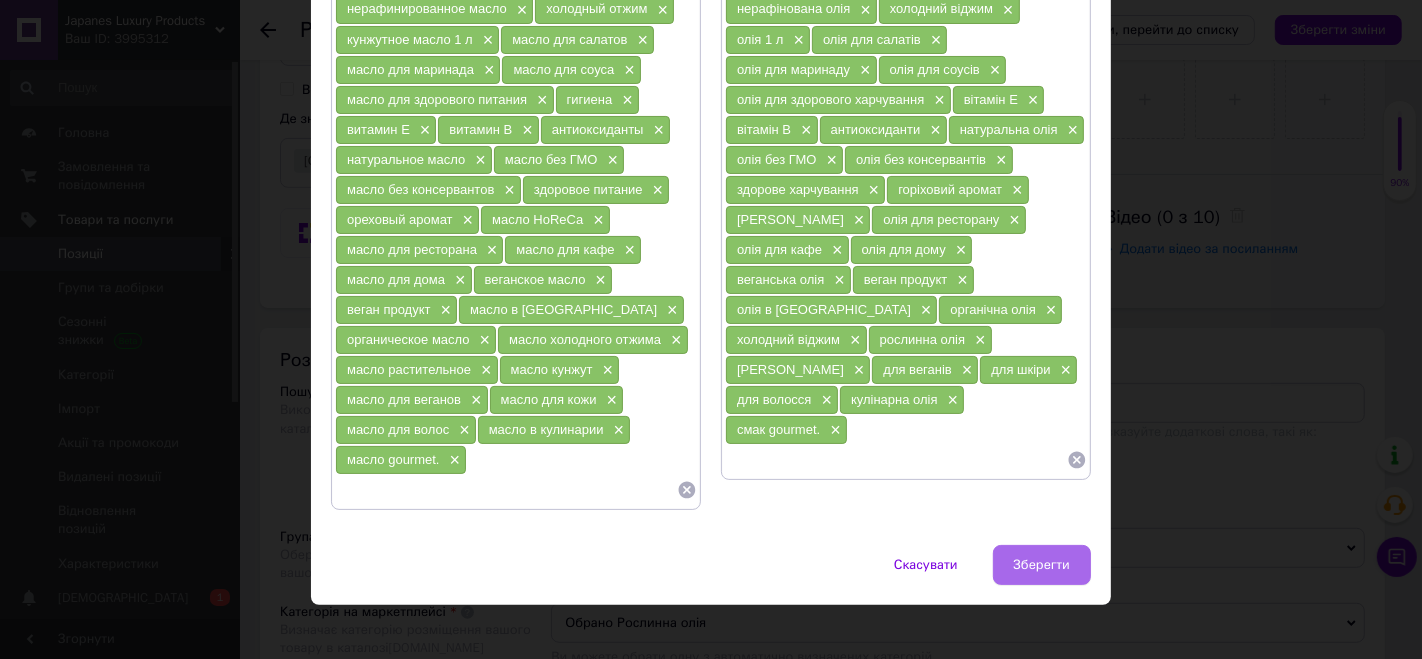 click on "Зберегти" at bounding box center [1042, 565] 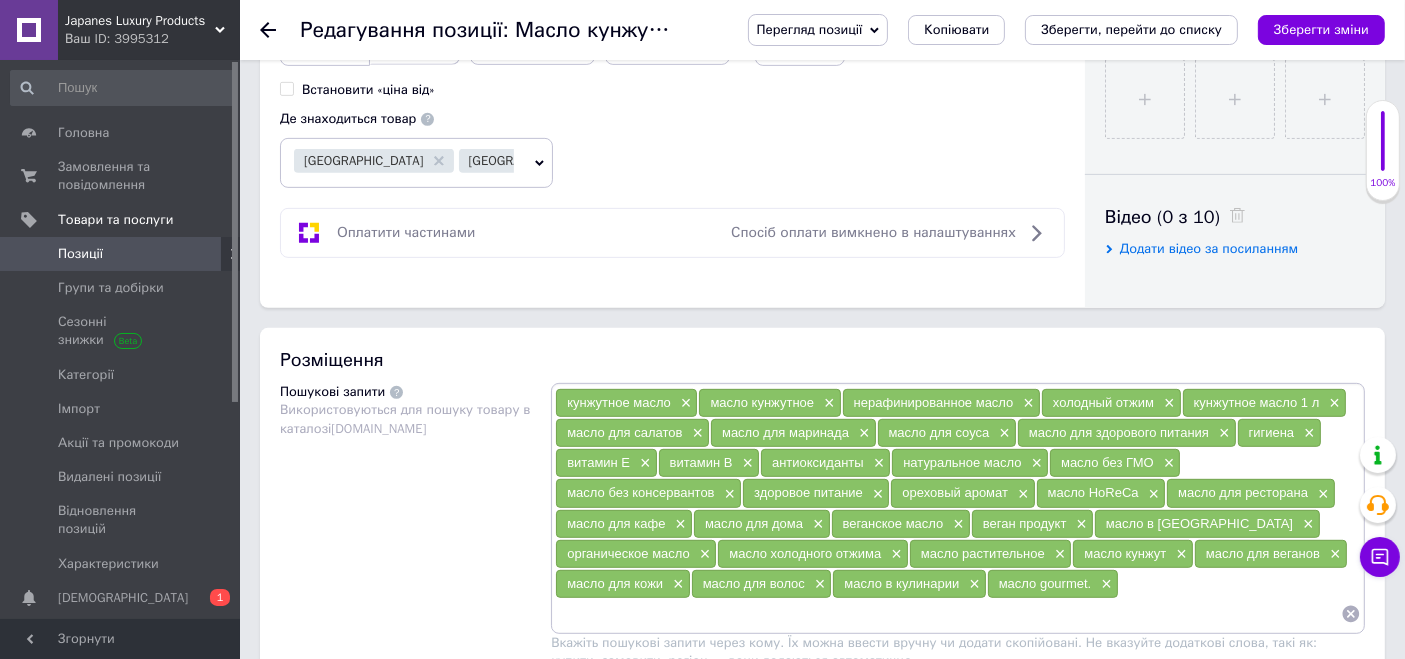 click on "Перегляд позиції Зберегти та переглянути на сайті Зберегти та переглянути на маркетплейсі Копіювати Зберегти, перейти до списку Зберегти зміни" at bounding box center [1046, 30] 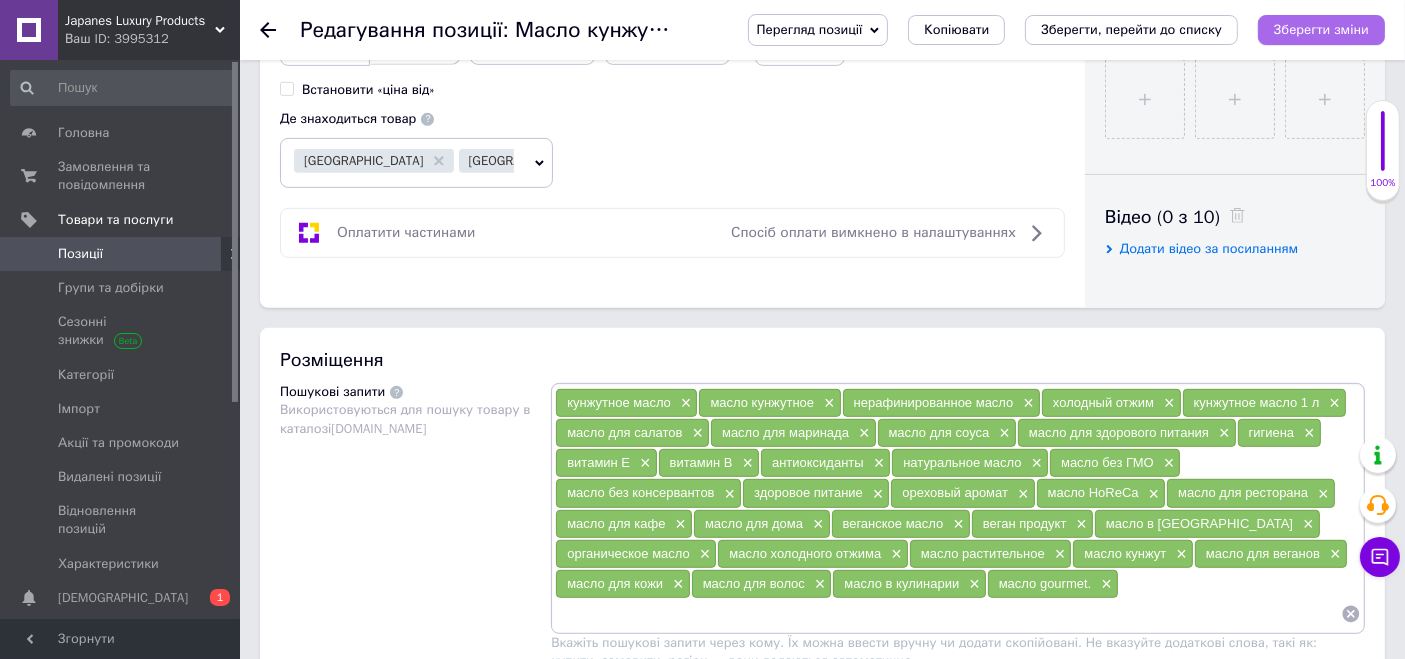 click on "Зберегти зміни" at bounding box center (1321, 29) 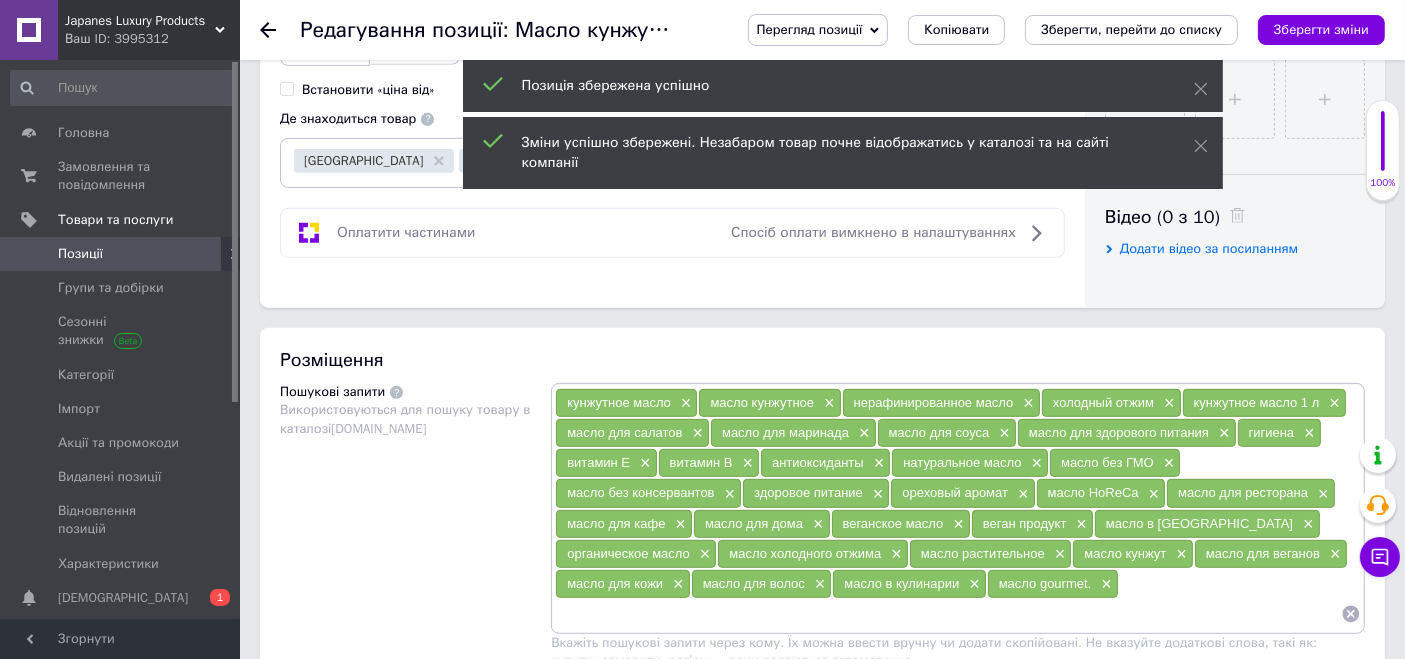 click on "Ваш ID: 3995312" at bounding box center (152, 39) 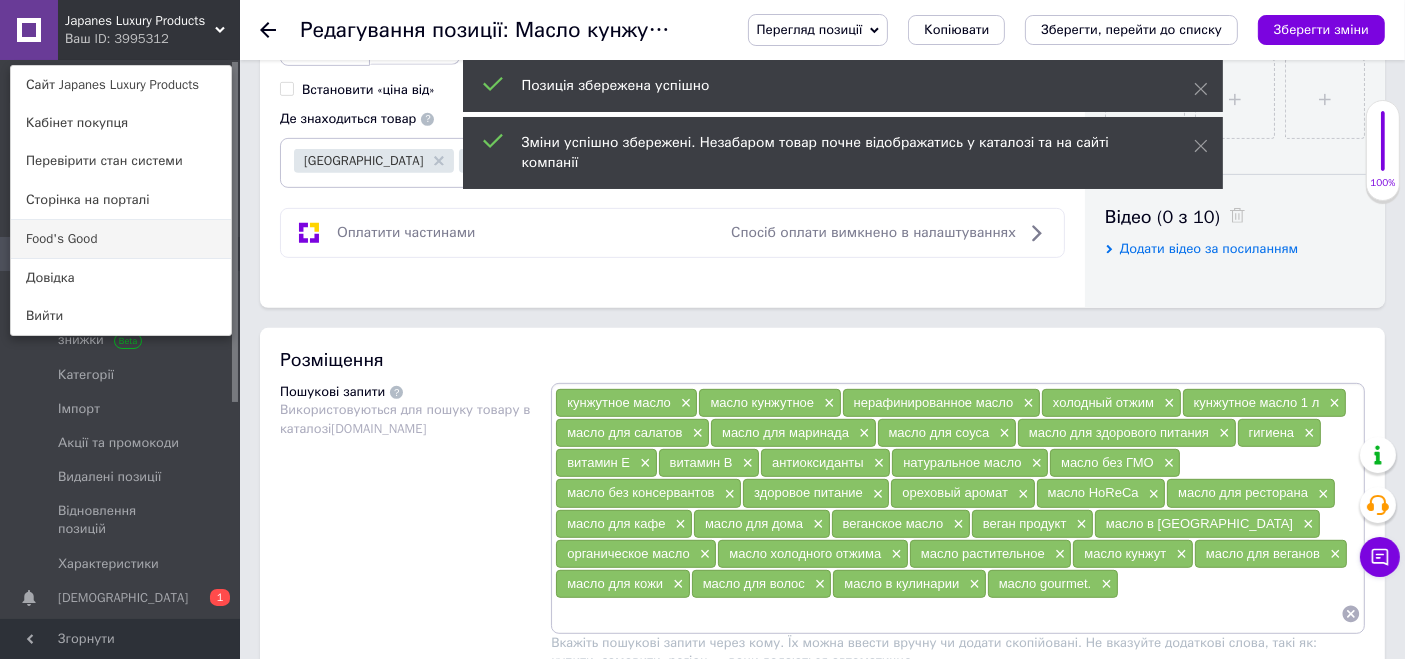 click on "Food's Good" at bounding box center [121, 239] 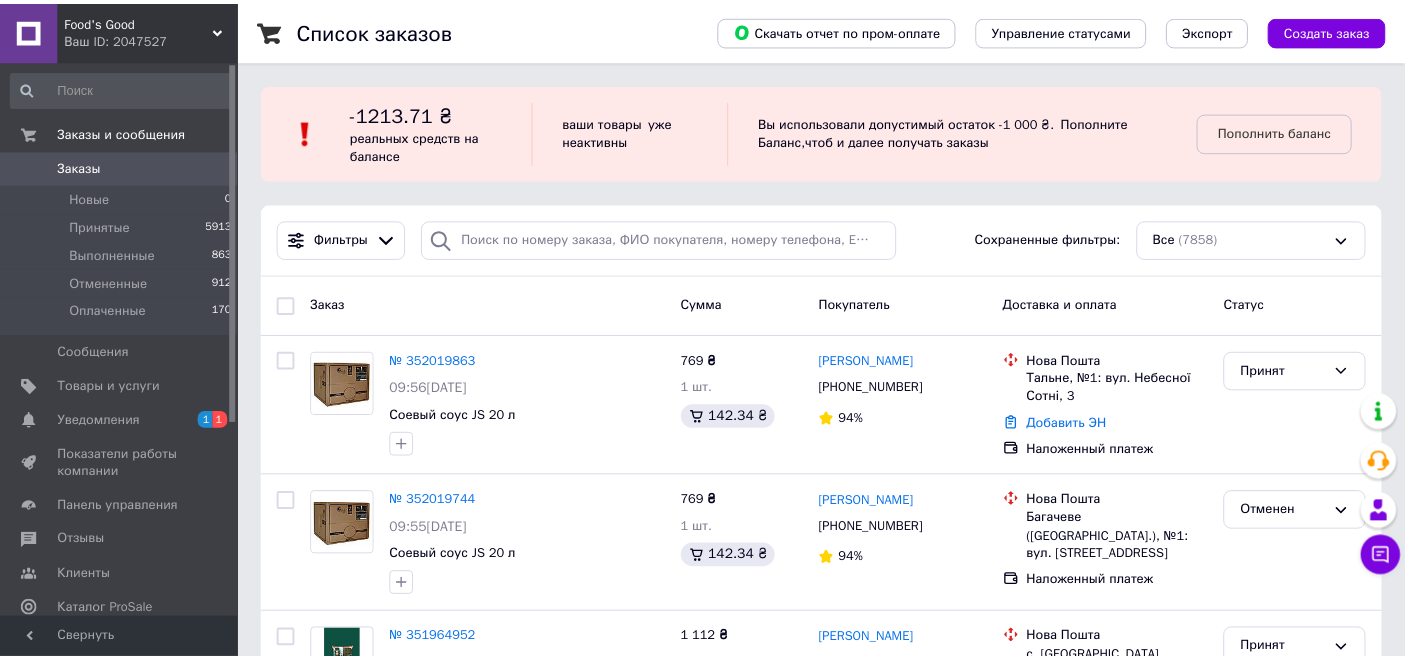 scroll, scrollTop: 0, scrollLeft: 0, axis: both 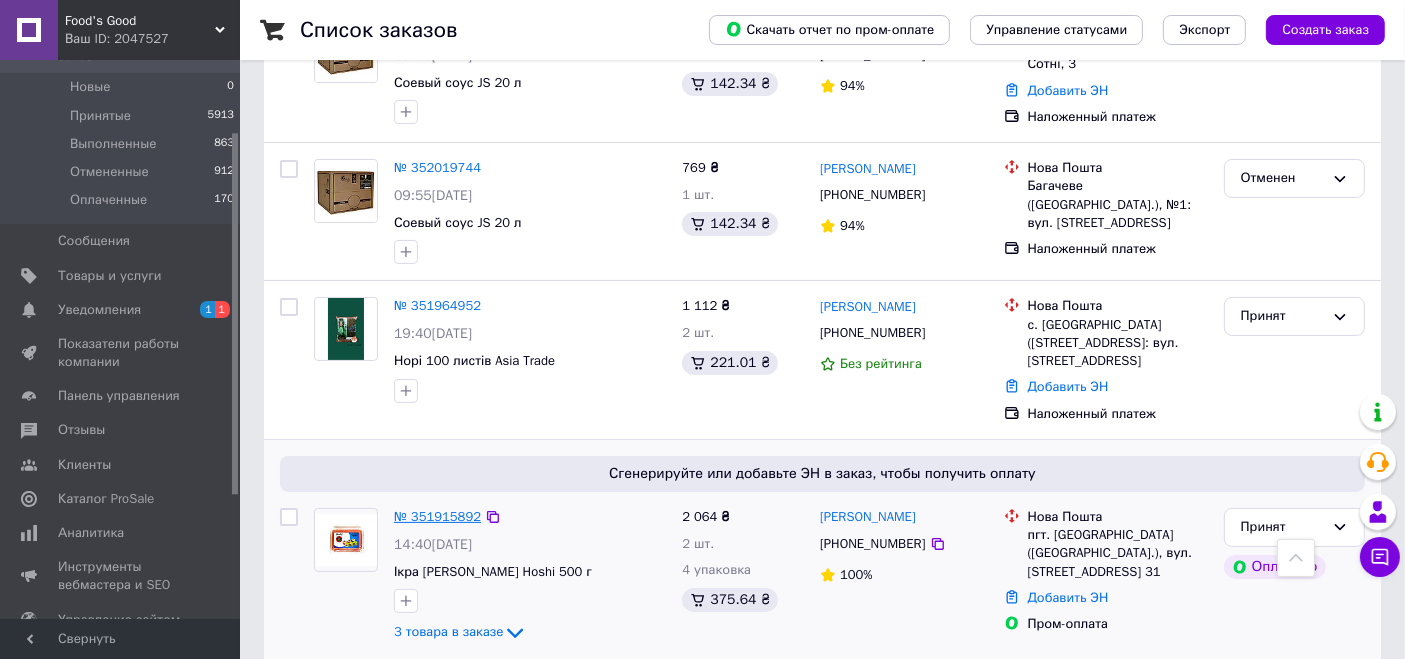 click on "№ 351915892" at bounding box center [437, 516] 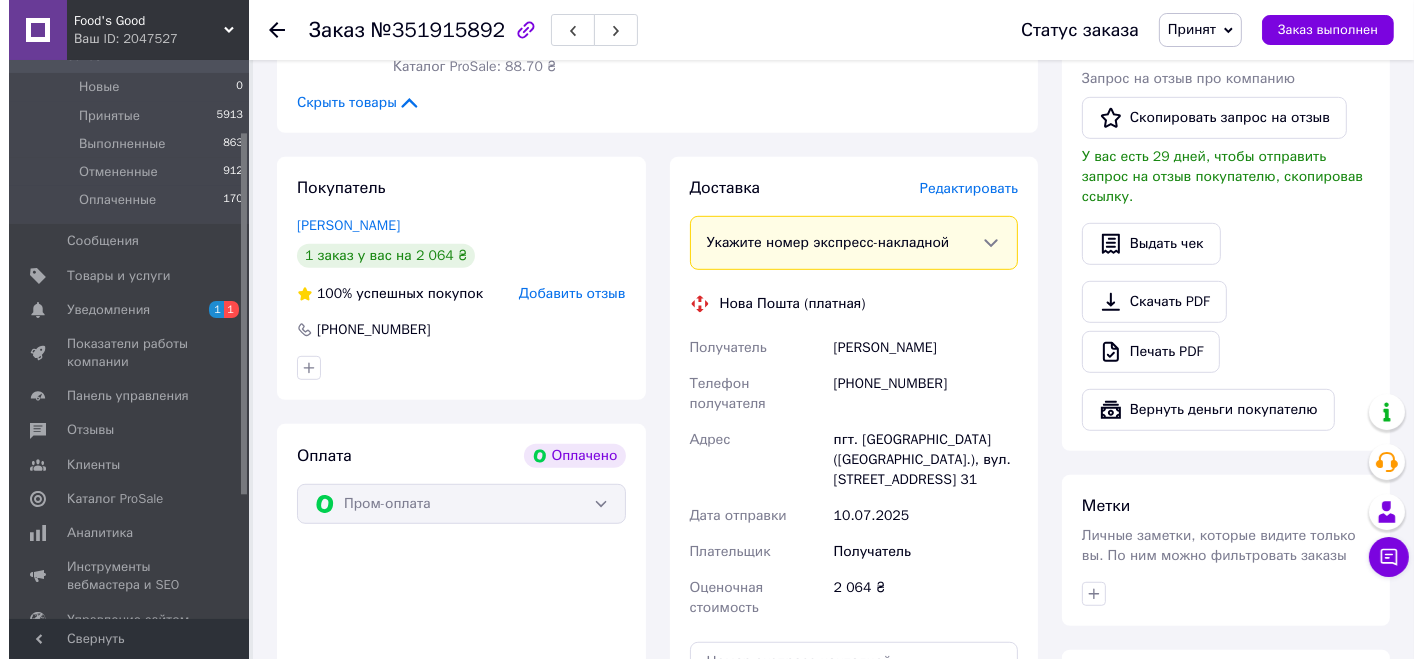 scroll, scrollTop: 1333, scrollLeft: 0, axis: vertical 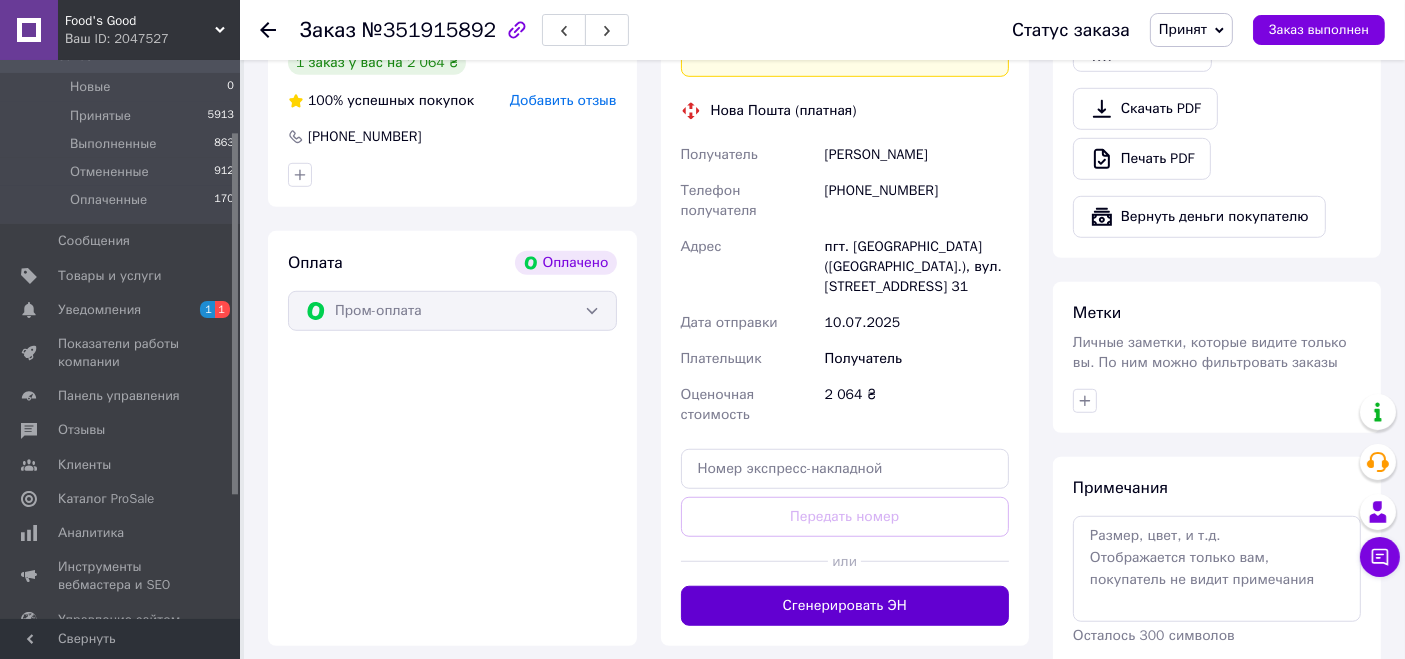 click on "Сгенерировать ЭН" at bounding box center [845, 606] 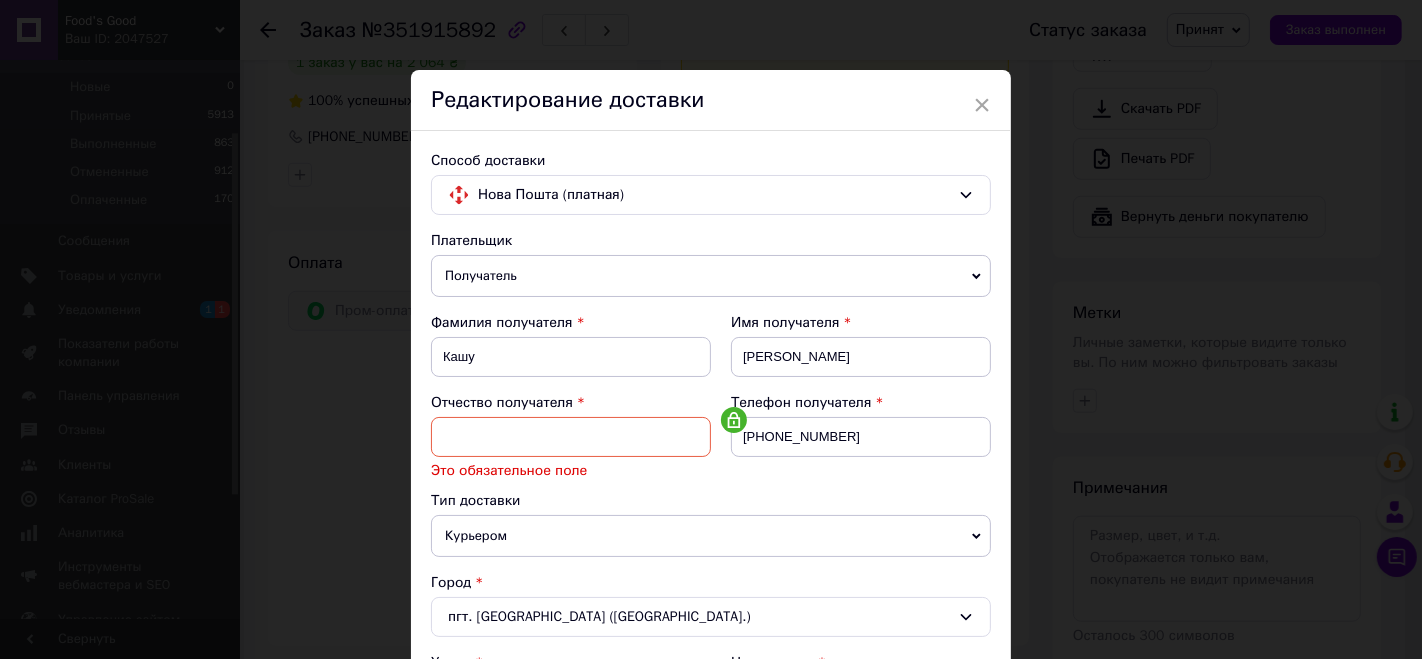 click on "Отчество получателя Это обязательное поле" at bounding box center (571, 437) 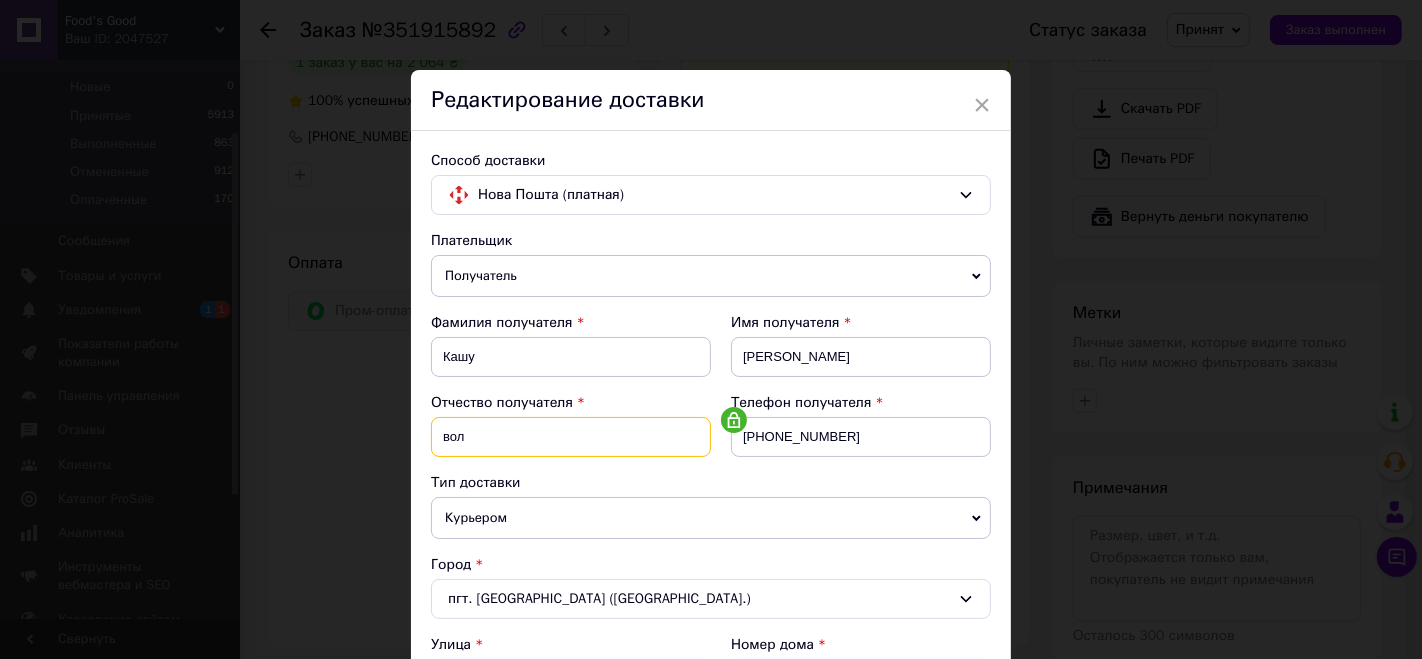 type on "Володимирович" 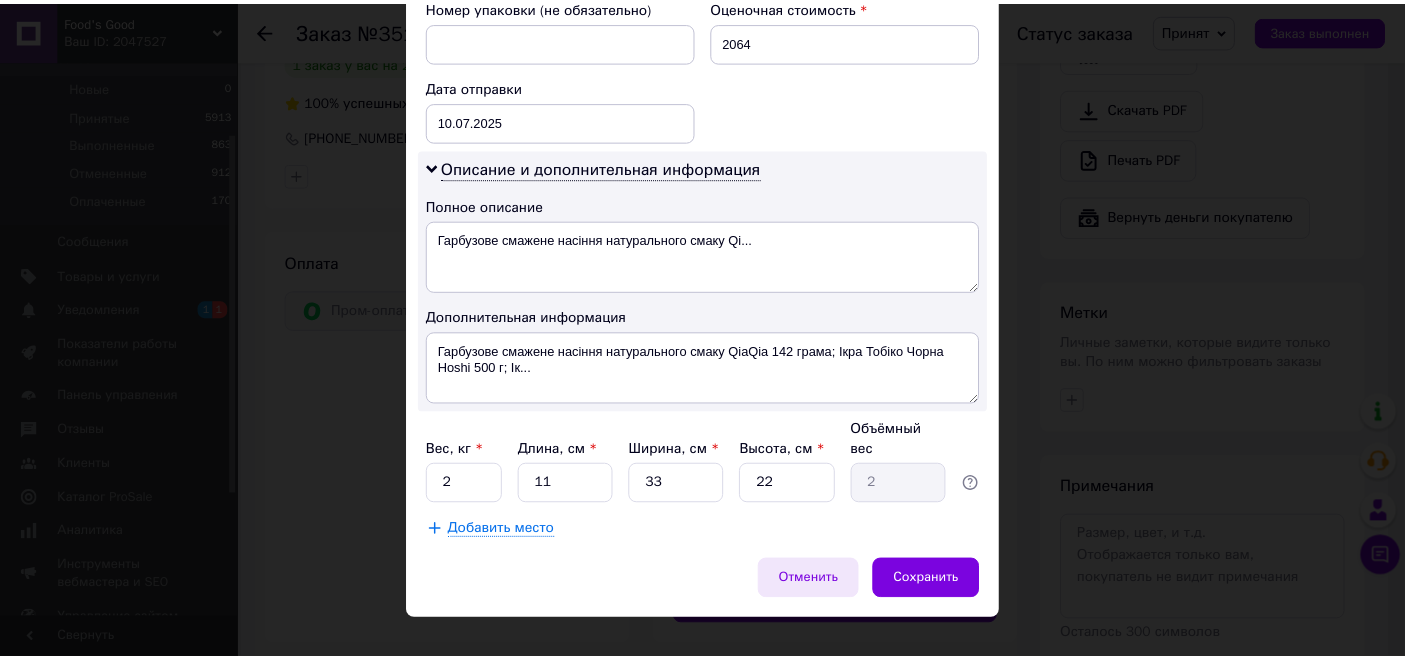 scroll, scrollTop: 963, scrollLeft: 0, axis: vertical 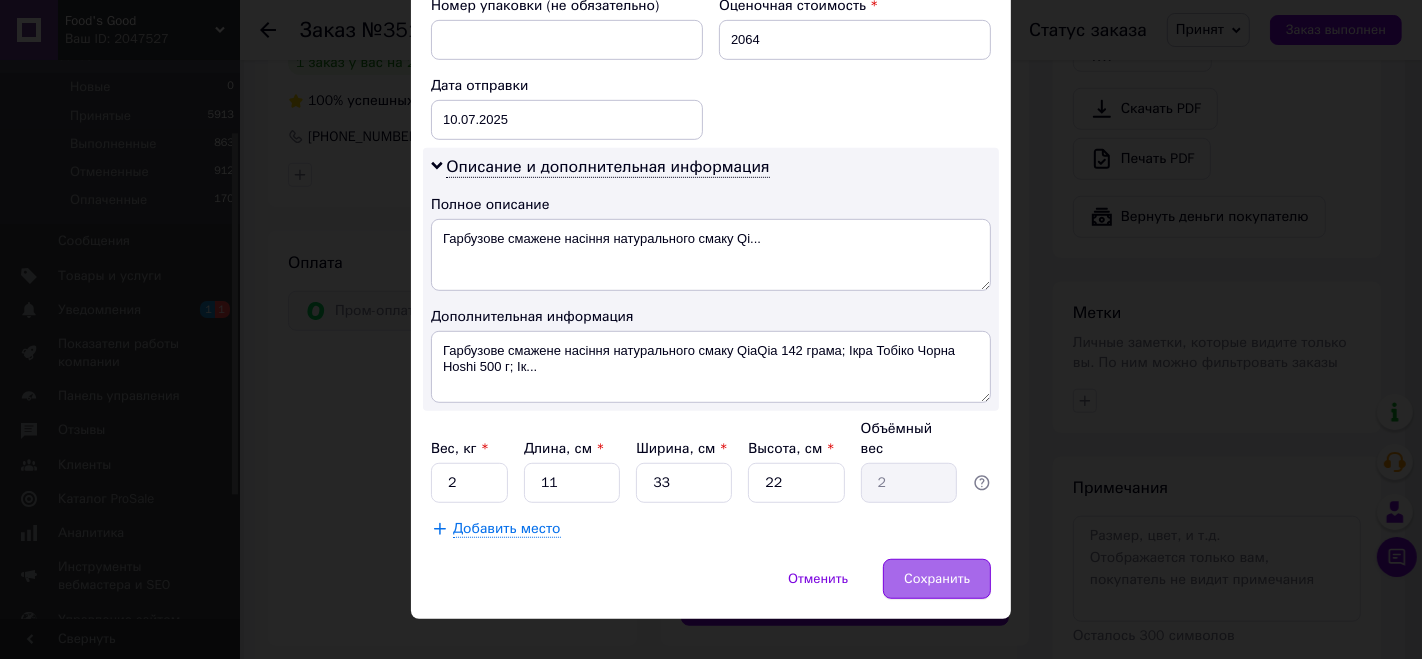 click on "Сохранить" at bounding box center [937, 579] 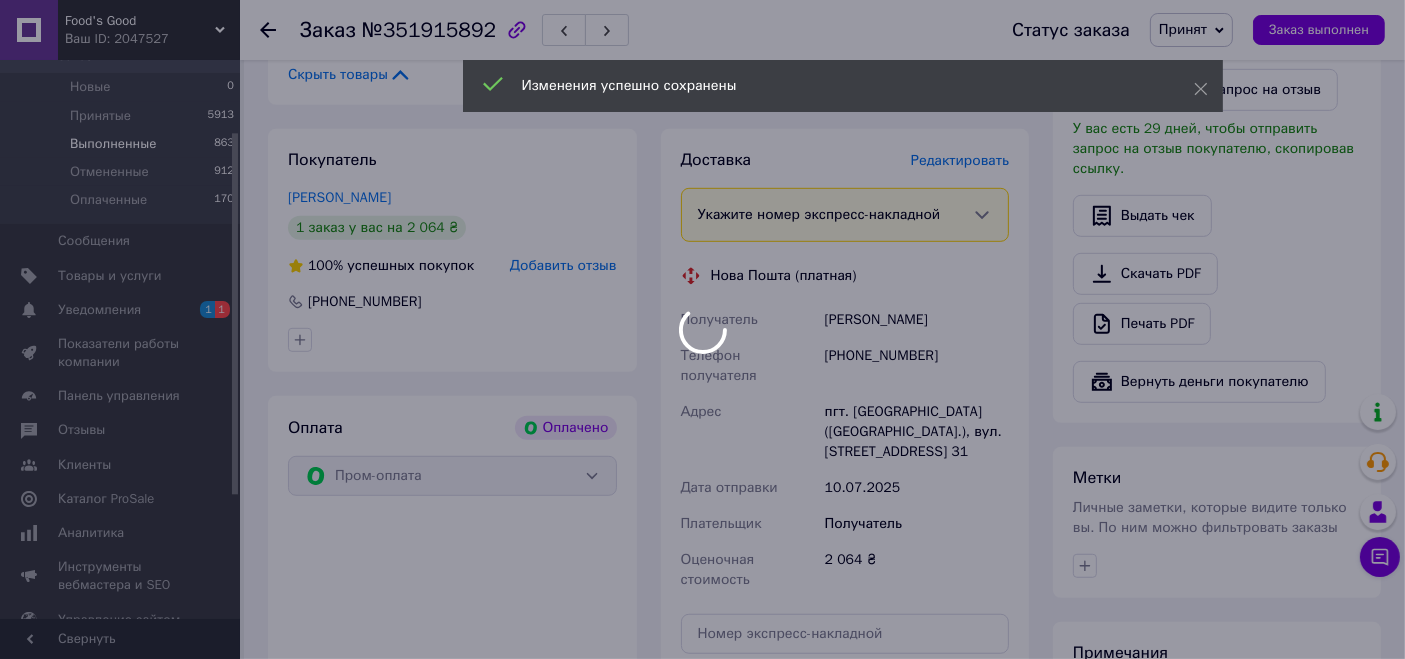 scroll, scrollTop: 1000, scrollLeft: 0, axis: vertical 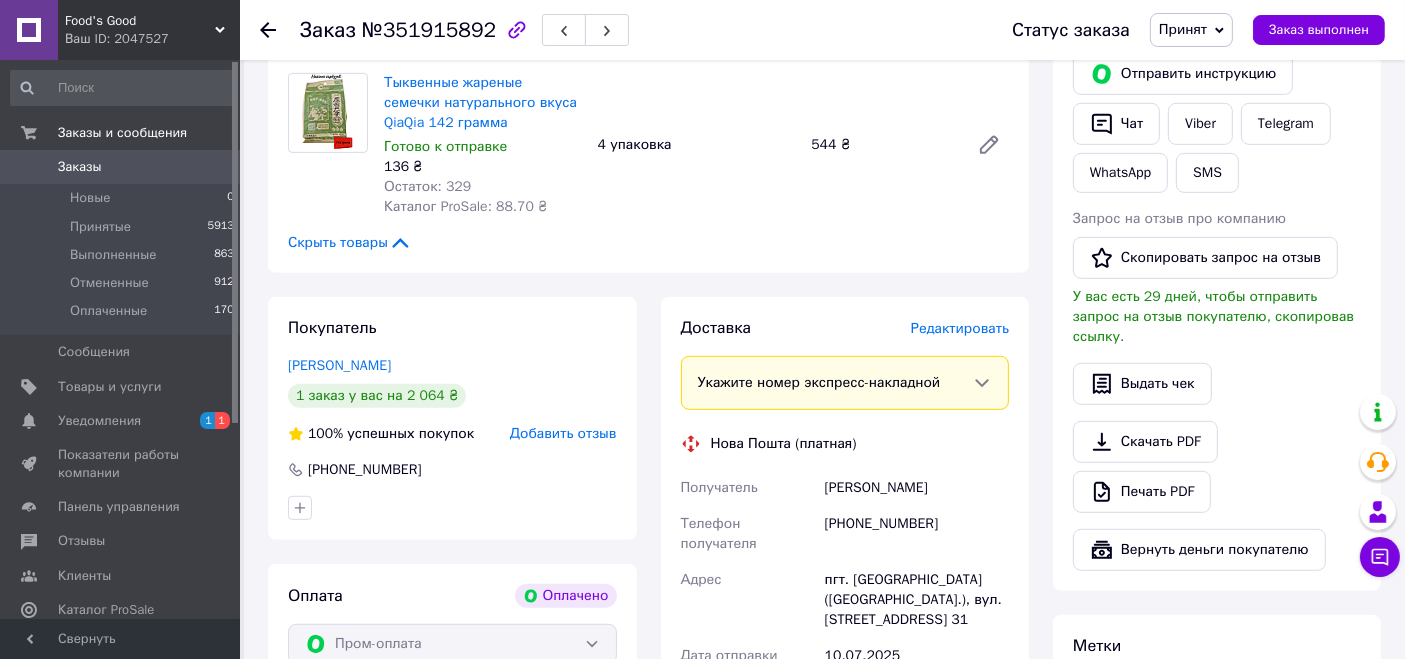 click on "Ваш ID: 2047527" at bounding box center [152, 39] 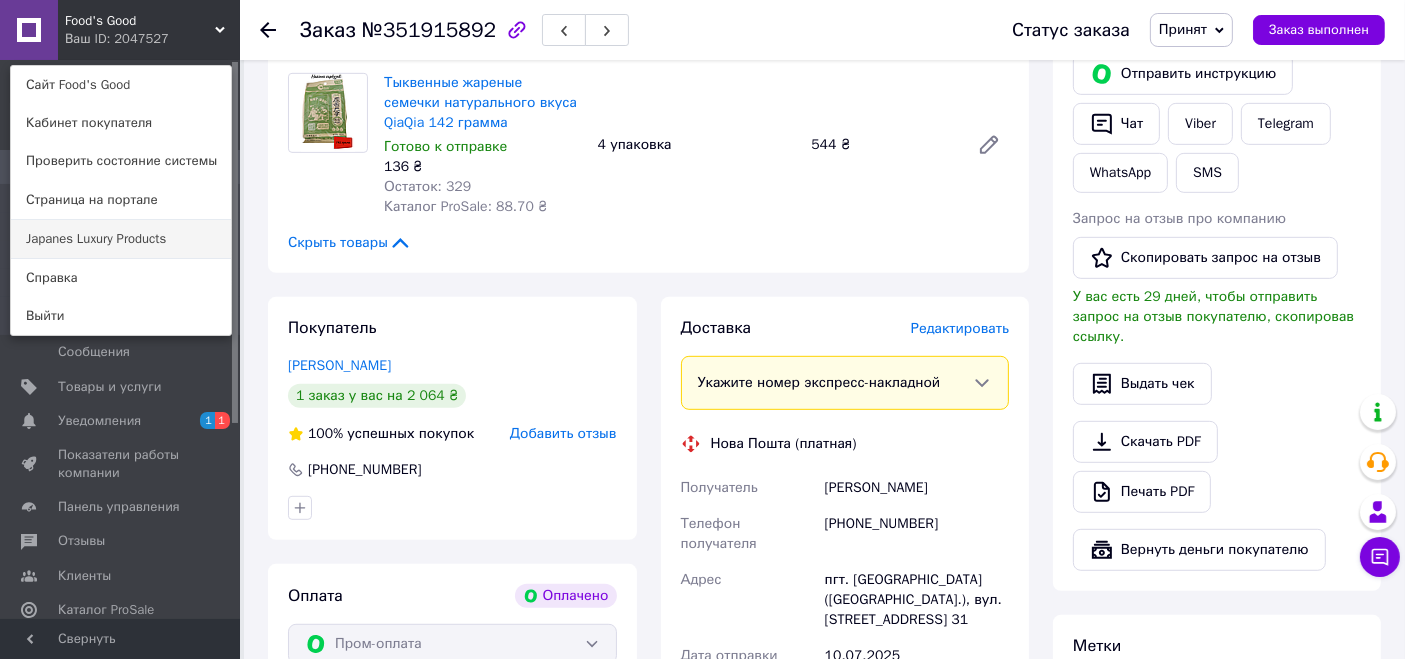 click on "Japanes Luxury Products" at bounding box center (121, 239) 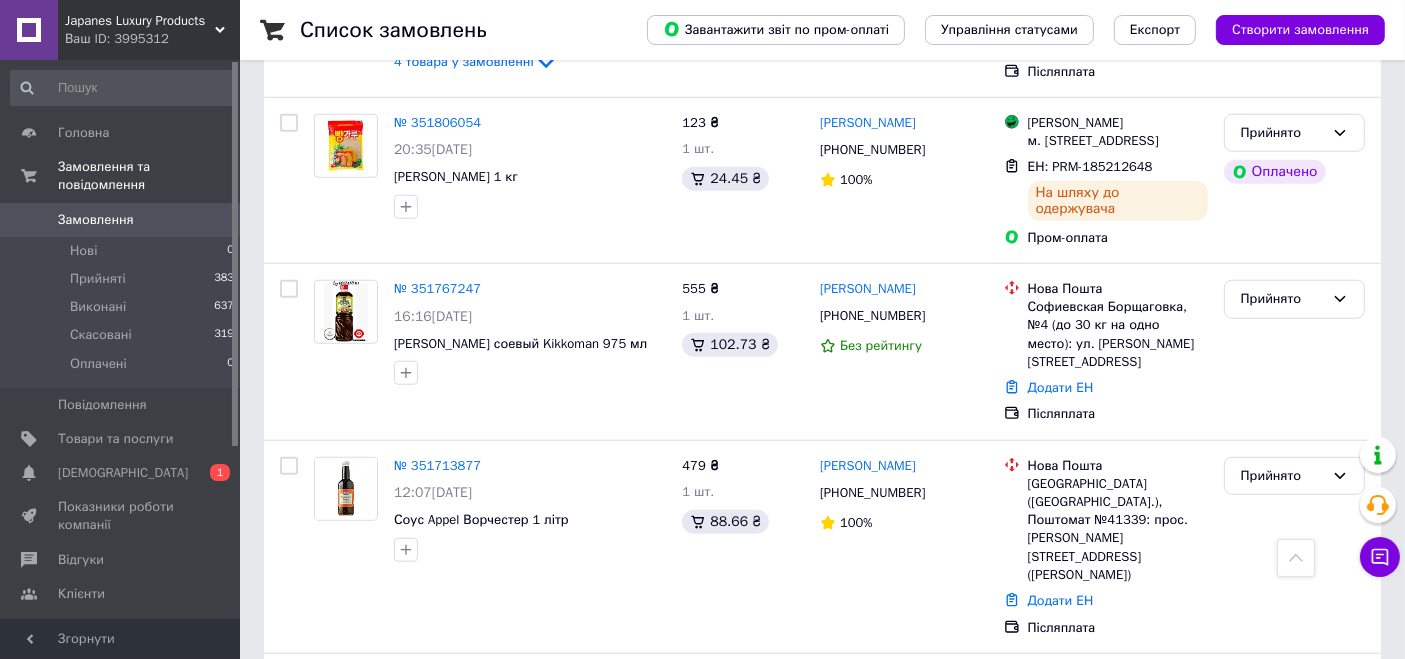 scroll, scrollTop: 1555, scrollLeft: 0, axis: vertical 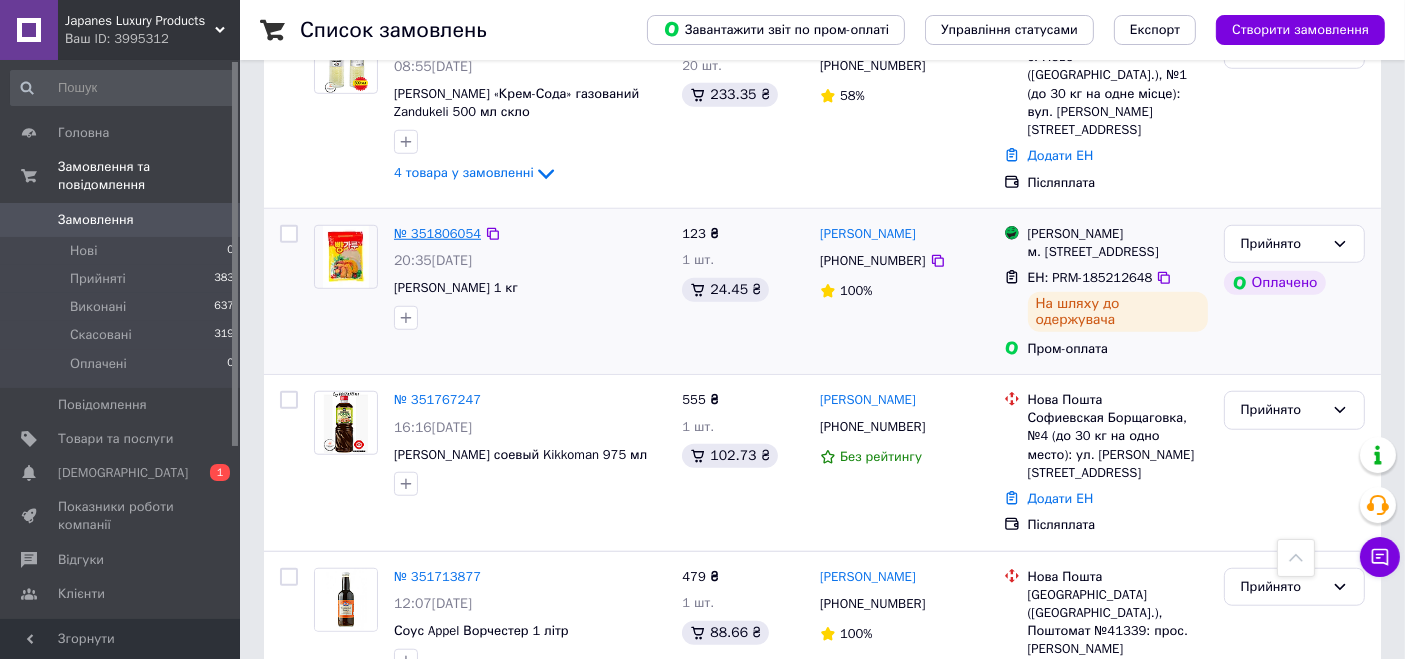 click on "№ 351806054" at bounding box center (437, 233) 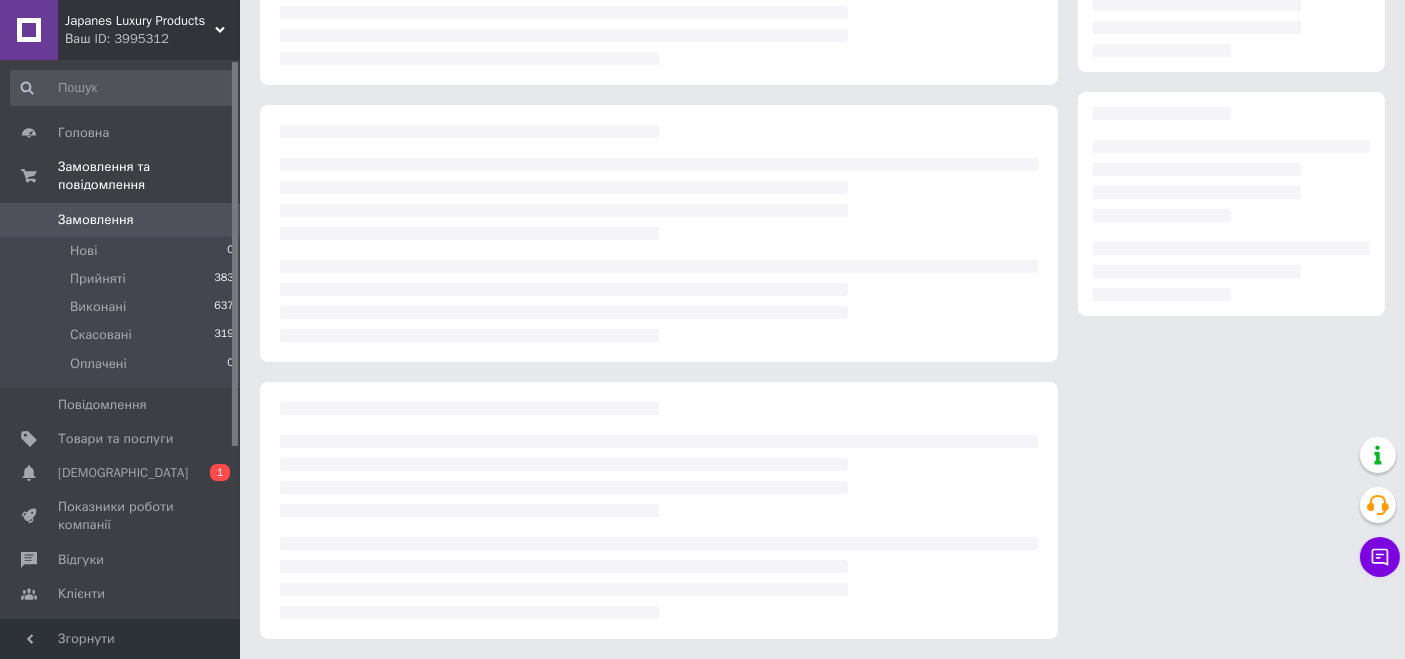 scroll, scrollTop: 0, scrollLeft: 0, axis: both 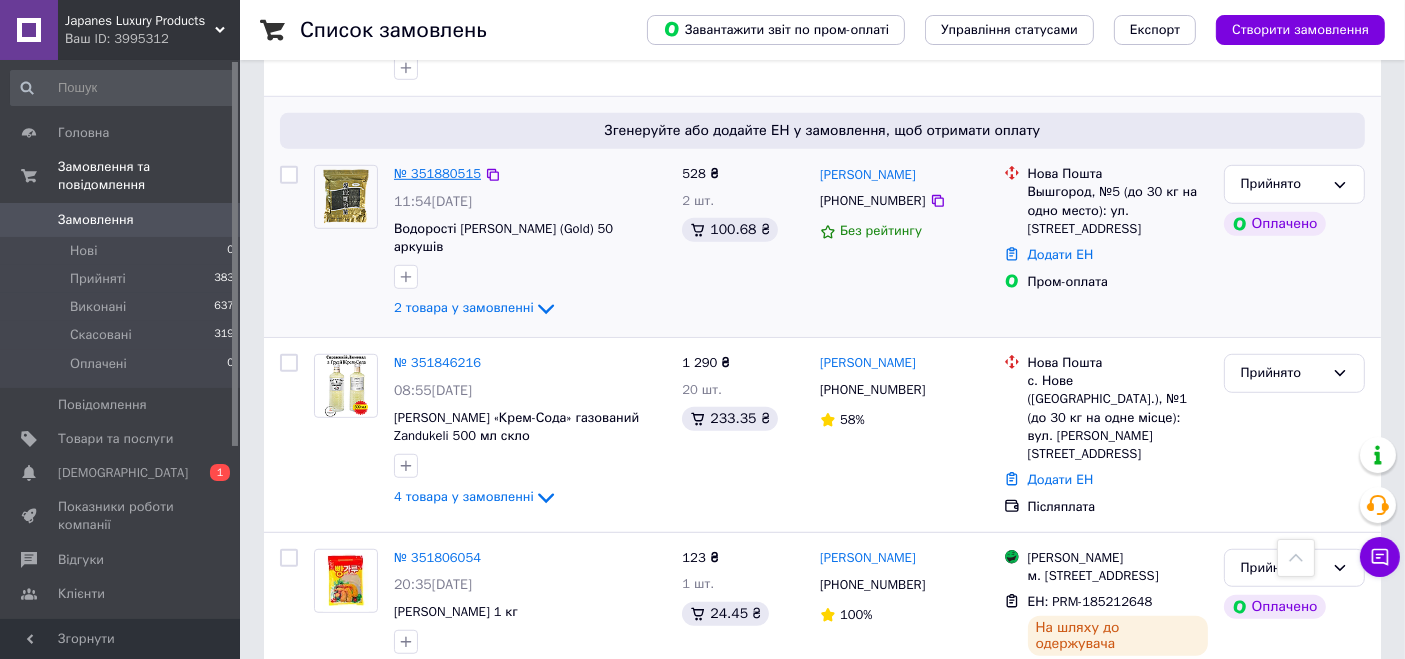 click on "№ 351880515" at bounding box center [437, 173] 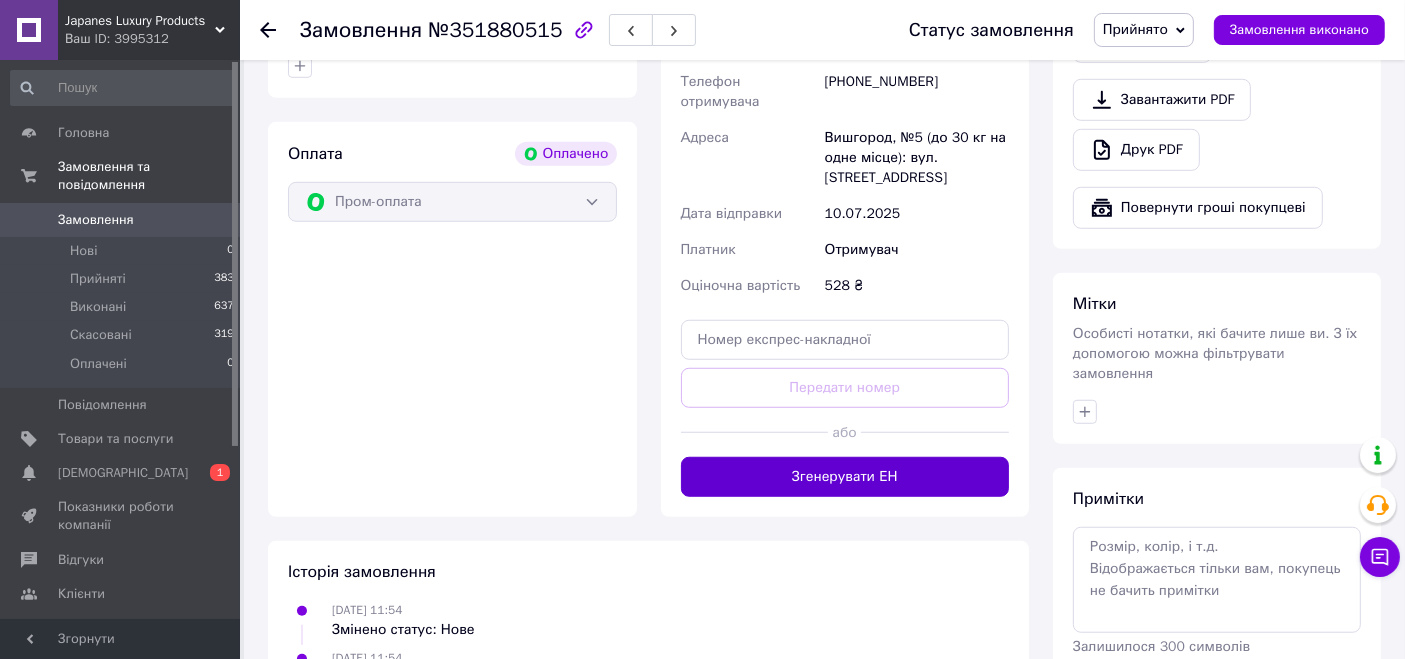 click on "Згенерувати ЕН" at bounding box center (845, 477) 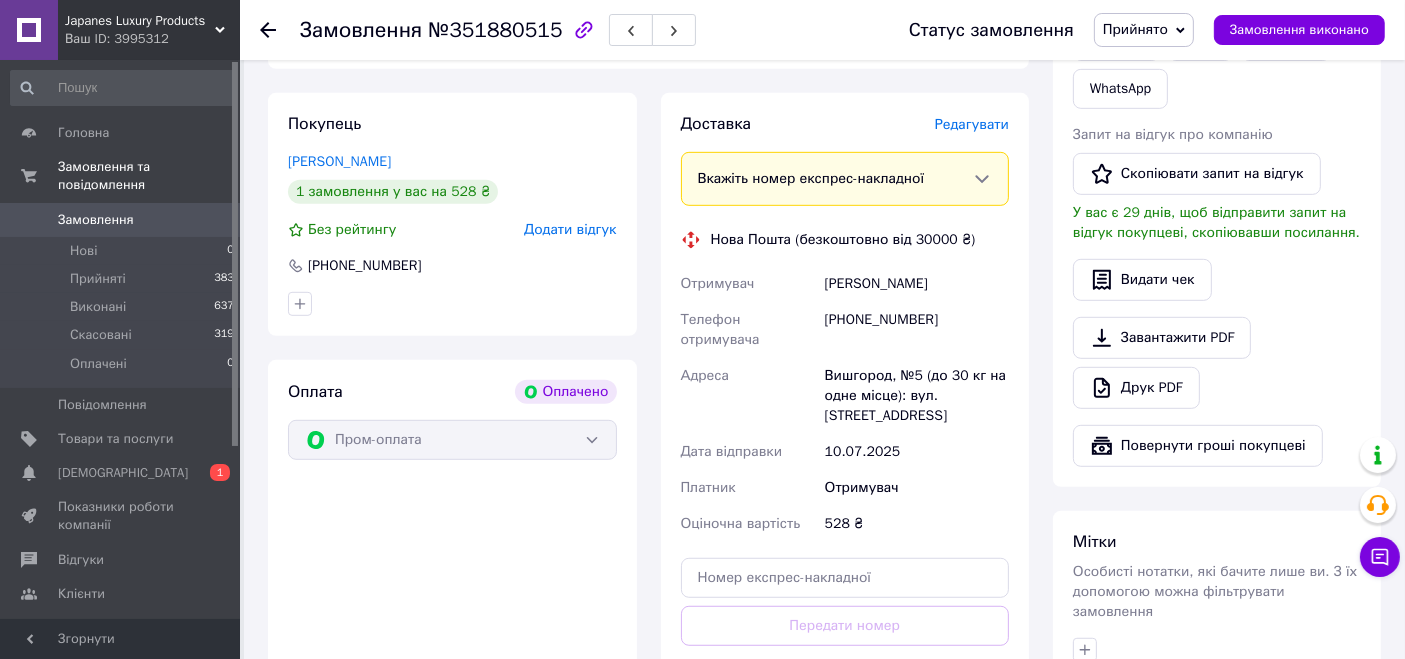 scroll, scrollTop: 1009, scrollLeft: 0, axis: vertical 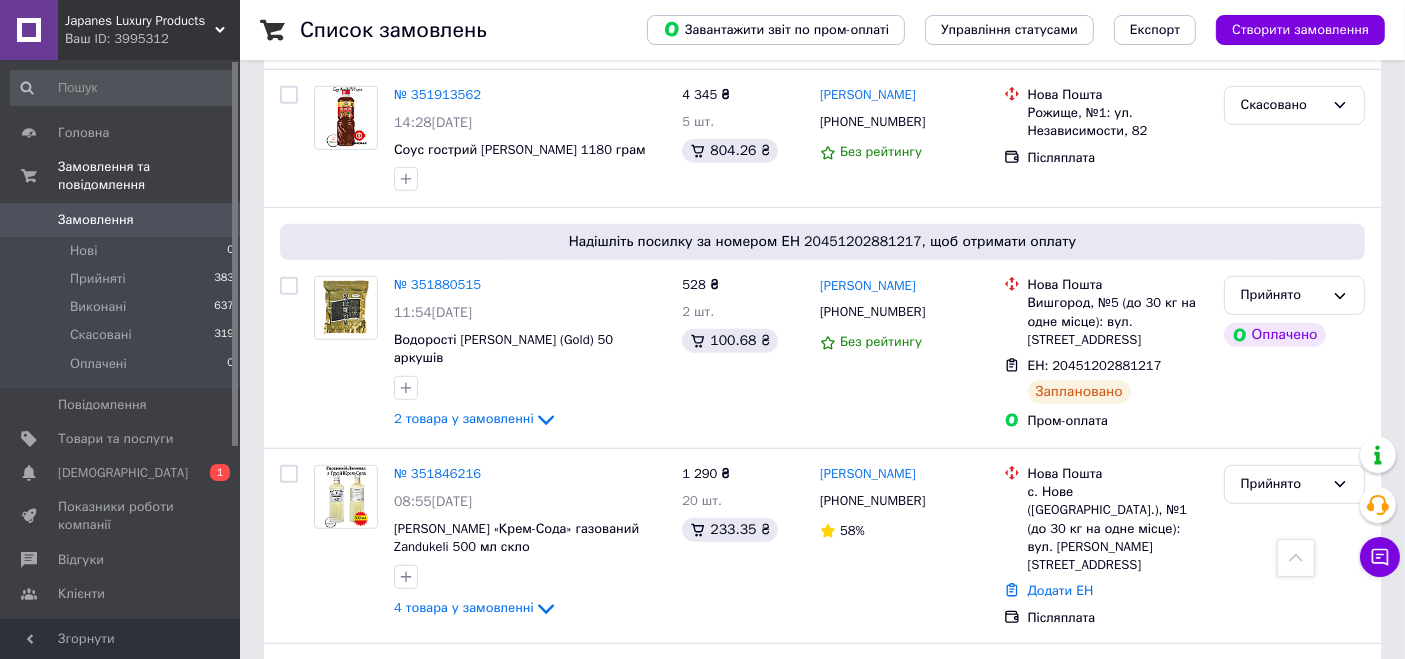 click on "Ваш ID: 3995312" at bounding box center (152, 39) 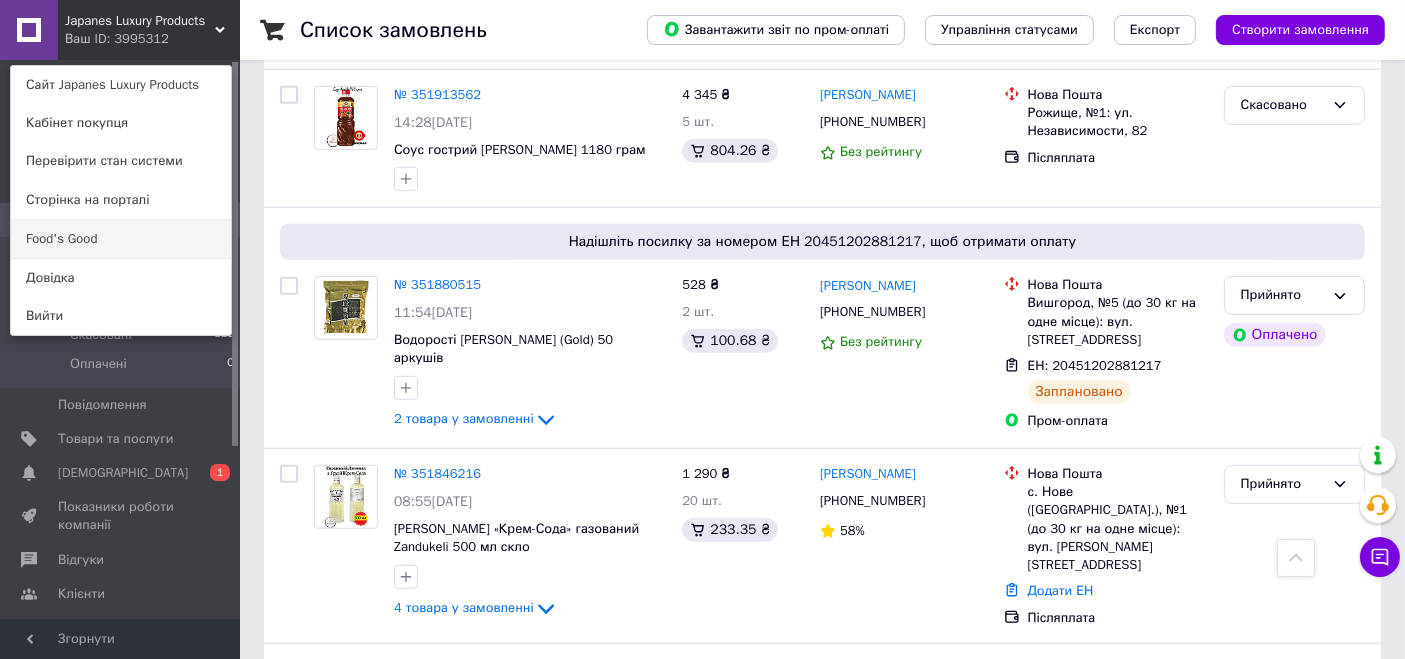 click on "Food's Good" at bounding box center [121, 239] 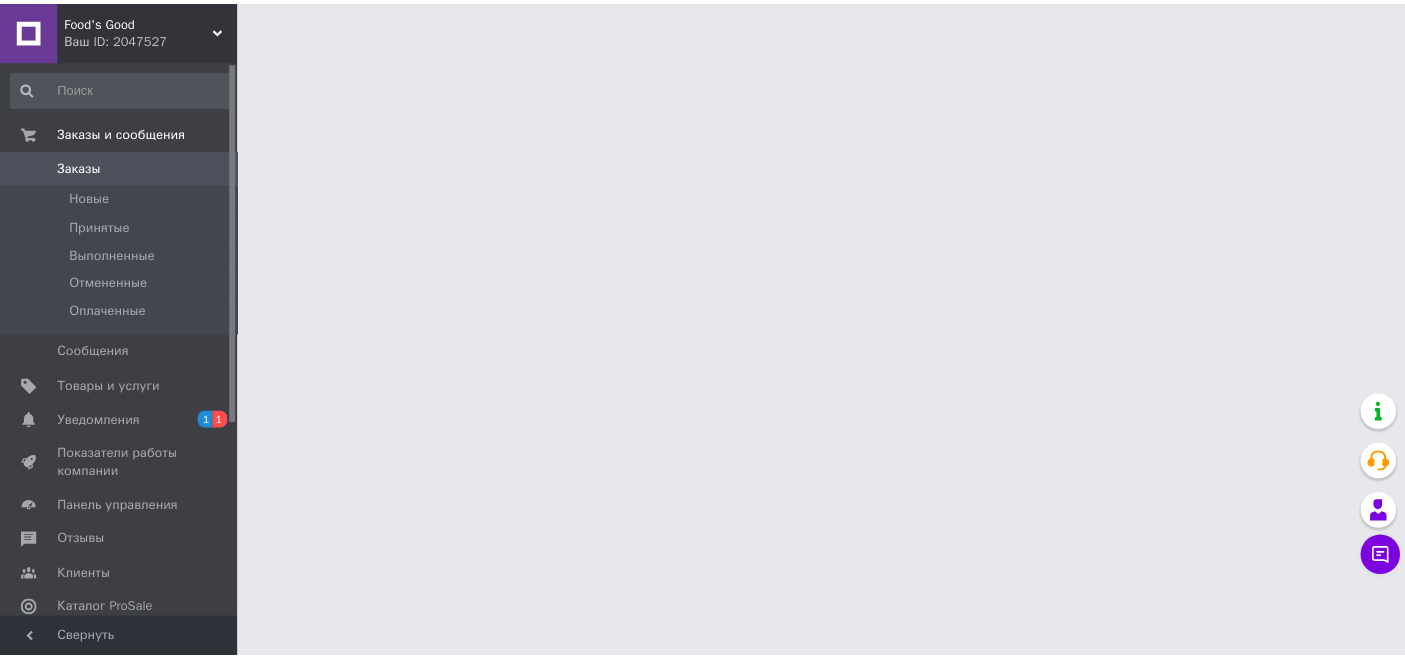 scroll, scrollTop: 0, scrollLeft: 0, axis: both 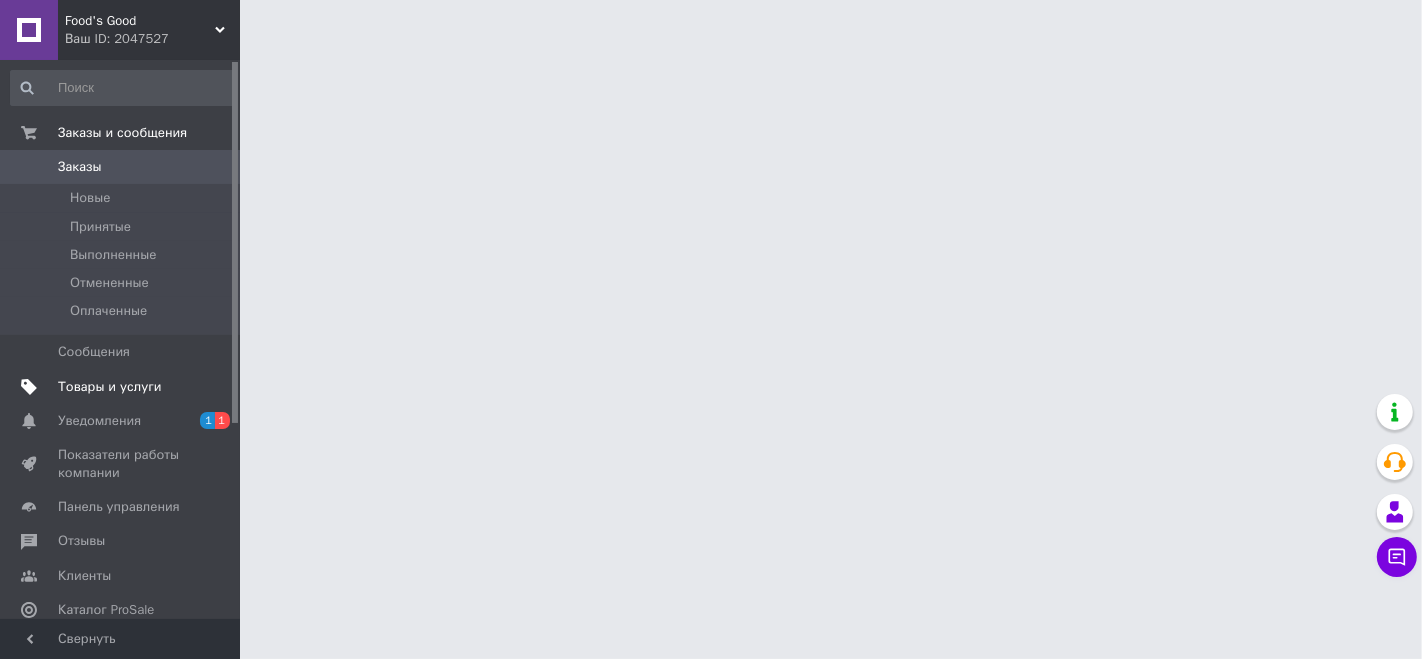 click on "Товары и услуги" at bounding box center (110, 387) 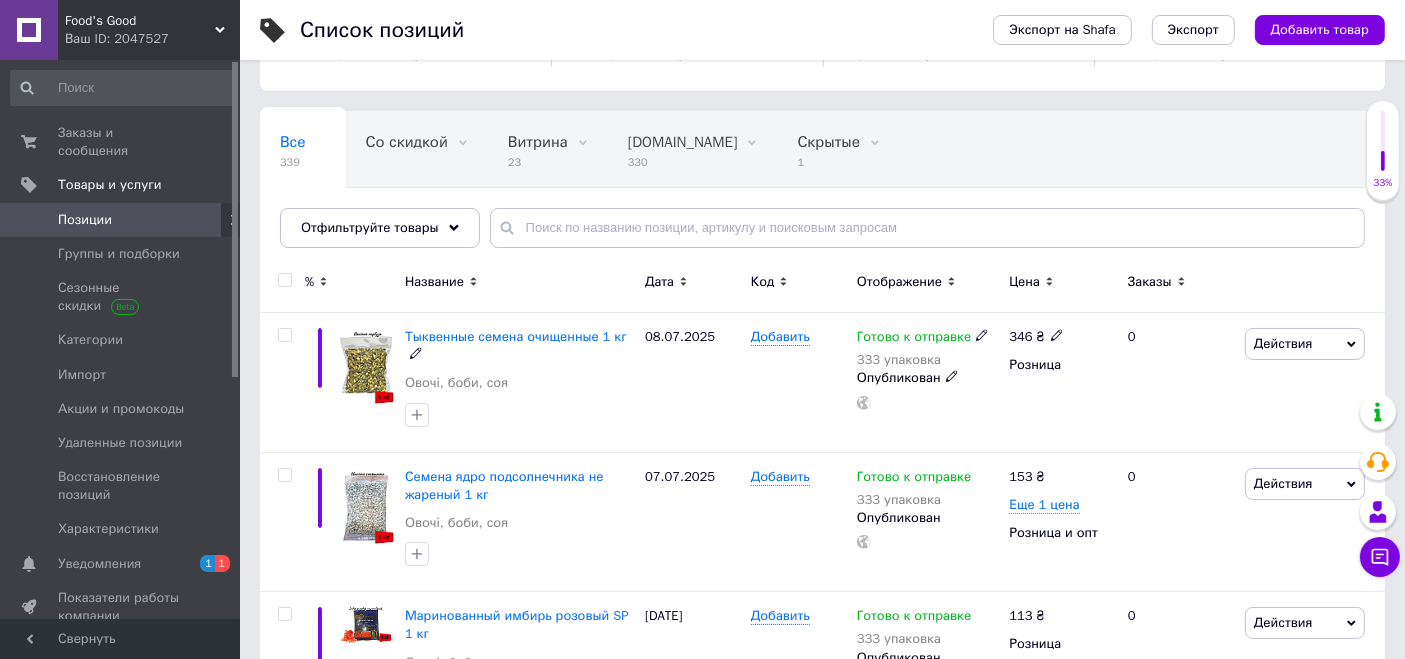 scroll, scrollTop: 111, scrollLeft: 0, axis: vertical 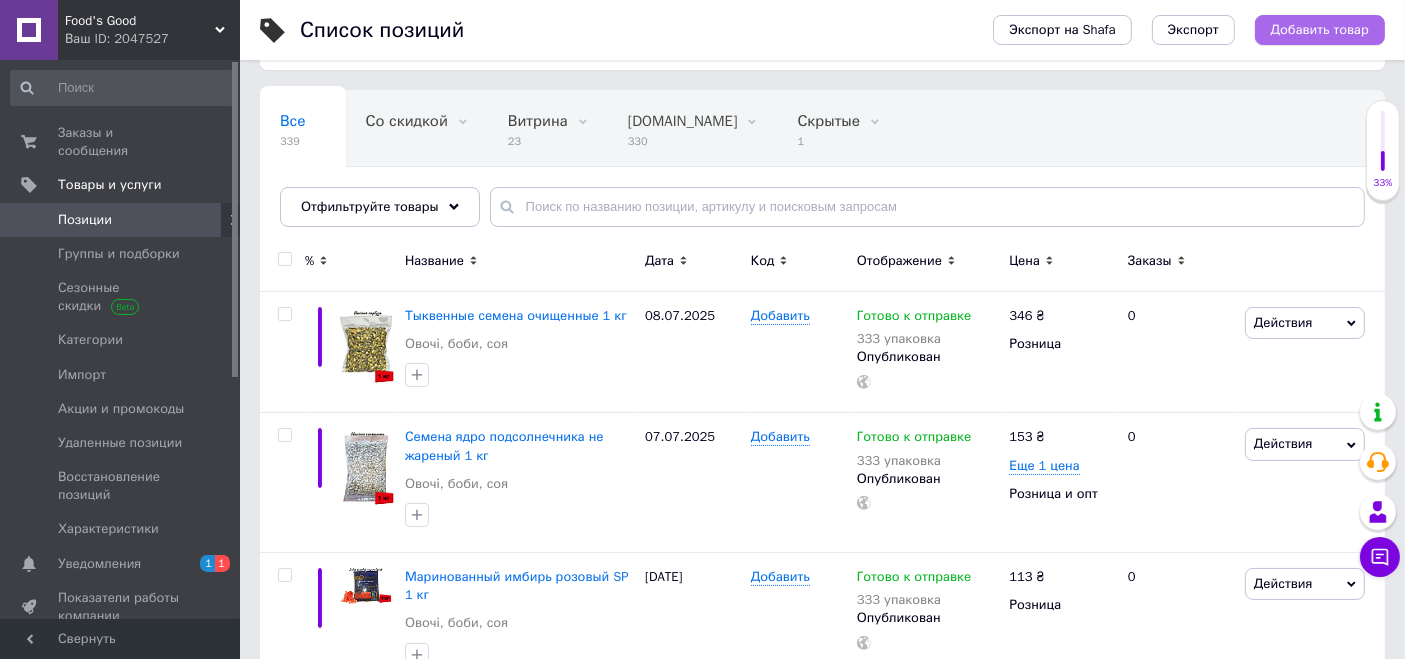 click on "Добавить товар" at bounding box center [1320, 30] 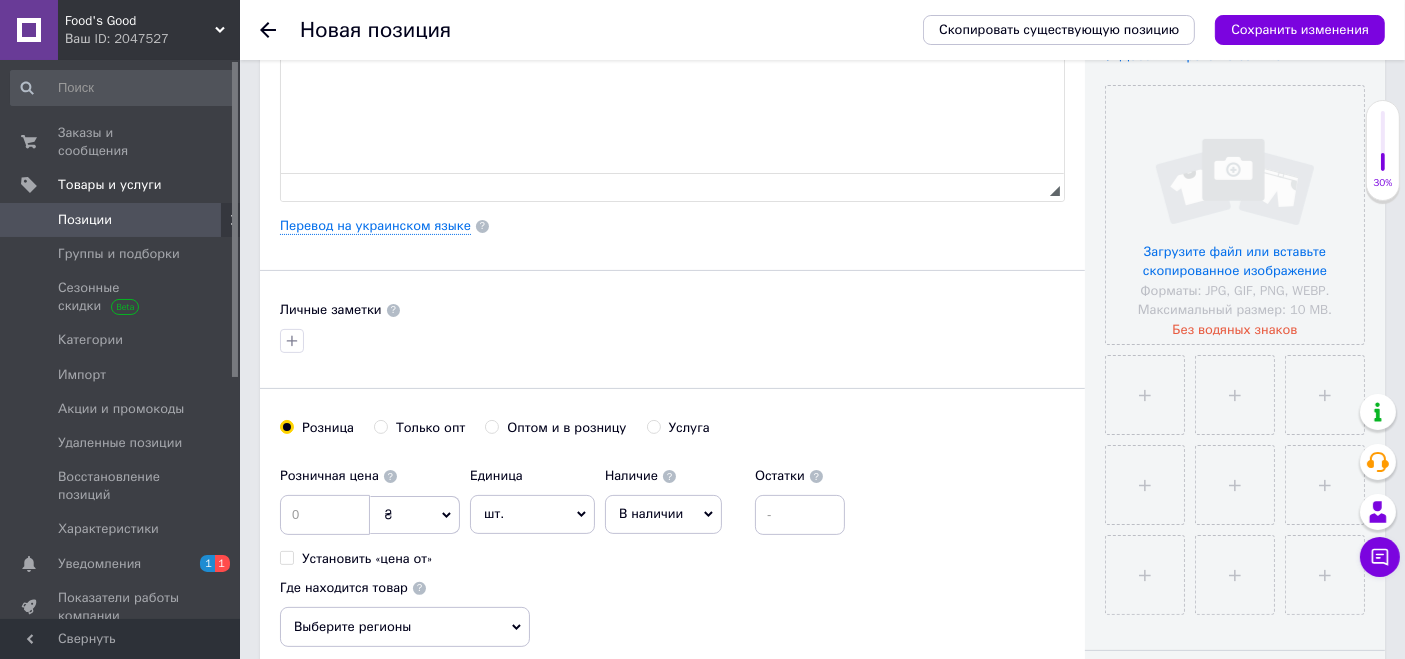 scroll, scrollTop: 444, scrollLeft: 0, axis: vertical 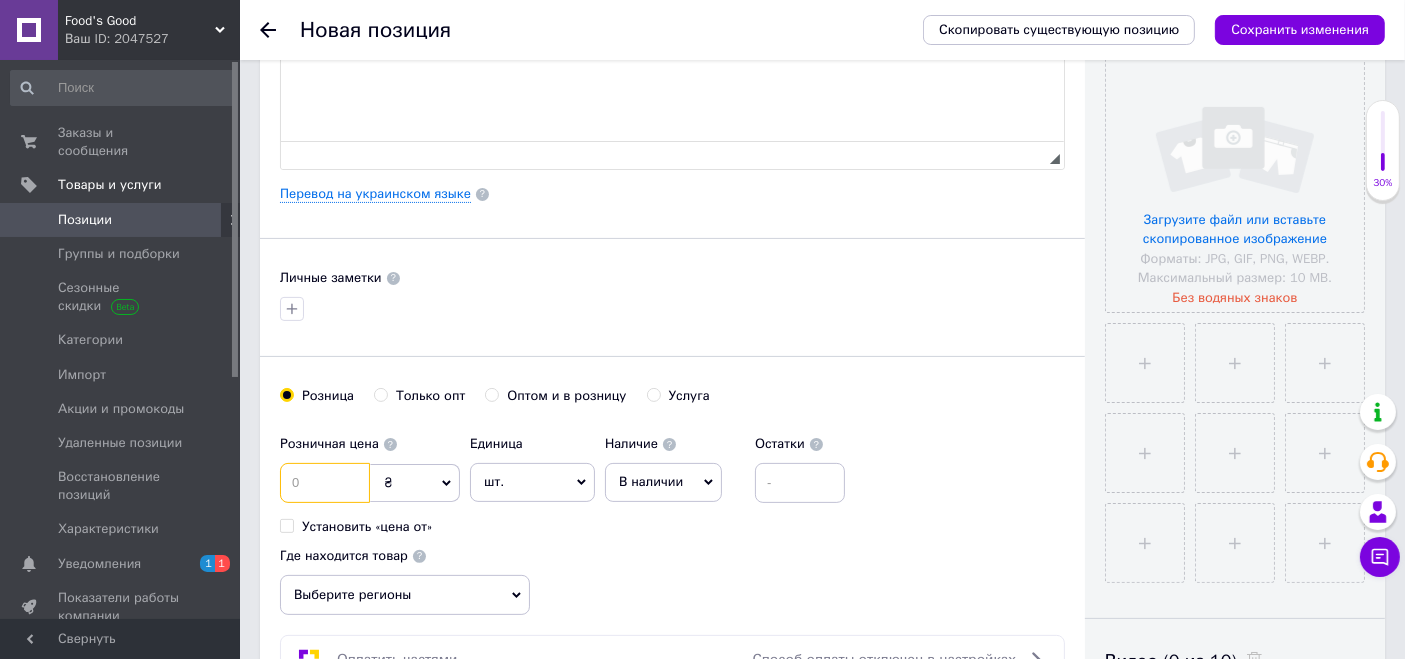 click at bounding box center (325, 483) 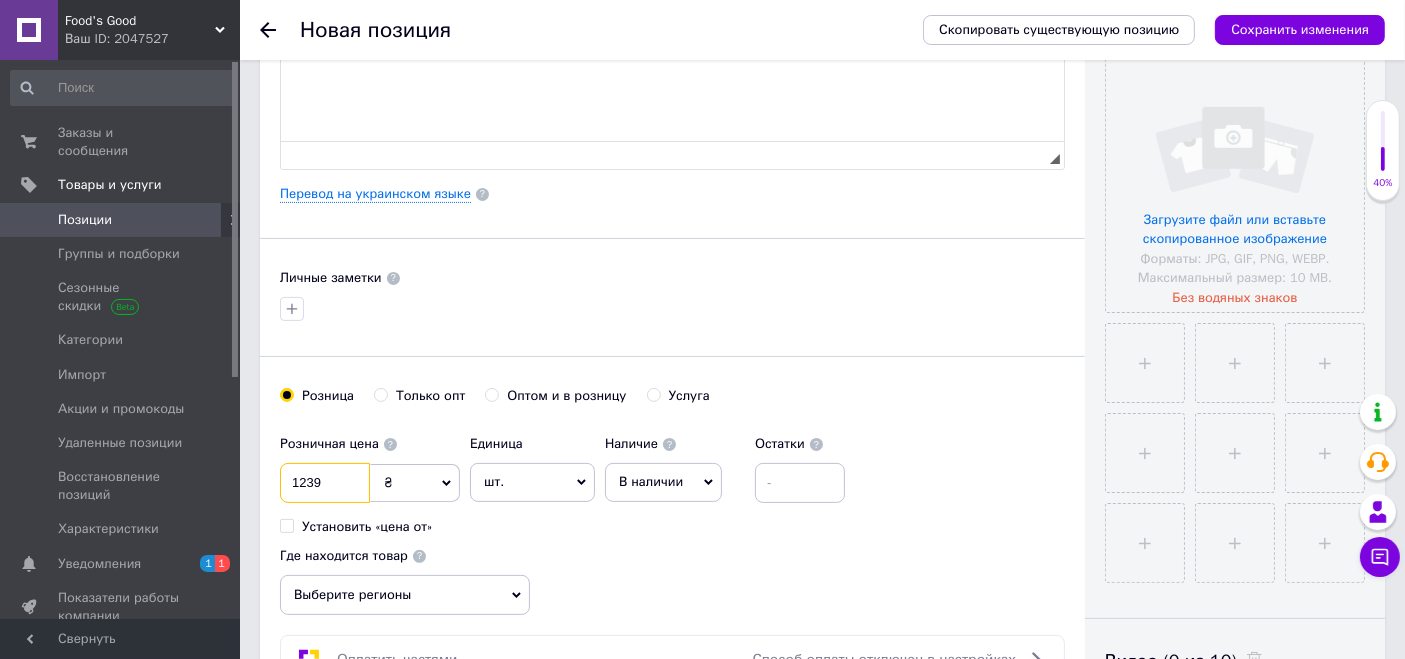 type on "1239" 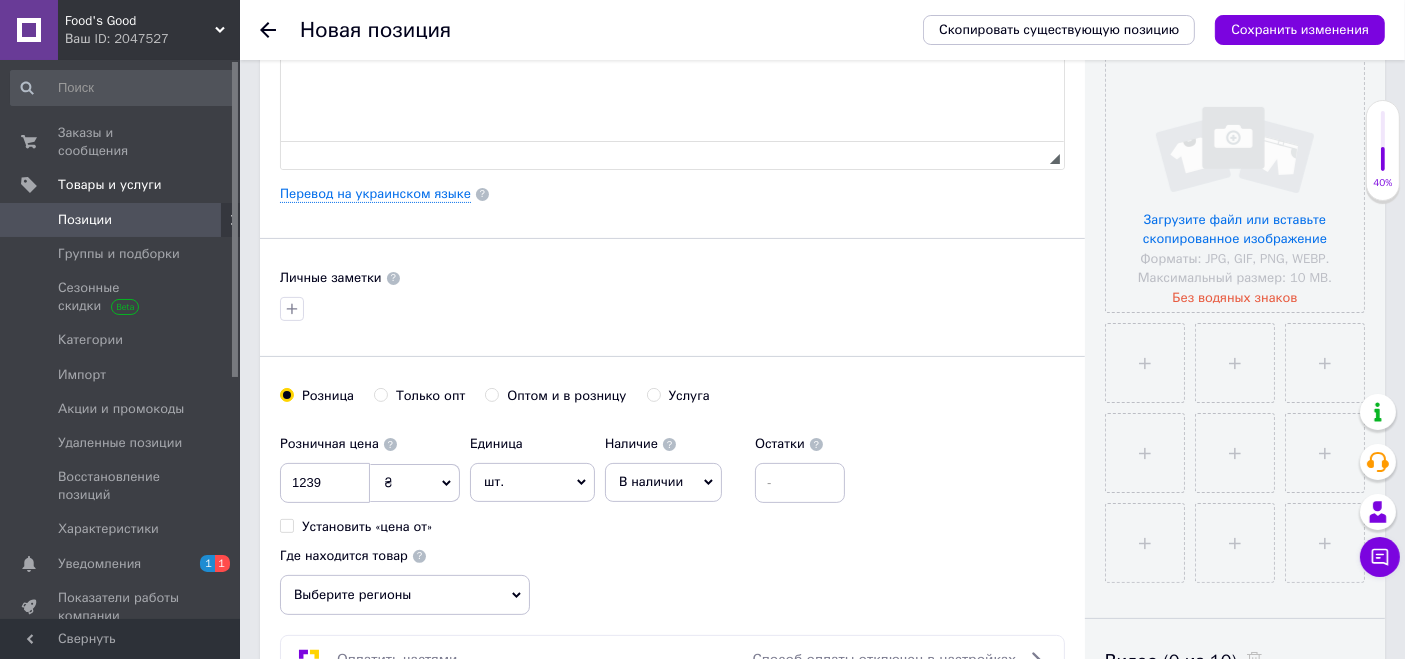 click on "шт." at bounding box center [532, 482] 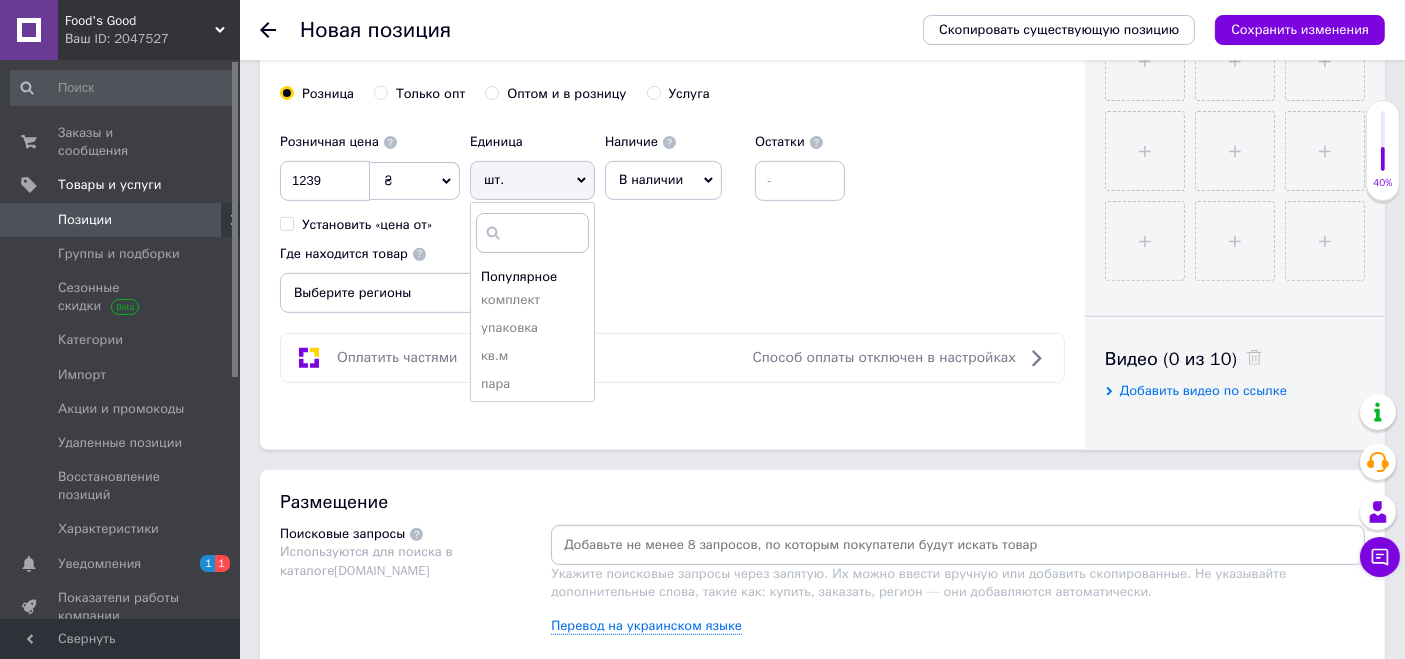 scroll, scrollTop: 777, scrollLeft: 0, axis: vertical 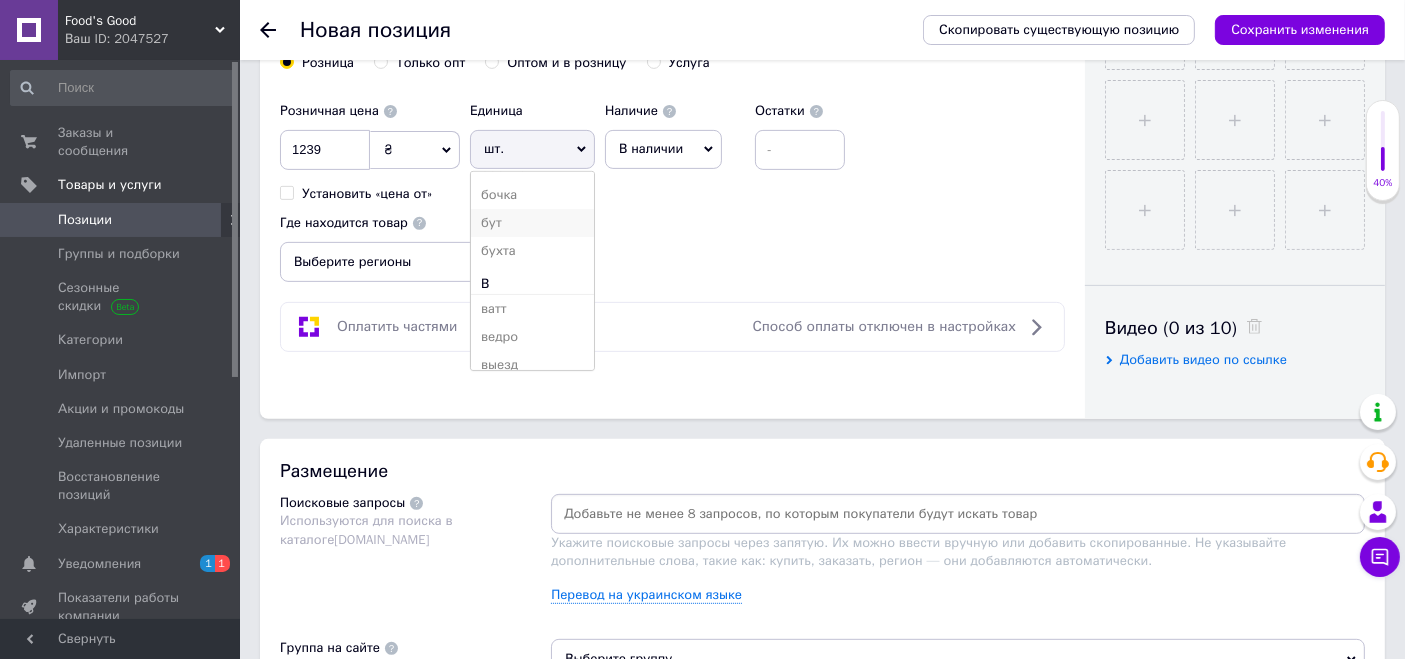 click on "бут" at bounding box center [532, 223] 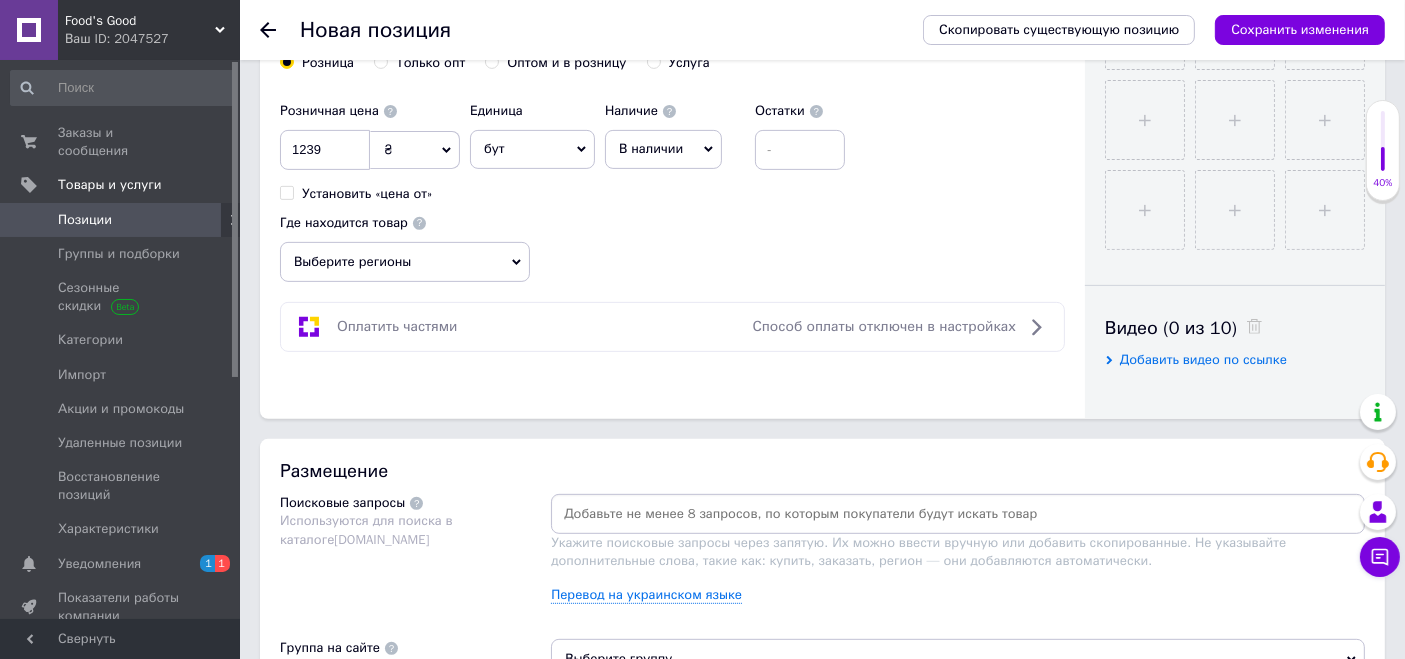 click on "В наличии" at bounding box center (663, 149) 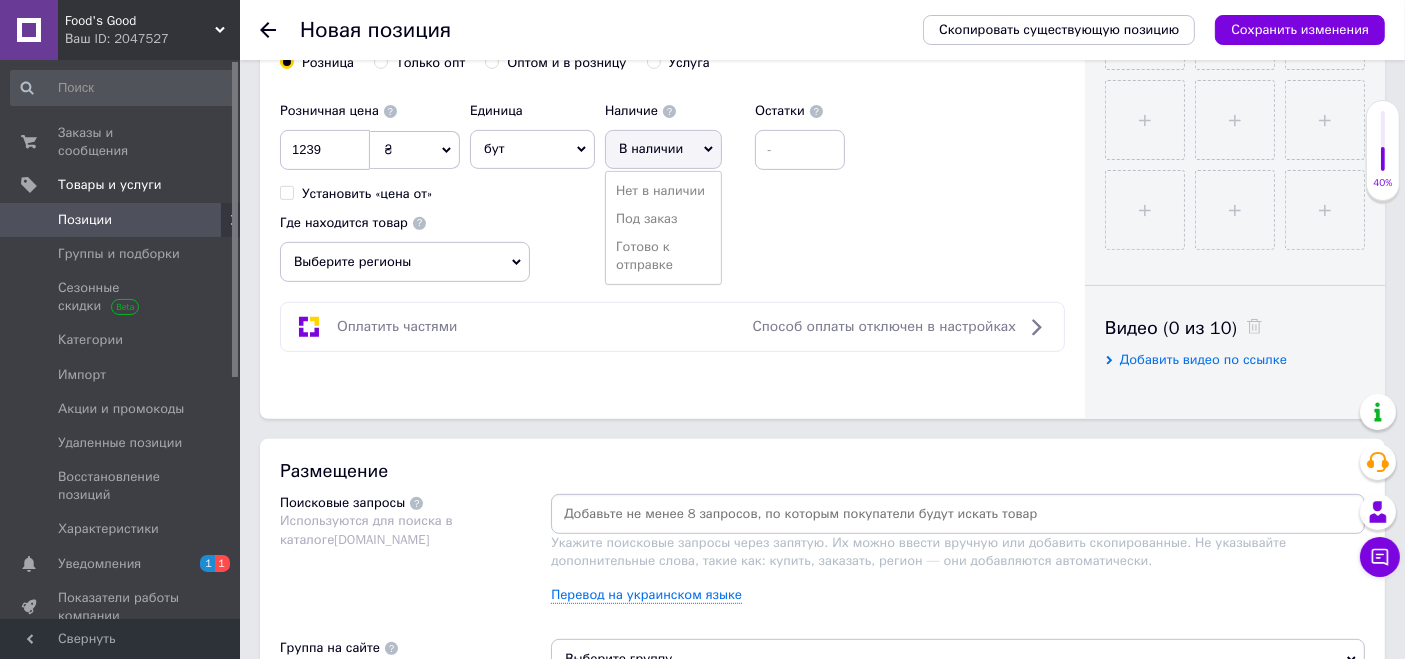 click on "Готово к отправке" at bounding box center (663, 256) 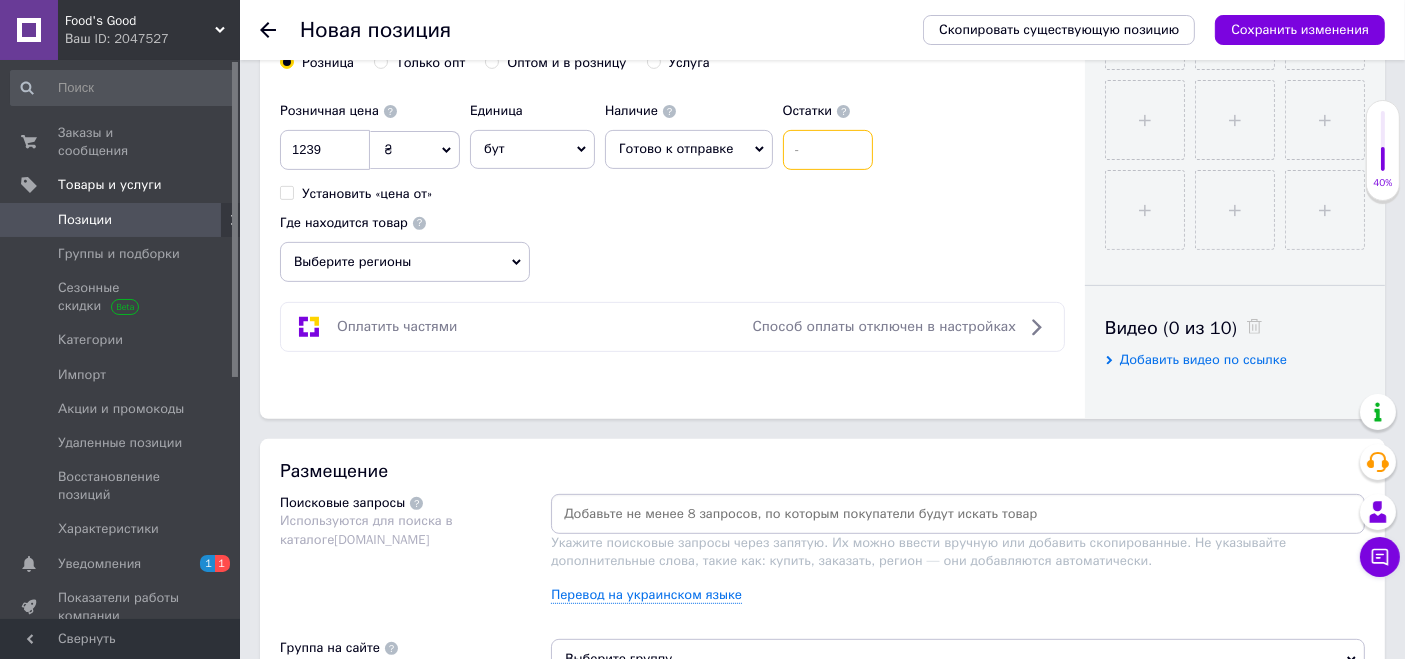click at bounding box center (828, 150) 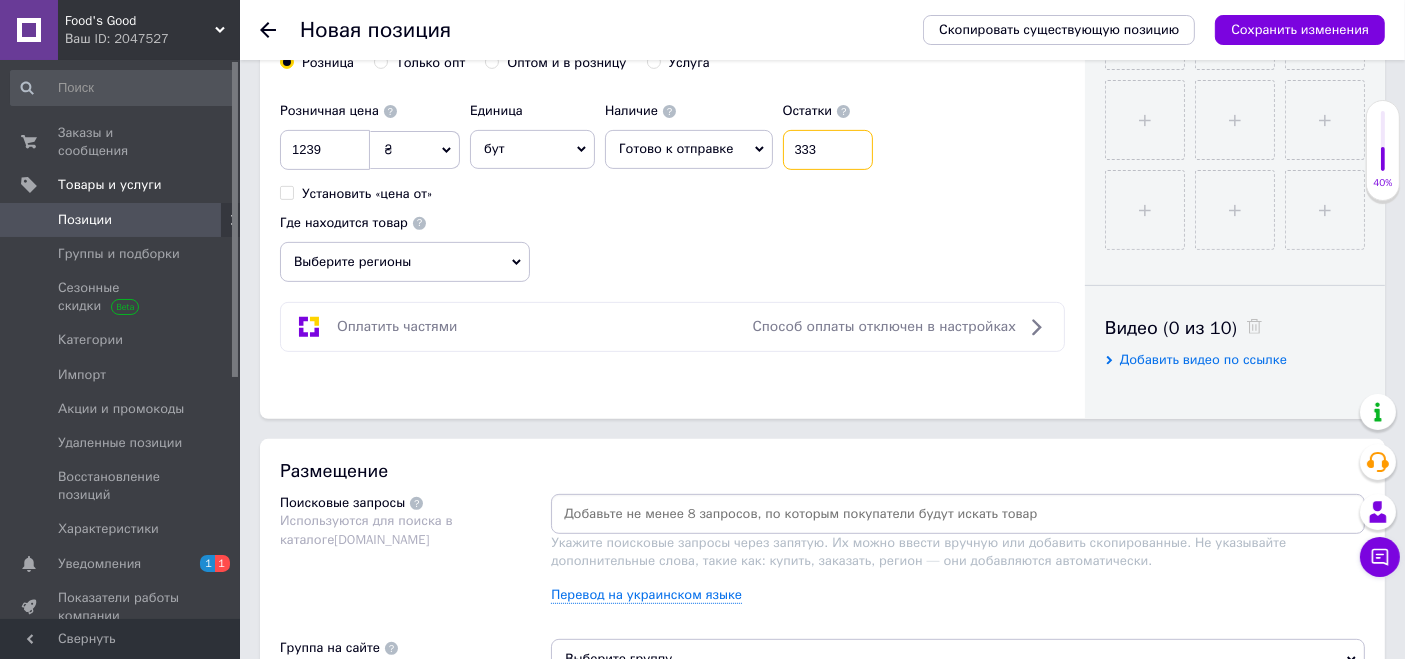 type on "333" 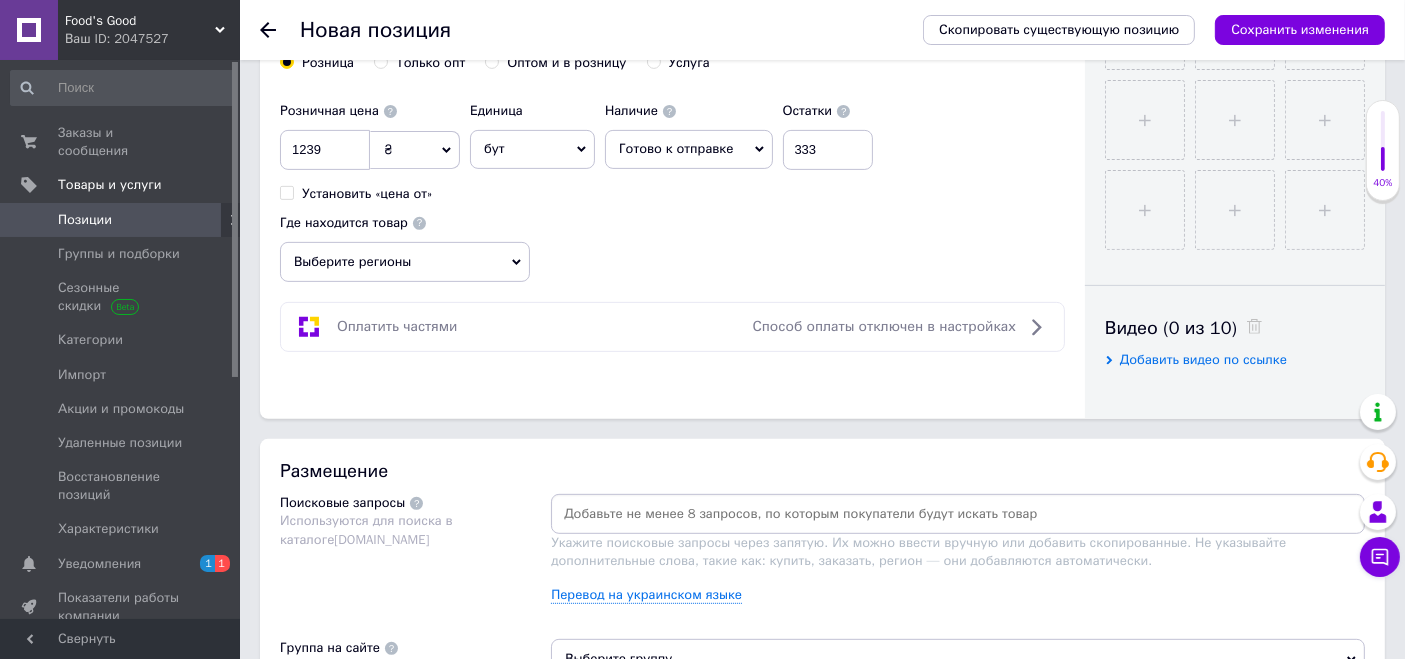 click on "Выберите регионы" at bounding box center (405, 262) 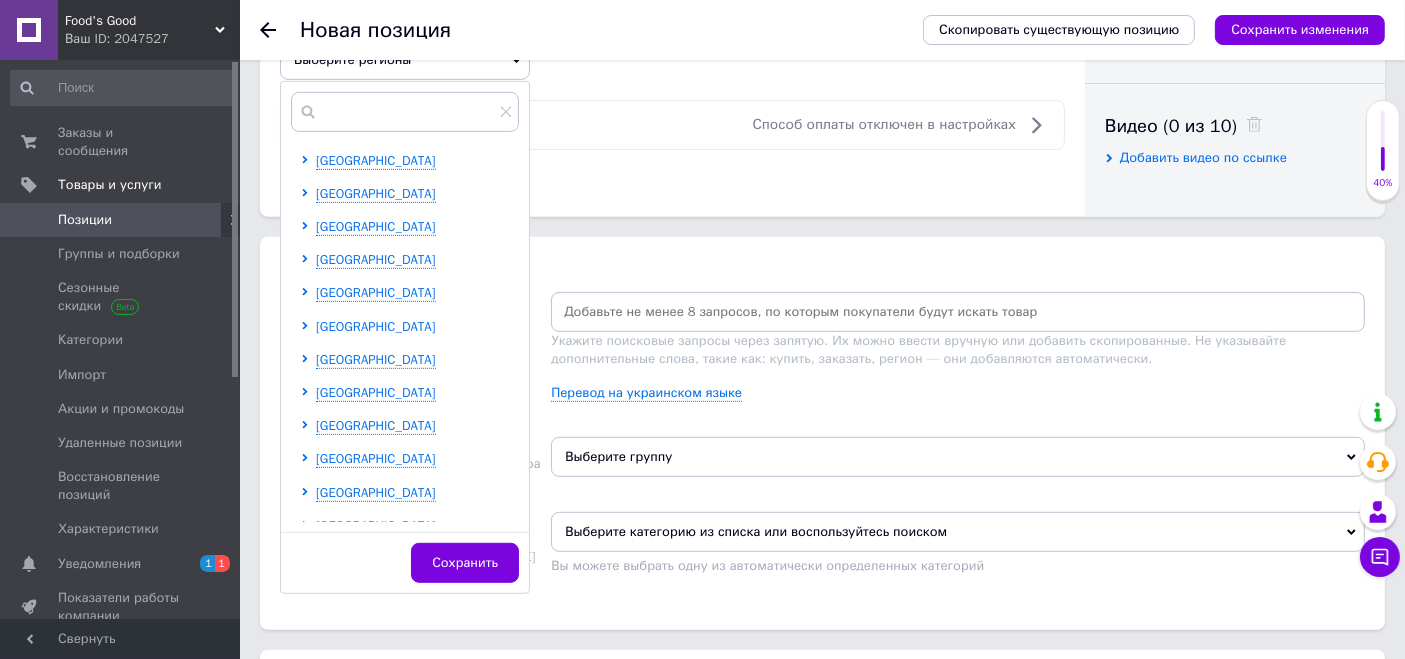scroll, scrollTop: 1000, scrollLeft: 0, axis: vertical 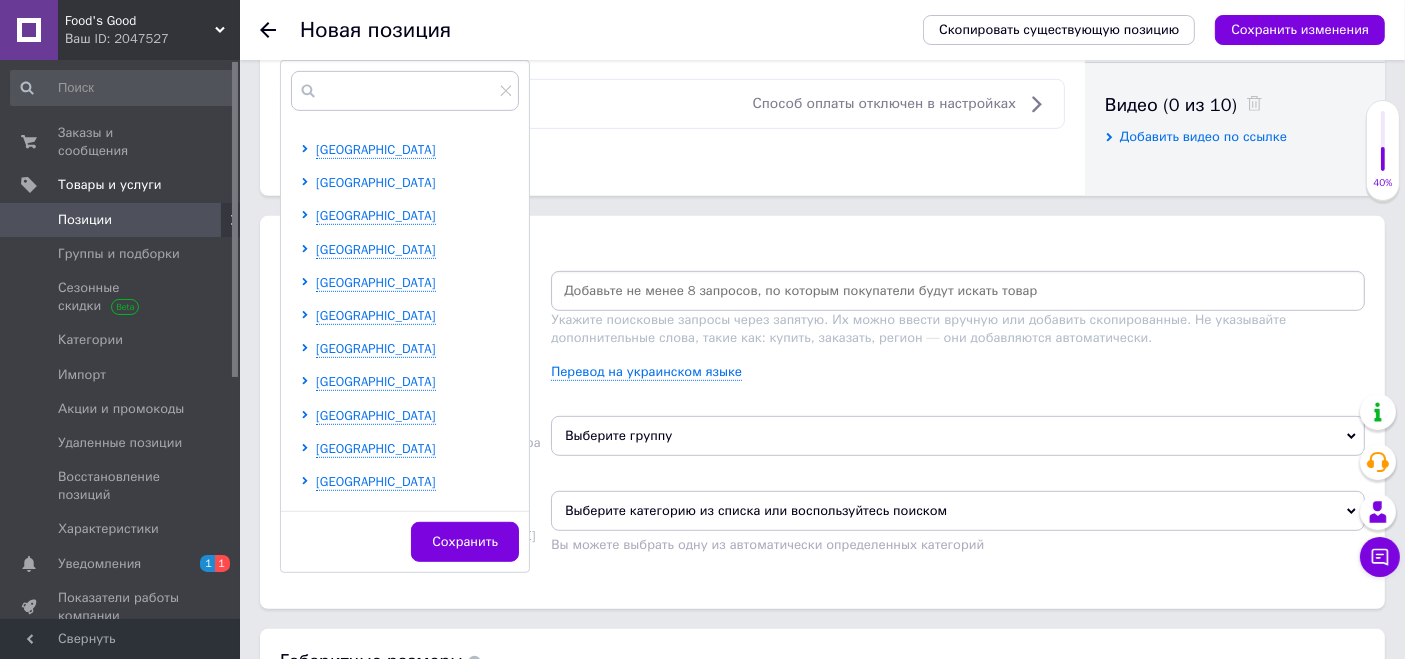 click on "Киевская область" at bounding box center [376, 182] 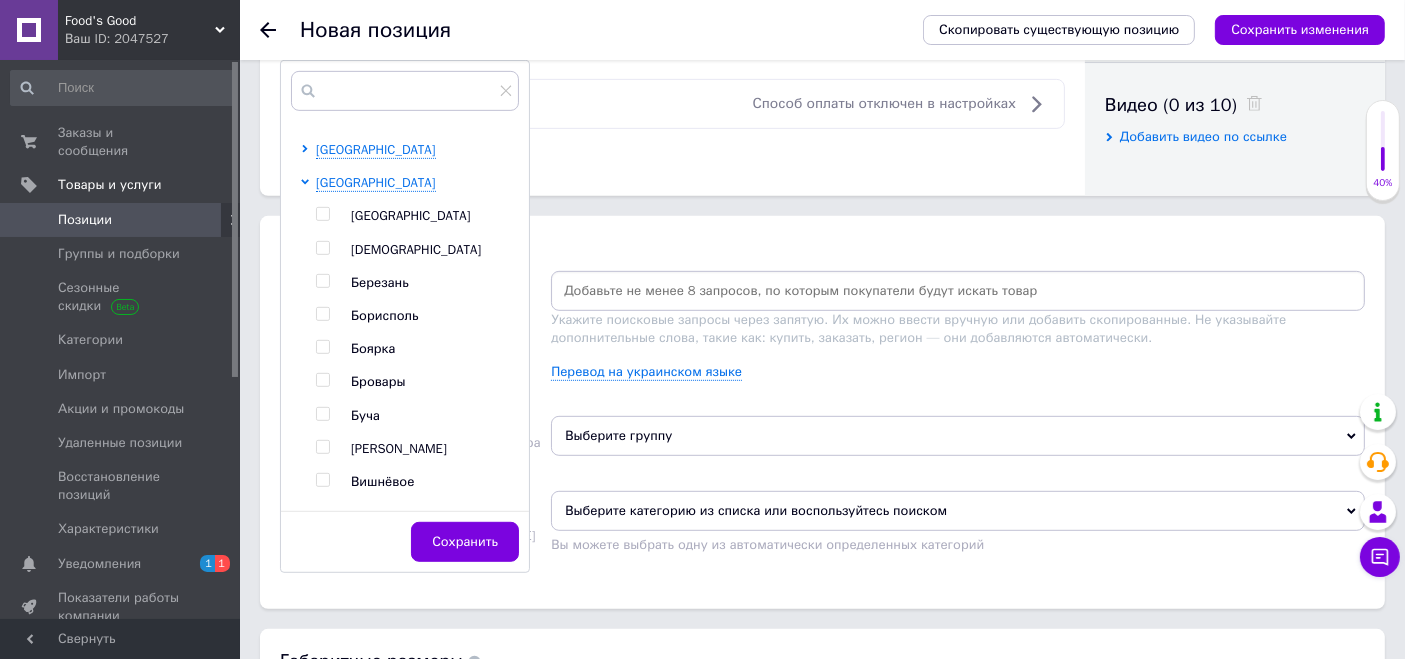drag, startPoint x: 365, startPoint y: 219, endPoint x: 354, endPoint y: 209, distance: 14.866069 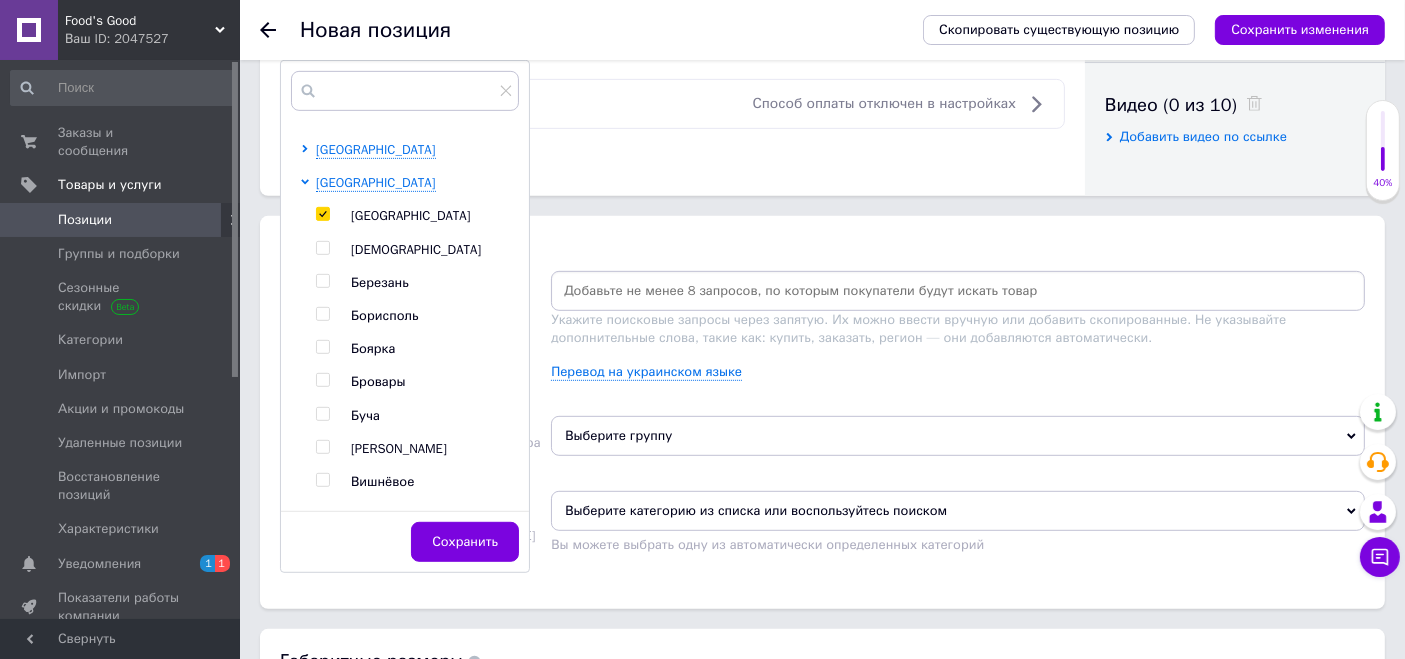 checkbox on "true" 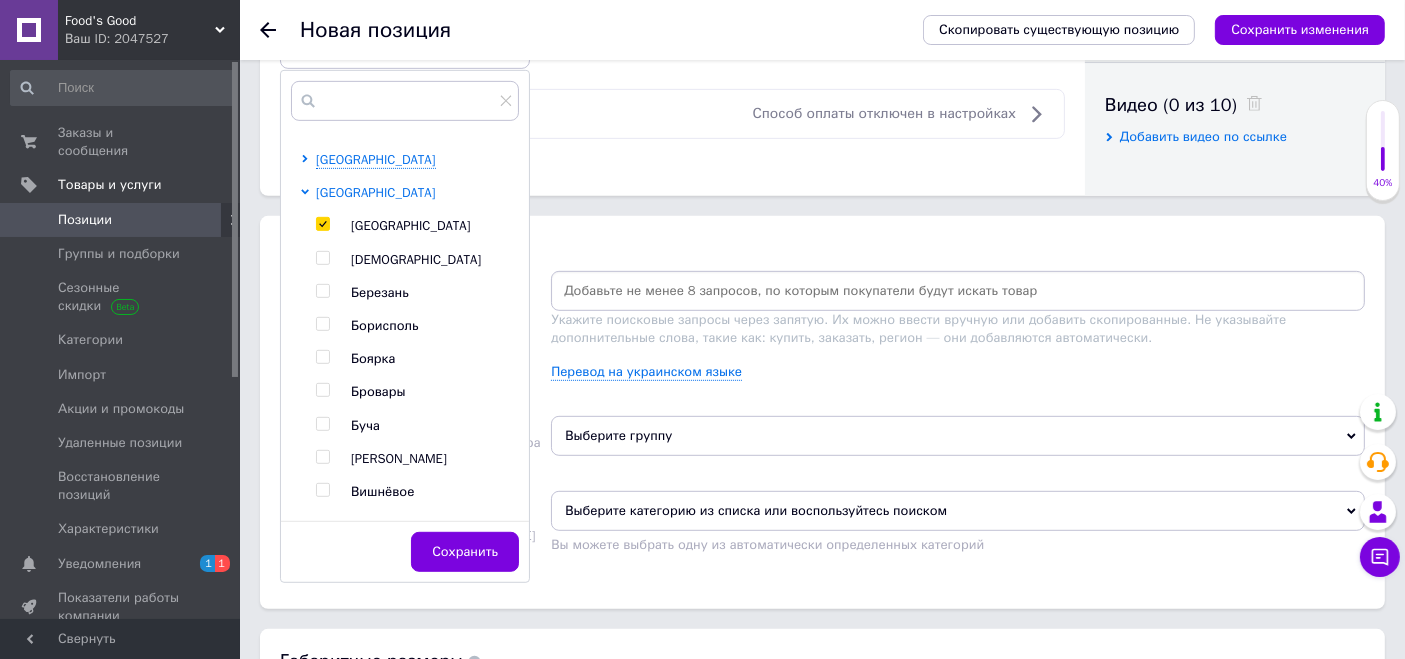 click on "Киевская область" at bounding box center (376, 192) 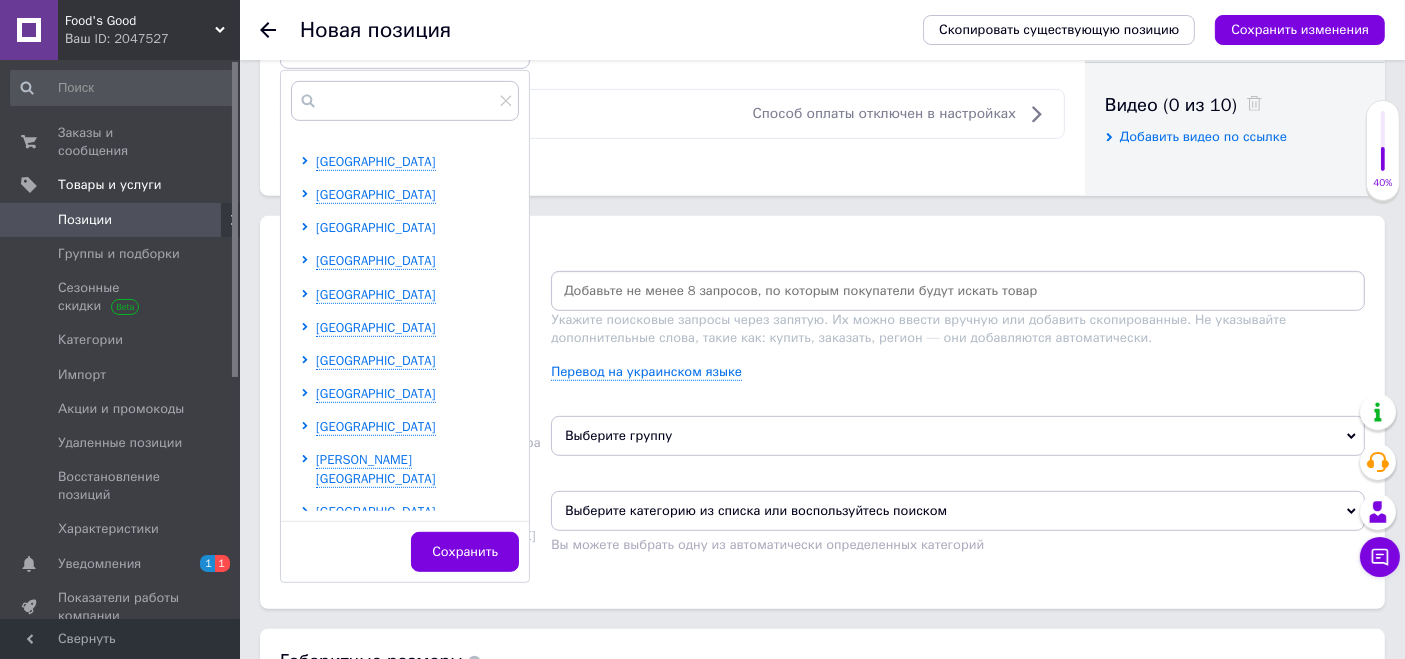 scroll, scrollTop: 411, scrollLeft: 0, axis: vertical 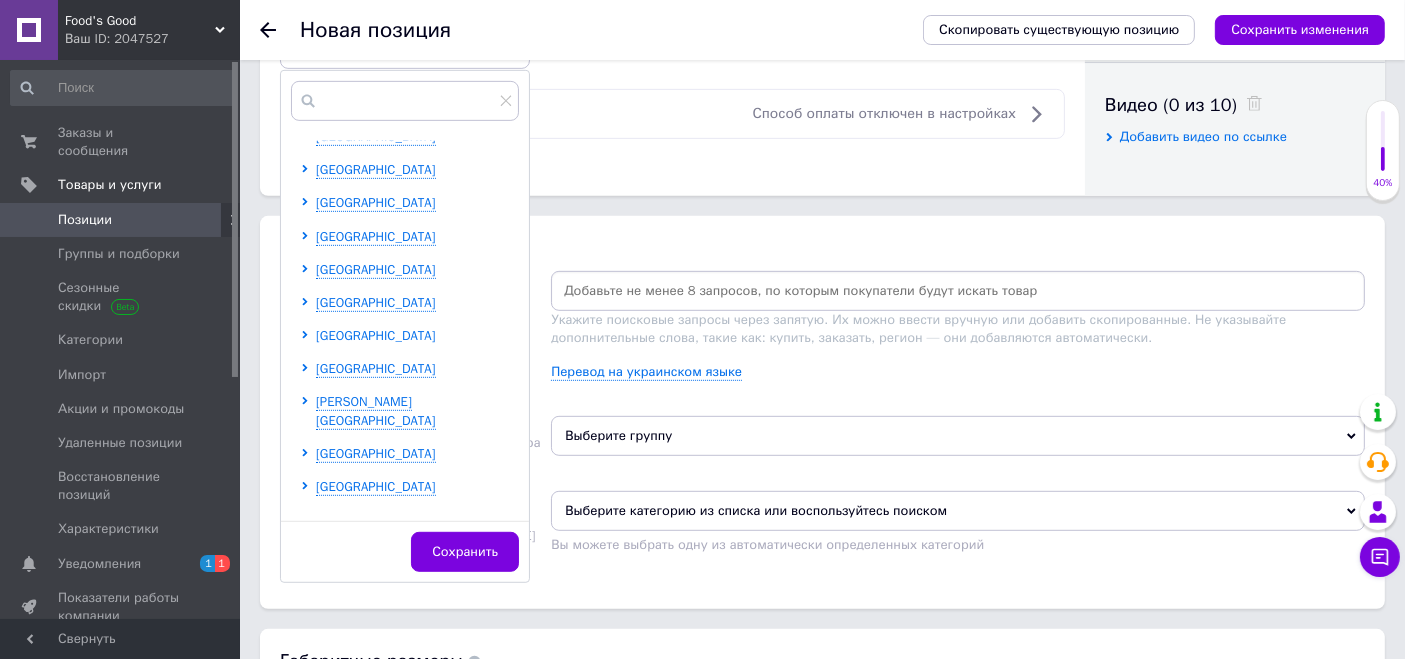 click on "Харьковская область" at bounding box center (376, 335) 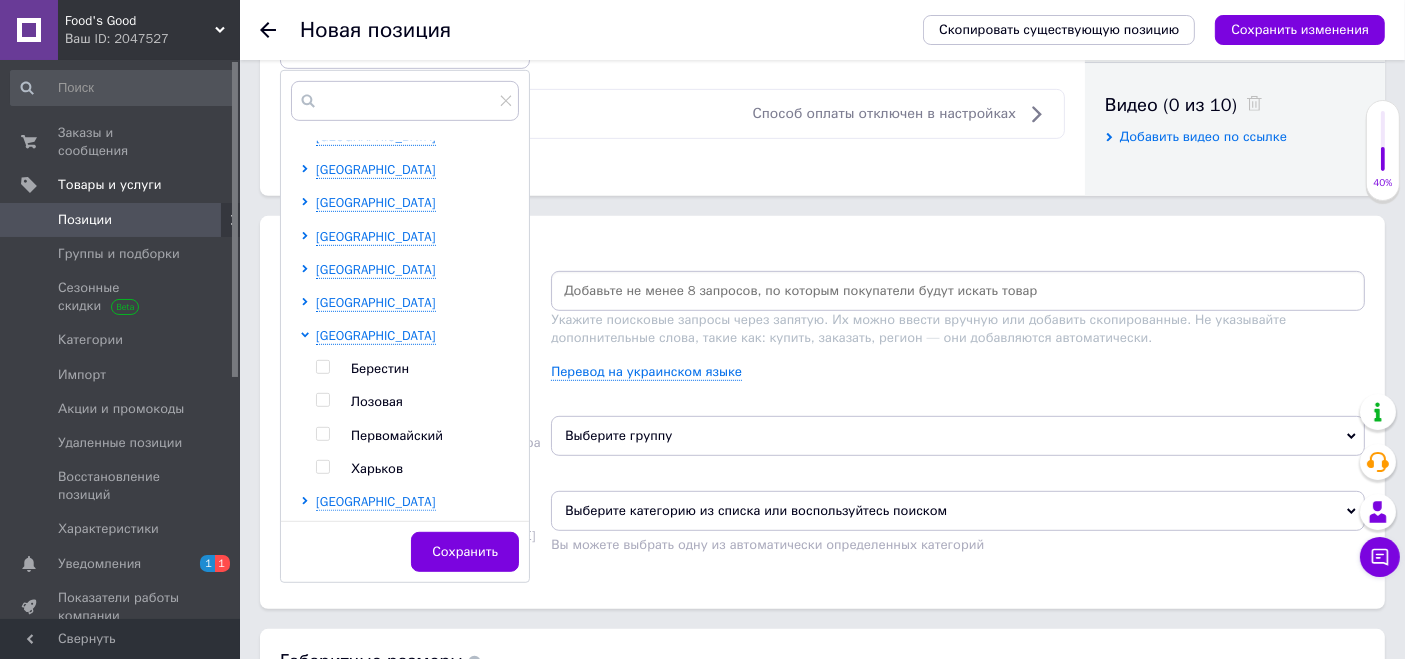 click on "Берестин Лозовая Первомайский Харьков" at bounding box center [417, 419] 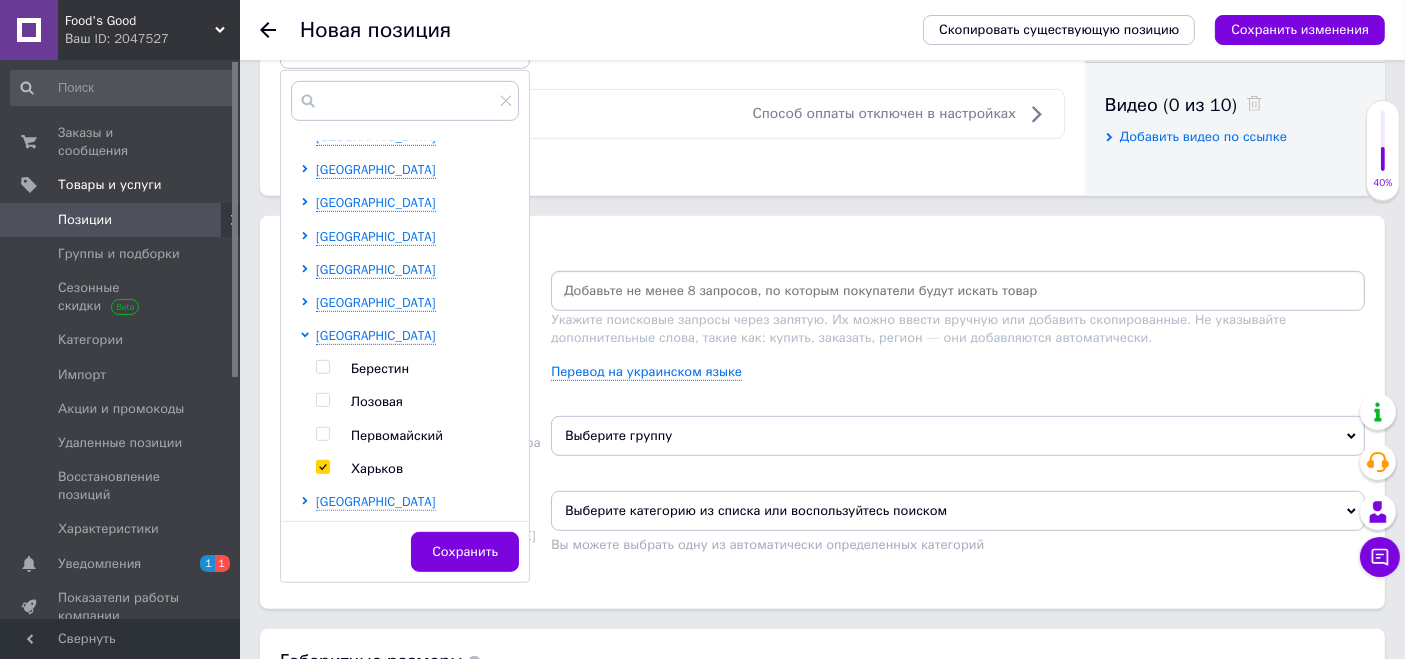 checkbox on "true" 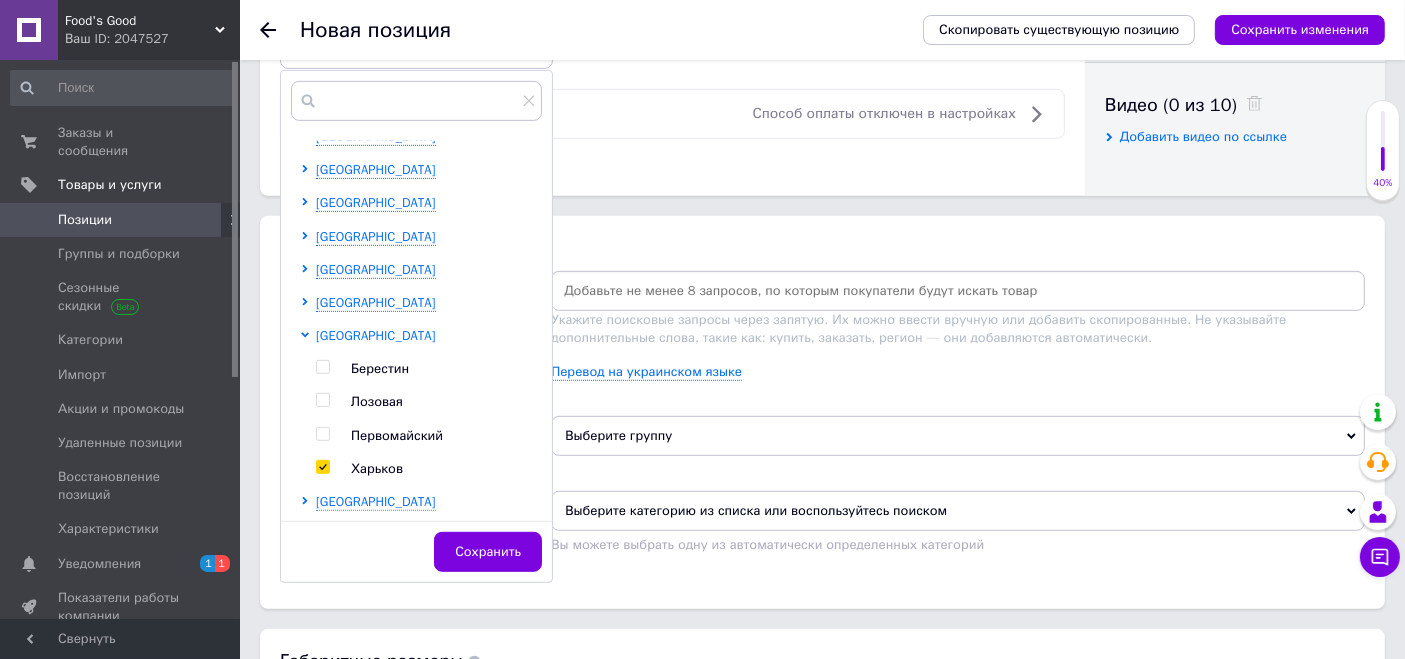 click on "Харьковская область" at bounding box center [376, 335] 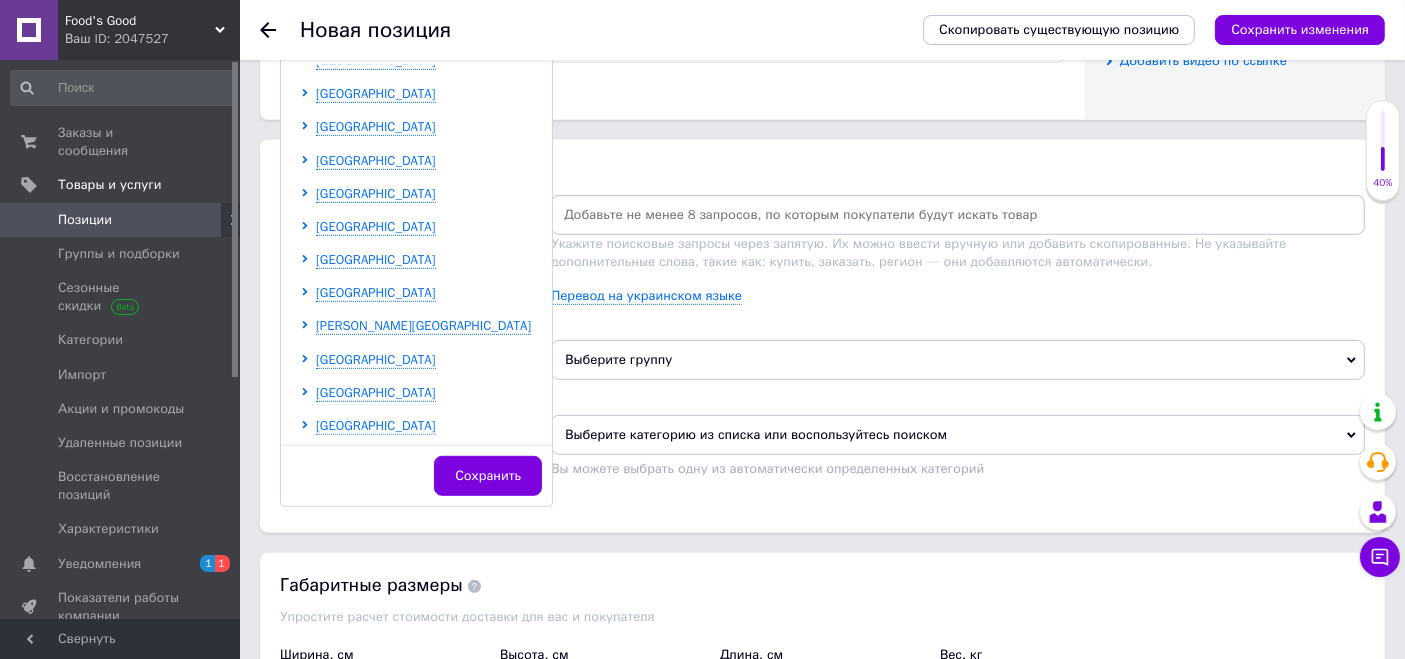scroll, scrollTop: 1111, scrollLeft: 0, axis: vertical 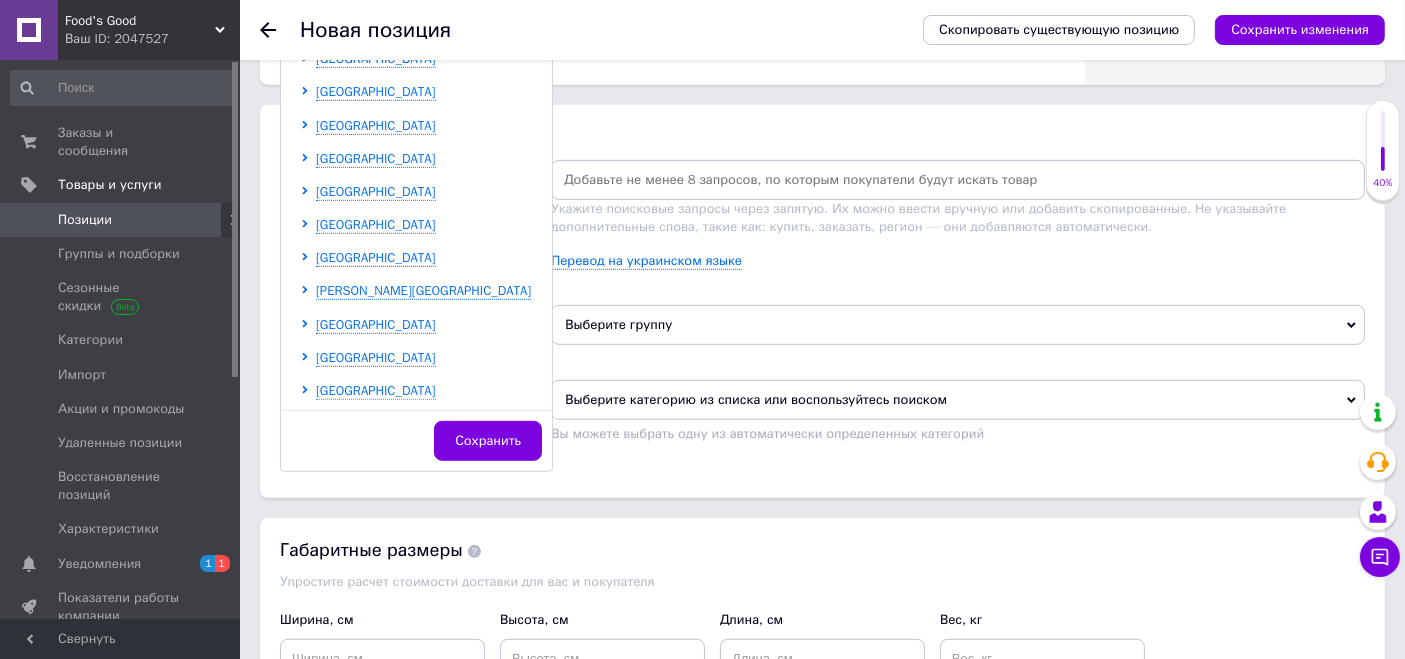 click on "Винницкая область Волынская область Днепропетровская область Донецкая область Житомирская область Закарпатская область Запорожская область Ивано-Франковская область Киевская область Кировоградская область Луганская область Львовская область Николаевская область Одесская область Полтавская область Ровненская область Сумская область Тернопольская область Харьковская область Херсонская область Хмельницкая область Черкасская область Черниговская область Черновицкая область" at bounding box center (421, 10) 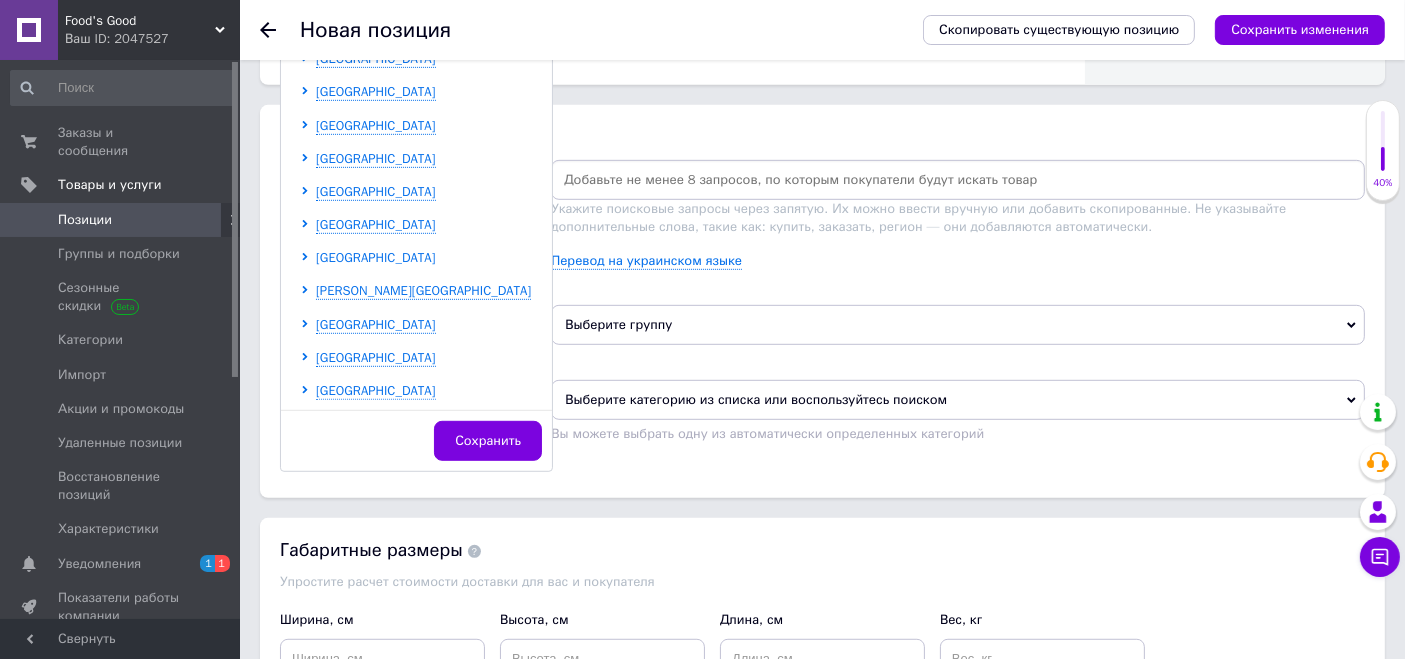 click on "Херсонская область" at bounding box center (376, 257) 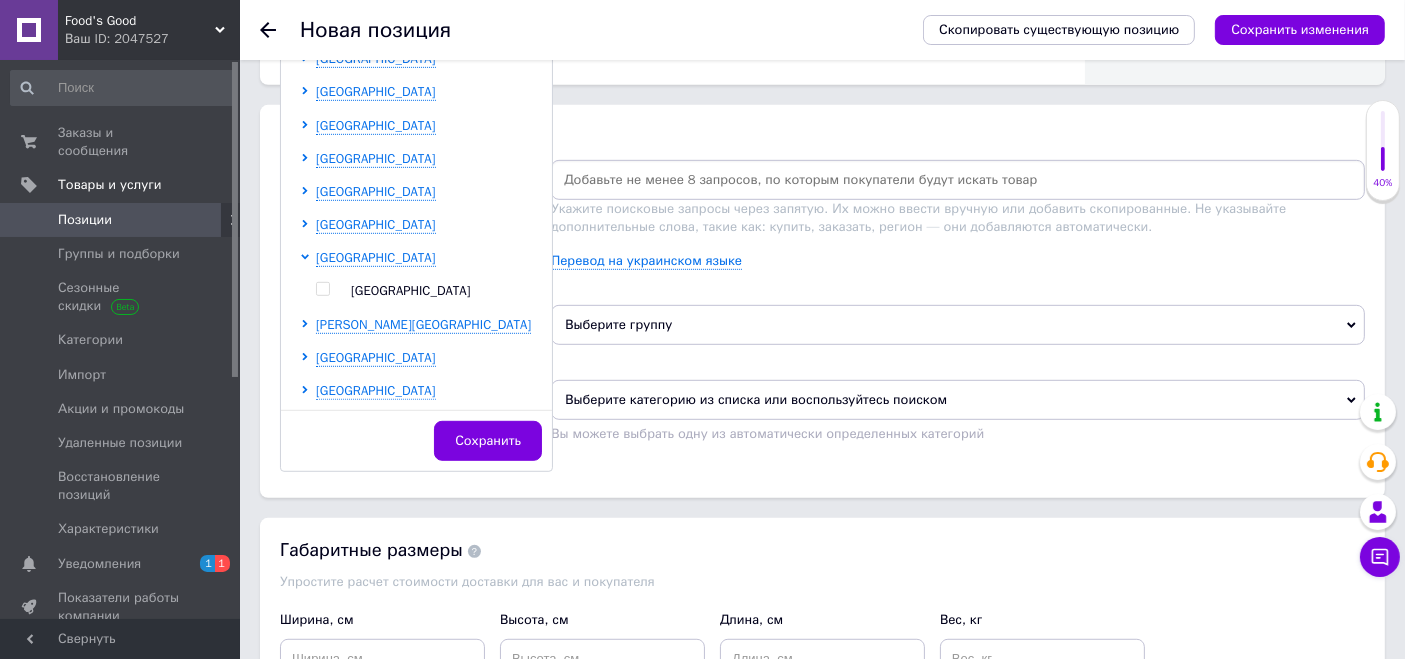 click on "Винницкая область Волынская область Днепропетровская область Донецкая область Житомирская область Закарпатская область Запорожская область Ивано-Франковская область Киевская область Кировоградская область Луганская область Львовская область Николаевская область Одесская область Полтавская область Ровненская область Сумская область Тернопольская область Харьковская область Херсонская область Херсон Хмельницкая область Черкасская область Черниговская область Черновицкая область" at bounding box center (421, 26) 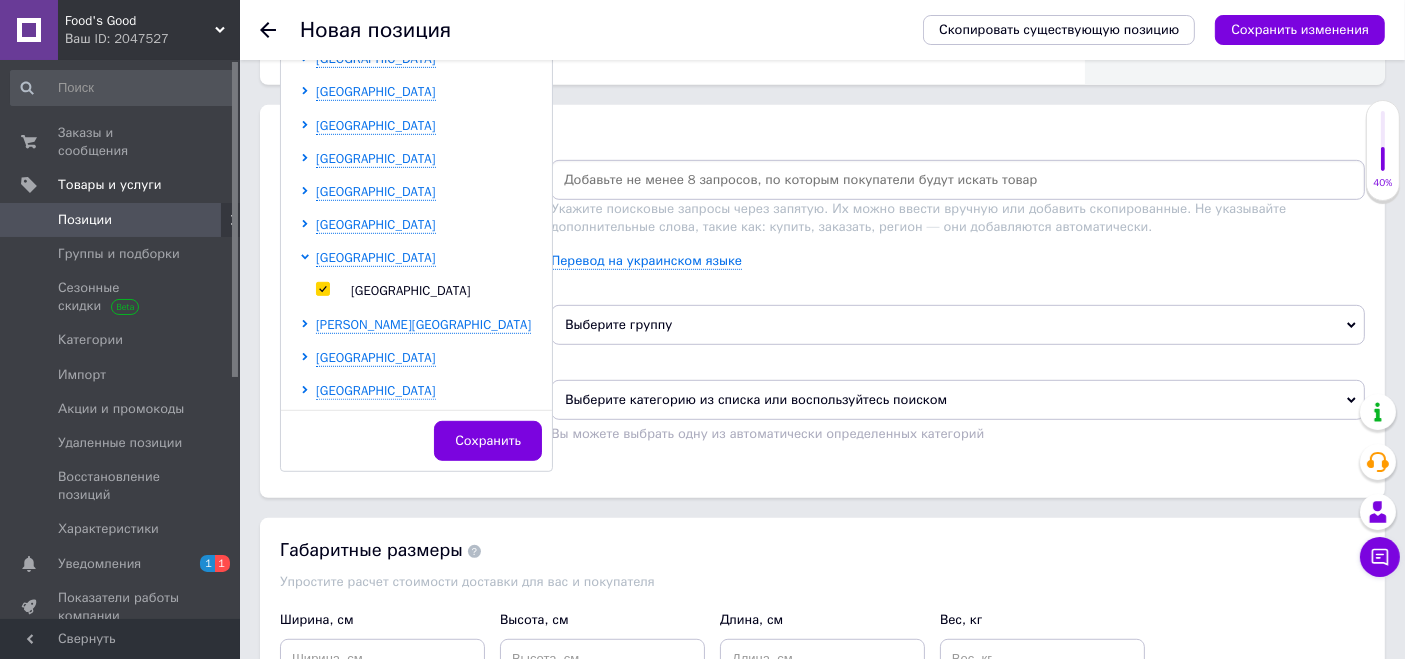 checkbox on "true" 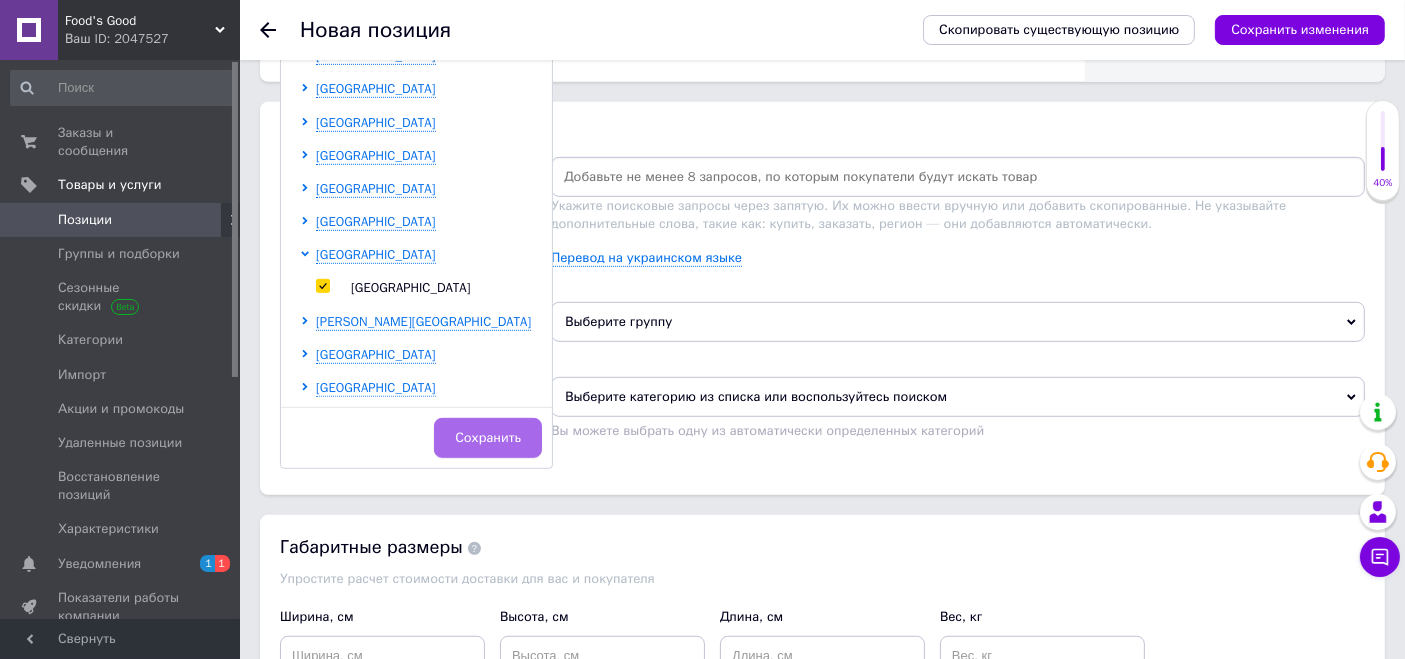 click on "Сохранить" at bounding box center (488, 438) 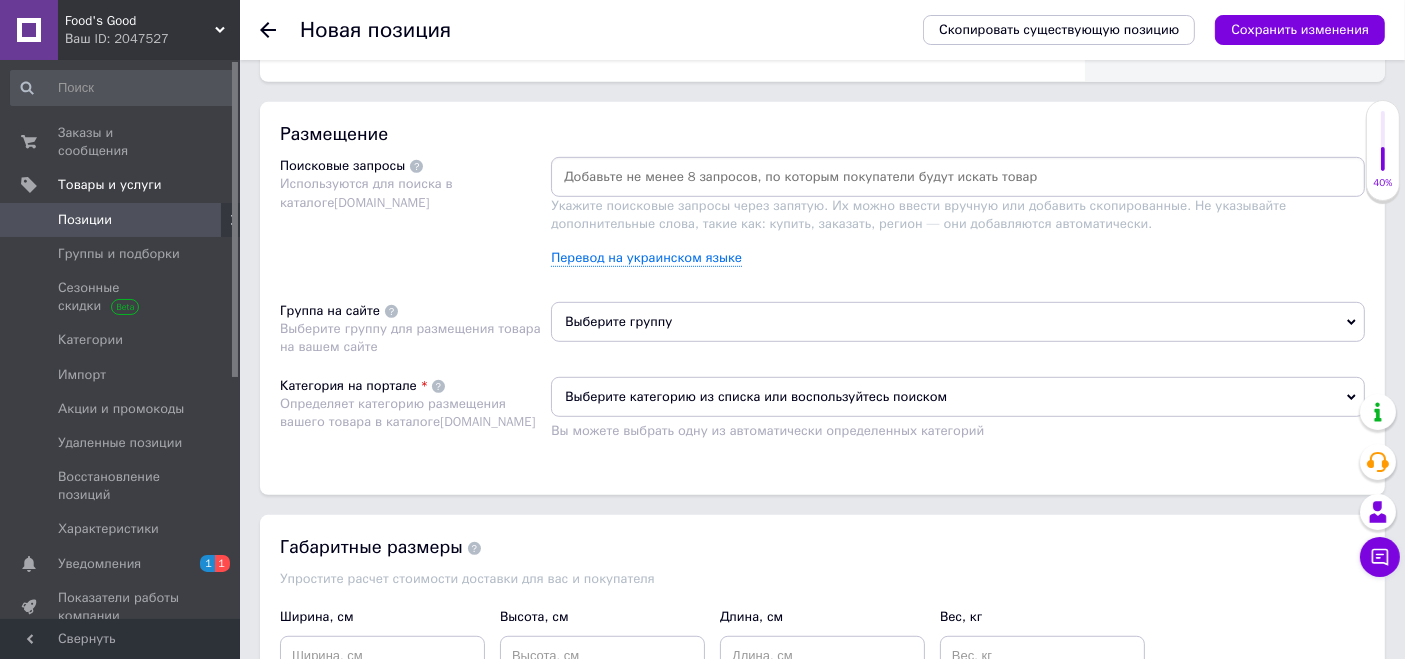 drag, startPoint x: 584, startPoint y: 317, endPoint x: 595, endPoint y: 302, distance: 18.601076 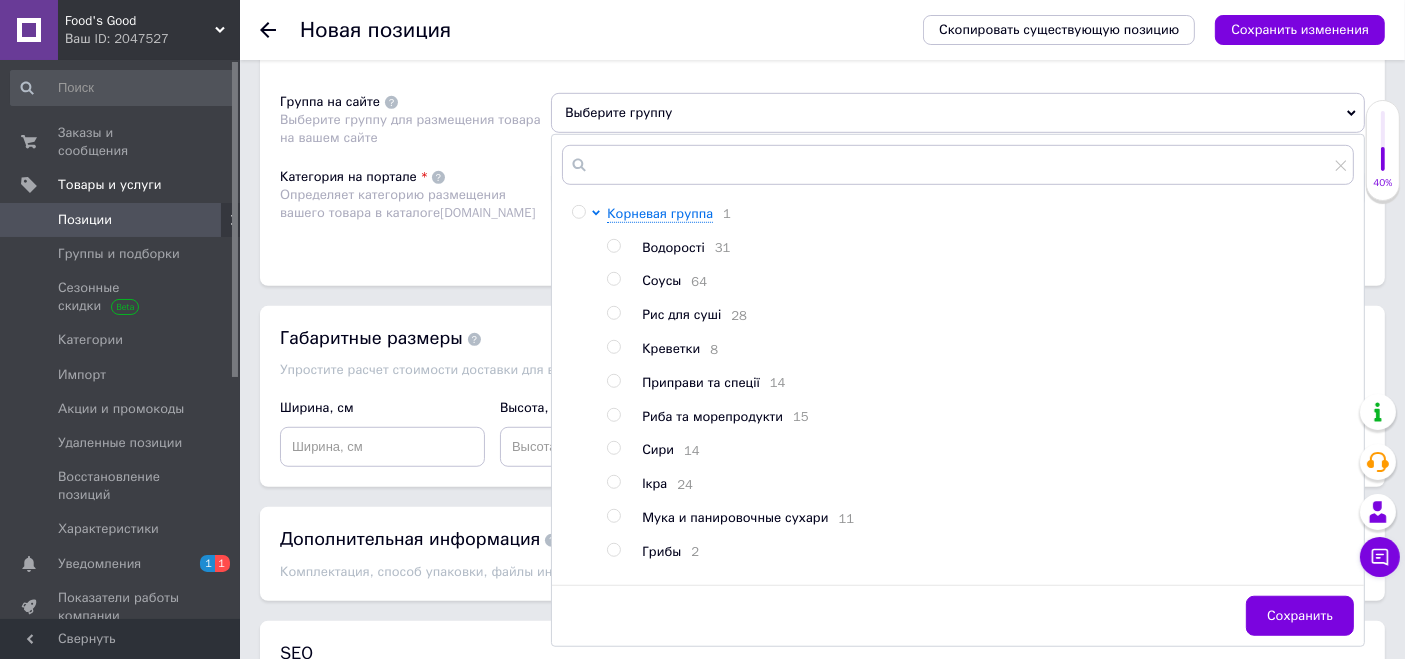 scroll, scrollTop: 1336, scrollLeft: 0, axis: vertical 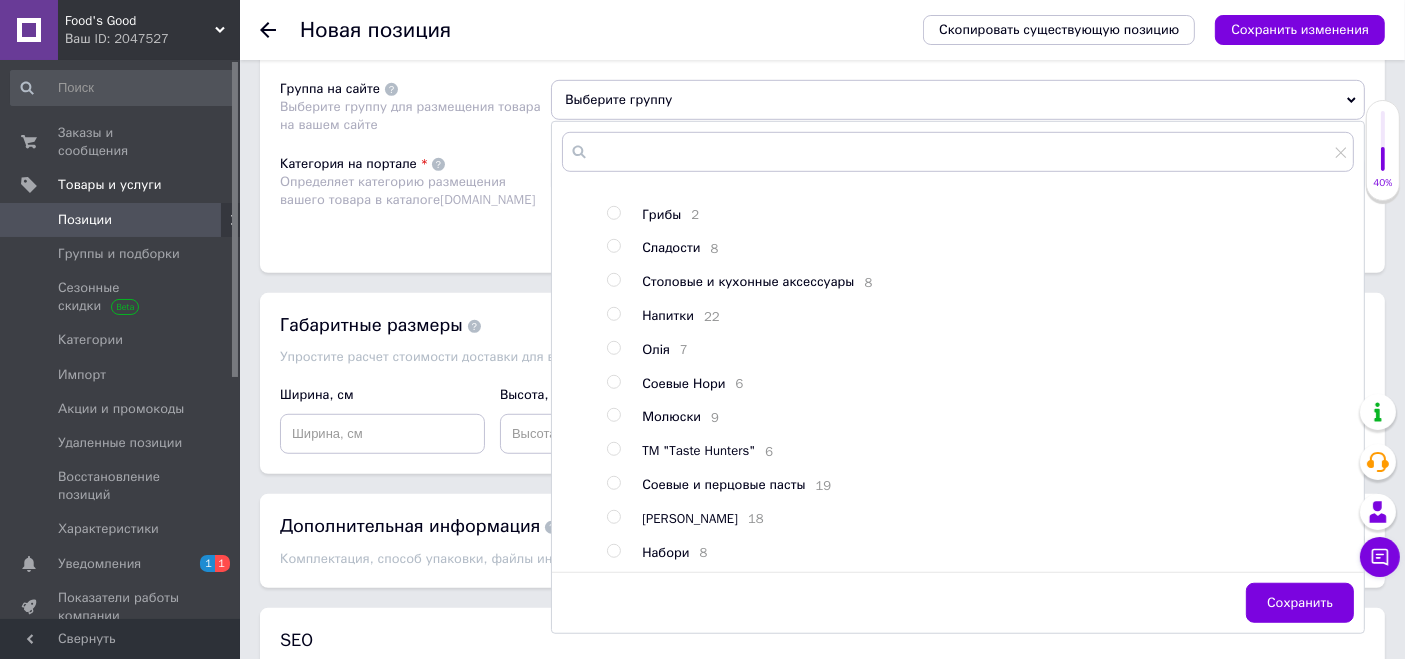 click on "Олія" at bounding box center (656, 349) 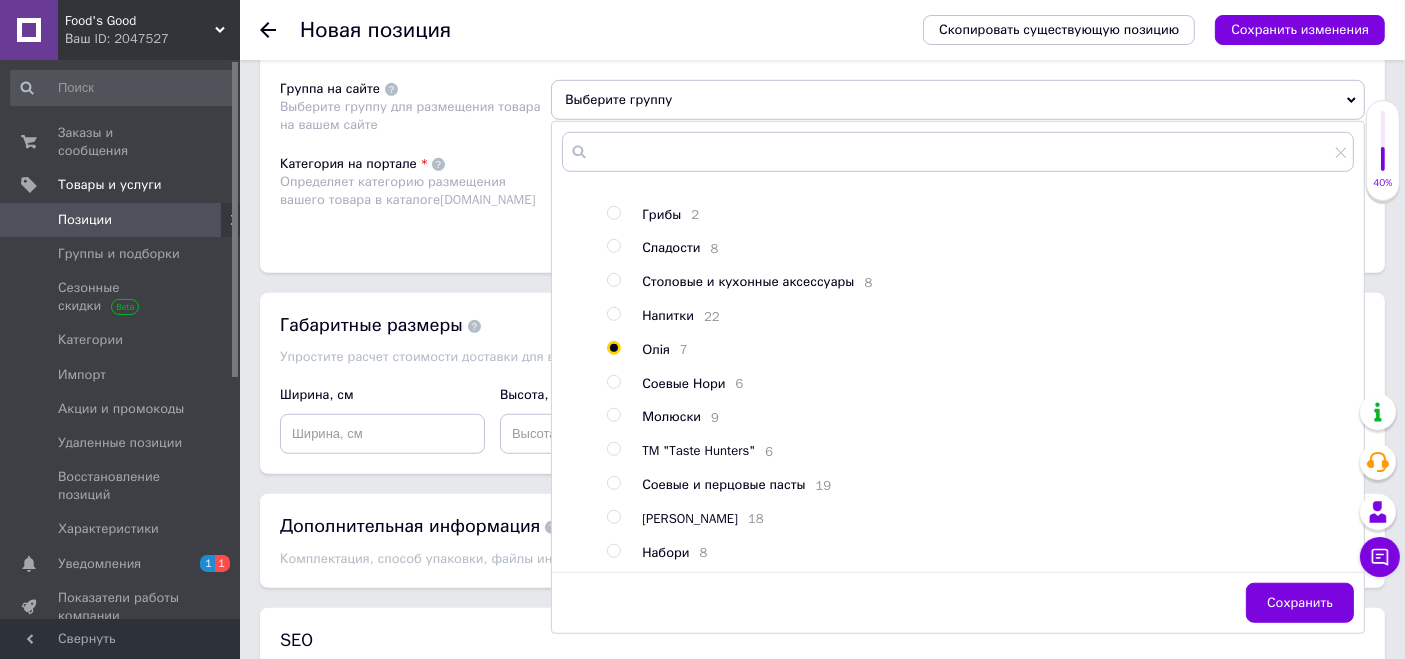 radio on "true" 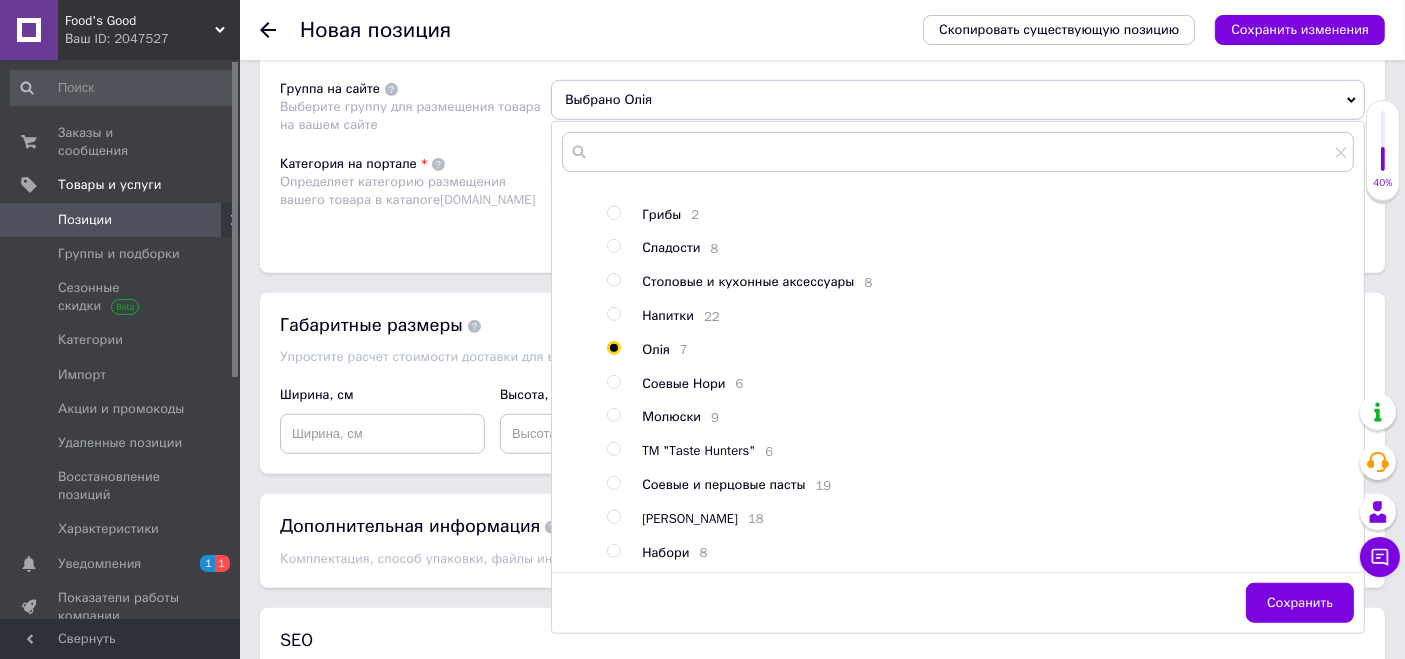 click on "Размещение Поисковые запросы Используются для поиска в каталоге  Prom.ua Укажите поисковые запросы через запятую.
Их можно ввести вручную или добавить скопированные.
Не указывайте дополнительные слова,
такие как: купить, заказать, регион — они добавляются автоматически. Перевод на украинском языке Группа на сайте Выберите группу для размещения товара на вашем сайте Выбрано Олія Корневая группа 1 Водорості 31 Соусы 64 Рис для суші 28 Креветки 8 Приправи та спеції 14 Риба та морепродукти 15 Сири 14 Ікра 24 Мука и панировочные сухари 11 Грибы 2 Сладости 8 8 Напитки 22 7 6 9" at bounding box center [822, 76] 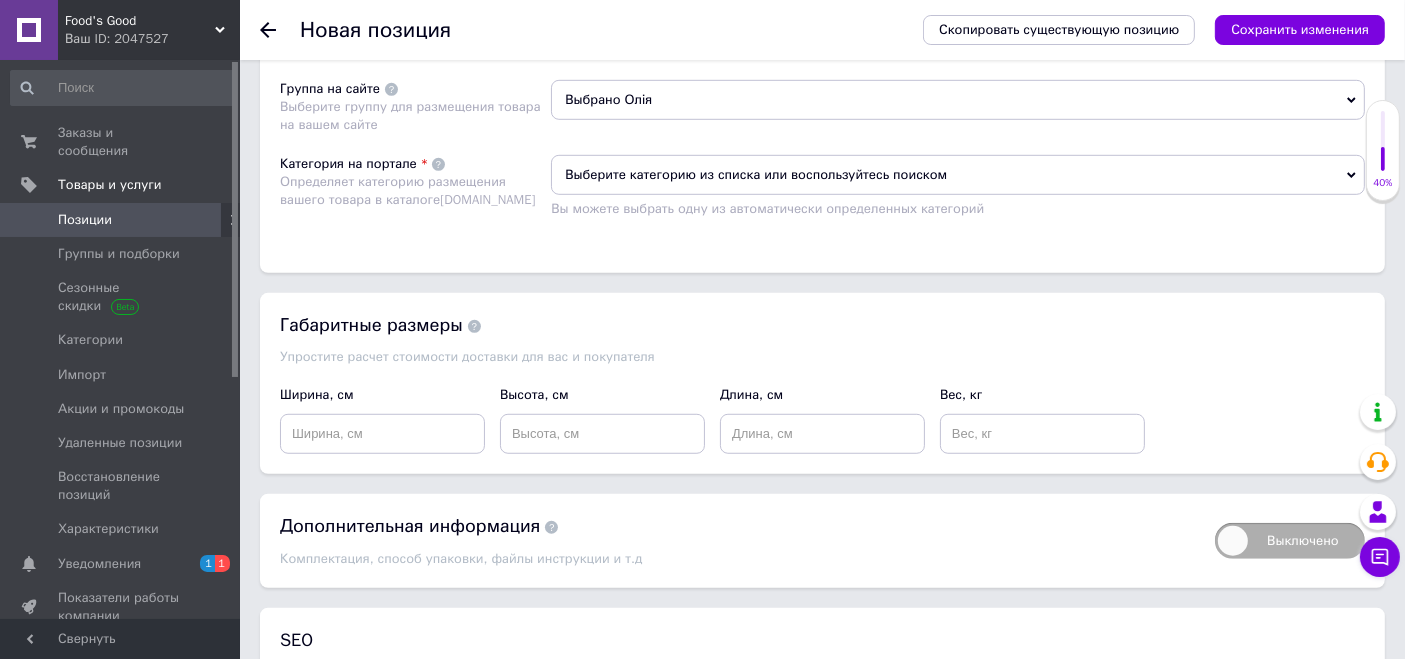 click on "Выберите категорию из списка или воспользуйтесь поиском" at bounding box center (958, 175) 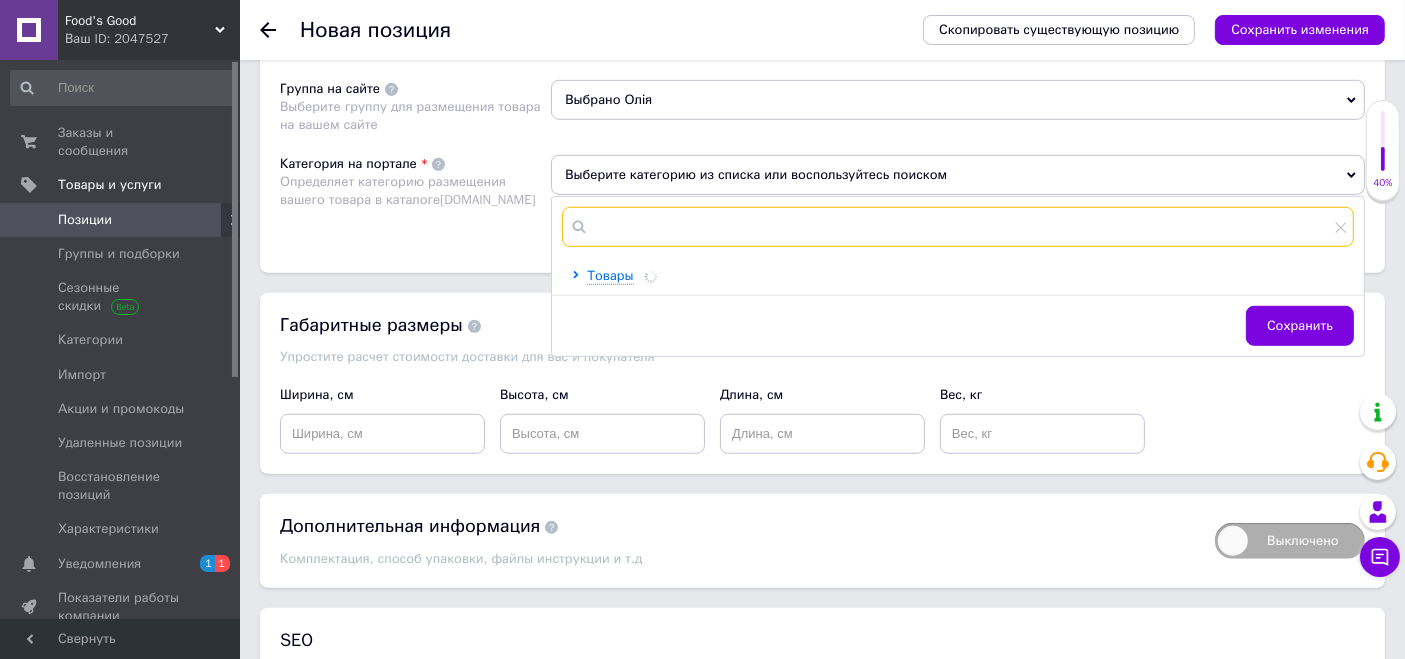 click at bounding box center (958, 227) 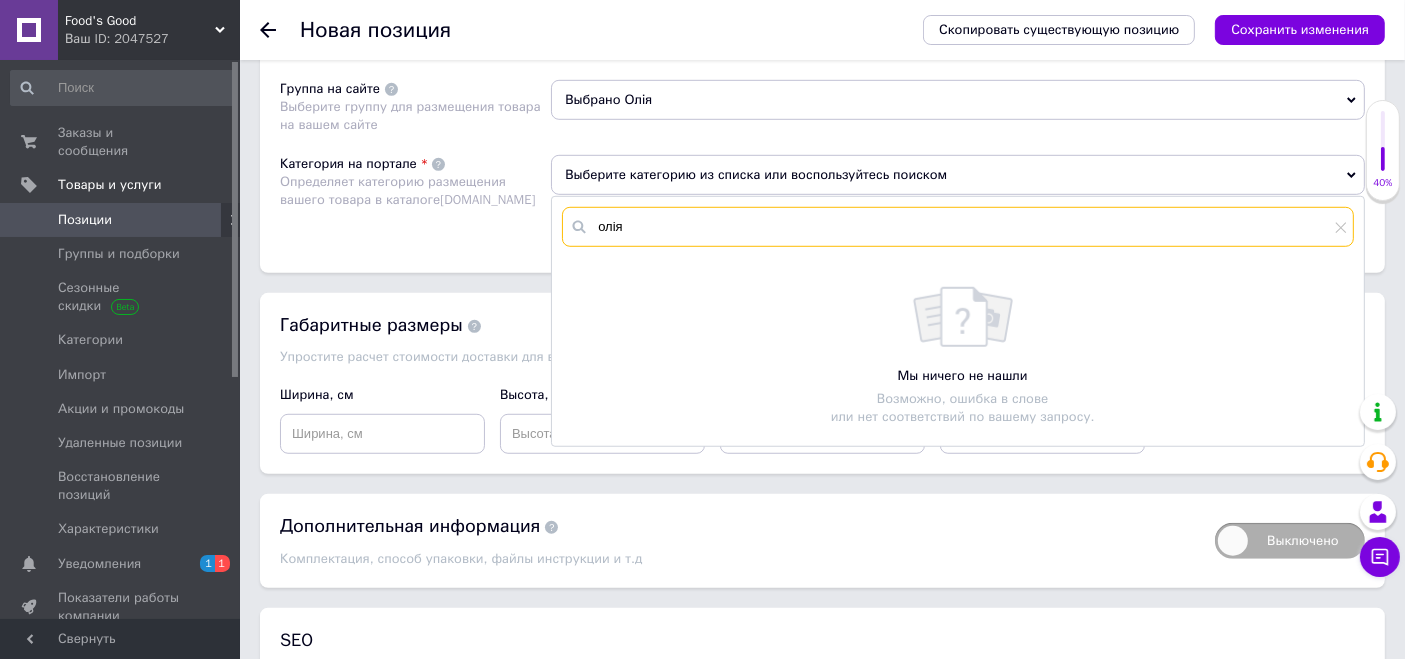 click on "олія" at bounding box center [958, 227] 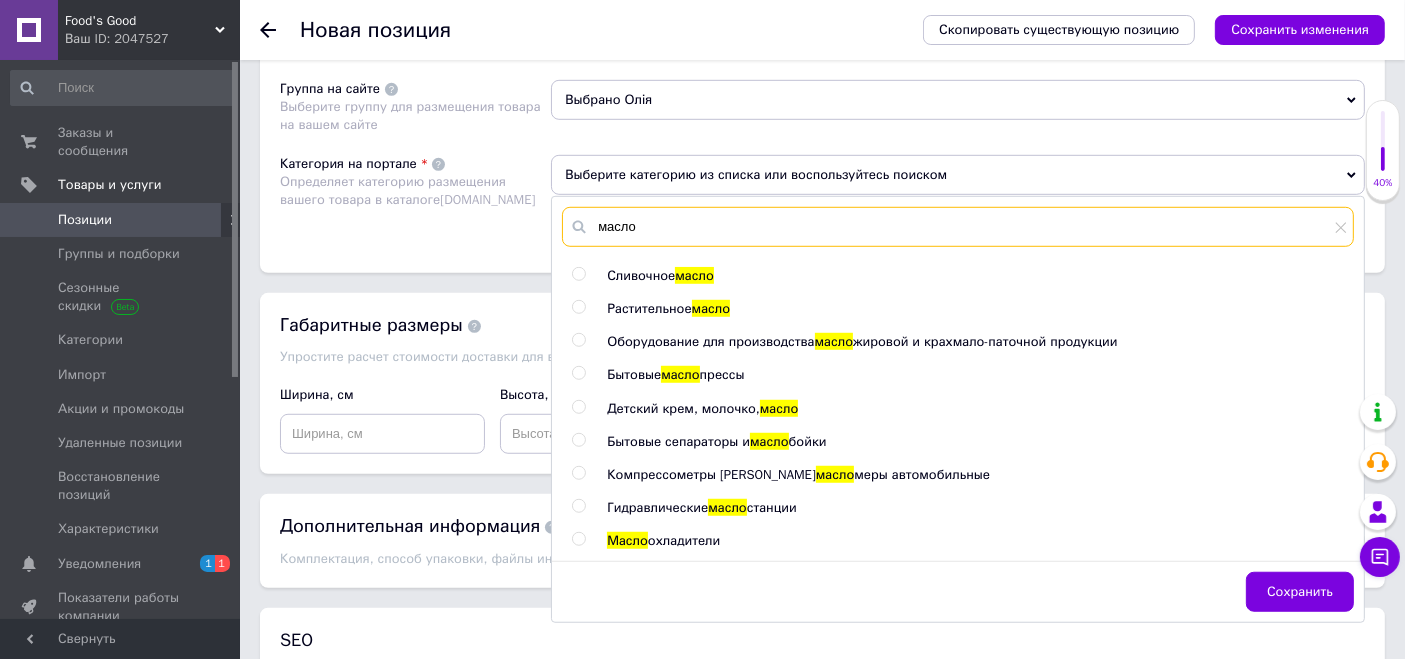 type on "масло" 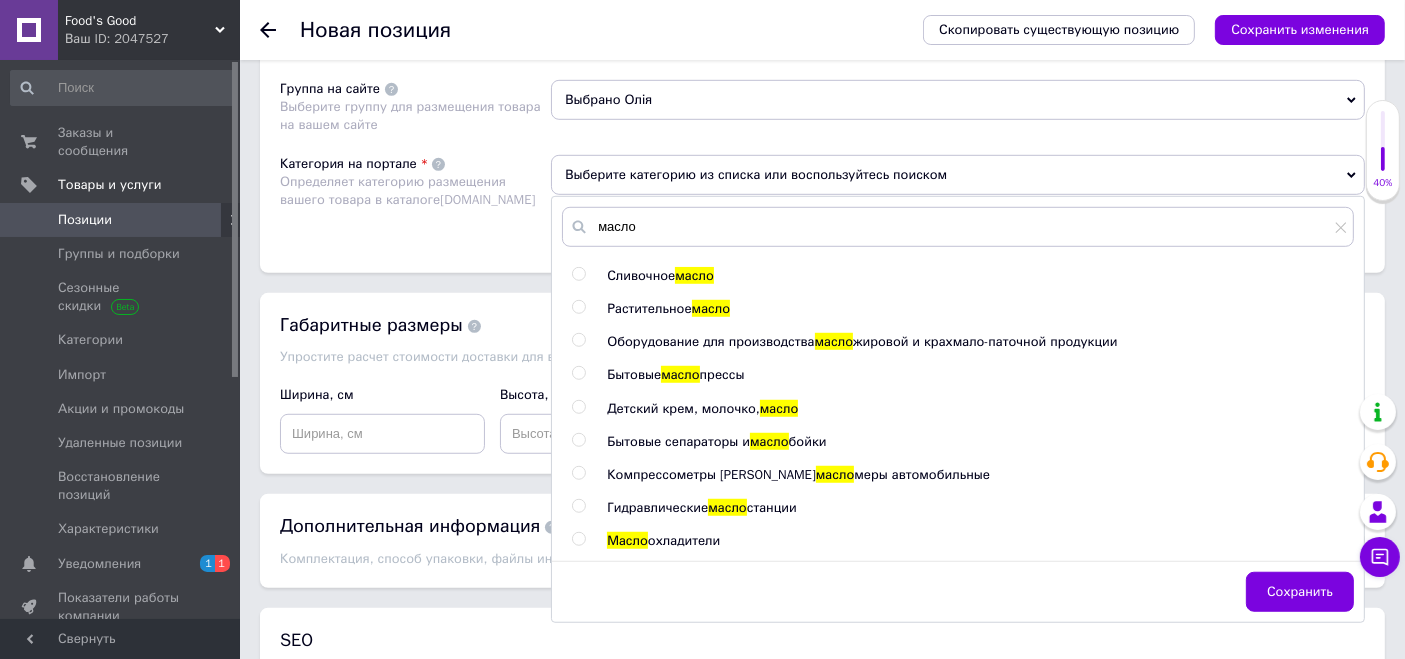 click on "Растительное" at bounding box center (649, 308) 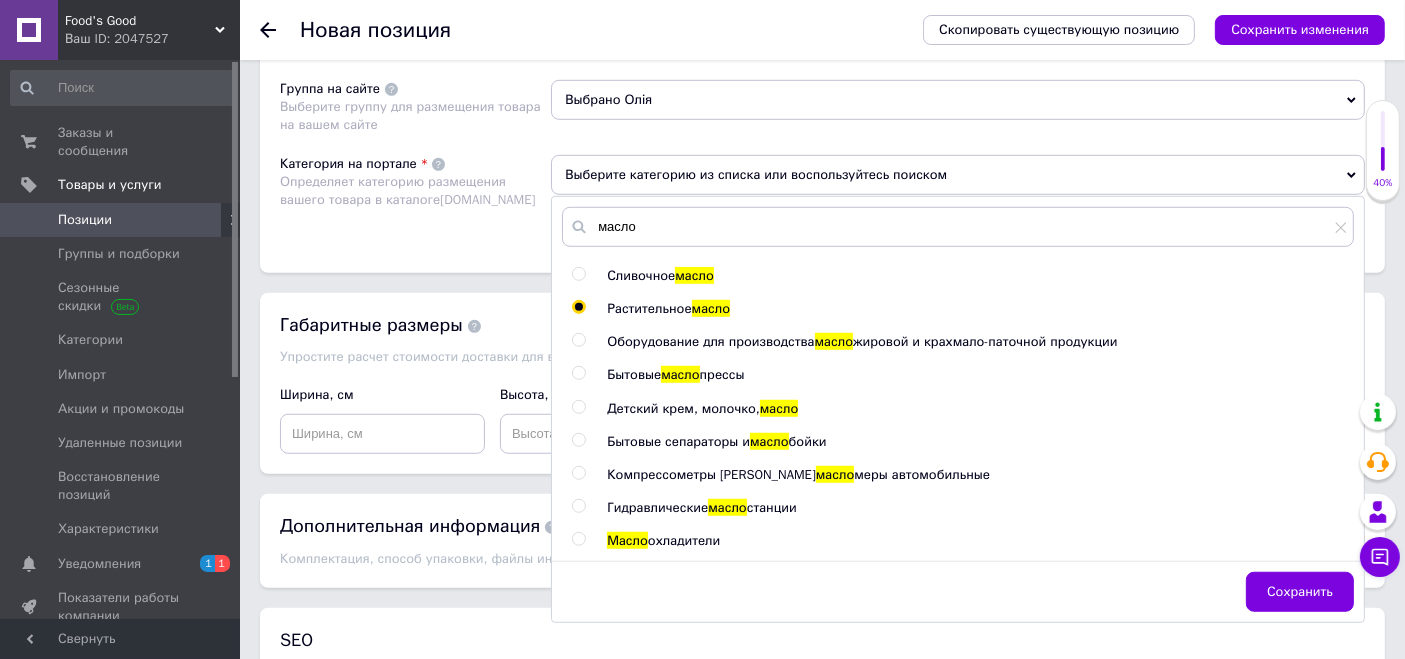 radio on "true" 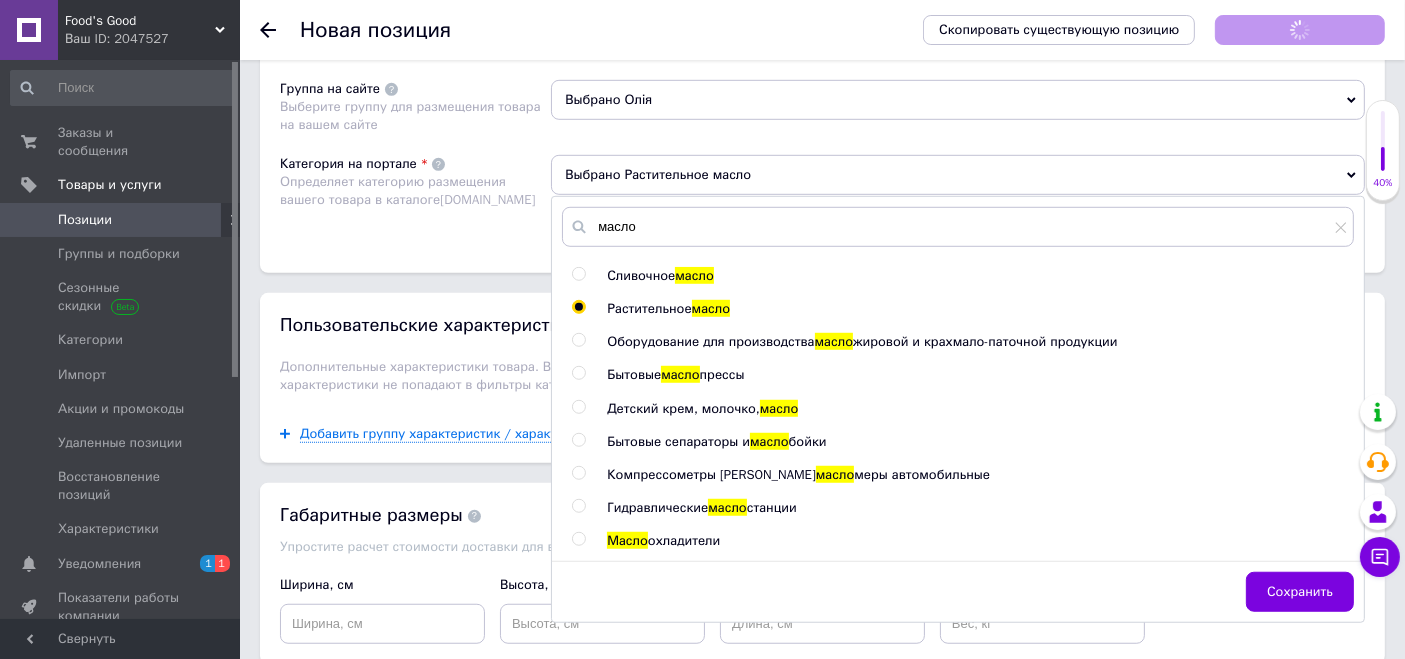 click on "Размещение Поисковые запросы Используются для поиска в каталоге  Prom.ua Укажите поисковые запросы через запятую.
Их можно ввести вручную или добавить скопированные.
Не указывайте дополнительные слова,
такие как: купить, заказать, регион — они добавляются автоматически. Перевод на украинском языке Группа на сайте Выберите группу для размещения товара на вашем сайте Выбрано Олія Категория на портале Определяет категорию размещения вашего товара в каталоге  Prom.ua Выбрано Растительное масло масло Сливочное  масло Растительное  масло масло Бытовые  масло" at bounding box center [822, 76] 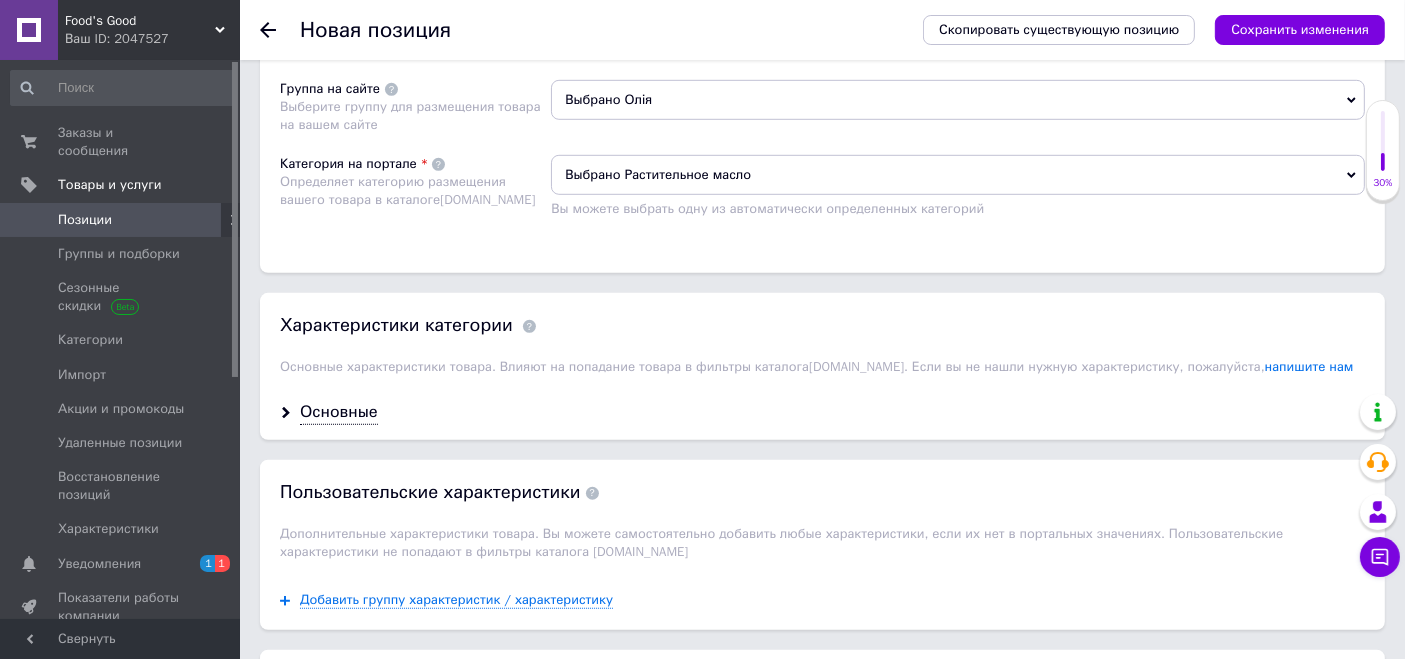 scroll, scrollTop: 1558, scrollLeft: 0, axis: vertical 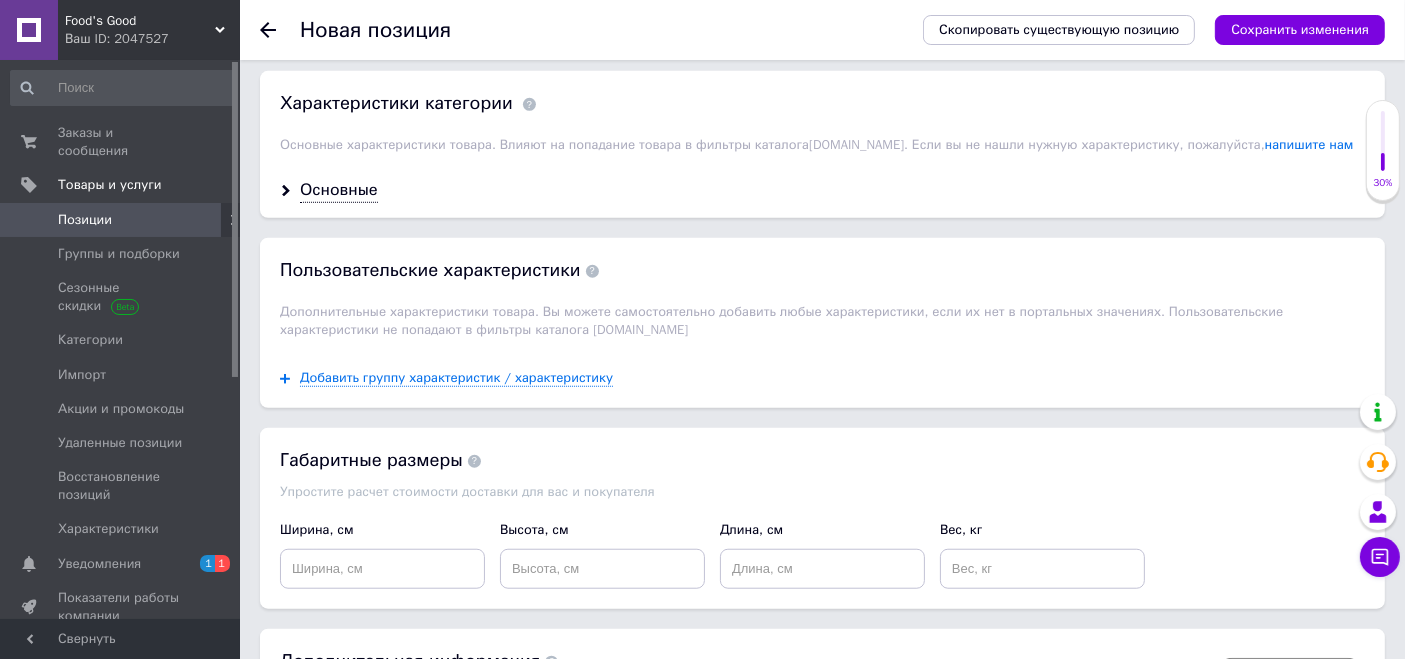 click on "Основные" at bounding box center [822, 190] 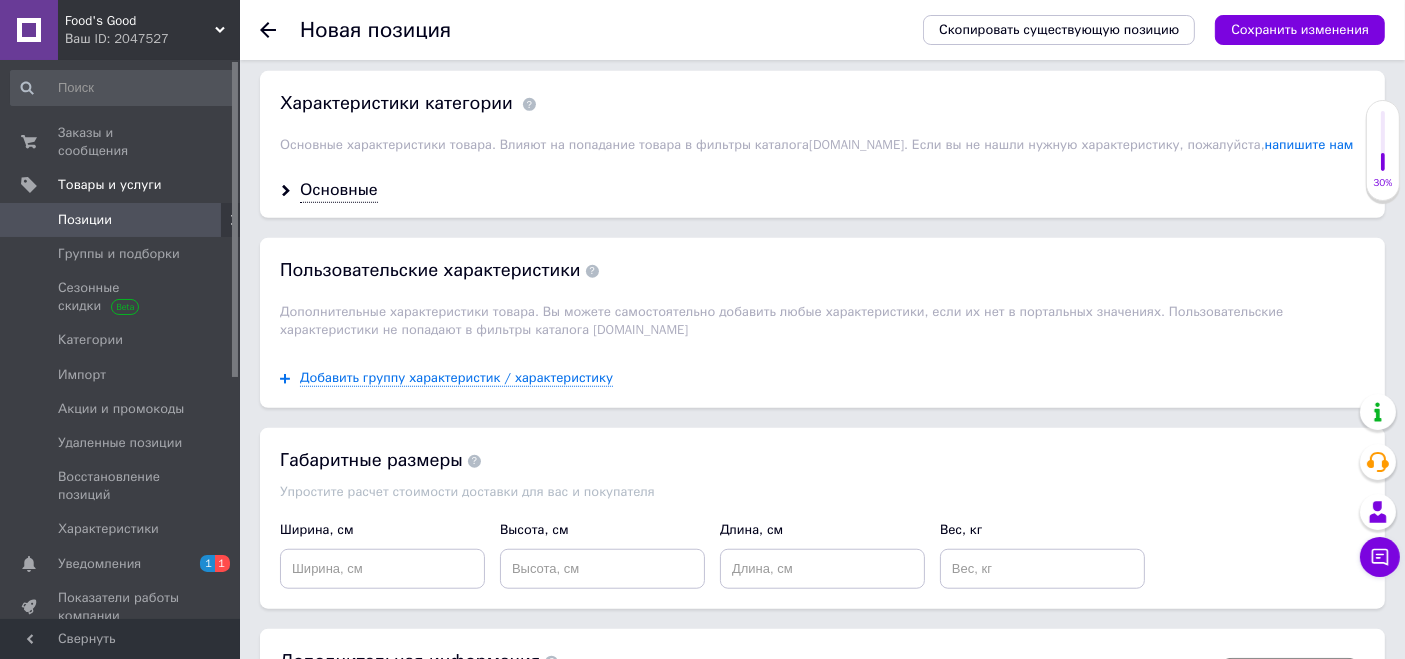 drag, startPoint x: 342, startPoint y: 195, endPoint x: 460, endPoint y: 198, distance: 118.03813 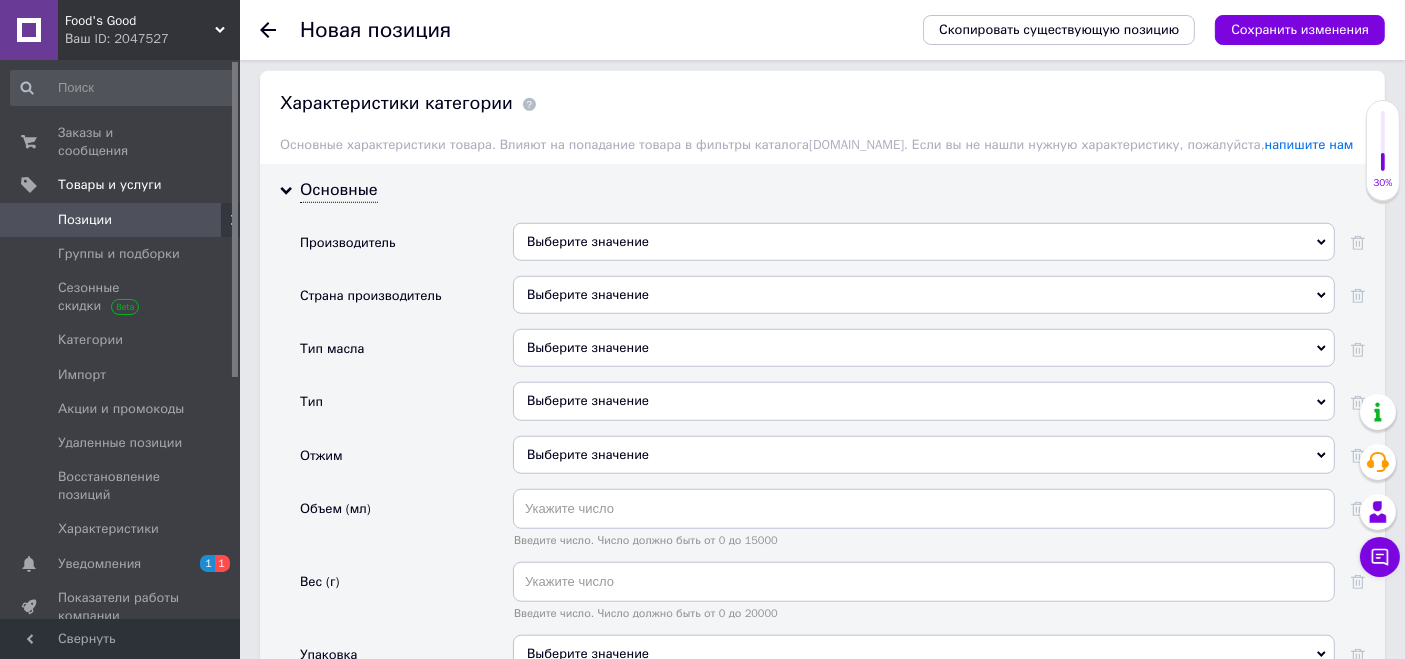 click on "Выберите значение" at bounding box center [924, 295] 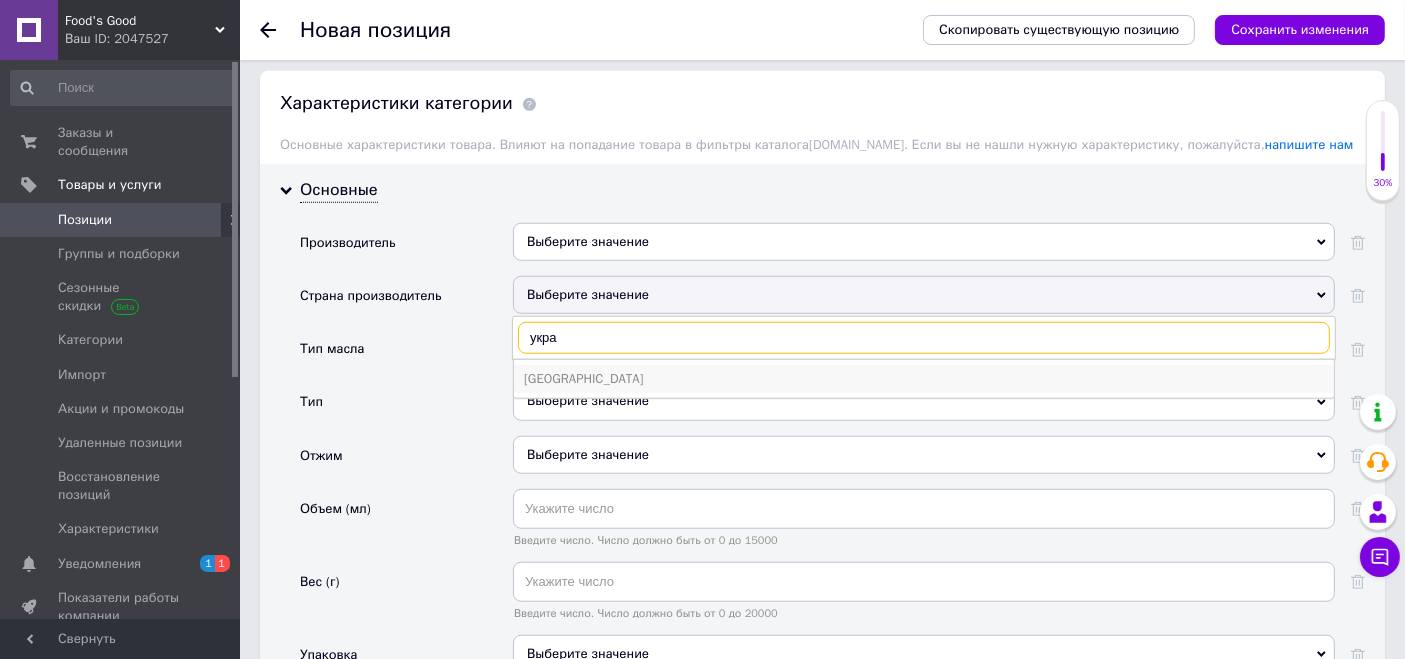 type on "укра" 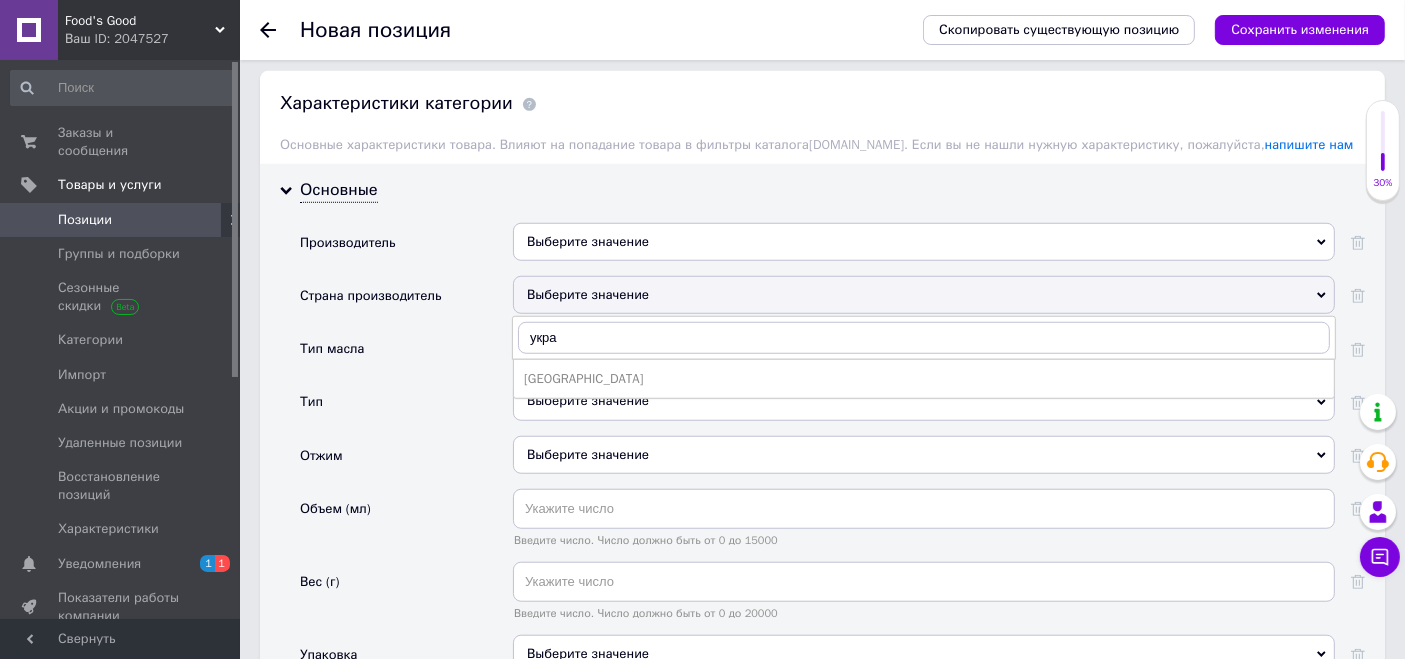 click on "Украина" at bounding box center (924, 379) 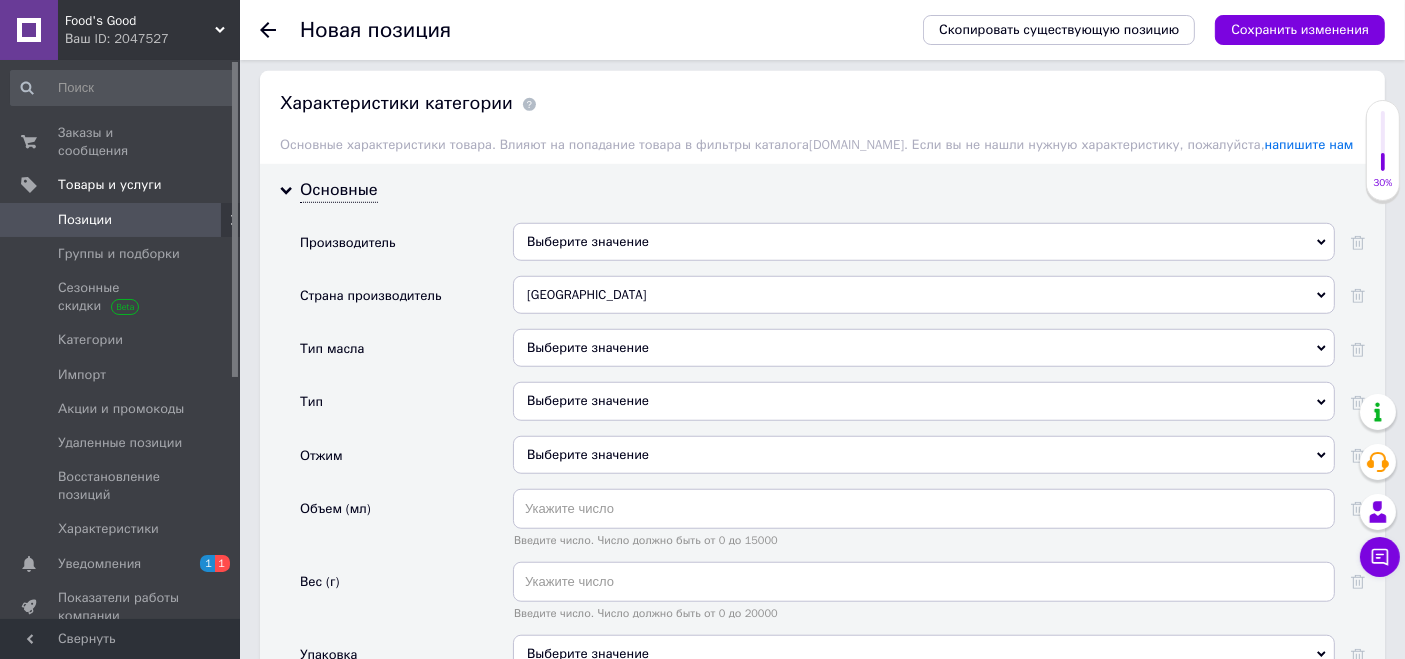 click on "Выберите значение" at bounding box center (924, 348) 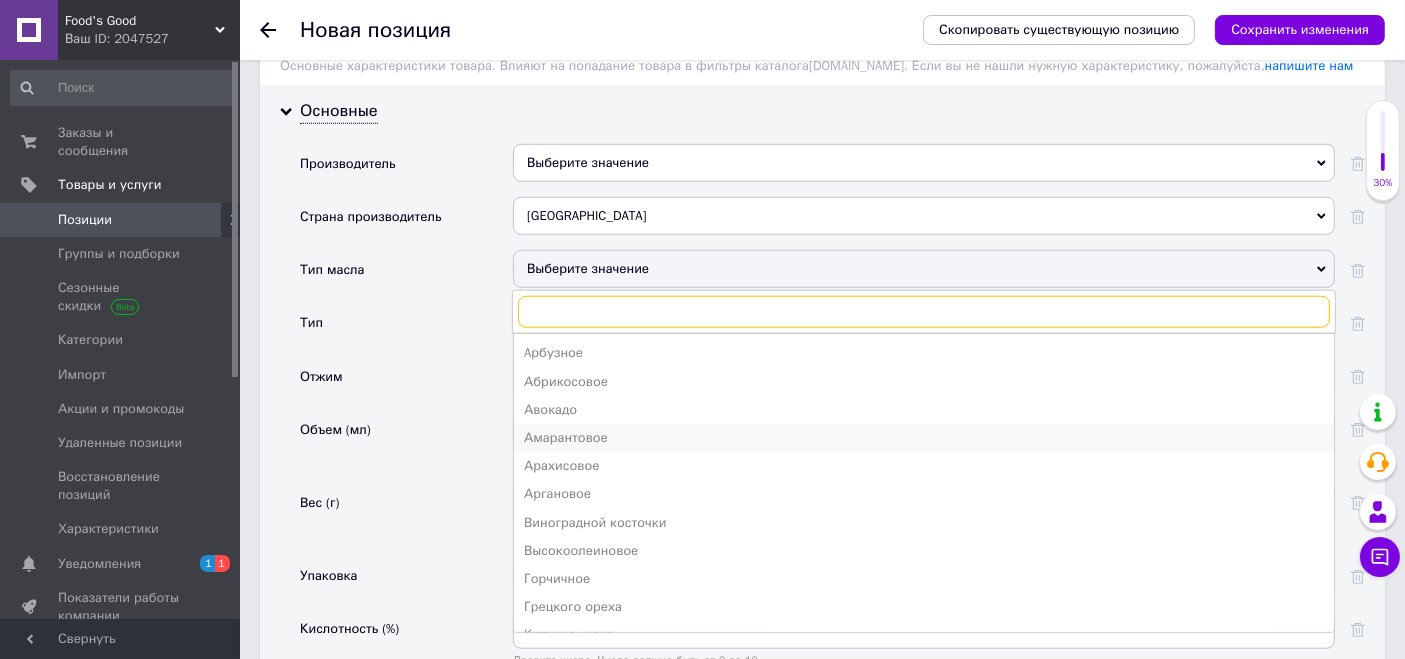 scroll, scrollTop: 1669, scrollLeft: 0, axis: vertical 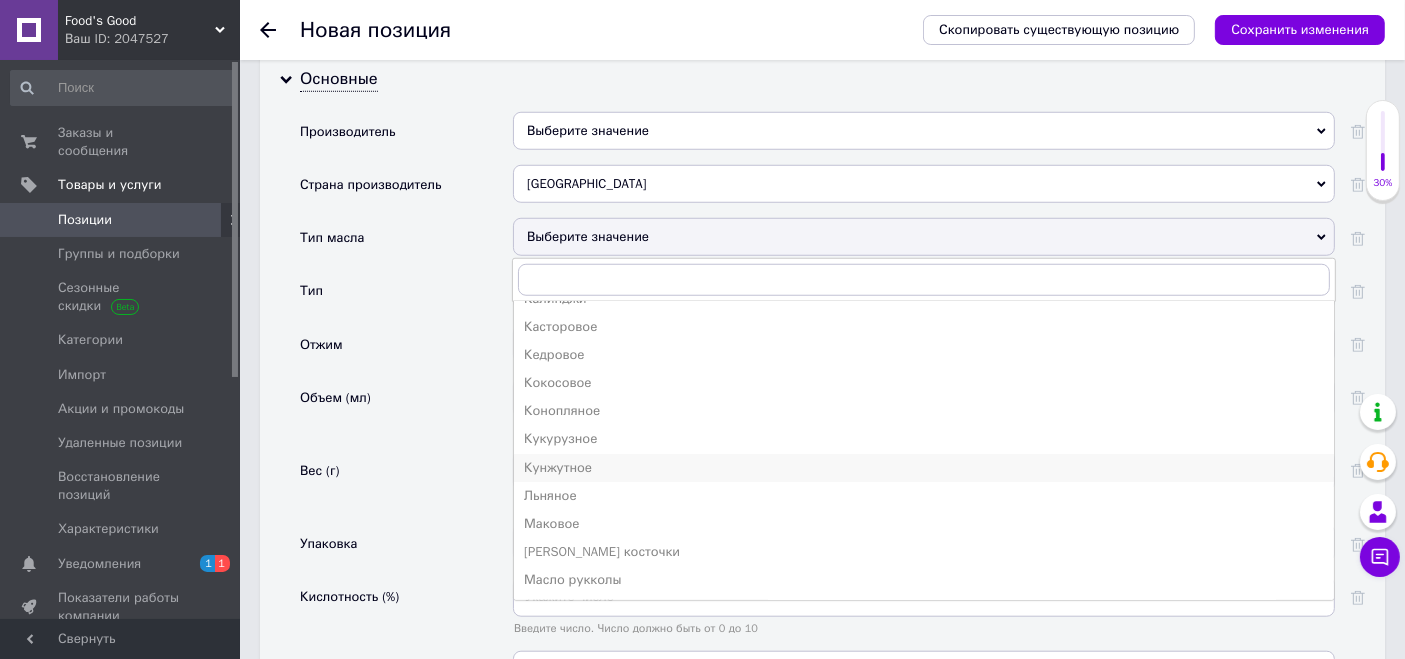 click on "Кунжутное" at bounding box center (924, 468) 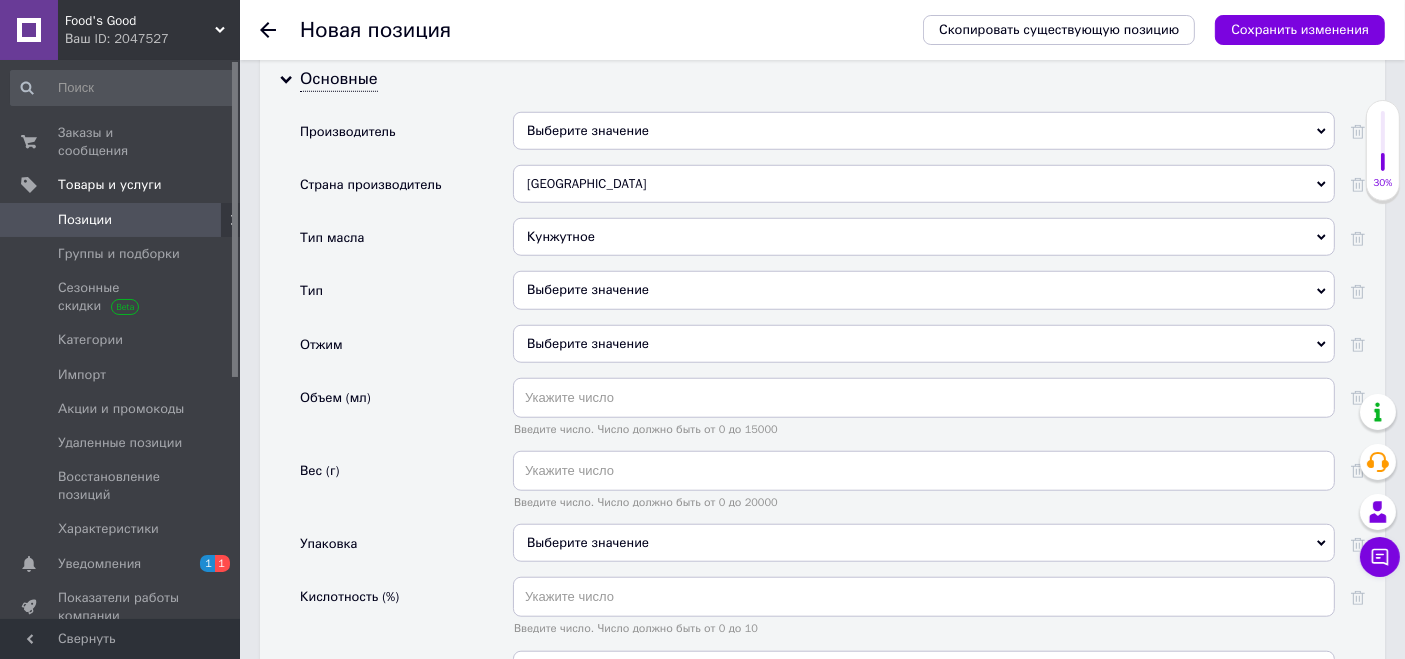 click on "Выберите значение" at bounding box center (924, 290) 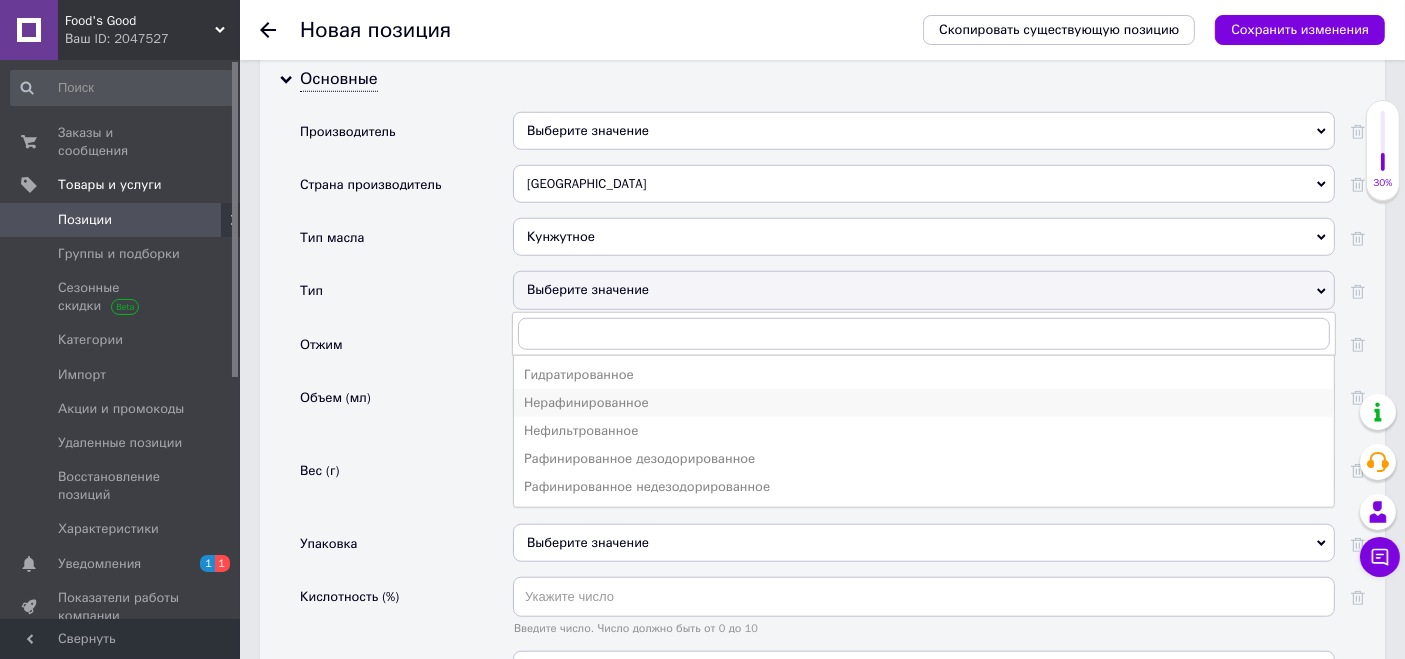 click on "Нерафинированное" at bounding box center [924, 403] 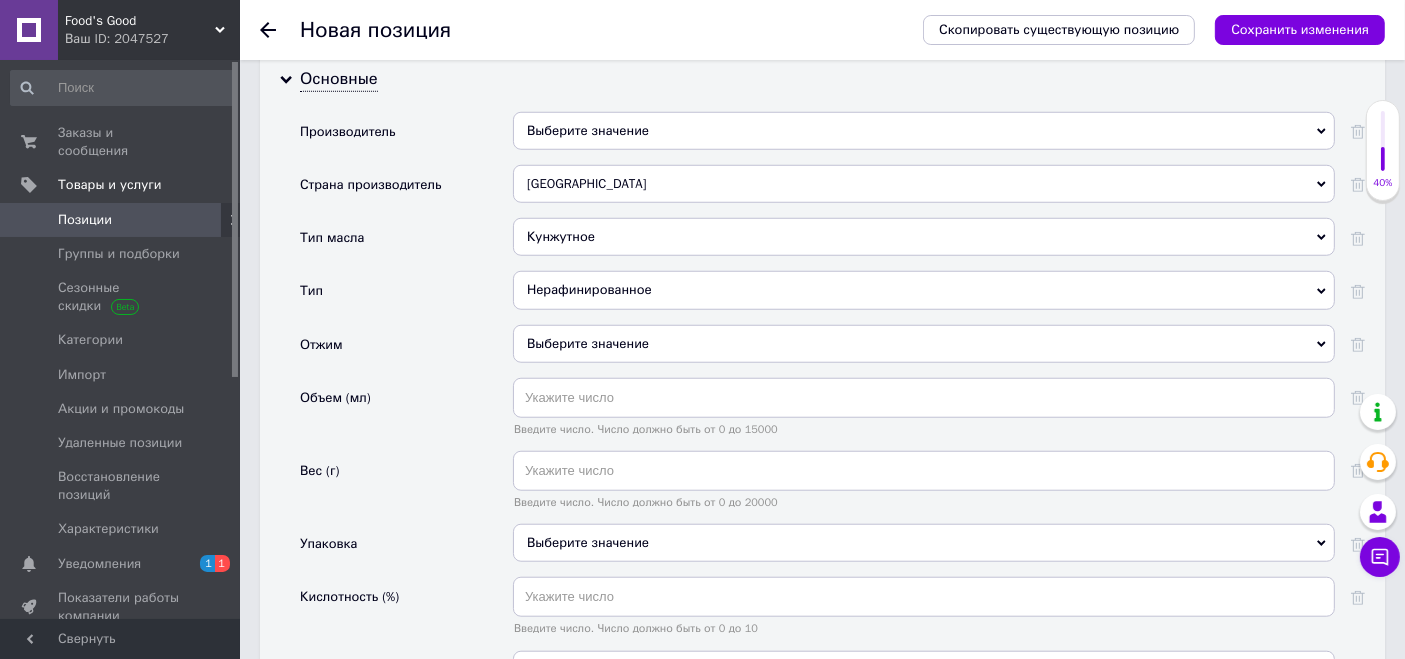 click on "Выберите значение" at bounding box center (924, 351) 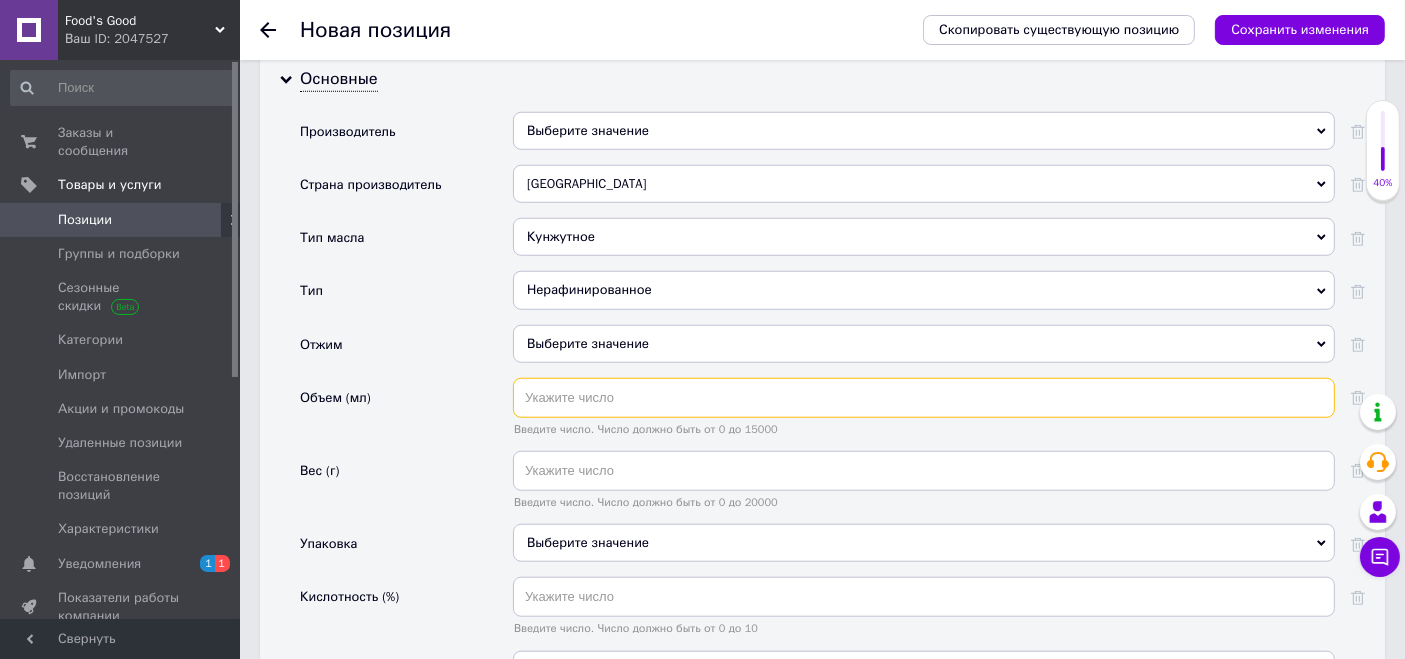 click at bounding box center [924, 398] 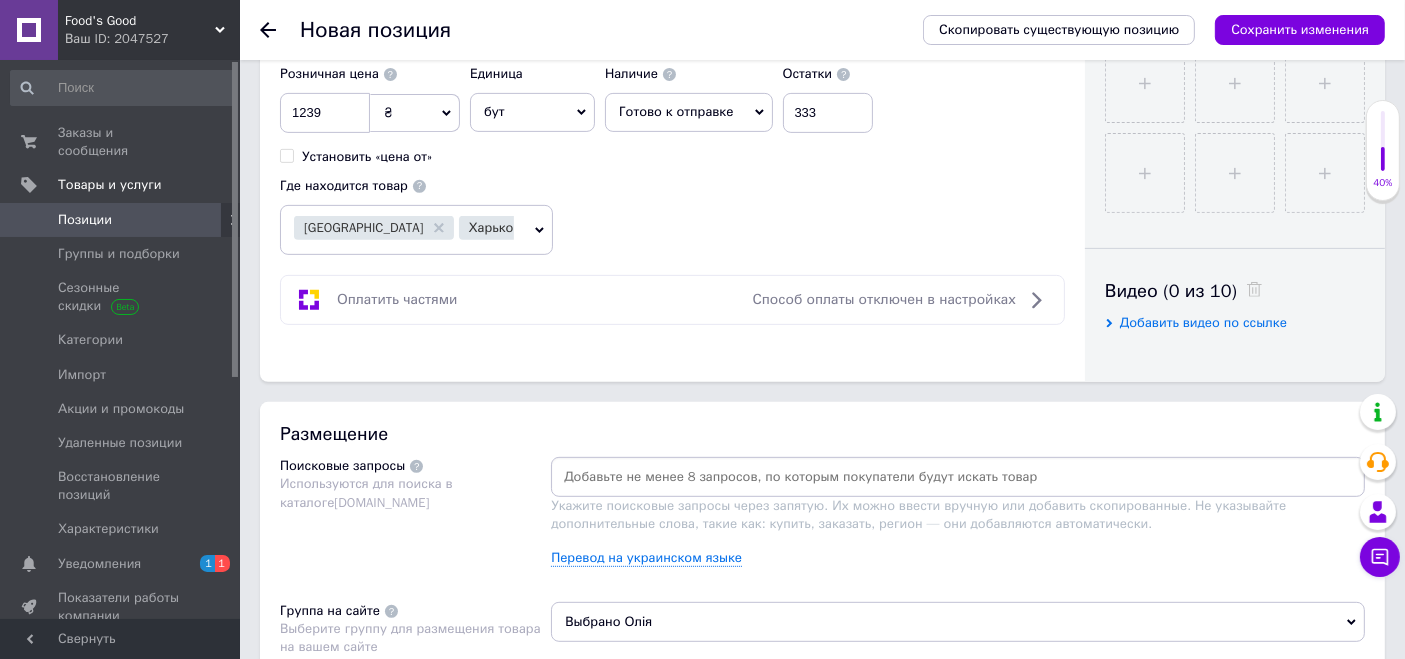 scroll, scrollTop: 780, scrollLeft: 0, axis: vertical 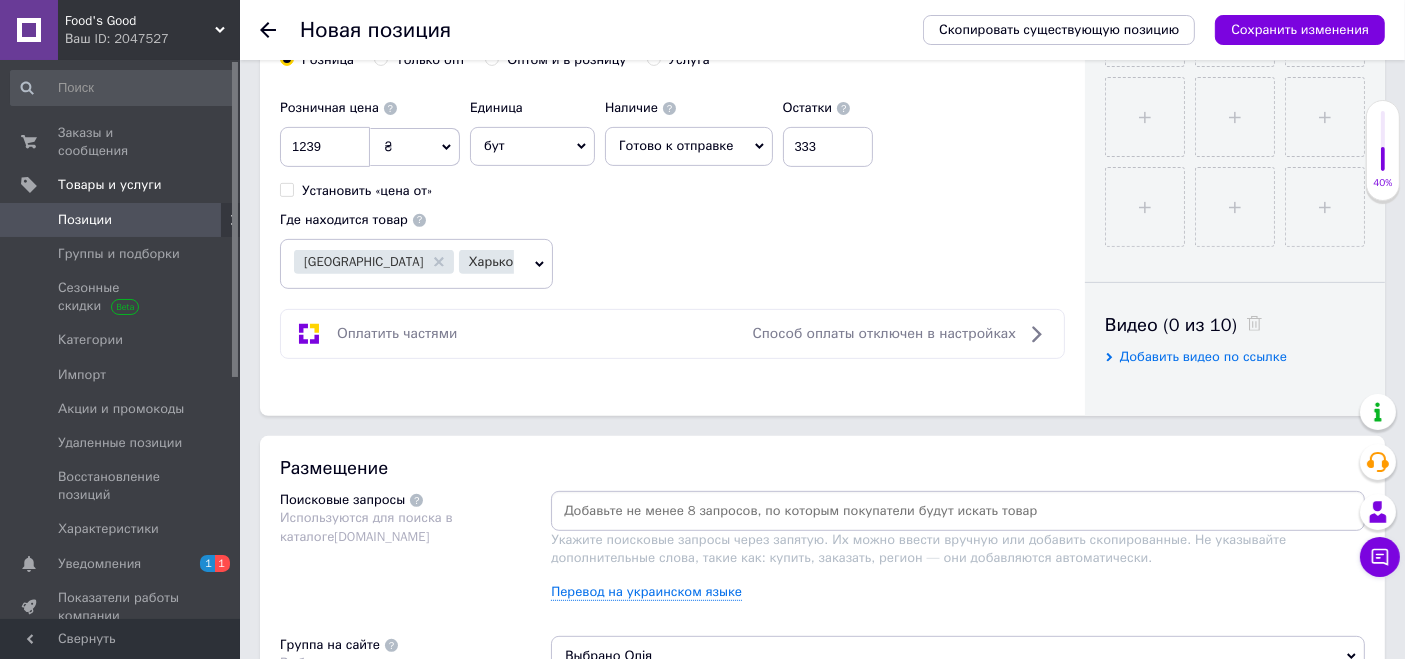 type on "1800" 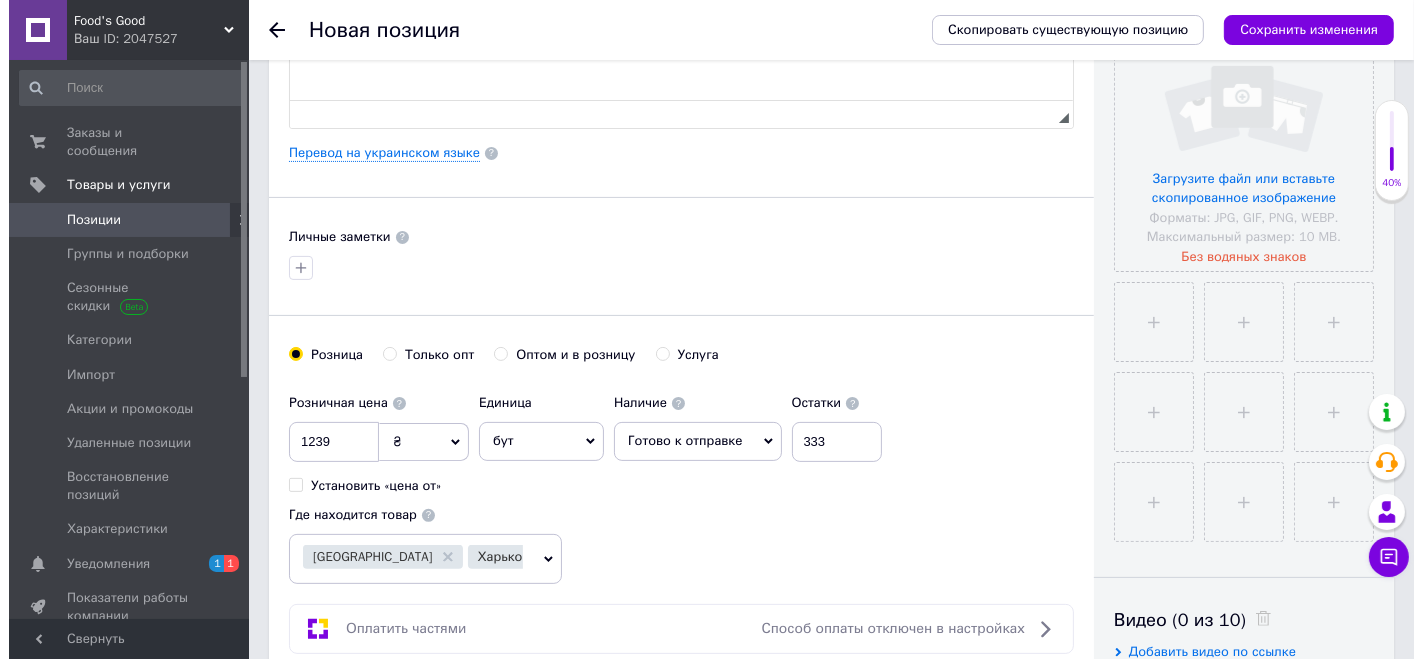 scroll, scrollTop: 225, scrollLeft: 0, axis: vertical 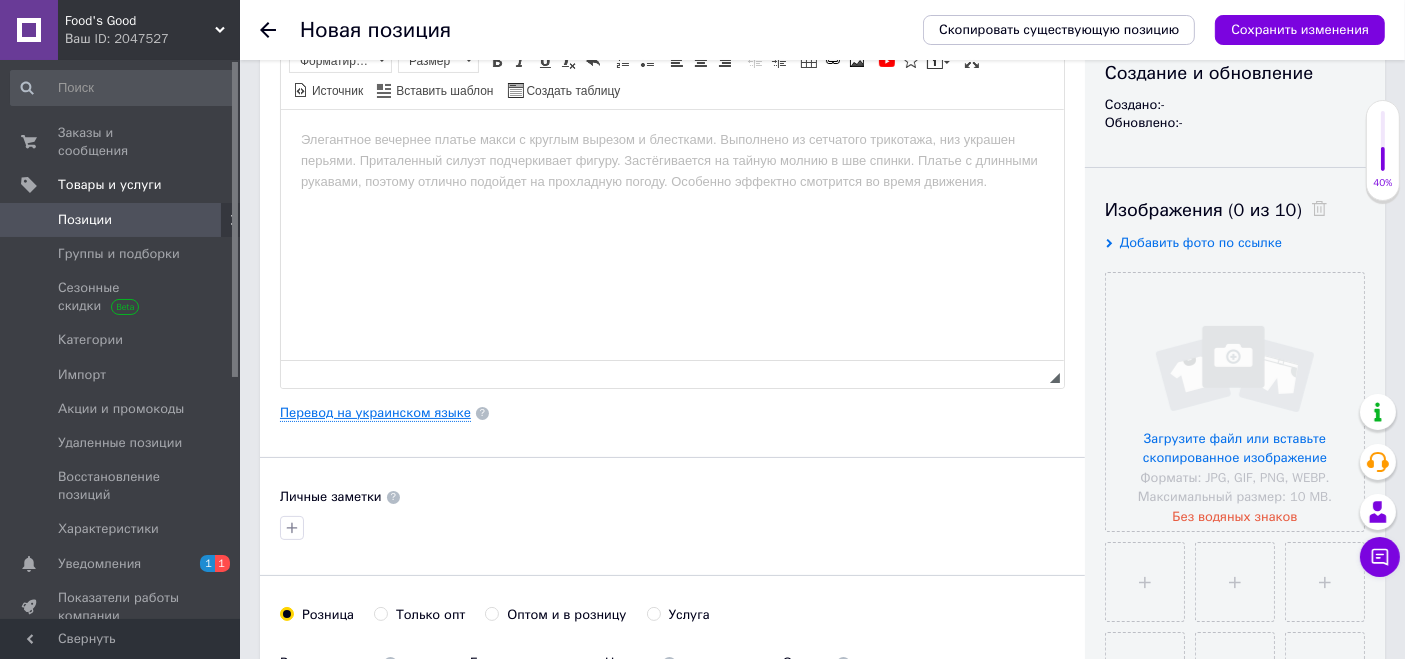 click on "Основная информация Название позиции (Русский) ✱ Код/Артикул Описание (Русский) ✱ Rich Text Editor, B0377FCE-89B9-4A49-B798-8F1C2C1C57D1 Панели инструментов редактора Форматирование Форматирование Размер Размер   Полужирный  Комбинация клавиш Ctrl+B   Курсив  Комбинация клавиш Ctrl+I   Подчеркнутый  Комбинация клавиш Ctrl+U   Убрать форматирование   Отменить  Комбинация клавиш Ctrl+Z   Вставить / удалить нумерованный список   Вставить / удалить маркированный список   По левому краю   По центру   По правому краю   Уменьшить отступ   Увеличить отступ   Таблица    Комбинация клавиш Ctrl+L" at bounding box center [672, 413] 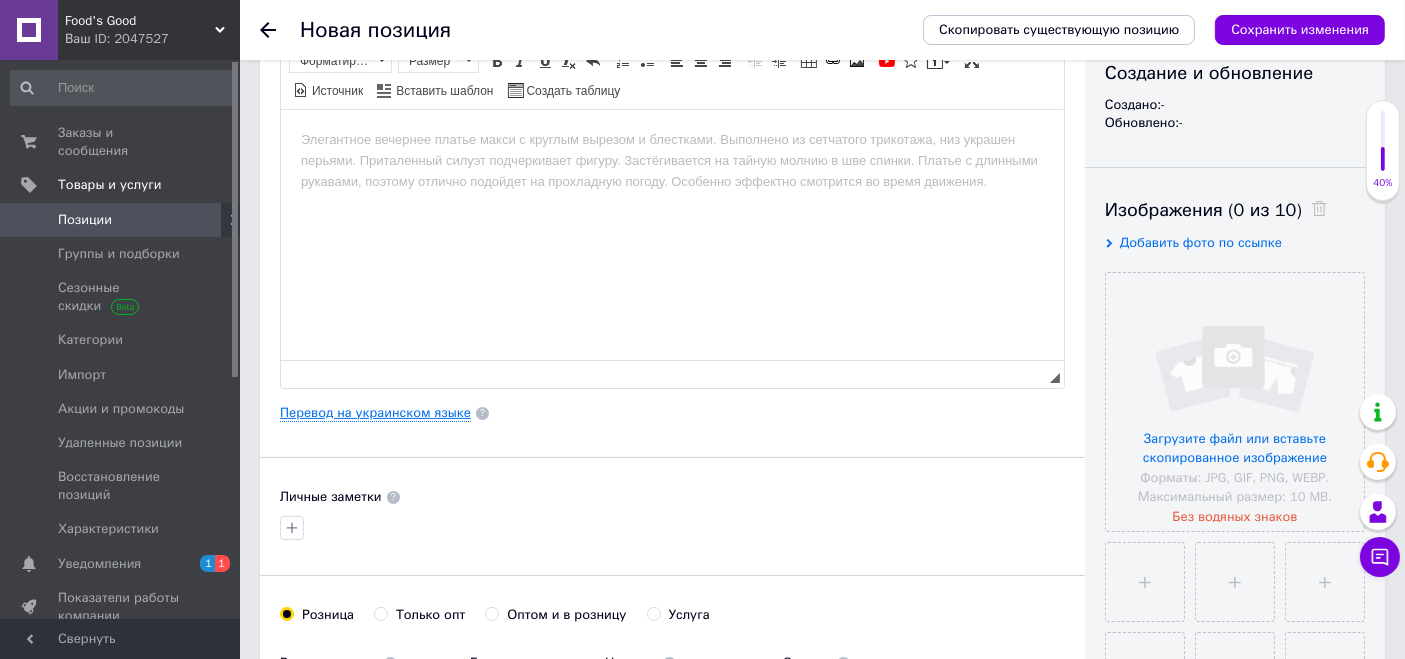 click on "Перевод на украинском языке" at bounding box center [375, 413] 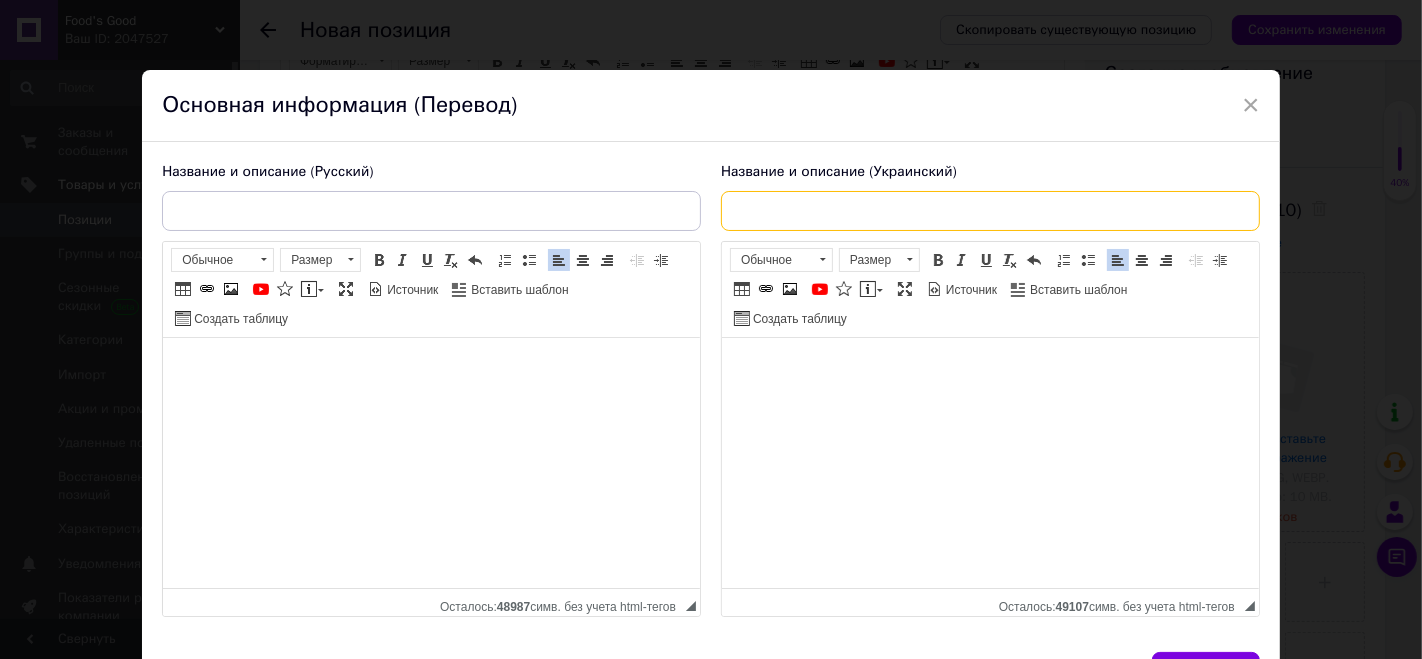 click at bounding box center [990, 211] 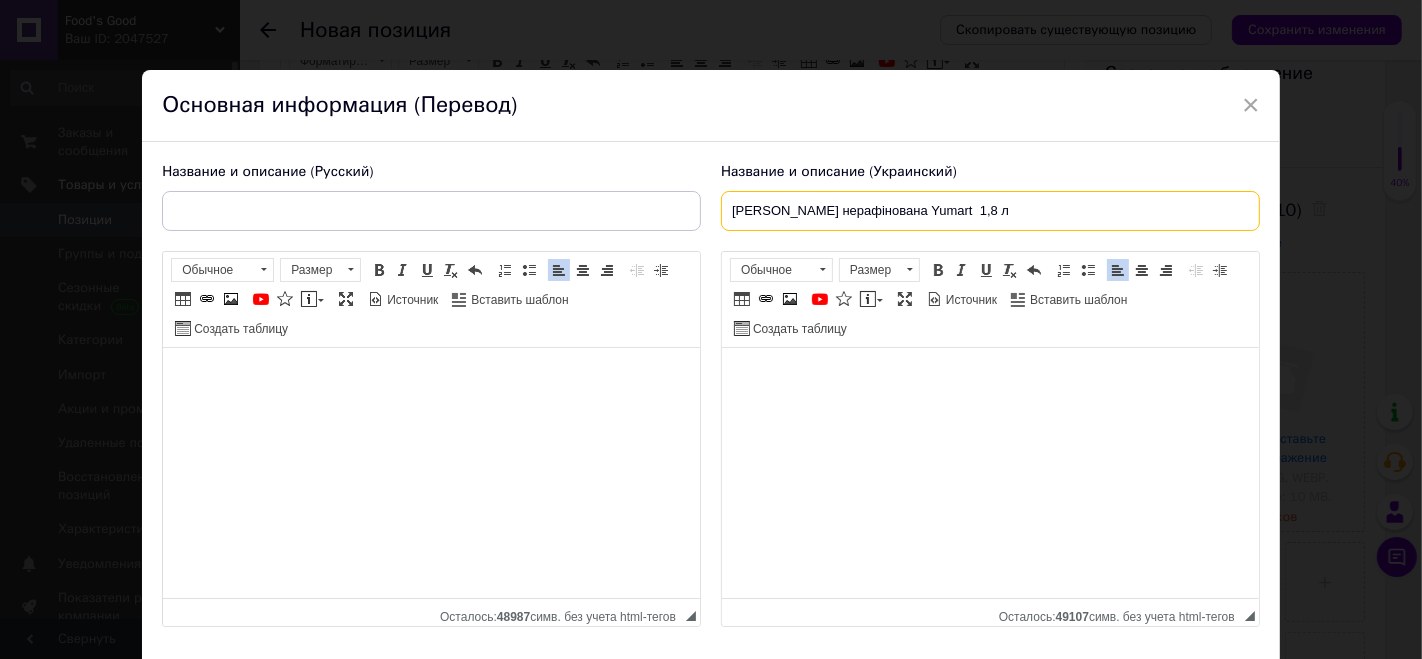 drag, startPoint x: 757, startPoint y: 215, endPoint x: 700, endPoint y: 219, distance: 57.14018 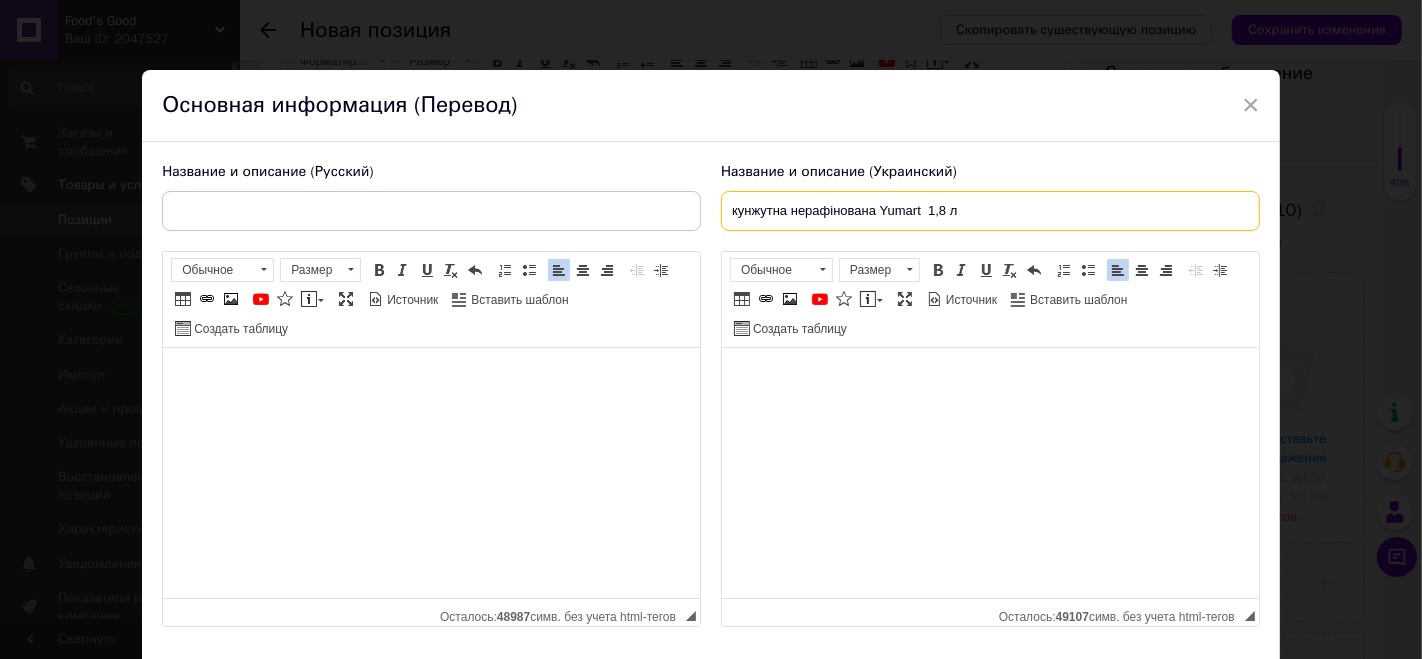 click on "кунжутна нерафінована Yumart  1,8 л" at bounding box center (990, 211) 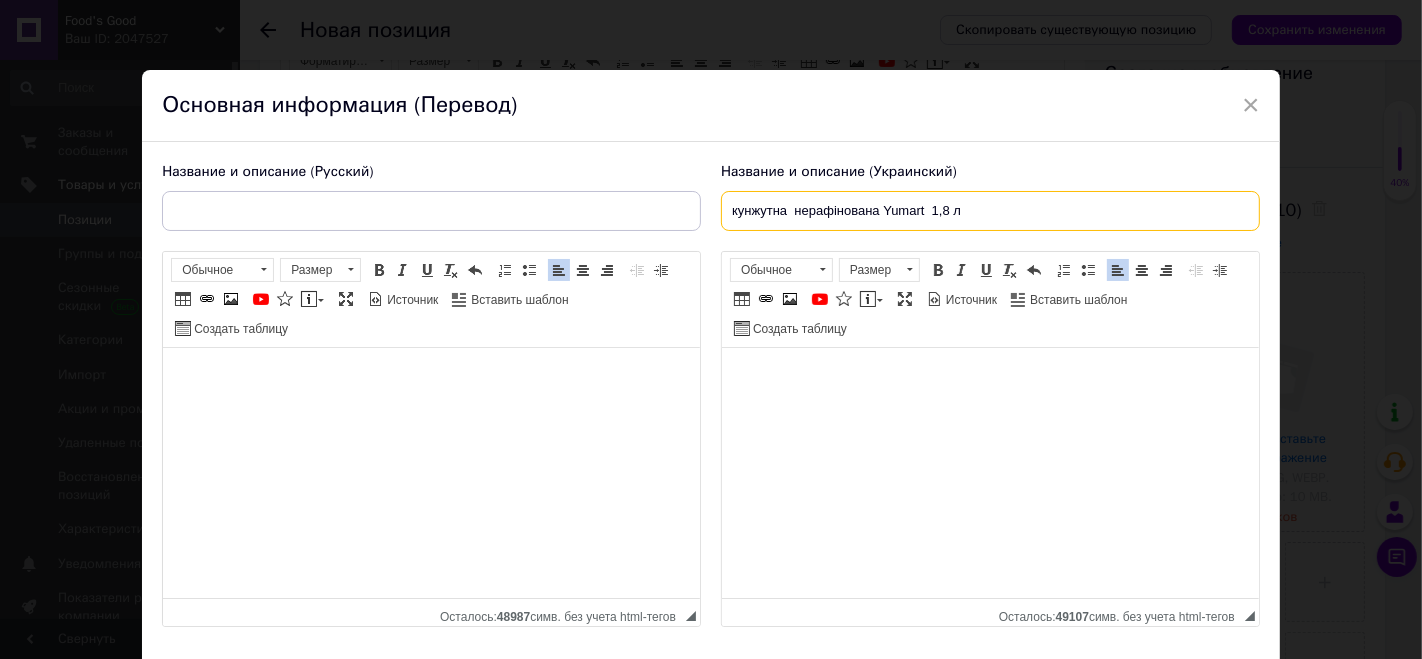 paste on "Олія" 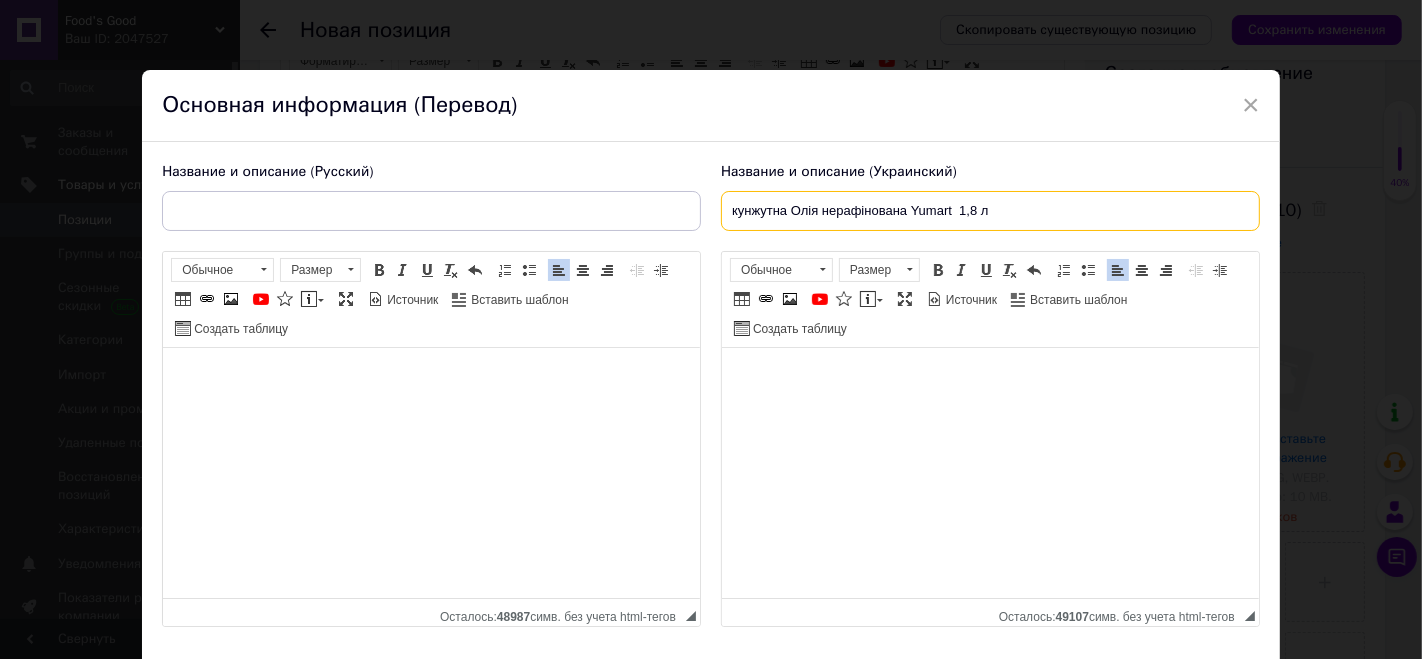 click on "кунжутна Олія нерафінована Yumart  1,8 л" at bounding box center (990, 211) 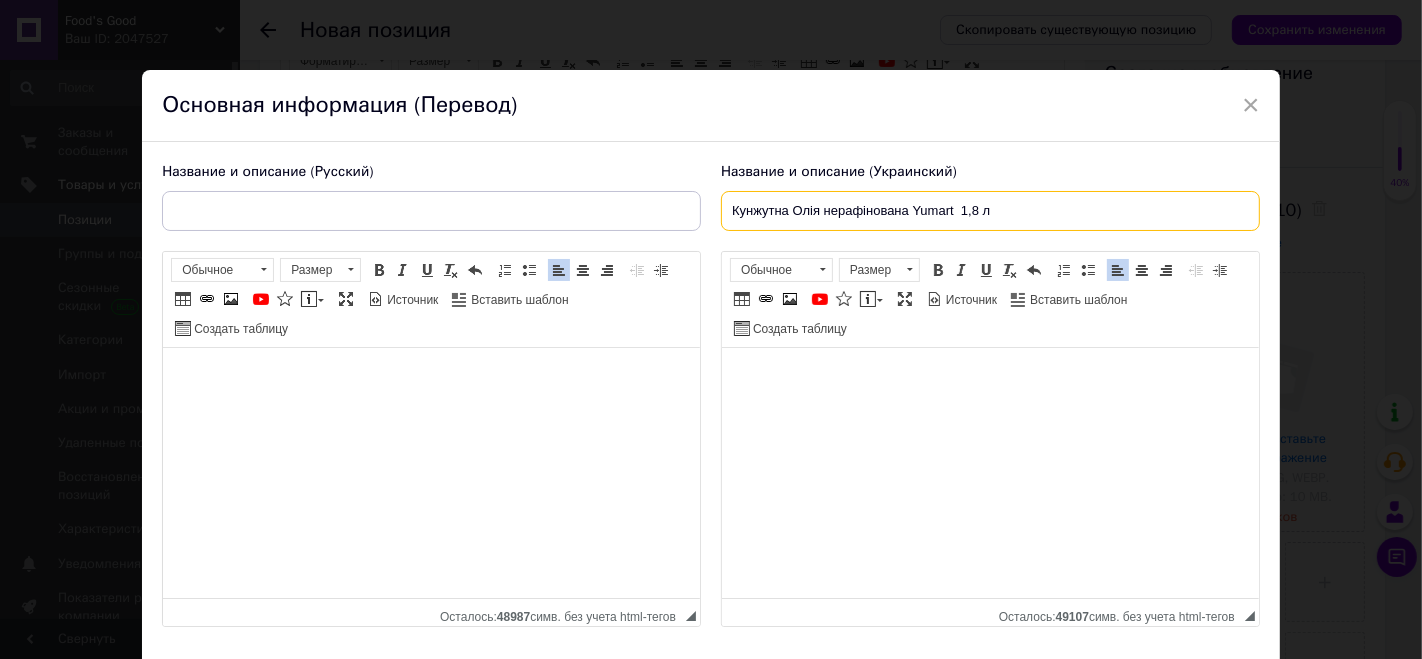 click on "Кунжутна Олія нерафінована Yumart  1,8 л" at bounding box center (990, 211) 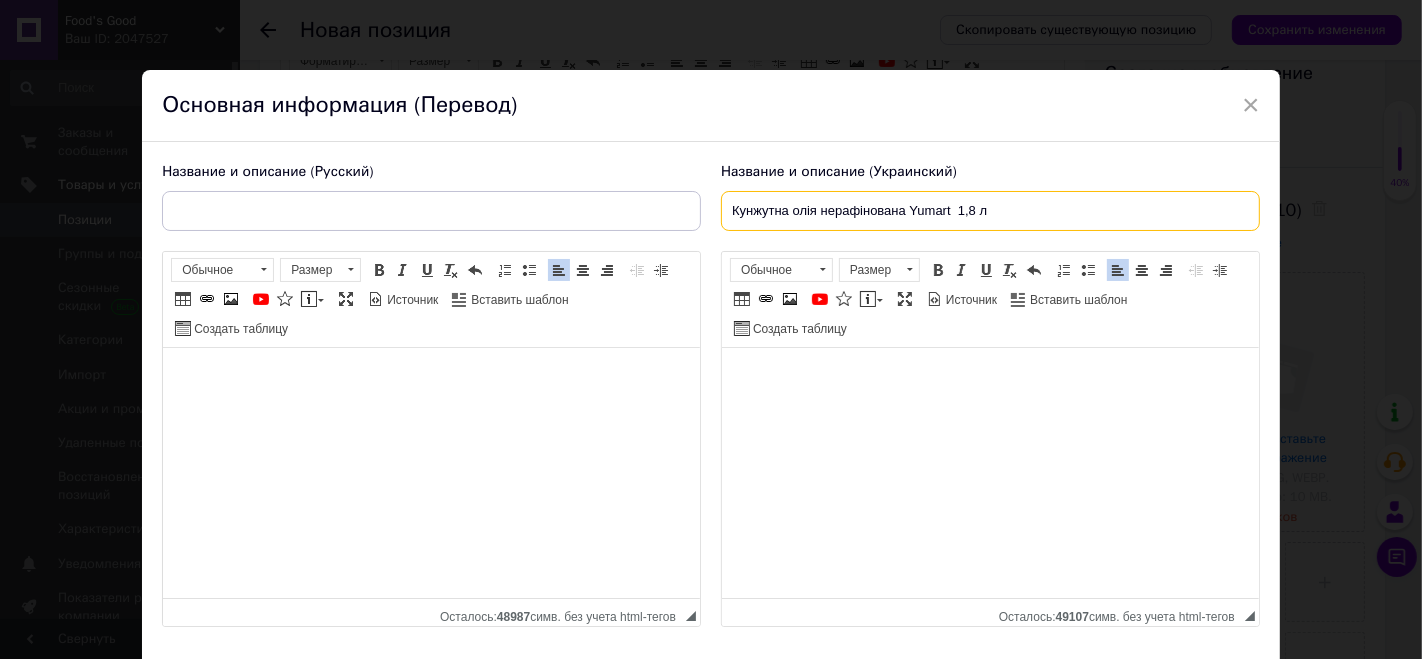 type on "Кунжутна олія нерафінована Yumart  1,8 л" 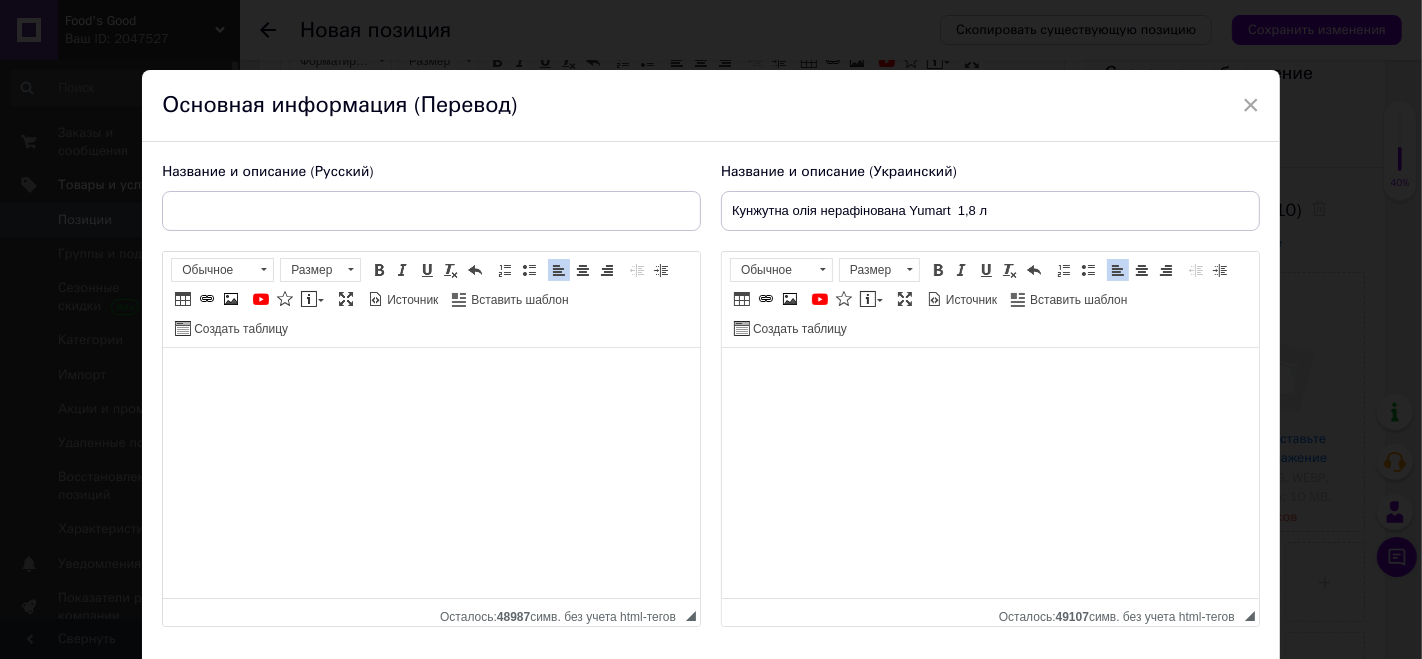 click on "Название и описание (Русский) Нерафинированное кунжутное масло (1,8 л)  — натуральный продукт холодного отжима, обладающий насыщенным вкусом, характерным ореховым ароматом и высокой пищевой ценностью. Это — идеальный выбор для ресторанов, кафе, магазинов здорового питания и домашнего использования.
Масло богато витаминами Е, B, кальцием, магнием, цинком и природными антиоксидантами. Оно отлично подходит для заправки салатов, приготовления азиатских блюд, маринадов, соусов и финишного акцента при подаче.
Преимущества:" at bounding box center [431, 395] 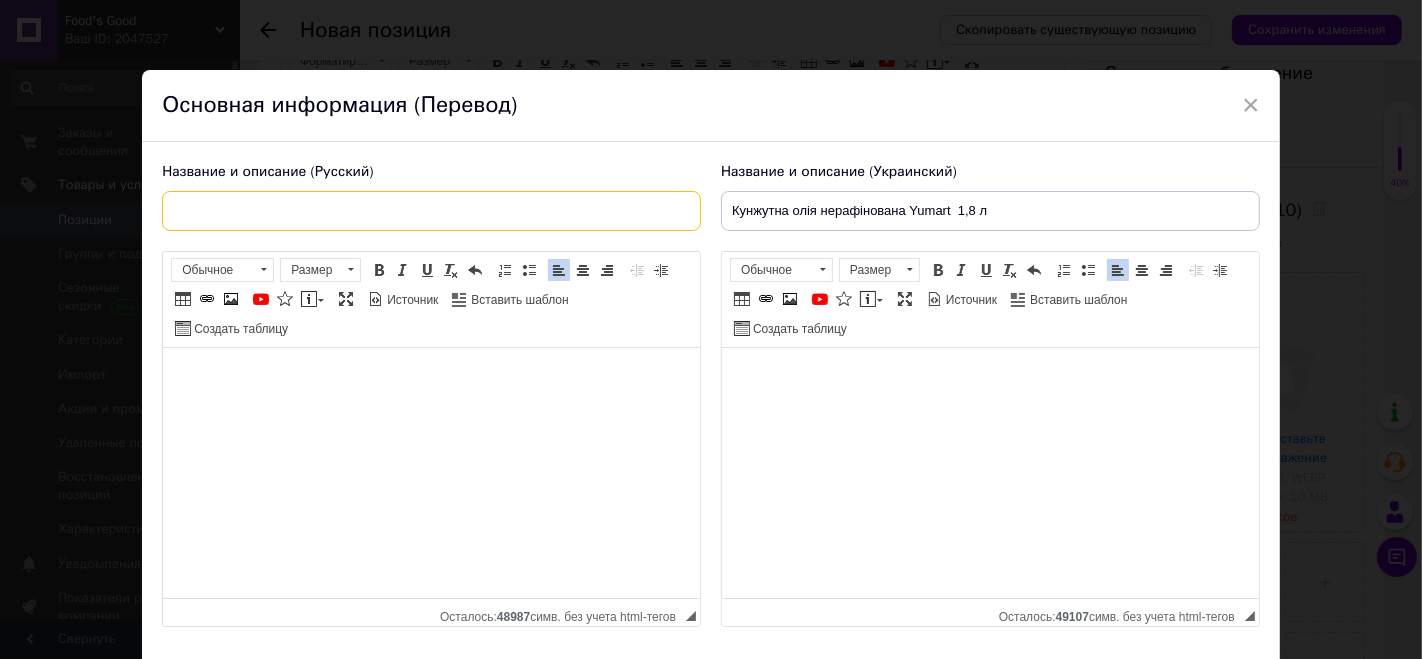 click at bounding box center [431, 211] 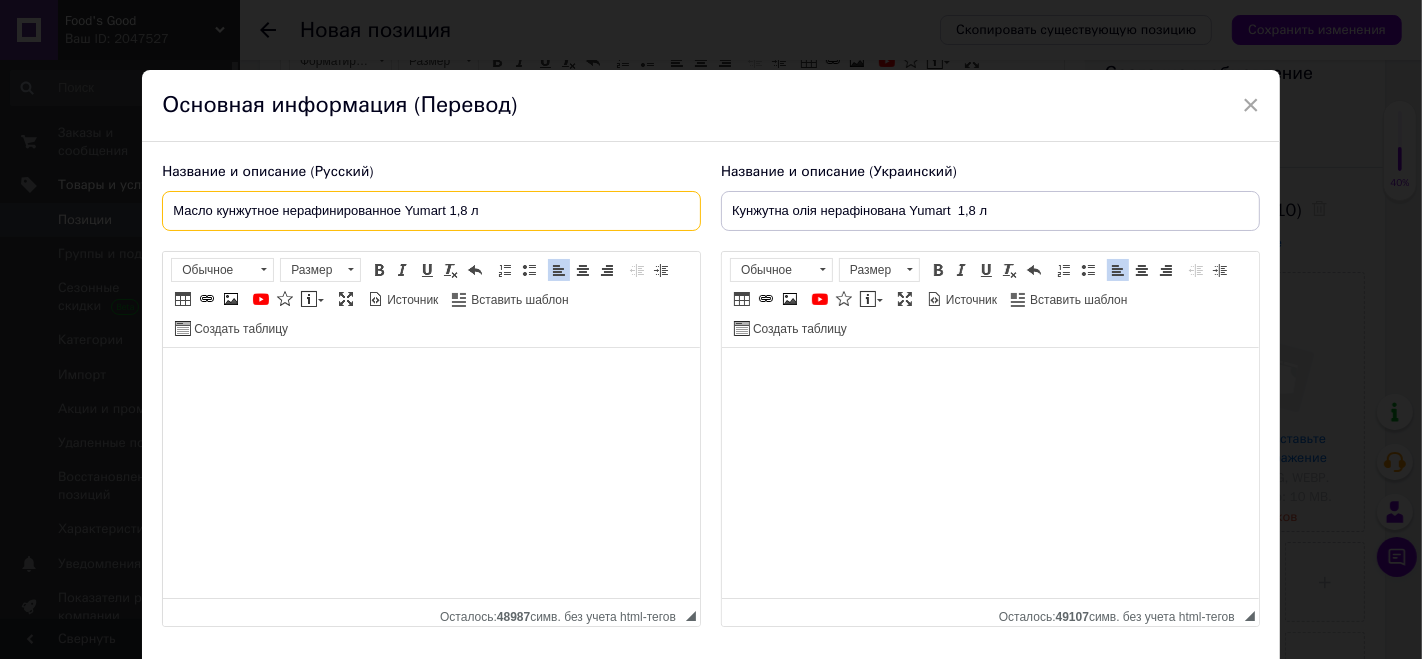 drag, startPoint x: 212, startPoint y: 205, endPoint x: 145, endPoint y: 201, distance: 67.11929 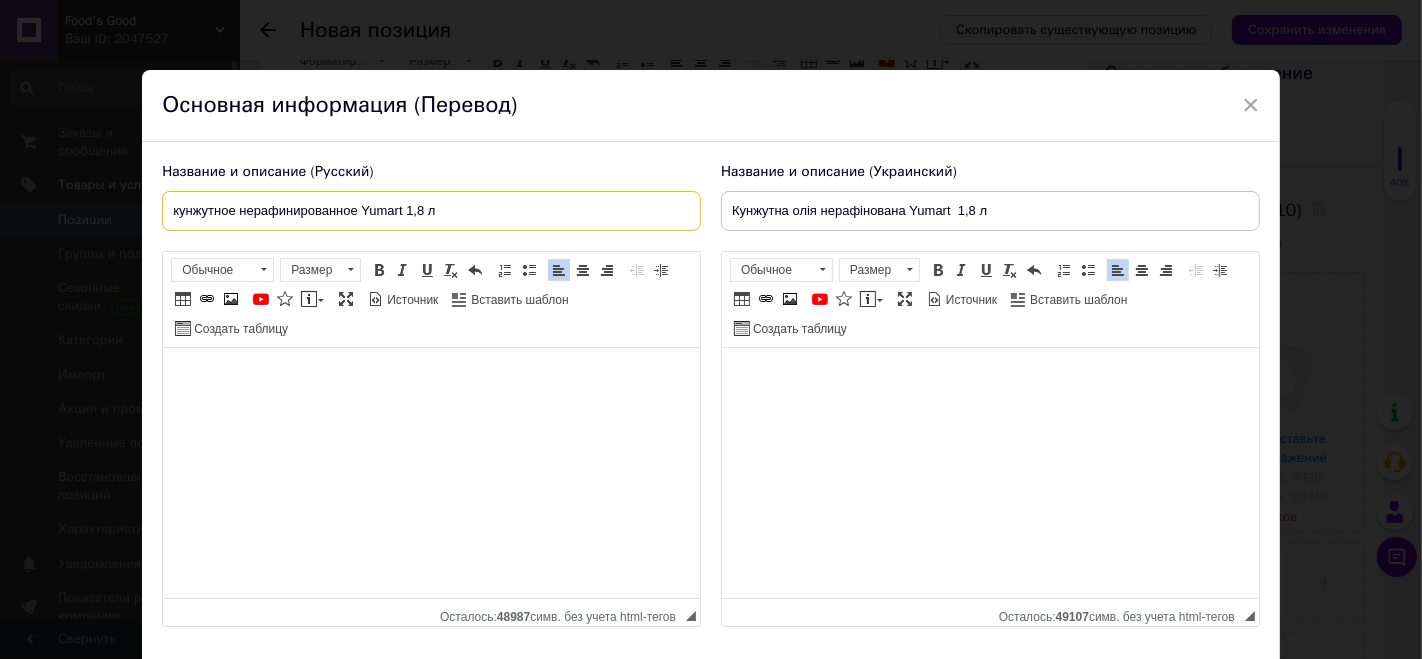click on "кунжутное нерафинированное Yumart 1,8 л" at bounding box center [431, 211] 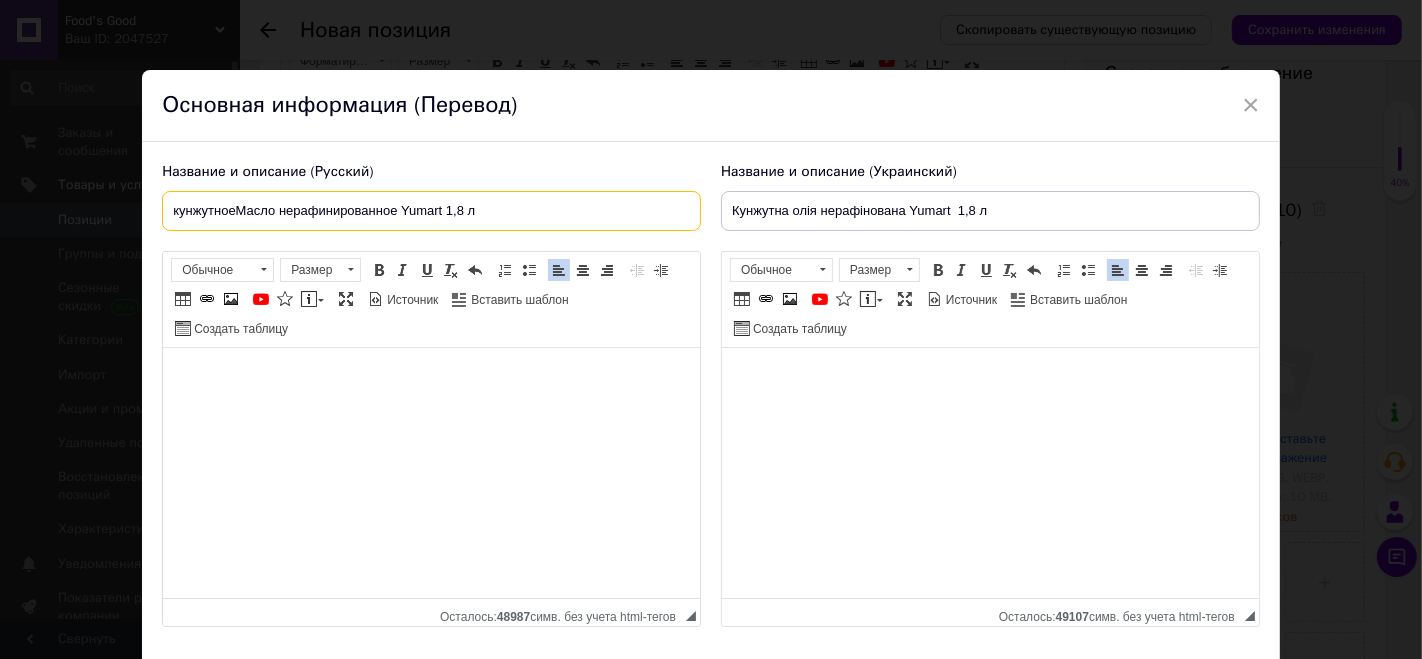 click on "кунжутноеМасло нерафинированное Yumart 1,8 л" at bounding box center (431, 211) 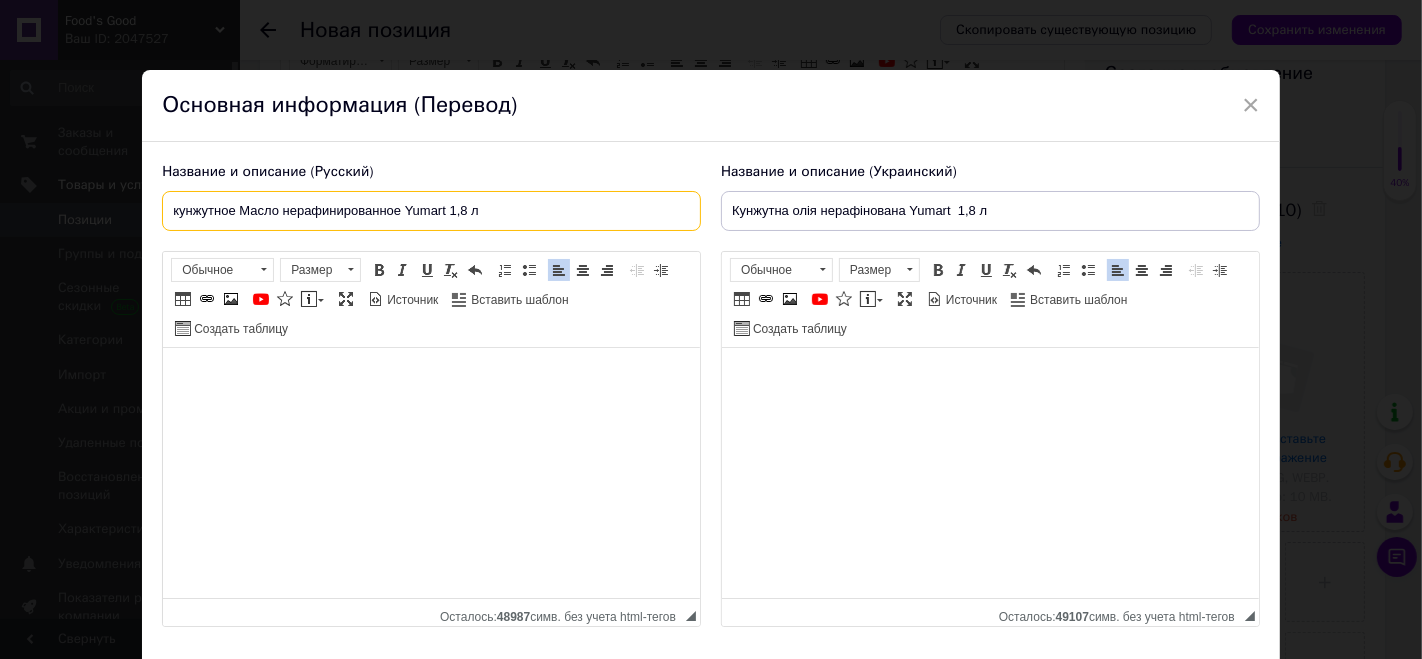 drag, startPoint x: 180, startPoint y: 213, endPoint x: 149, endPoint y: 218, distance: 31.400637 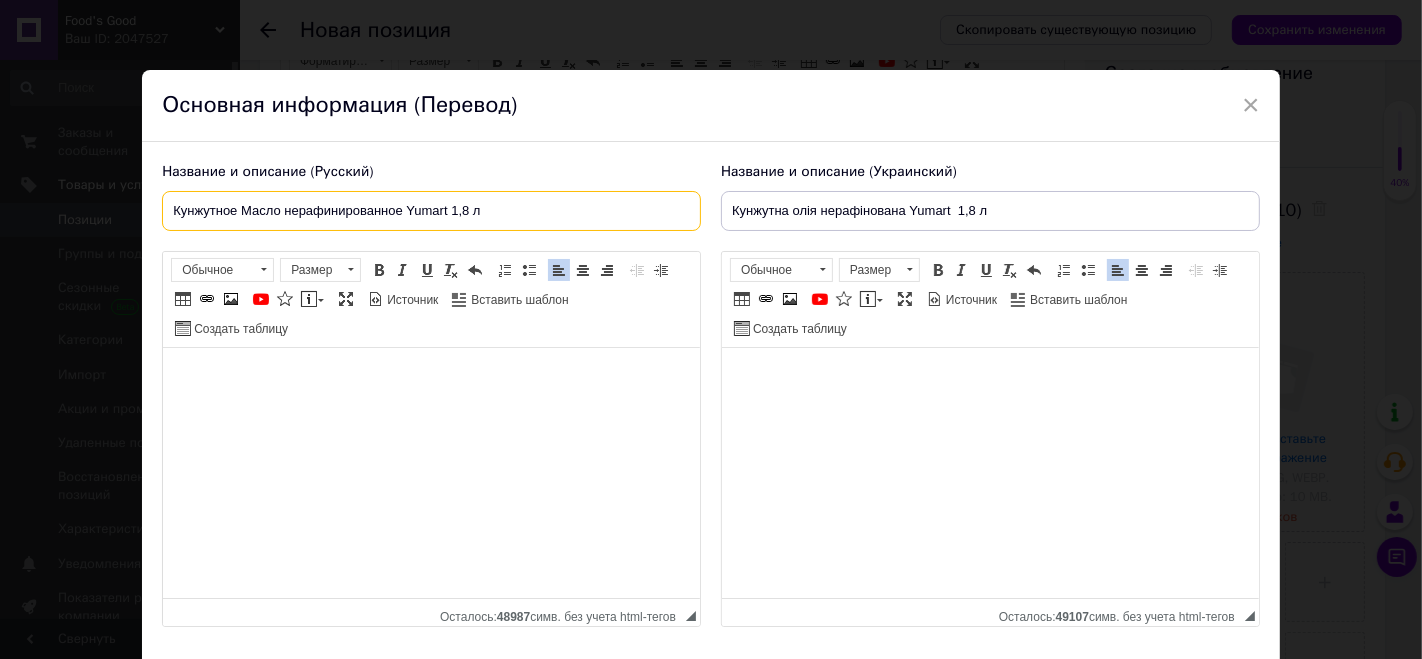 click on "Кунжутное Масло нерафинированное Yumart 1,8 л" at bounding box center [431, 211] 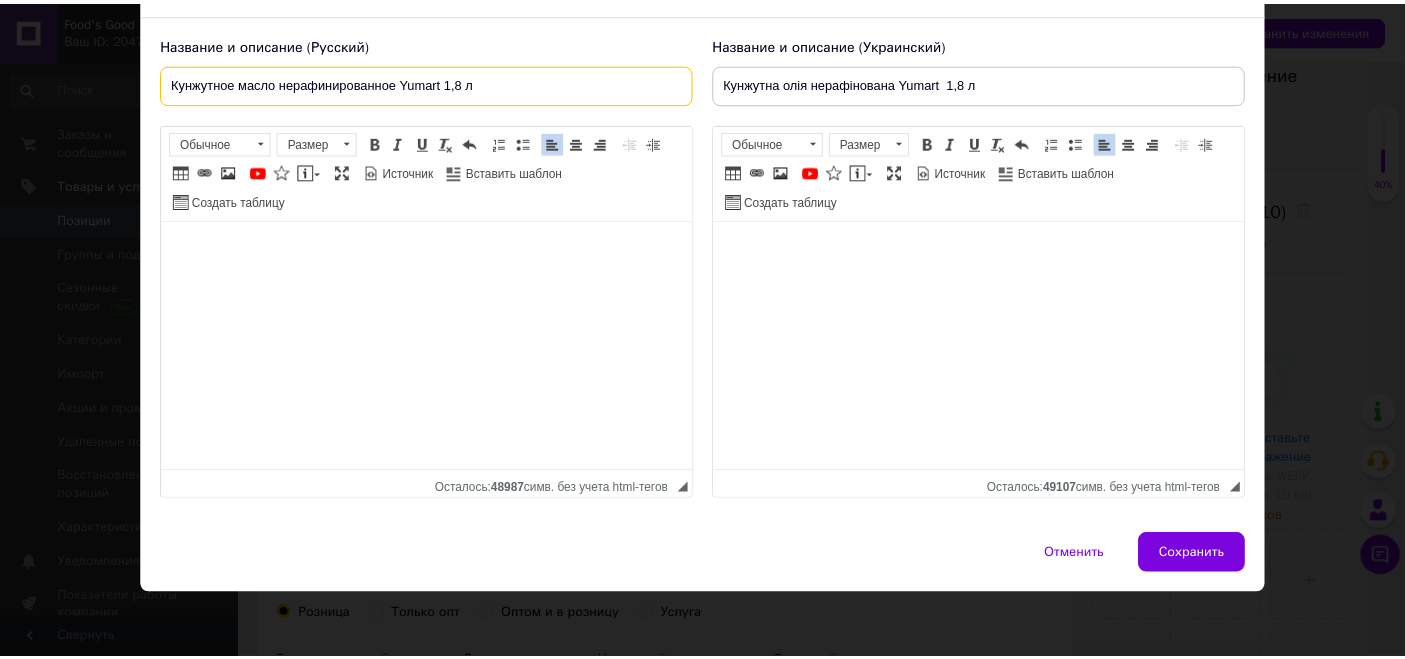 scroll, scrollTop: 129, scrollLeft: 0, axis: vertical 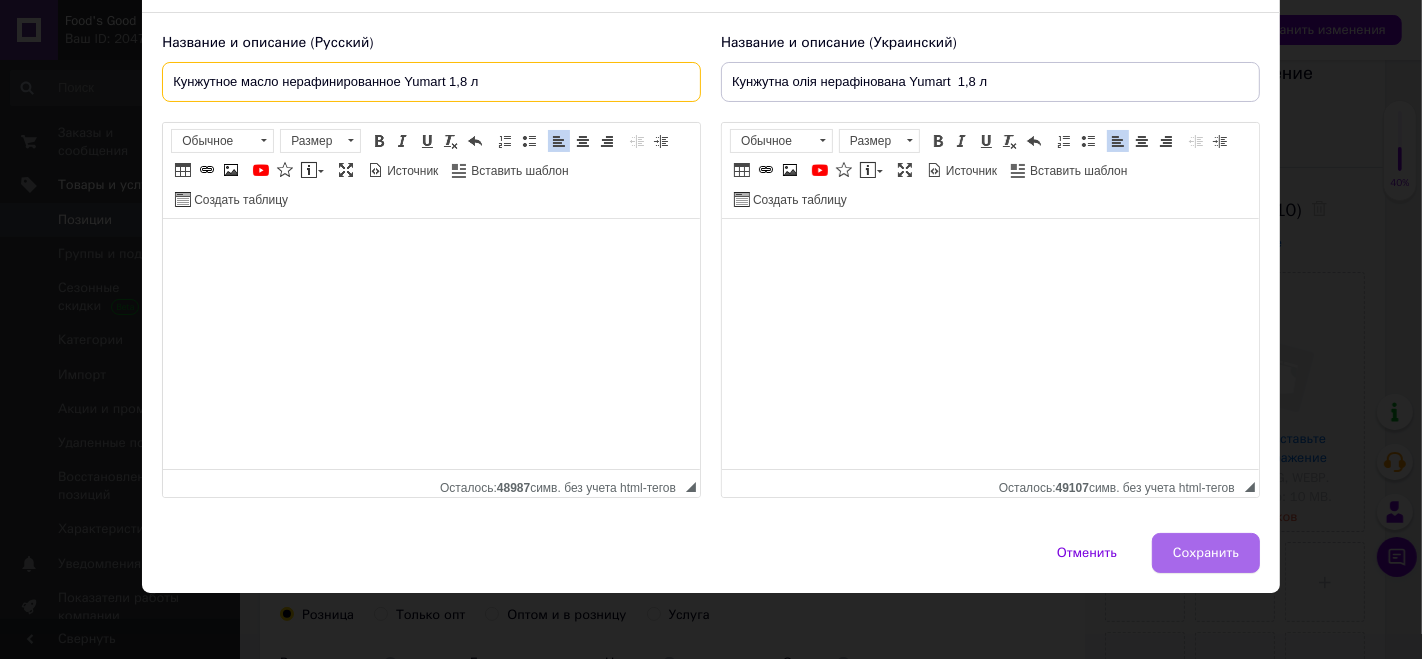 type on "Кунжутное масло нерафинированное Yumart 1,8 л" 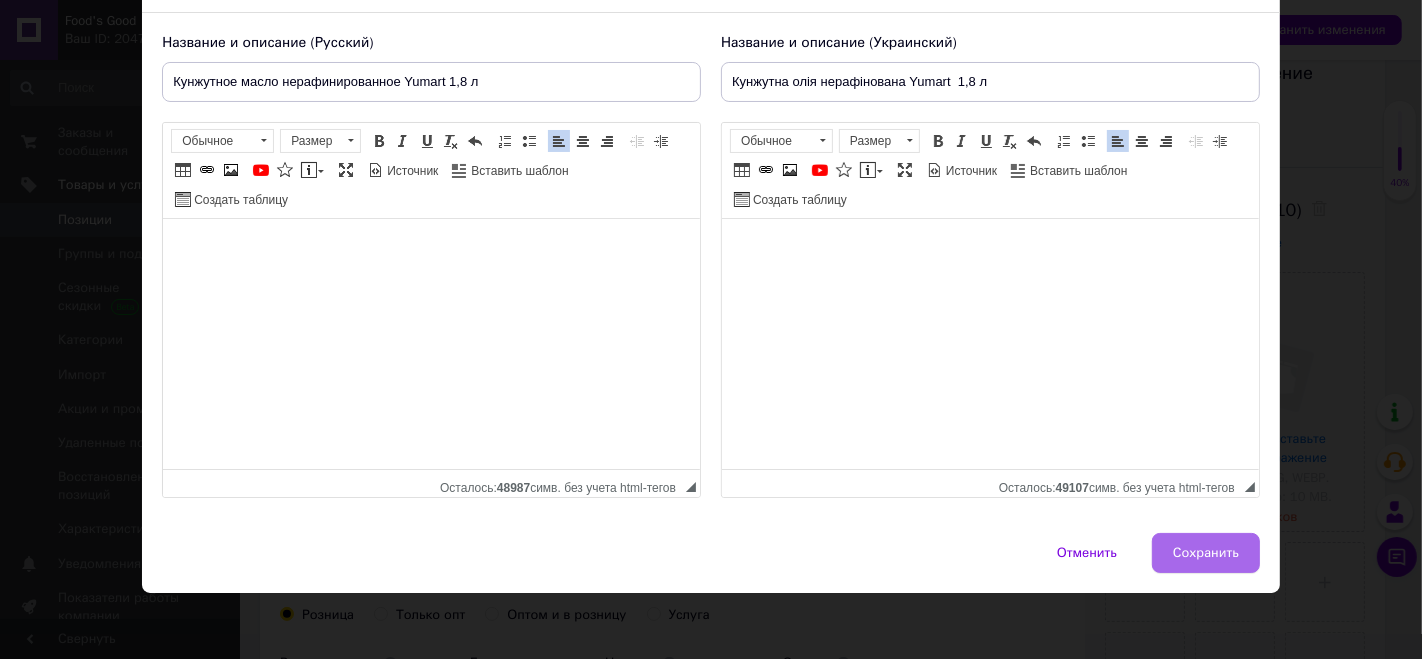 click on "Сохранить" at bounding box center (1206, 553) 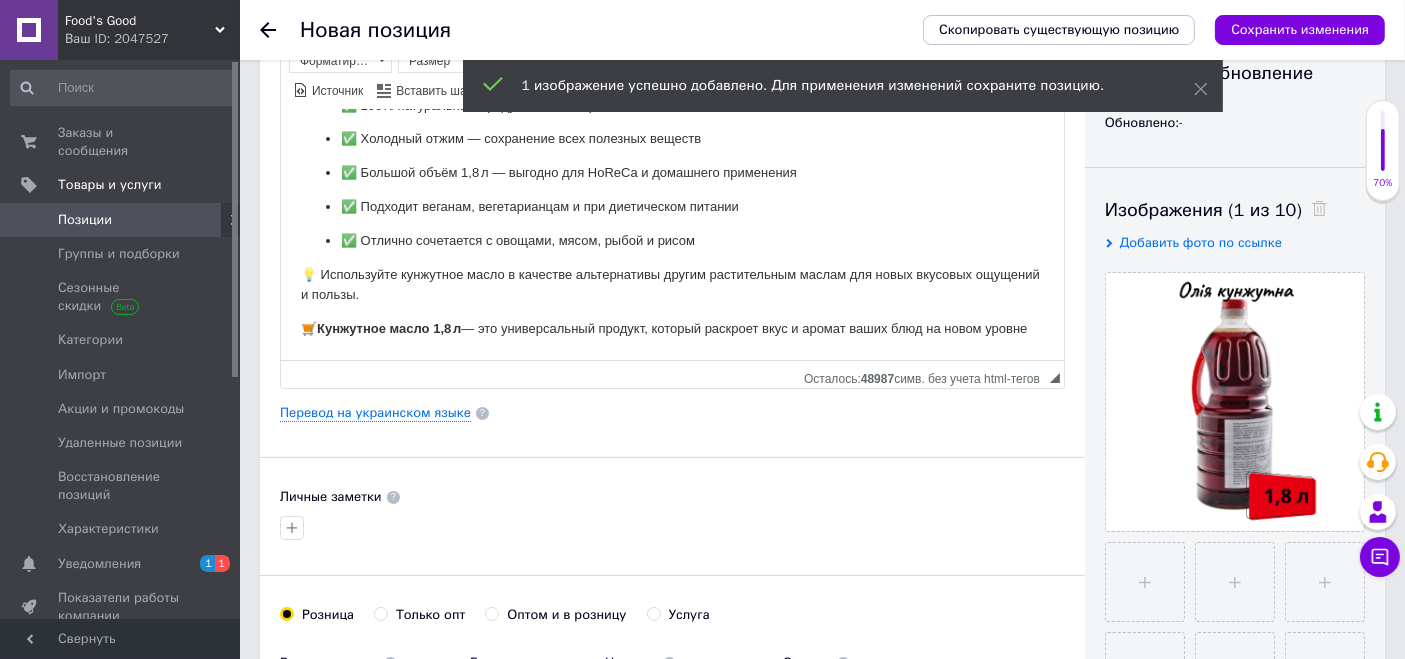 scroll, scrollTop: 221, scrollLeft: 0, axis: vertical 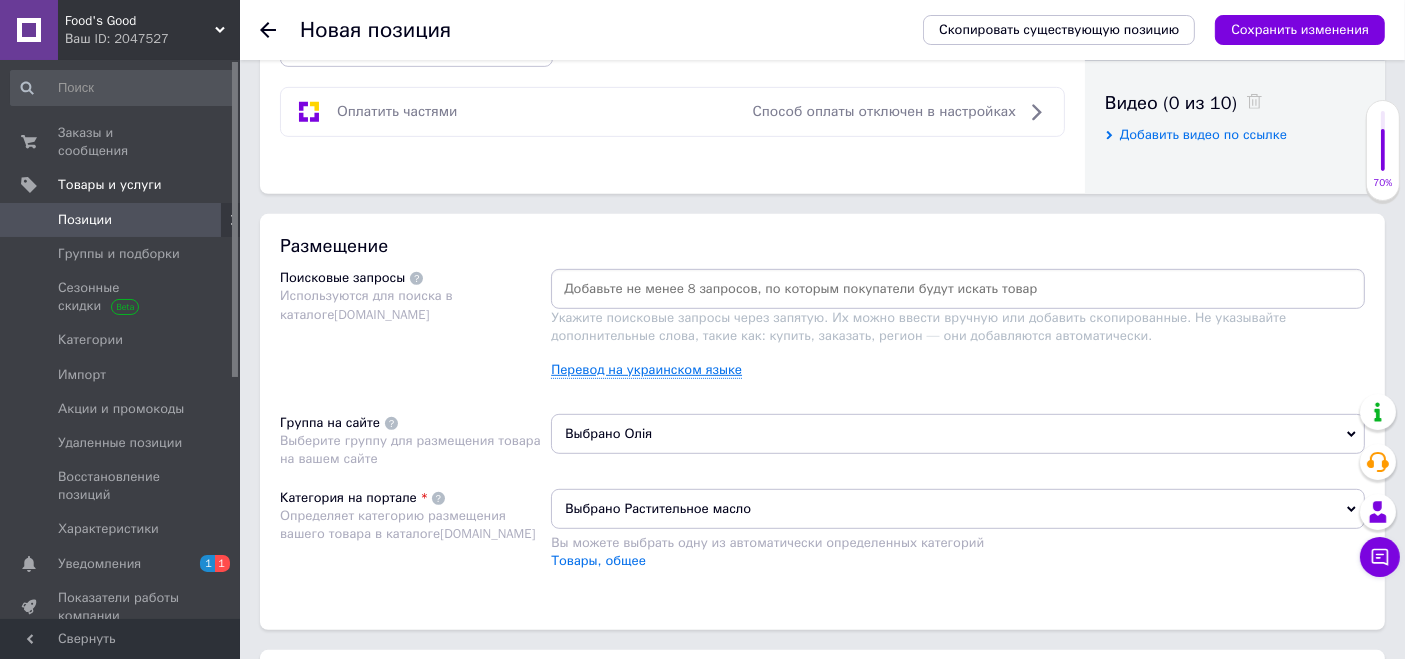 click on "Перевод на украинском языке" at bounding box center [646, 370] 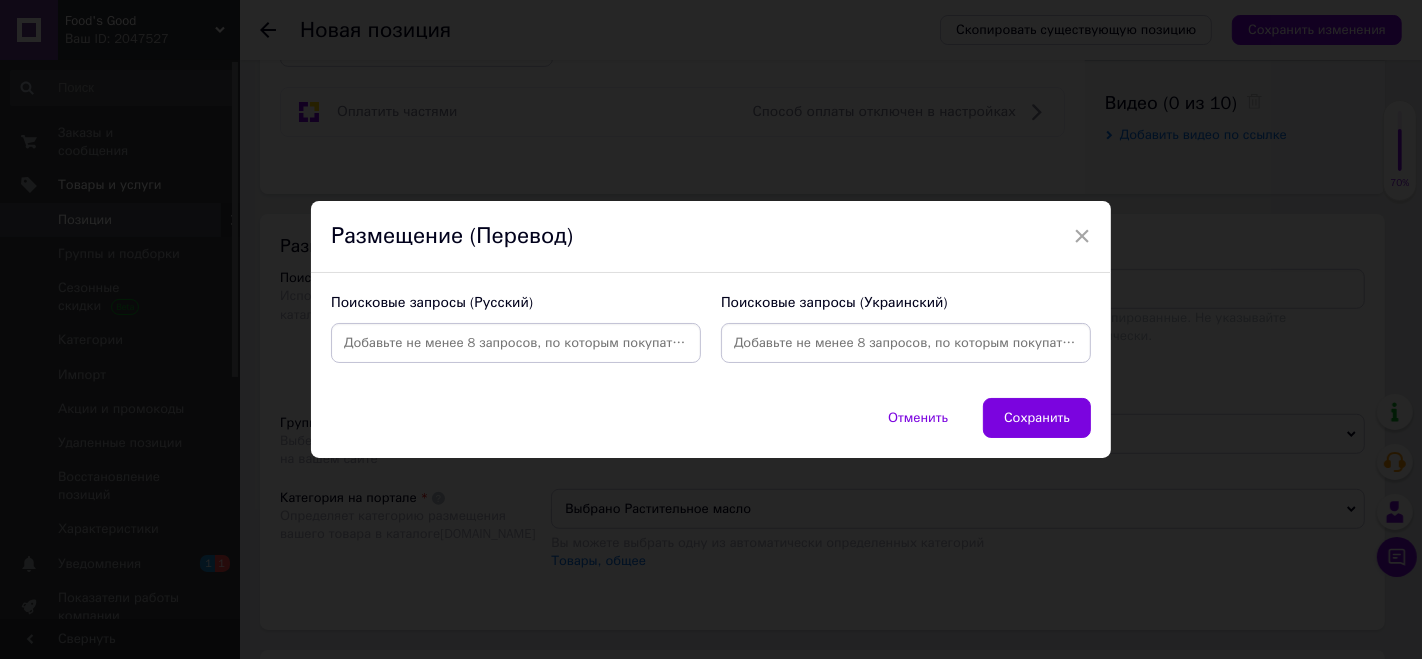 click at bounding box center [516, 343] 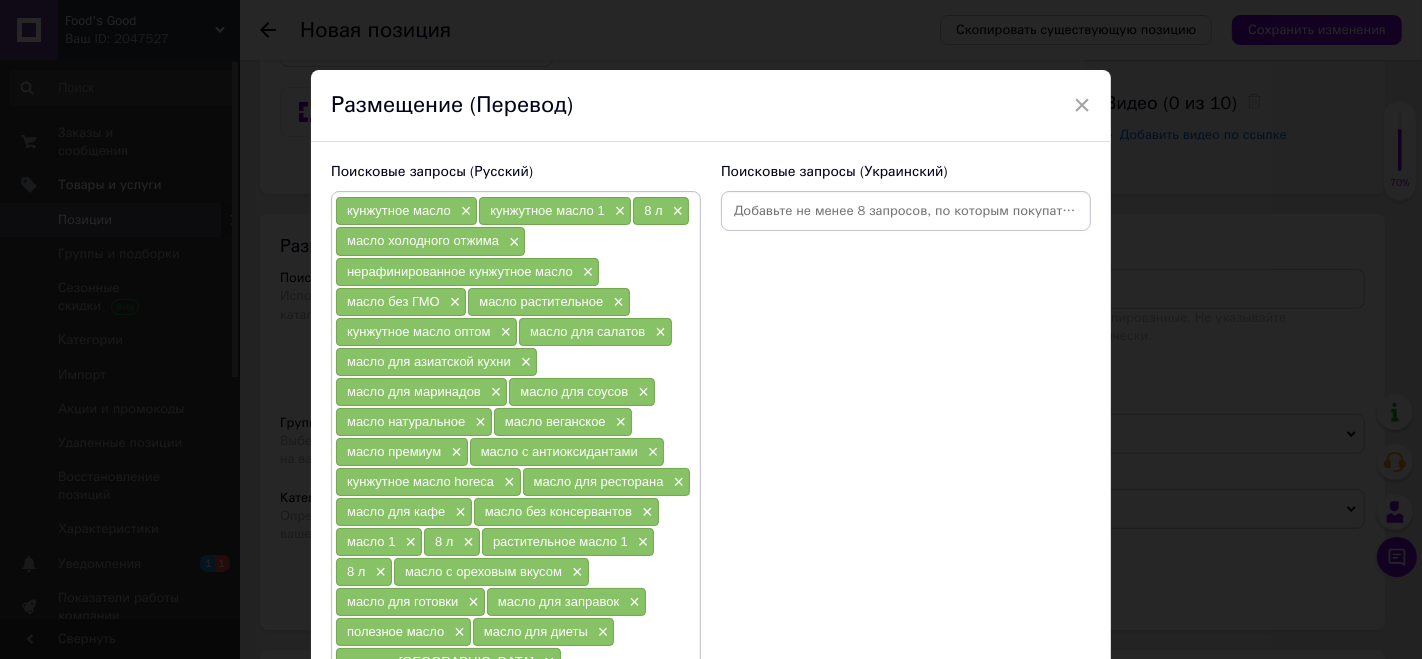 click at bounding box center [906, 211] 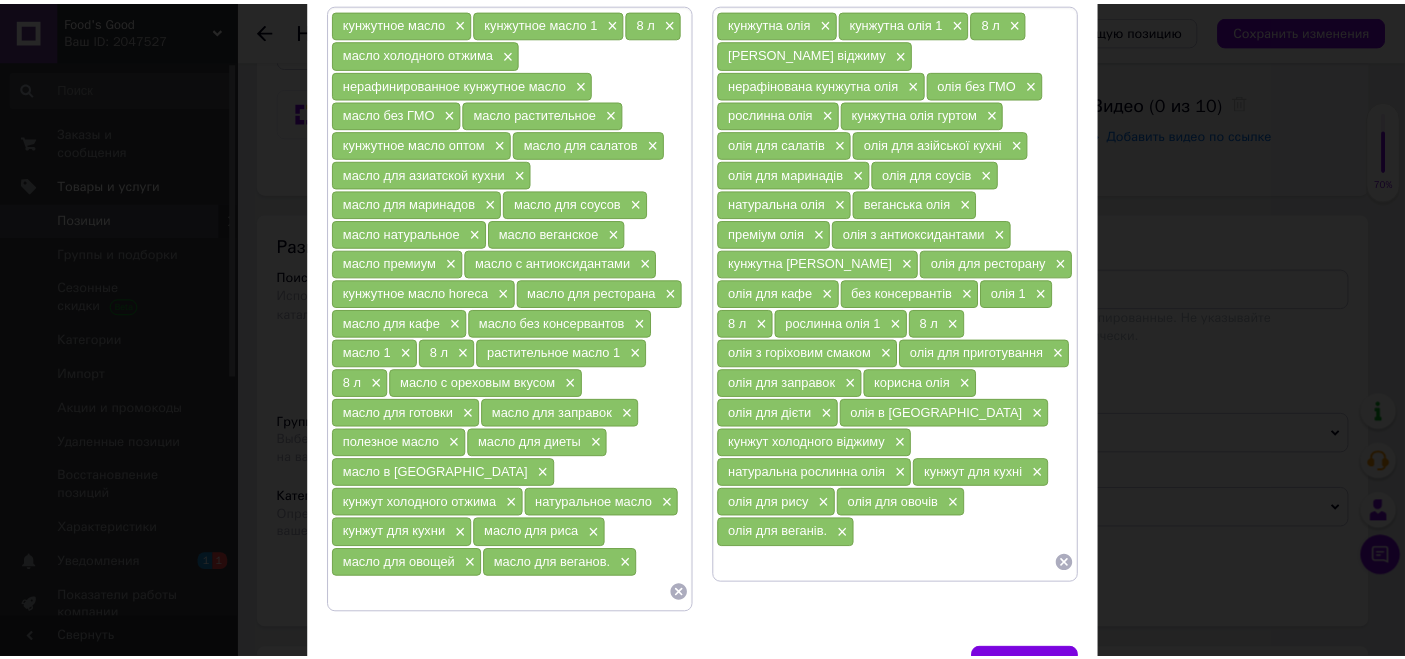 scroll, scrollTop: 290, scrollLeft: 0, axis: vertical 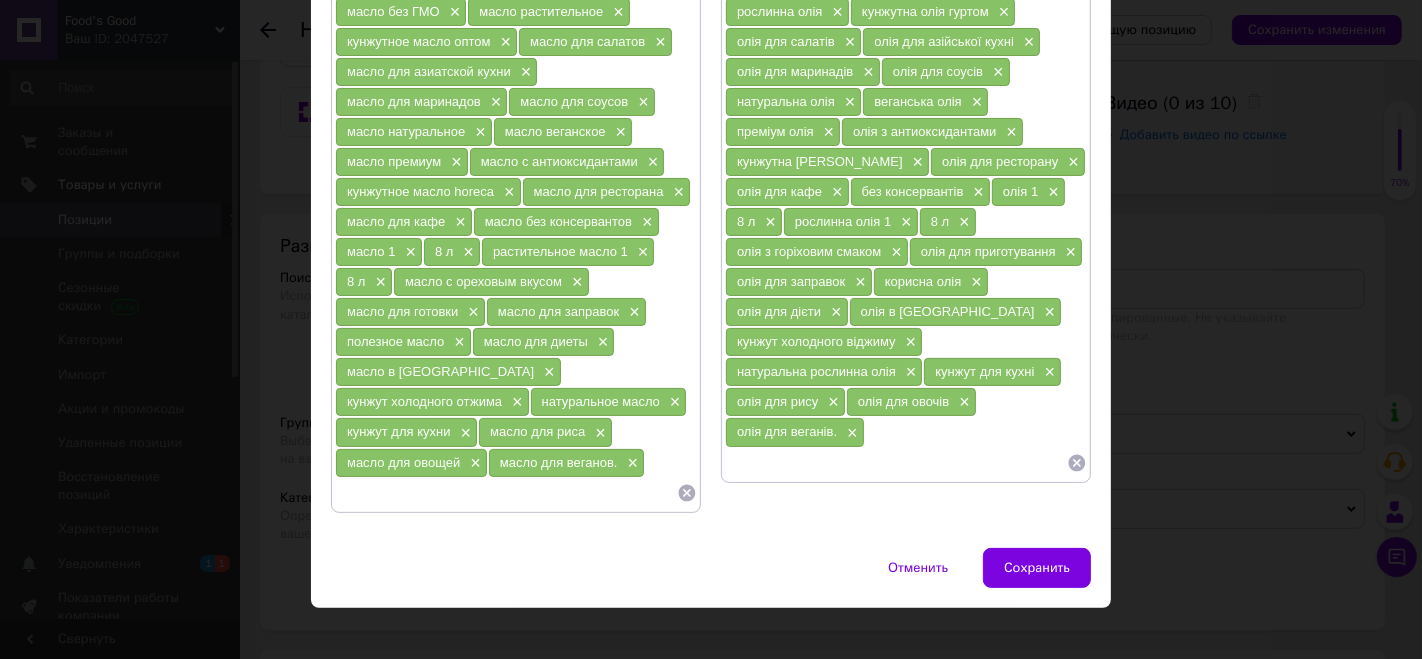 click on "Поисковые запросы (Русский) кунжутное масло × кунжутное масло 1 × 8 л × масло холодного отжима × нерафинированное кунжутное масло × масло без ГМО × масло растительное × кунжутное масло оптом × масло для салатов × масло для азиатской кухни × масло для маринадов × масло для соусов × масло натуральное × масло веганское × масло премиум × масло с антиоксидантами × кунжутное масло horeca × масло для ресторана × масло для кафе × масло без консервантов × масло 1 × 8 л × растительное масло 1 × 8 л × масло с ореховым вкусом × масло для готовки × масло для заправок × × × × × ×" at bounding box center (711, 200) 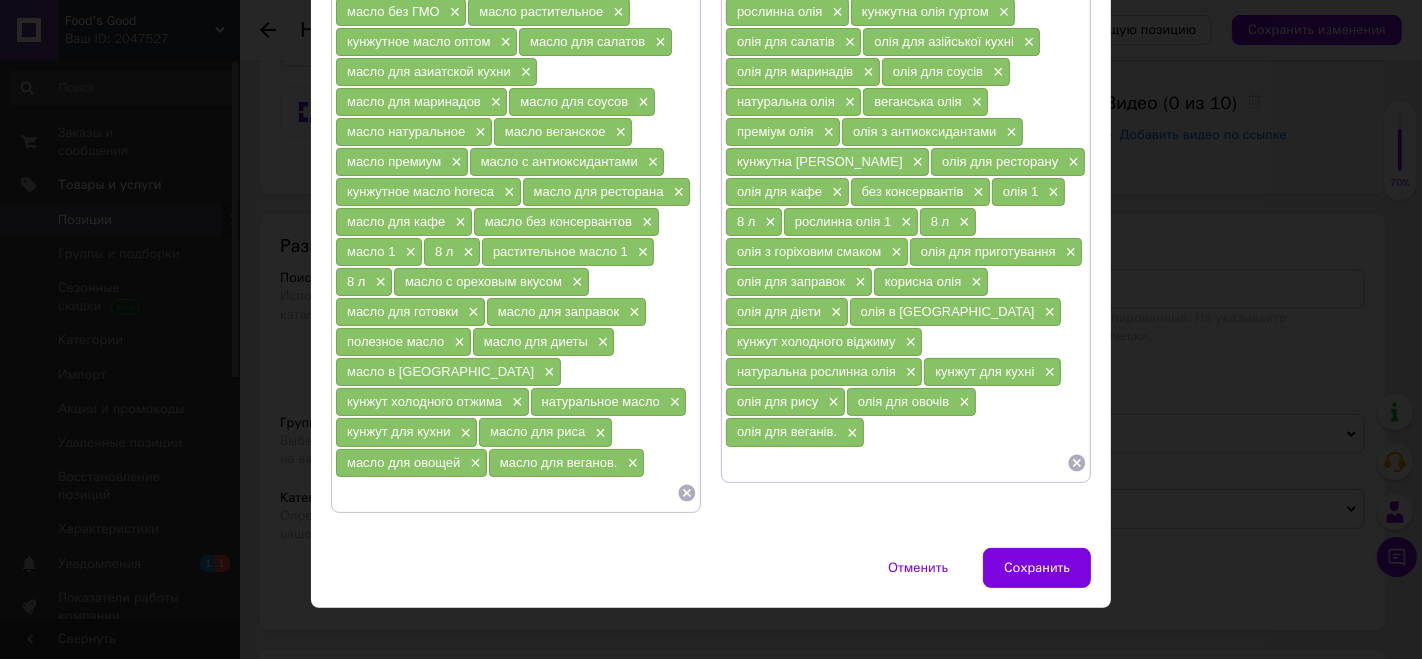 click on "Сохранить" at bounding box center (1037, 568) 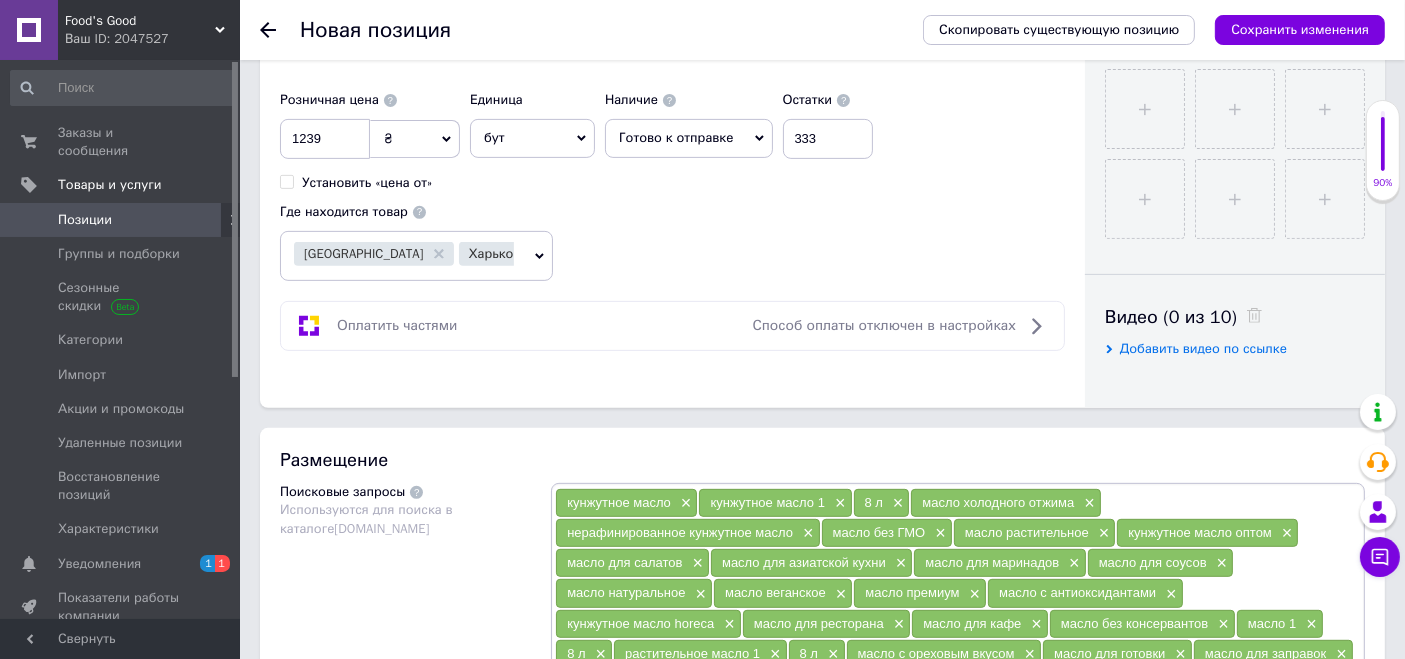 scroll, scrollTop: 780, scrollLeft: 0, axis: vertical 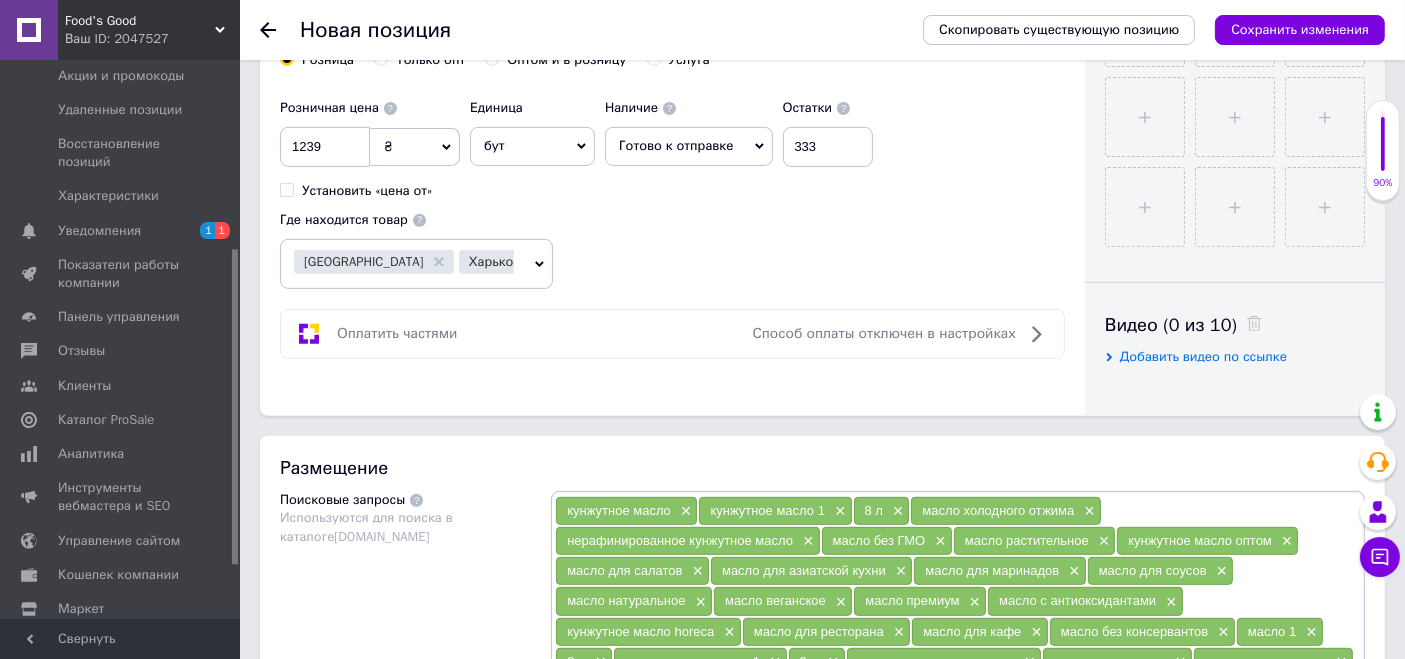 click on "Скопировать существующую позицию Сохранить изменения" at bounding box center (1144, 30) 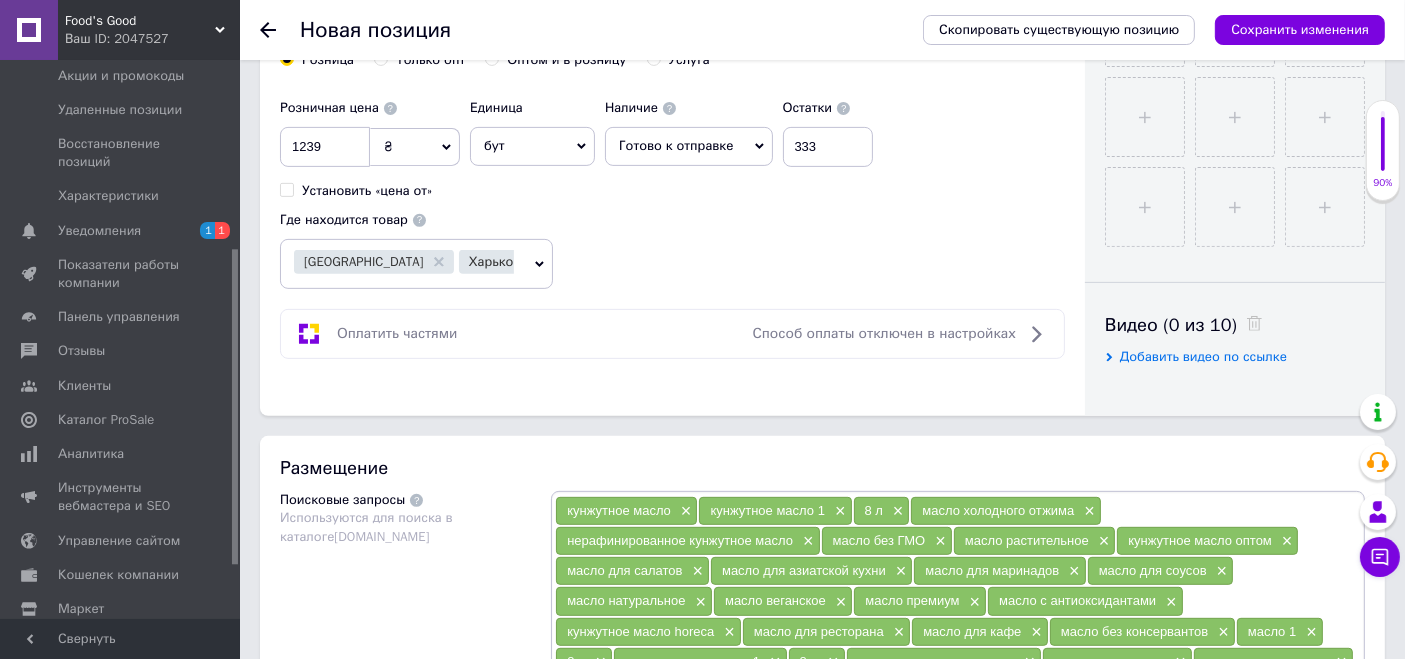 click on "Сохранить изменения" at bounding box center [1300, 30] 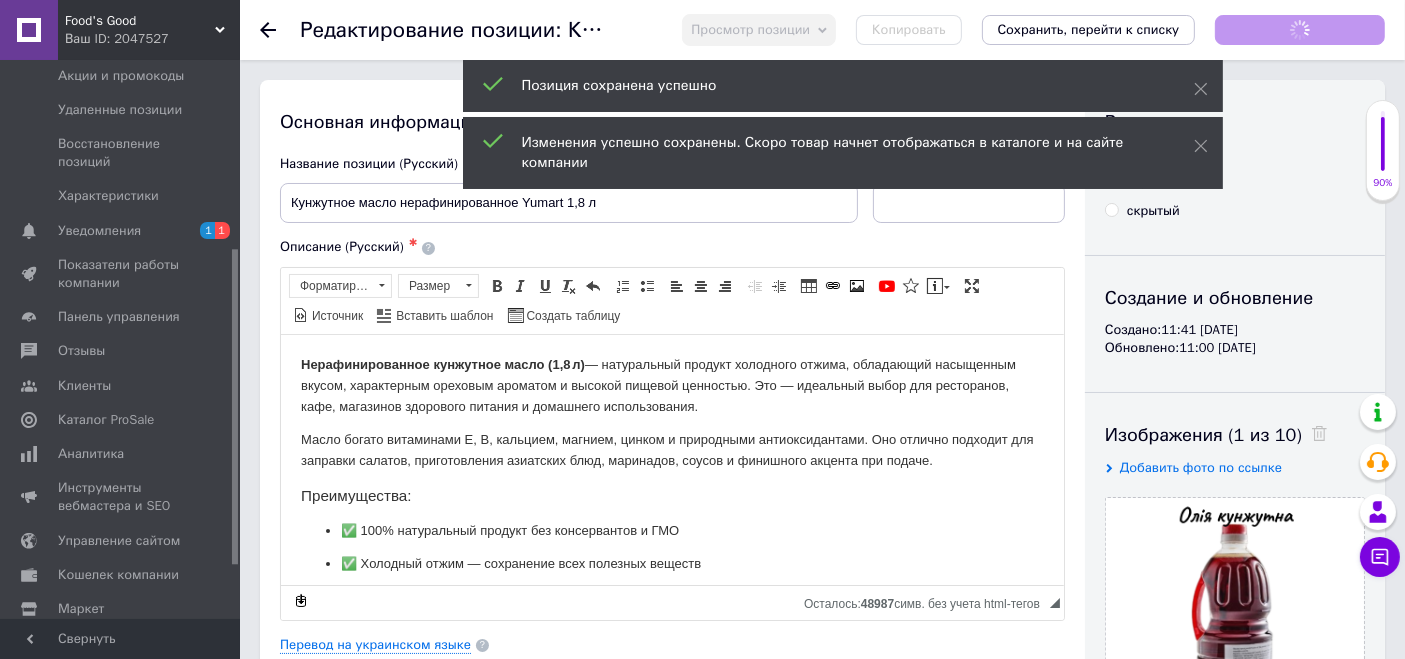 scroll, scrollTop: 0, scrollLeft: 0, axis: both 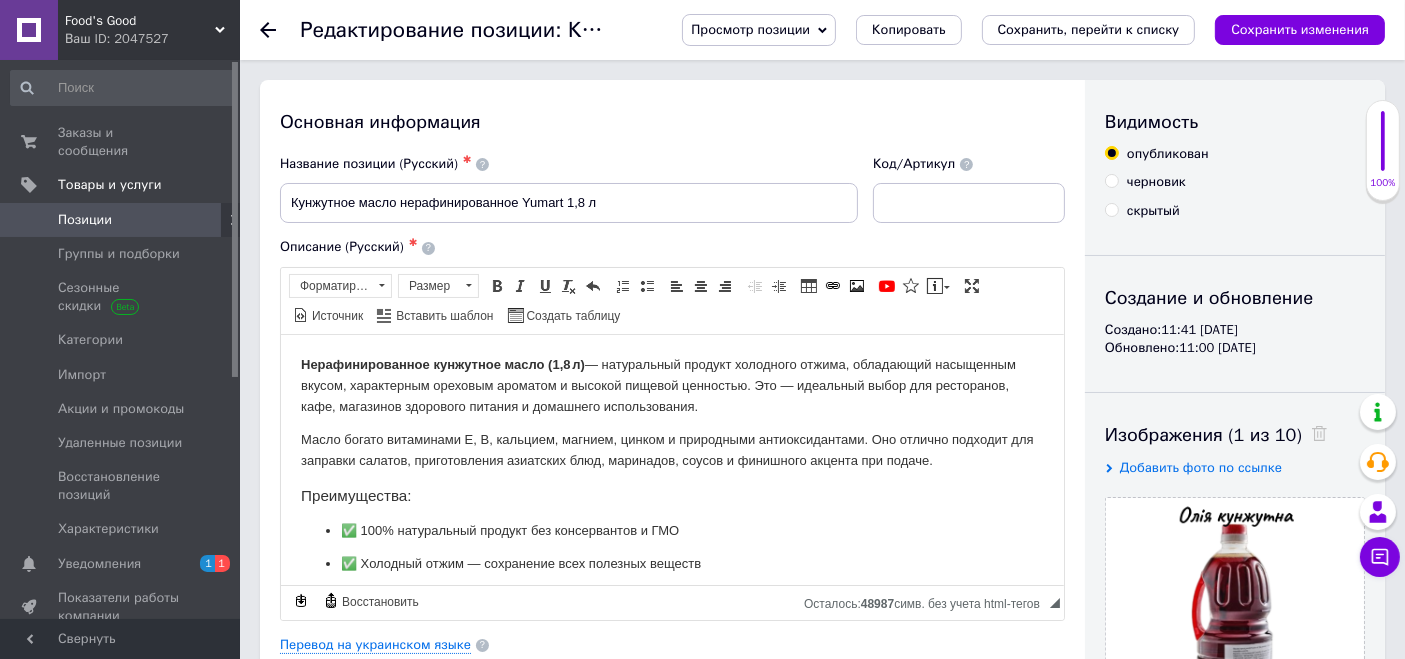 click on "Позиции" at bounding box center [121, 220] 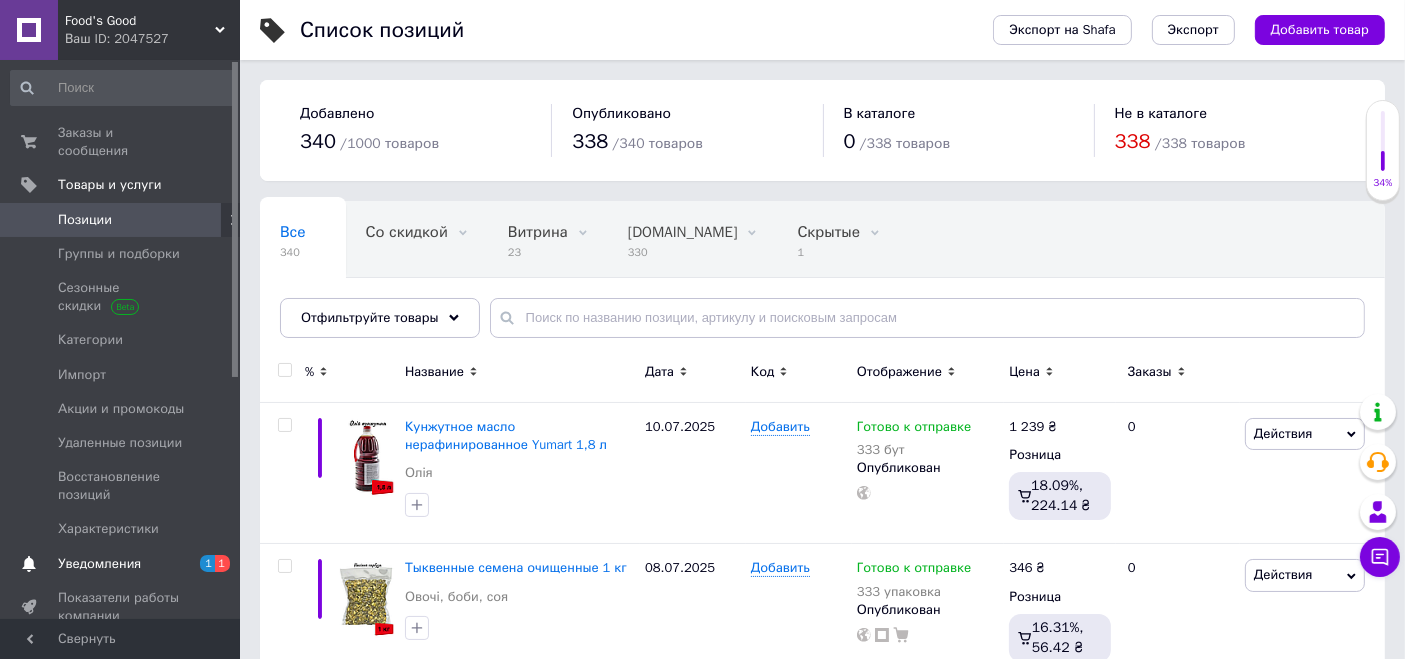 click on "Уведомления 1 1" at bounding box center [123, 564] 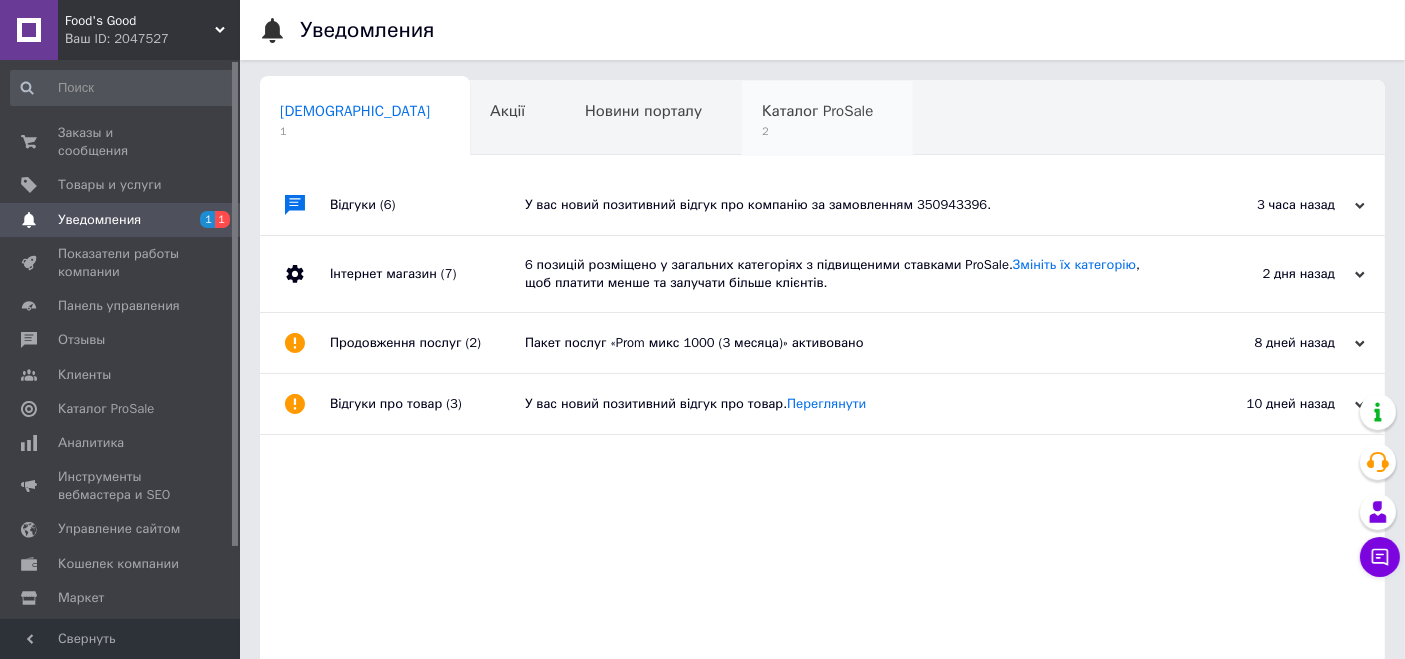 click on "2" at bounding box center [817, 131] 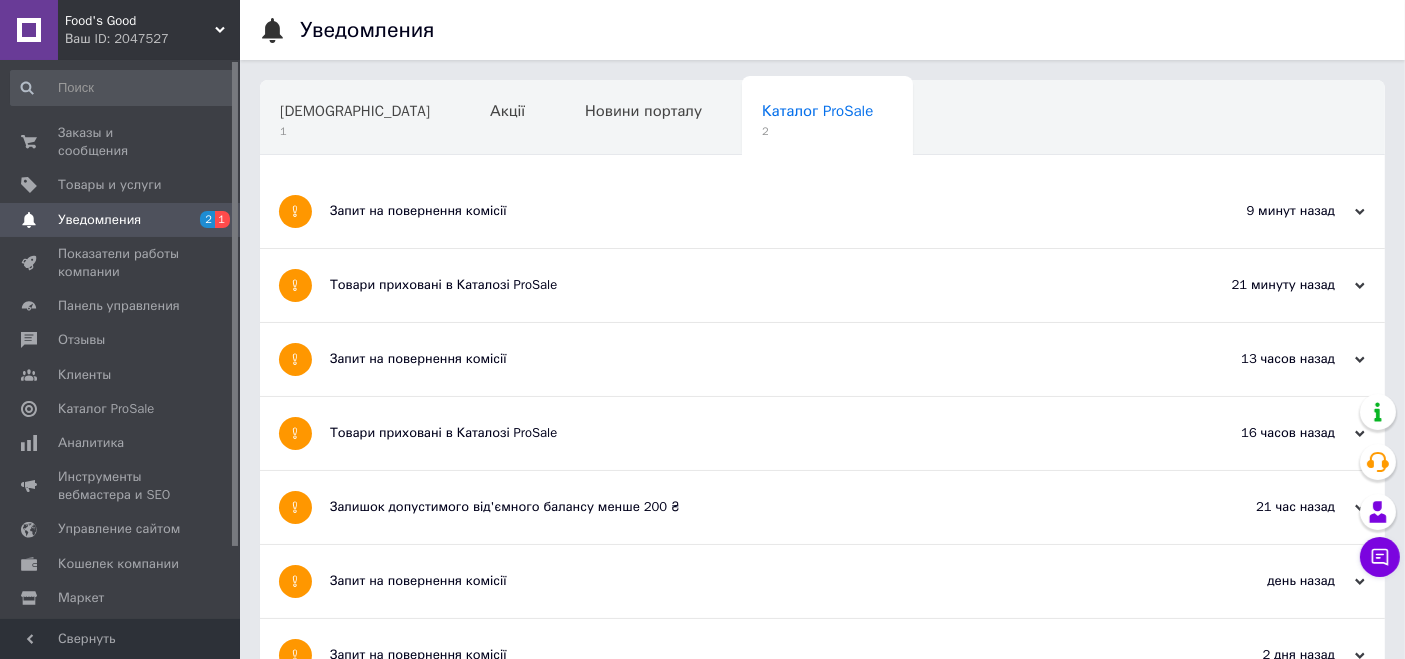 click on "Food's Good" at bounding box center (140, 21) 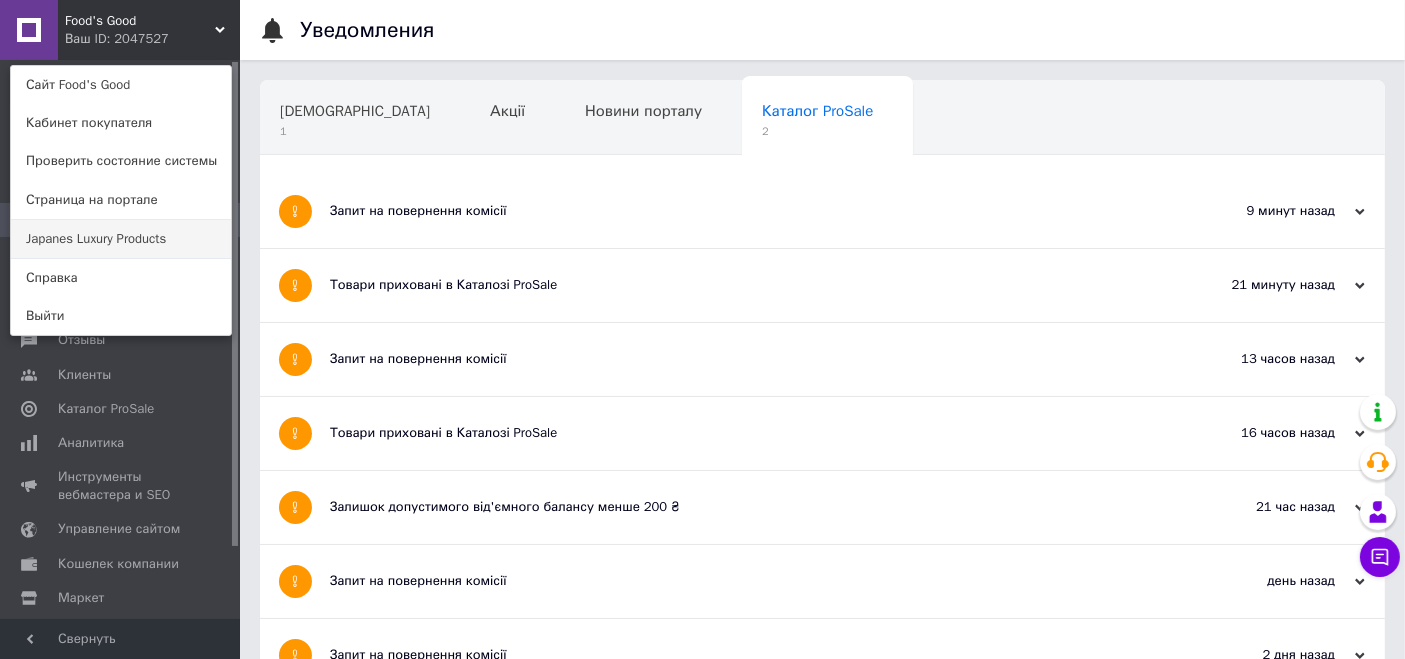 click on "Japanes Luxury Products" at bounding box center (121, 239) 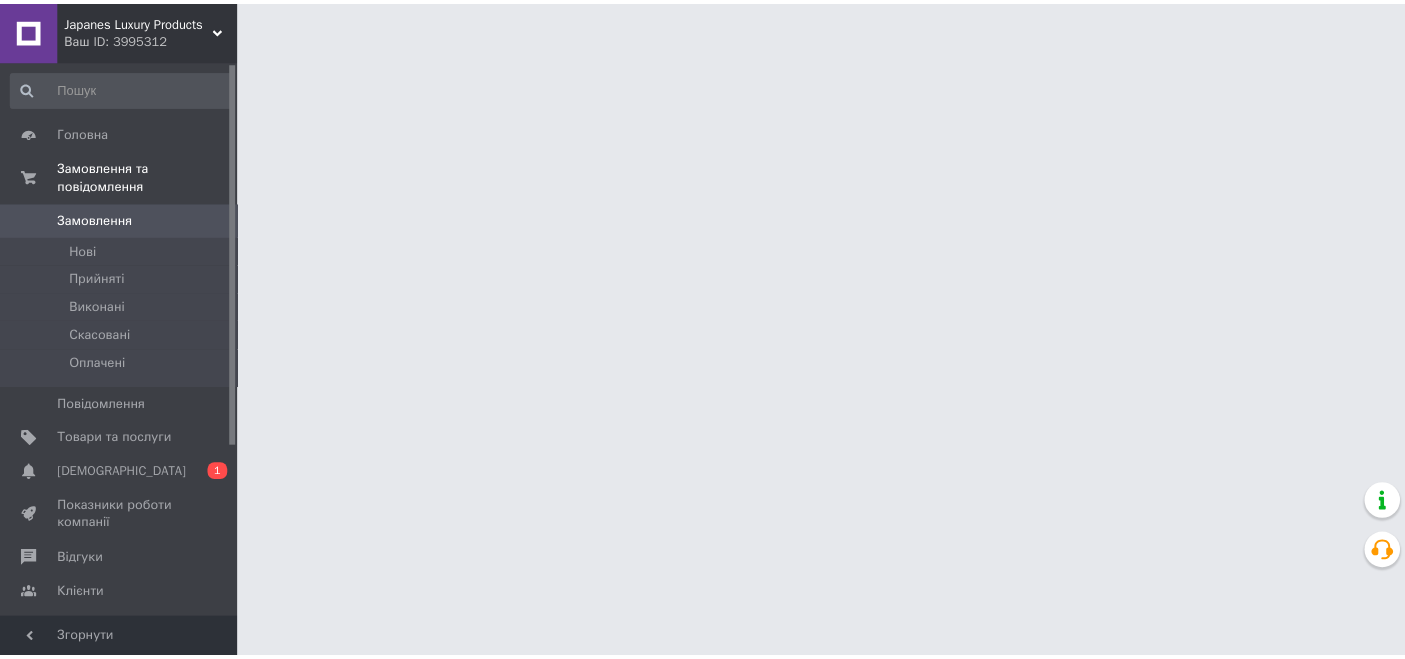 scroll, scrollTop: 0, scrollLeft: 0, axis: both 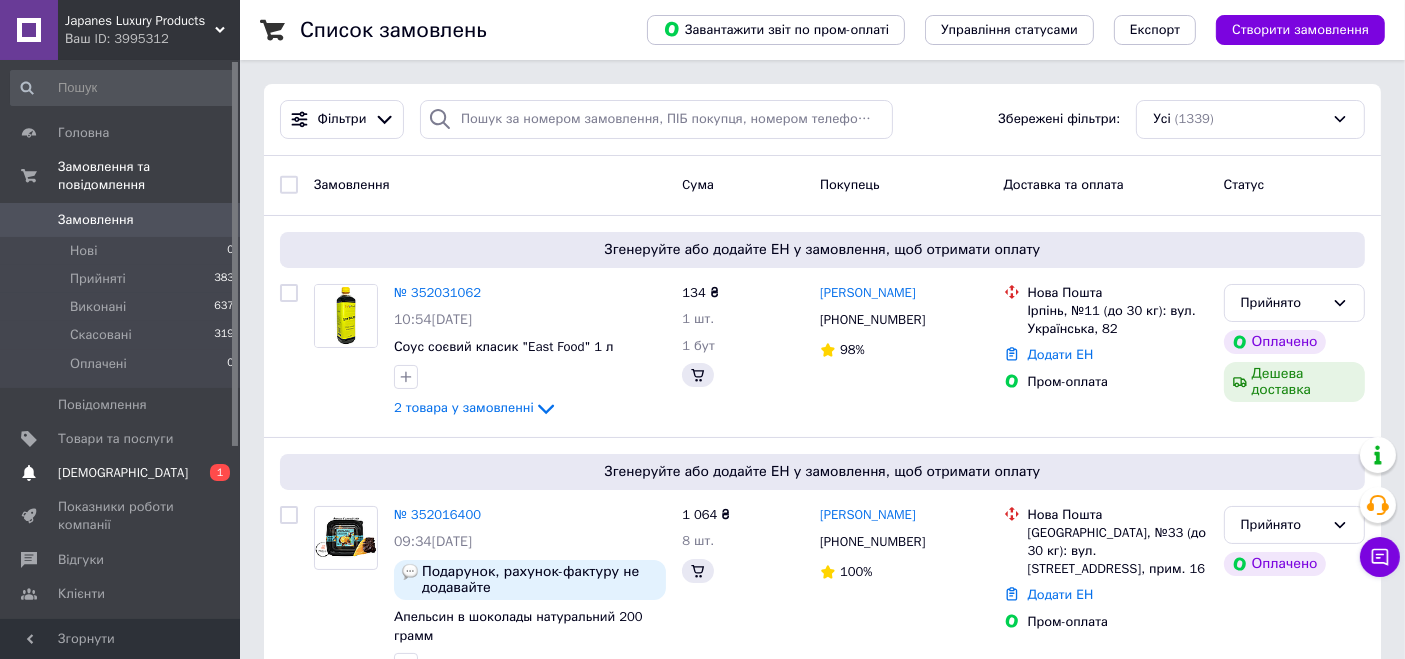 click on "[DEMOGRAPHIC_DATA]" at bounding box center [121, 473] 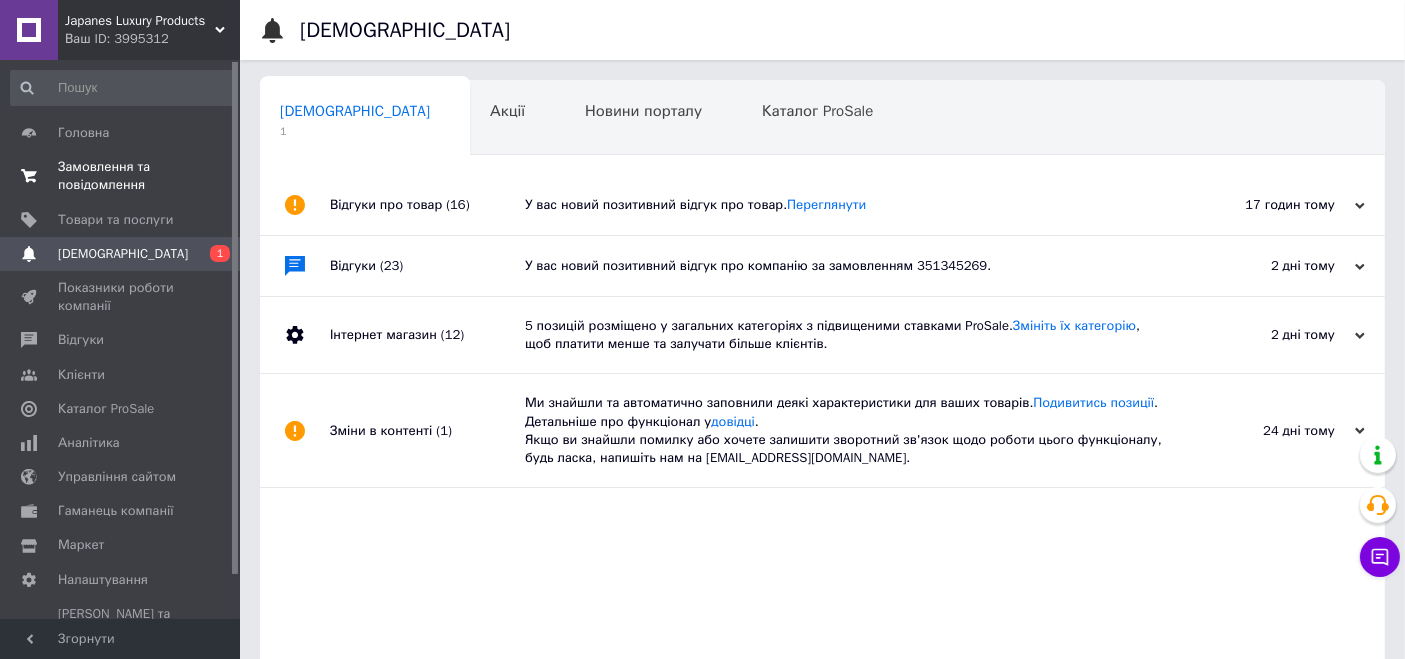 click on "Замовлення та повідомлення" at bounding box center (121, 176) 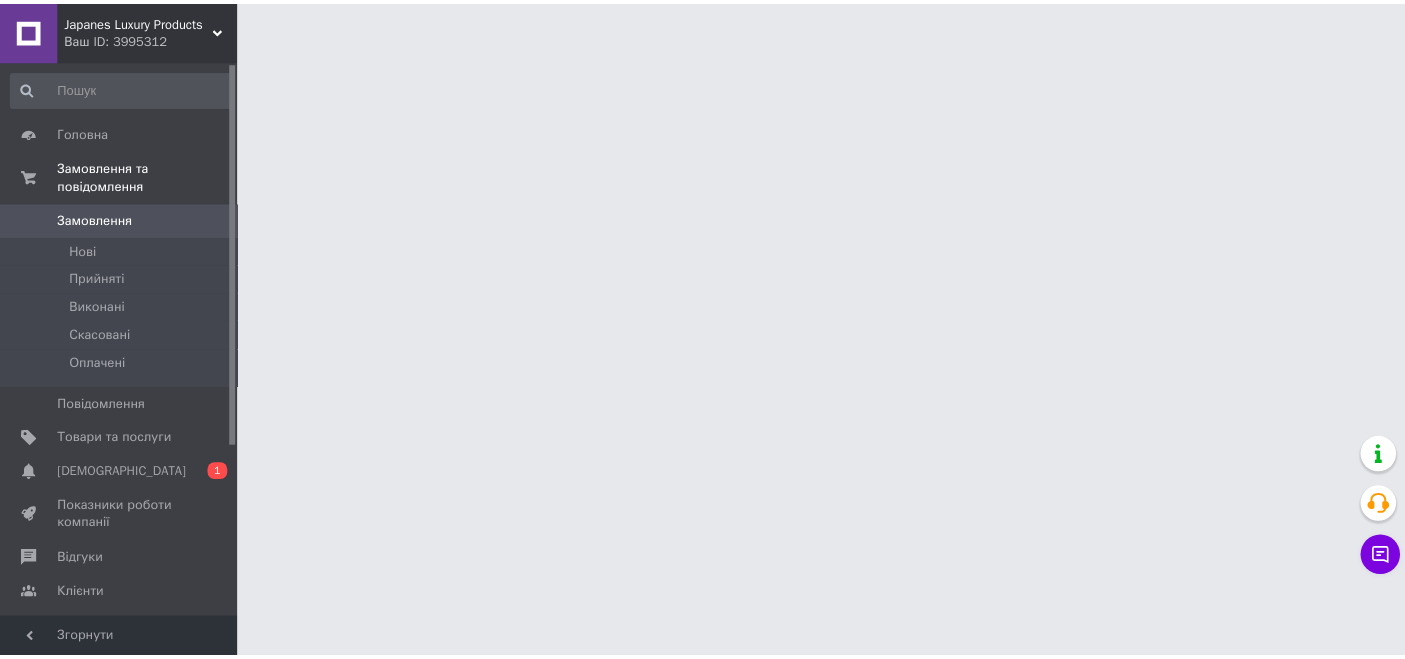 scroll, scrollTop: 0, scrollLeft: 0, axis: both 